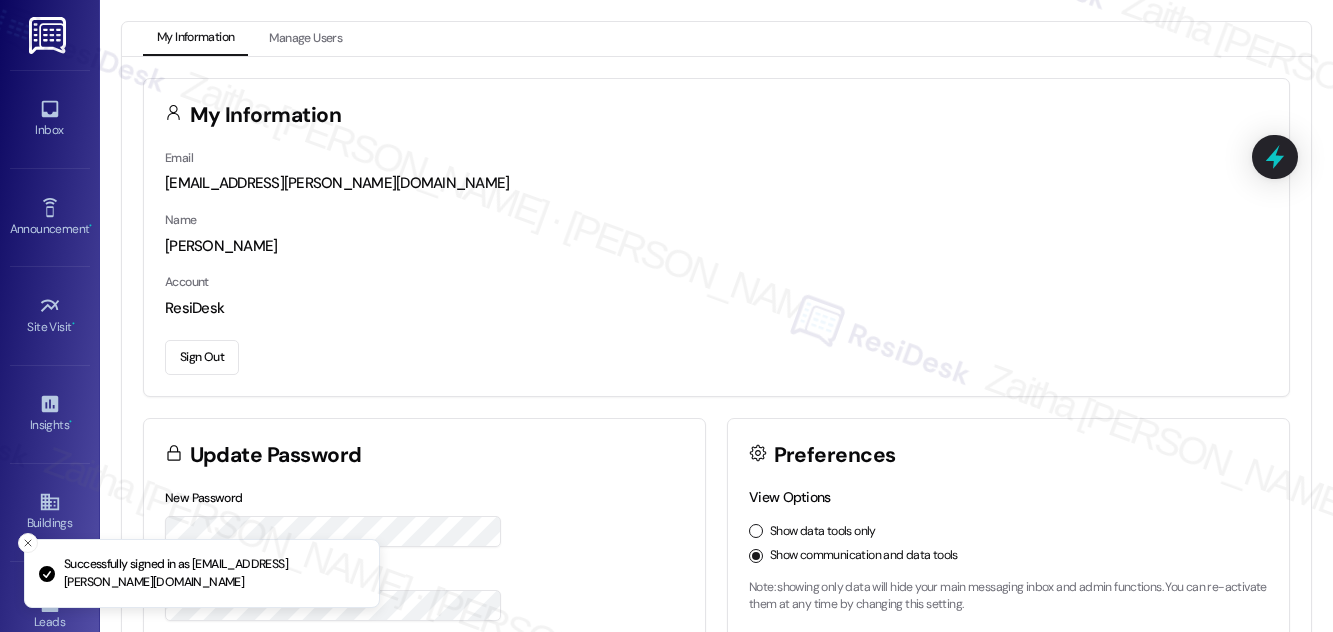 scroll, scrollTop: 0, scrollLeft: 0, axis: both 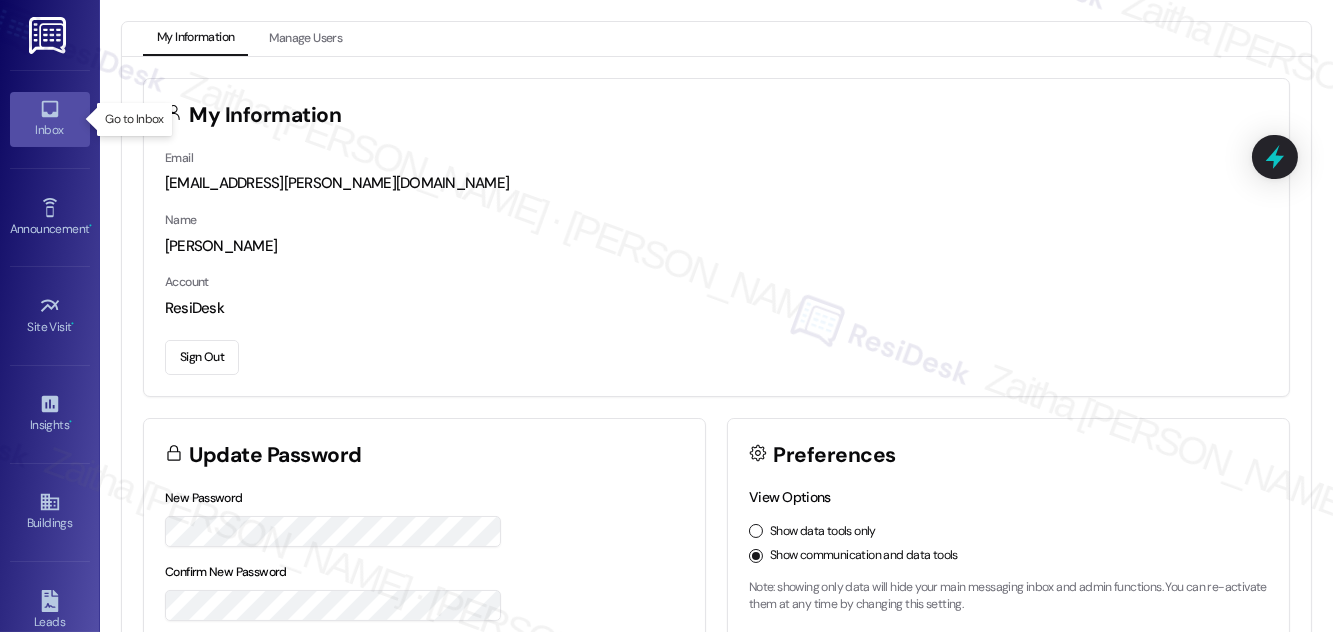 click 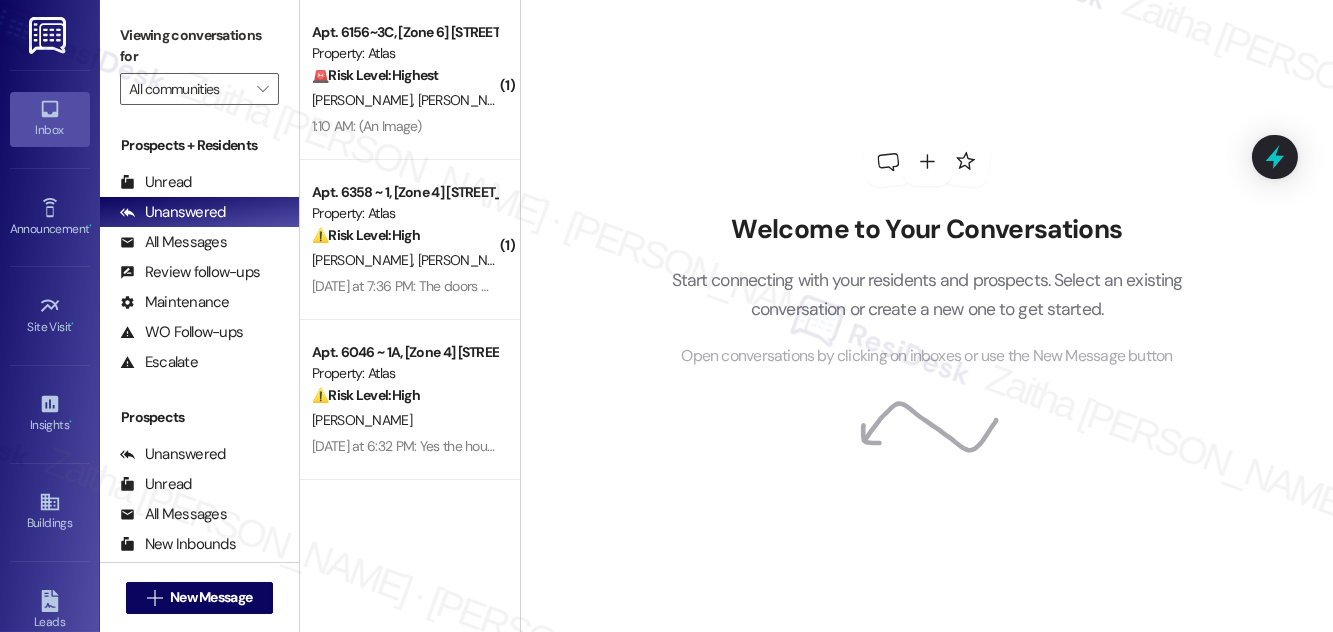 click on "Welcome to Your Conversations Start connecting with your residents and prospects. Select an existing conversation or create a new one to get started. Open conversations by clicking on inboxes or use the New Message button" at bounding box center (927, 291) 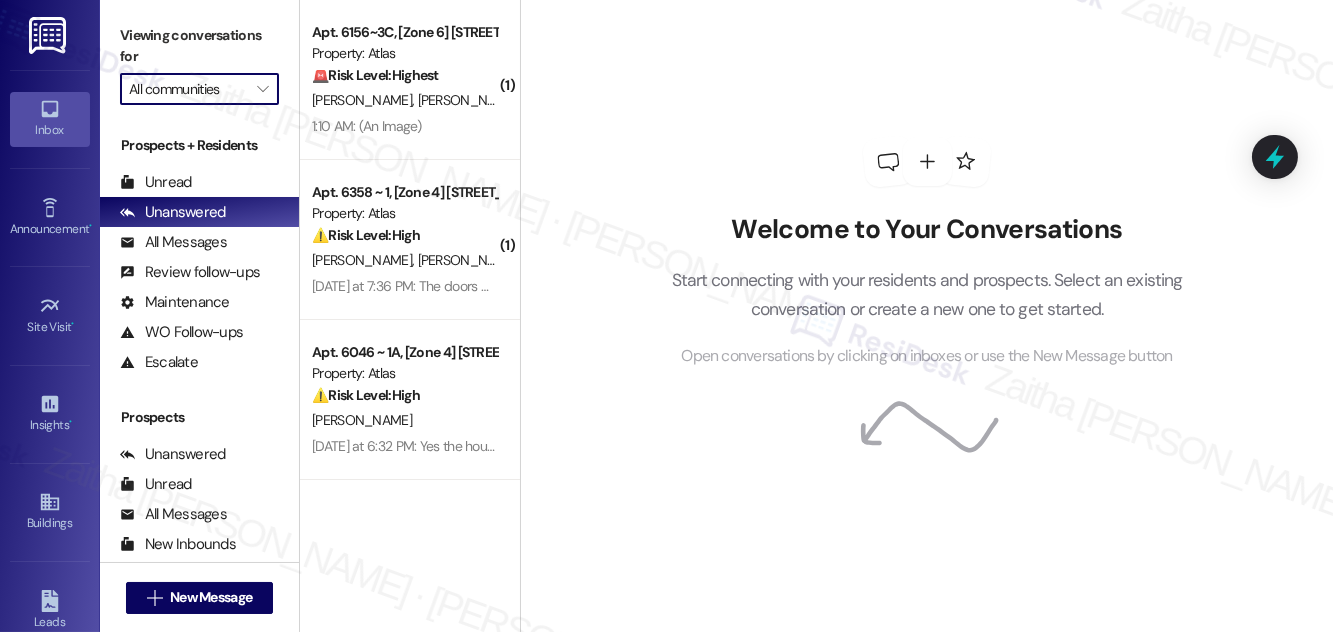 click on "All communities" at bounding box center [188, 89] 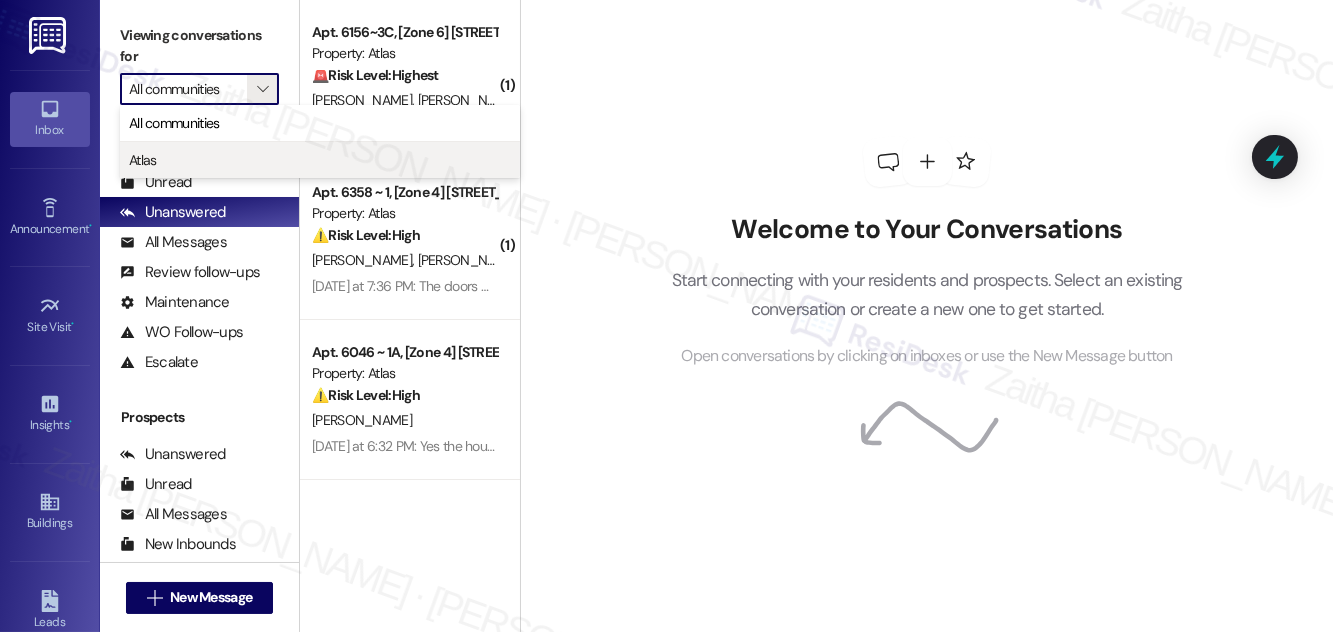 click on "Atlas" at bounding box center [320, 160] 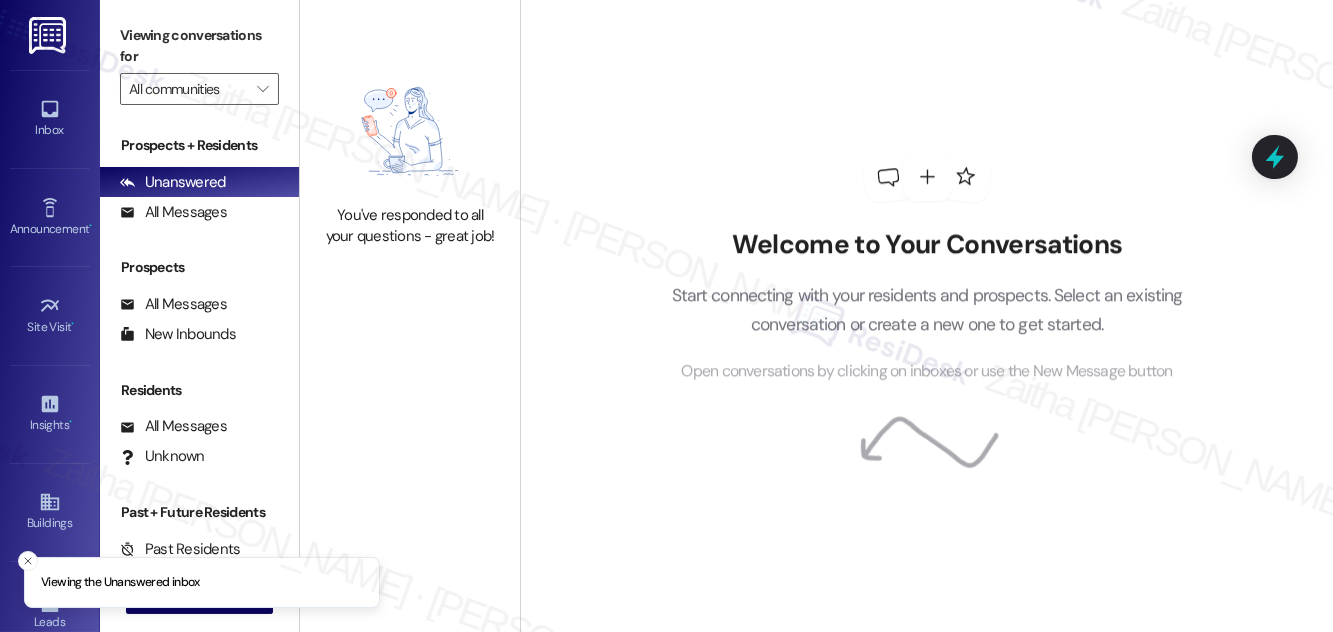 type on "Atlas" 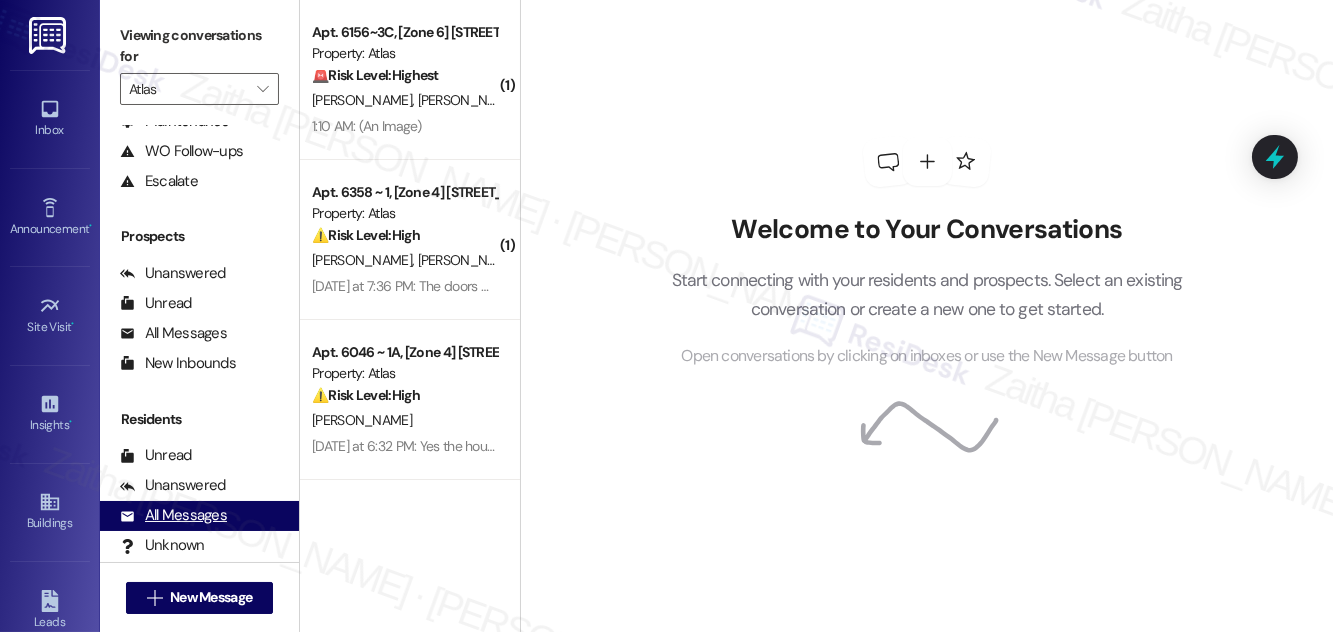 scroll, scrollTop: 264, scrollLeft: 0, axis: vertical 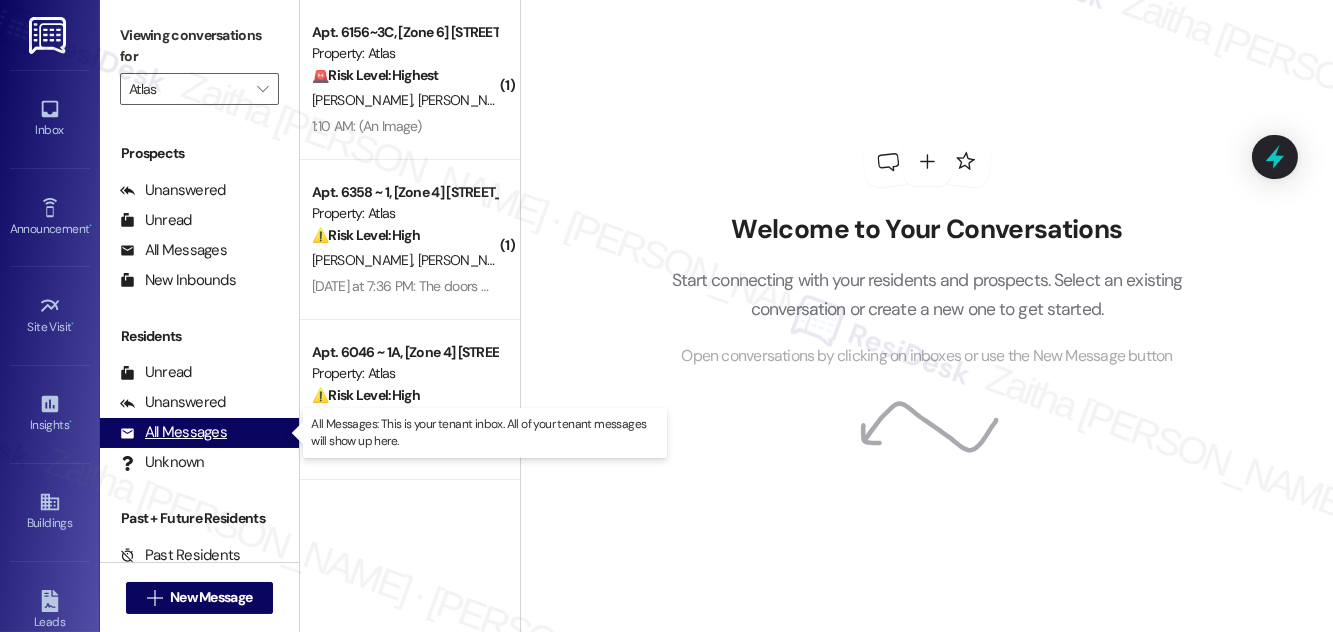 click on "All Messages" at bounding box center (173, 432) 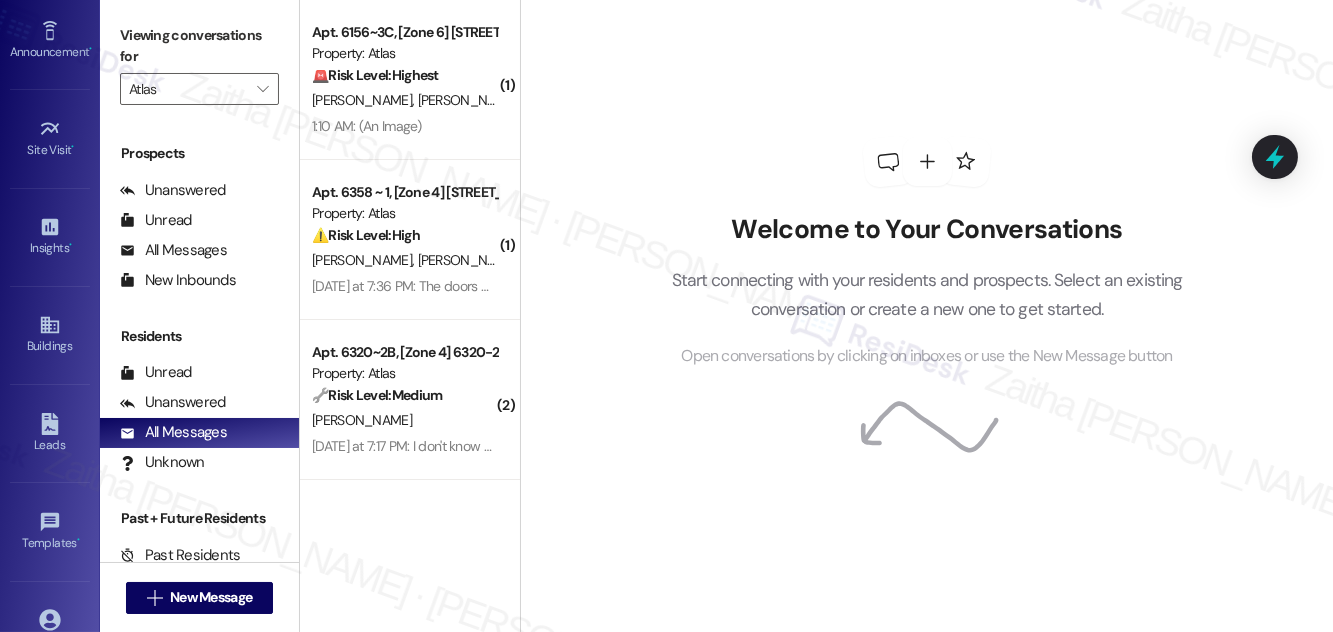 scroll, scrollTop: 181, scrollLeft: 0, axis: vertical 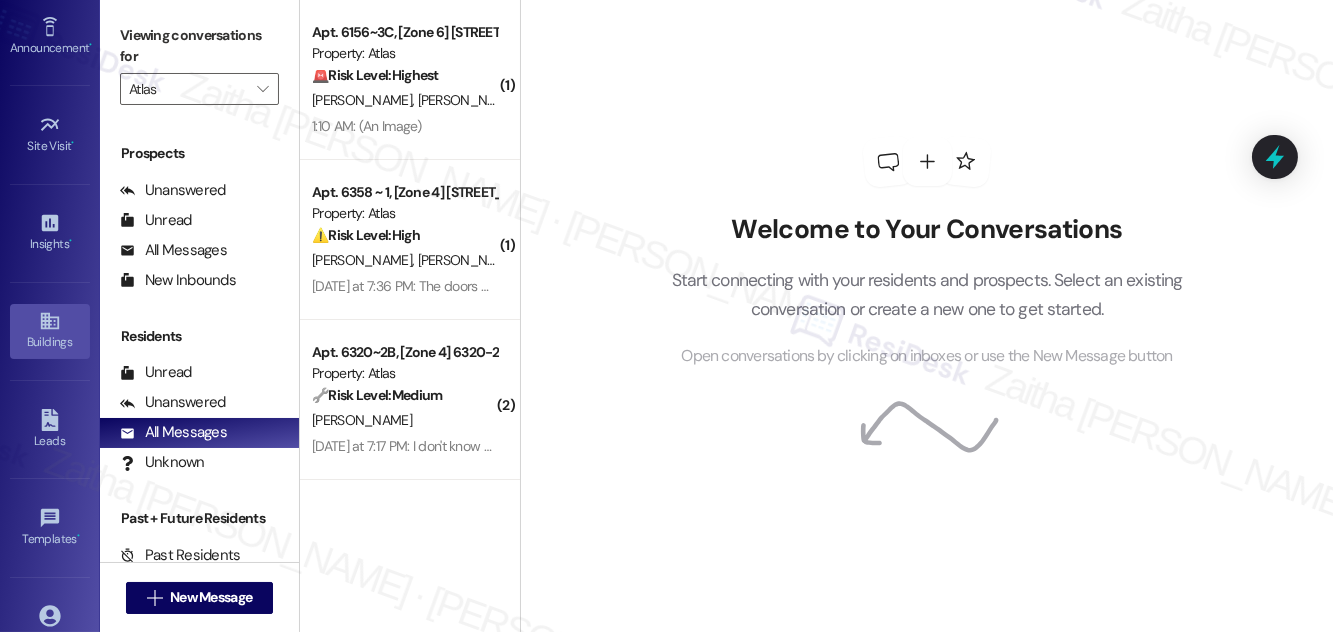 click on "Buildings" at bounding box center [50, 342] 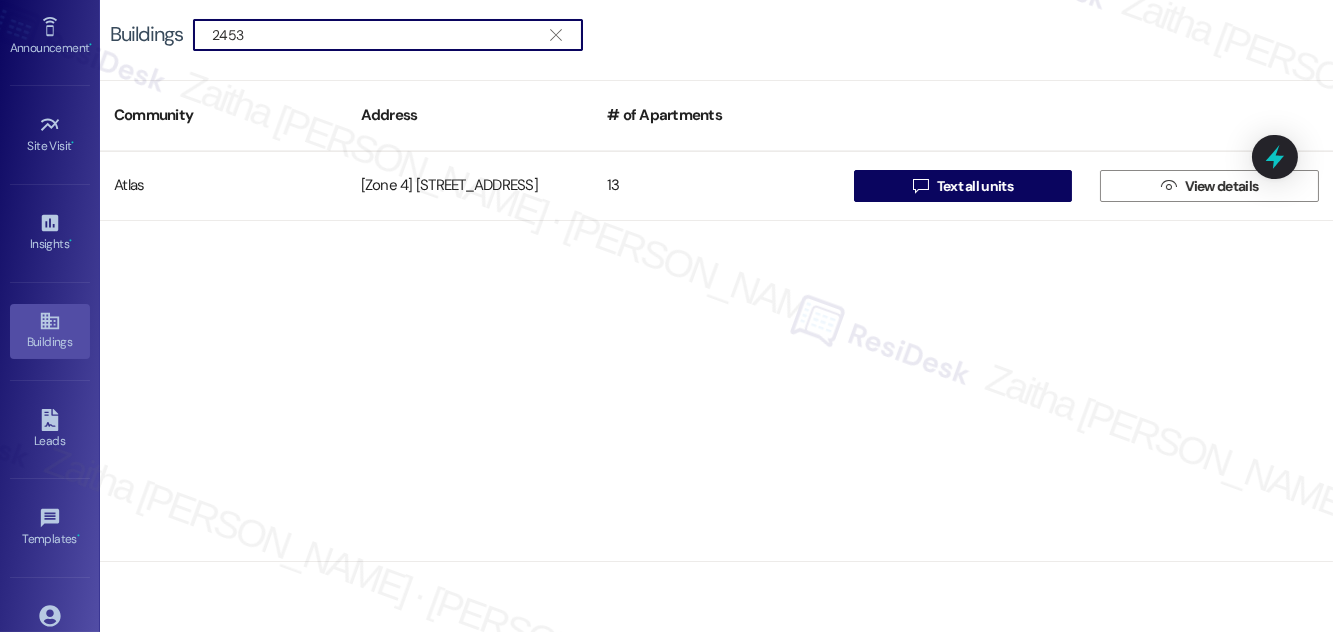 type on "2453" 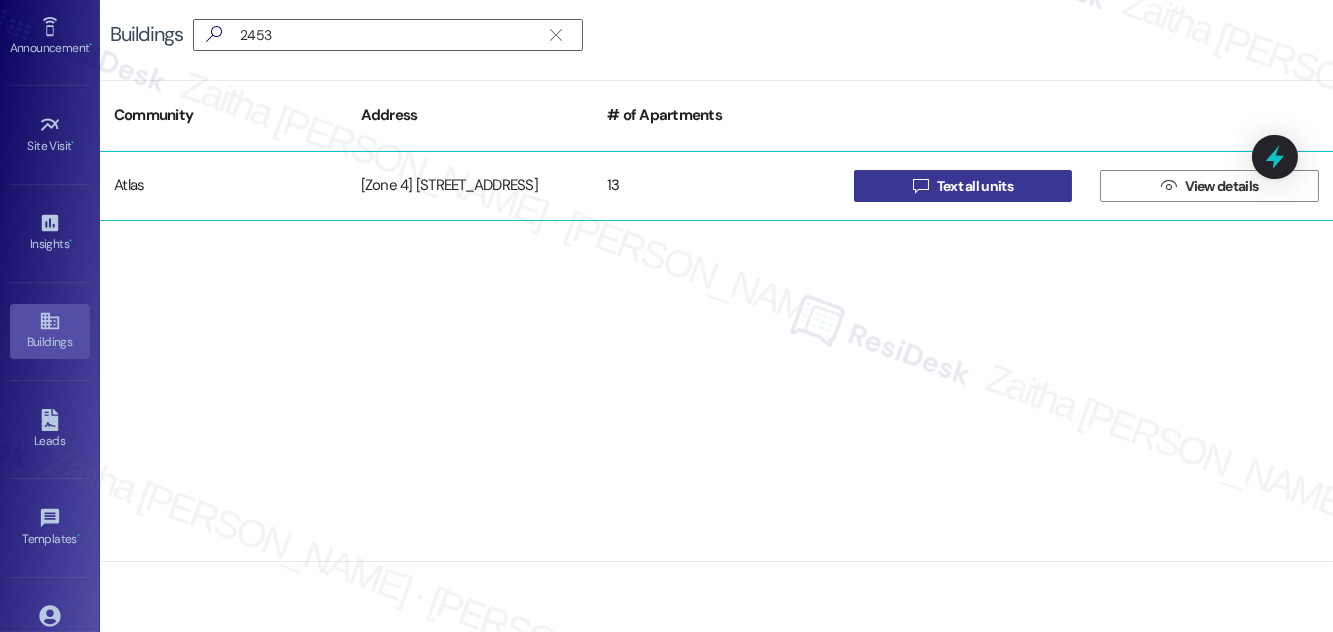 click on "Text all units" at bounding box center (975, 186) 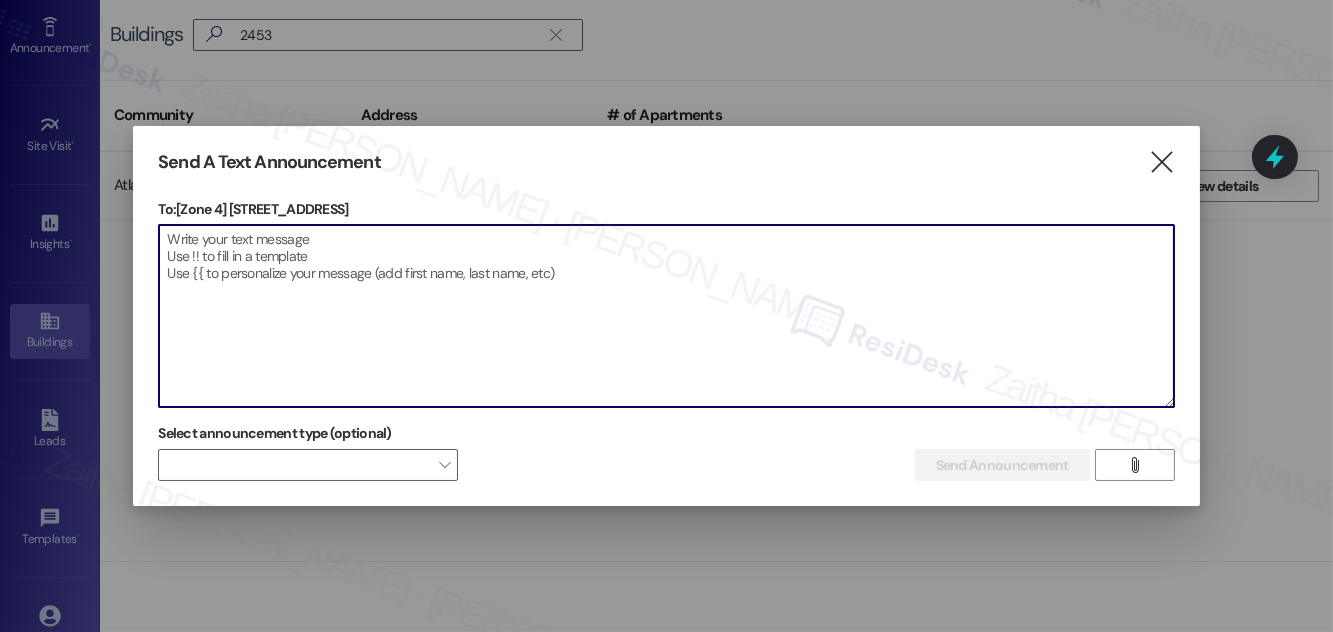 click at bounding box center [666, 316] 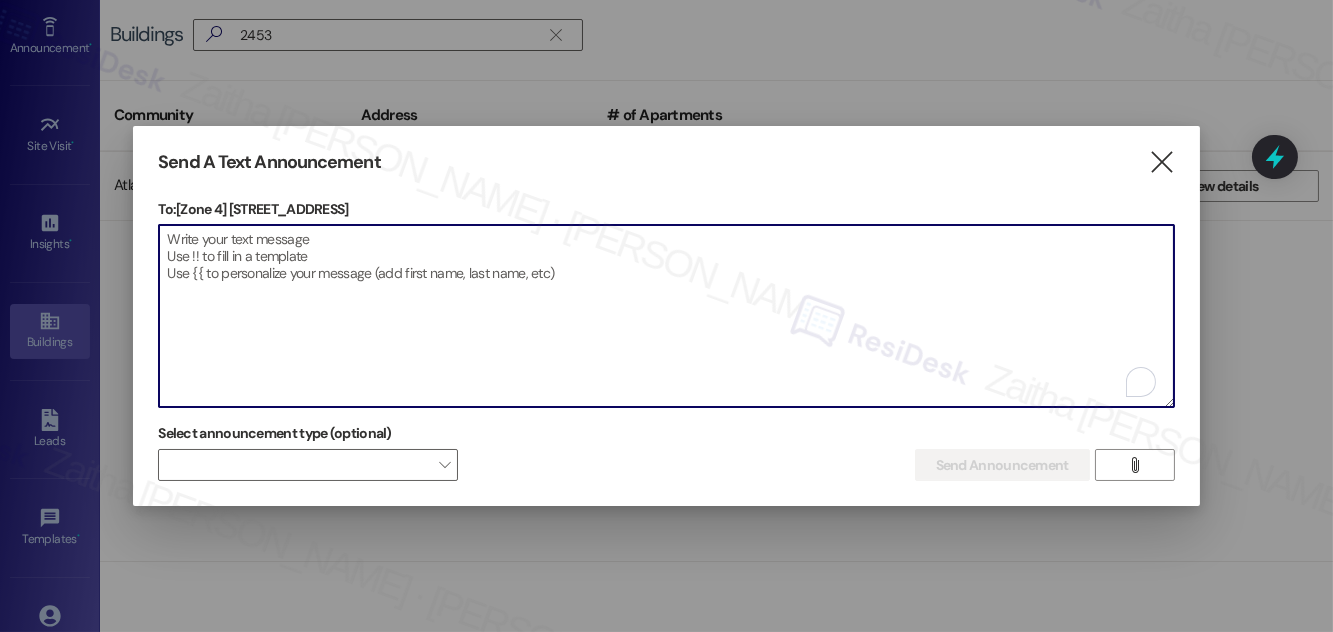 paste on "Hi {{first_name}}, good afternoon! I understand that you need some time when the pest control team visits your home. Pest control visits are scheduled for the 1st and 3rd Saturday of each month, so this may help you anticipate when to expect them. Please let me know if you need anything else in the meantime!" 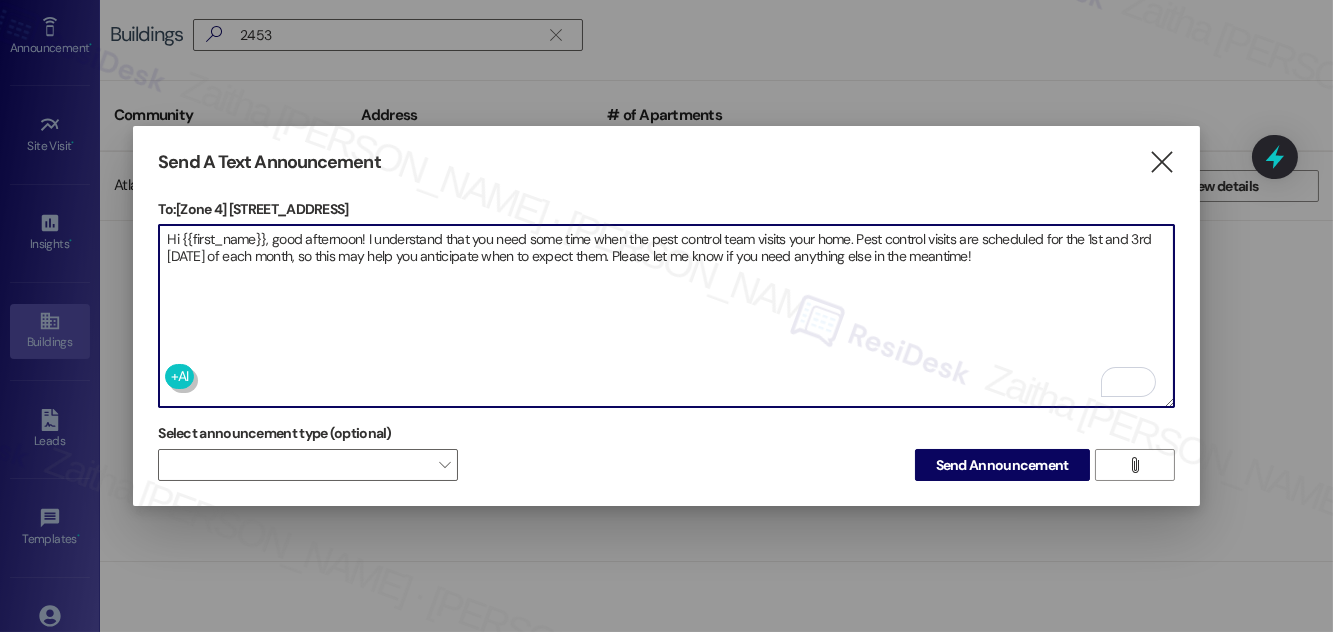 type on "Hi {{first_name}}, good afternoon! I understand that you need some time when the pest control team visits your home. Pest control visits are scheduled for the 1st and 3rd Saturday of each month, so this may help you anticipate when to expect them. Please let me know if you need anything else in the meantime!" 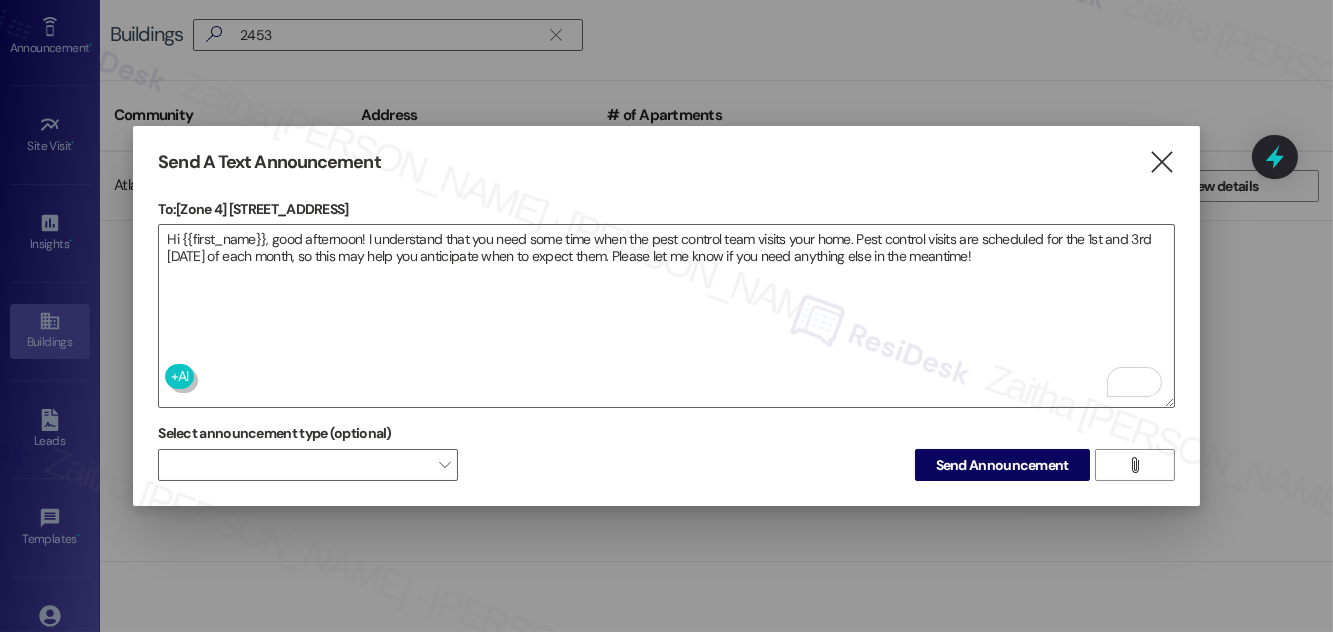 drag, startPoint x: 230, startPoint y: 207, endPoint x: 408, endPoint y: 196, distance: 178.33957 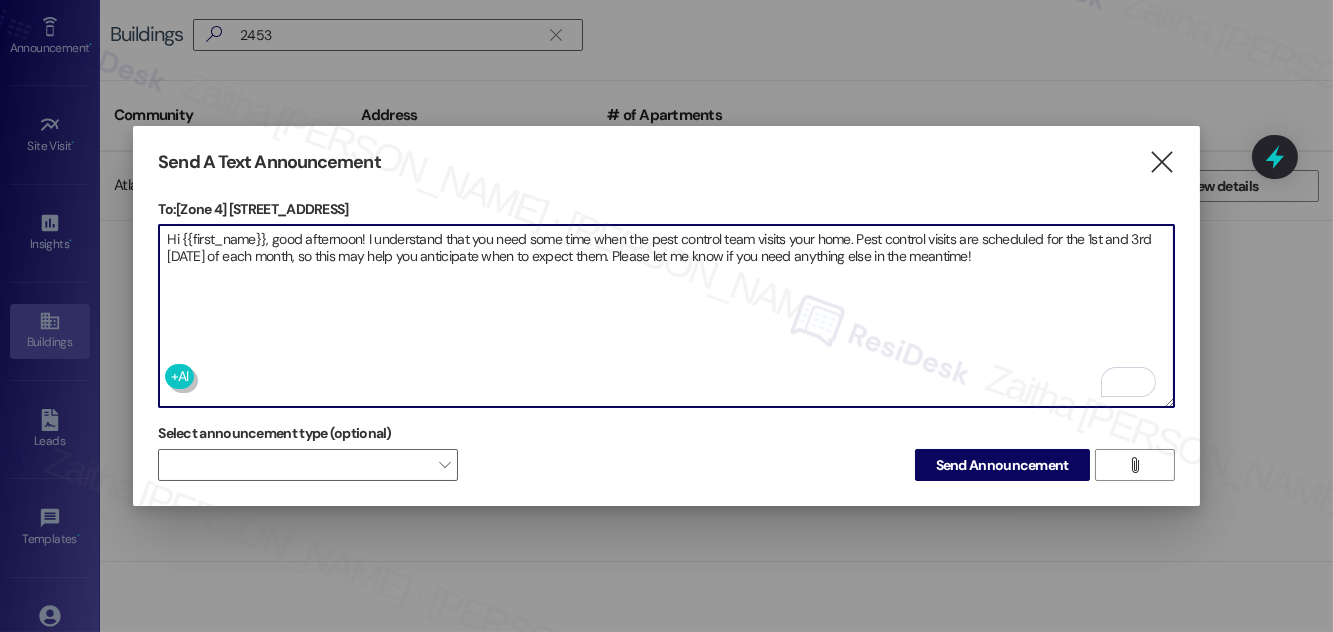 drag, startPoint x: 165, startPoint y: 232, endPoint x: 842, endPoint y: 268, distance: 677.9565 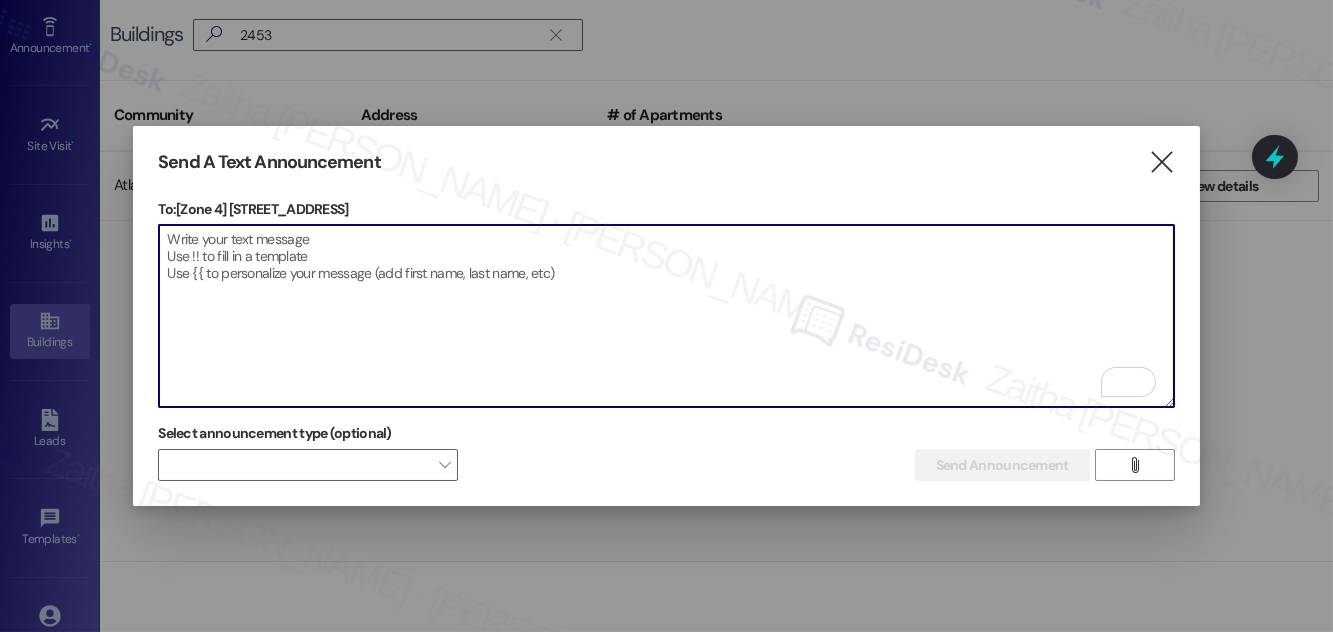 paste on "Hello {{first_name}}, Just a heads-up! Our routine pest control service will take place at {{property}} on [Date]. Please provide our team with access to your unit for treatment. Together we can keep your home pest-free! If you have any questions or concerns, please contact your property manager." 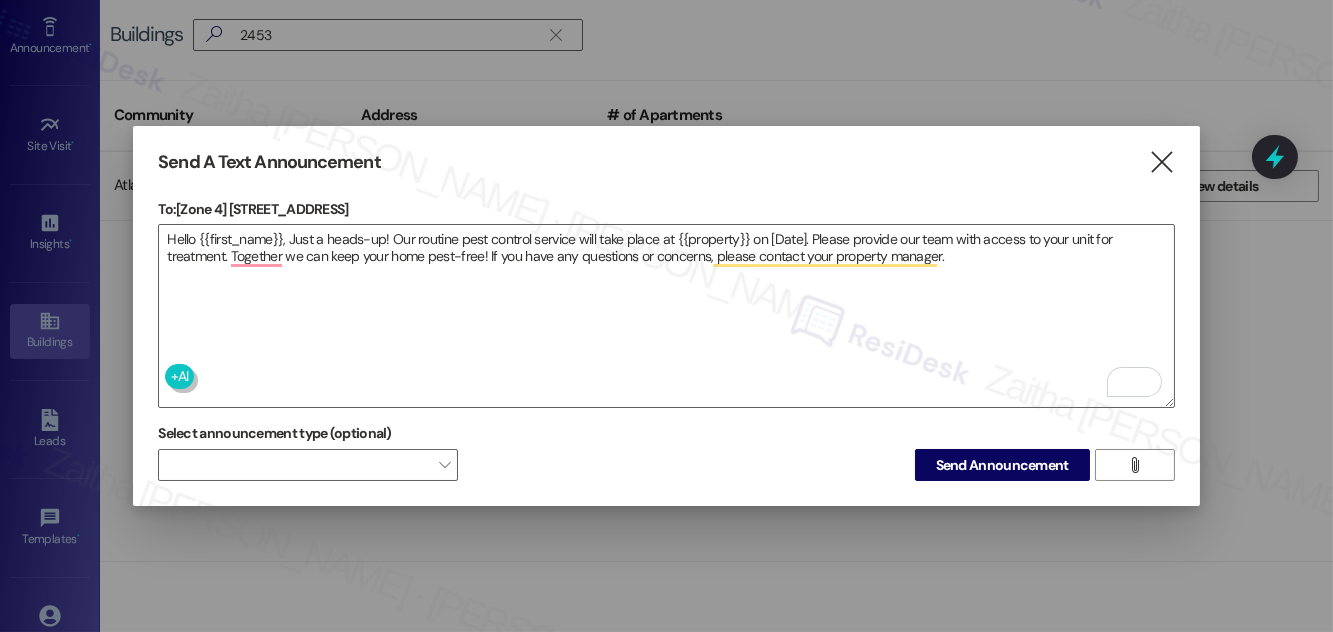drag, startPoint x: 234, startPoint y: 202, endPoint x: 405, endPoint y: 192, distance: 171.29214 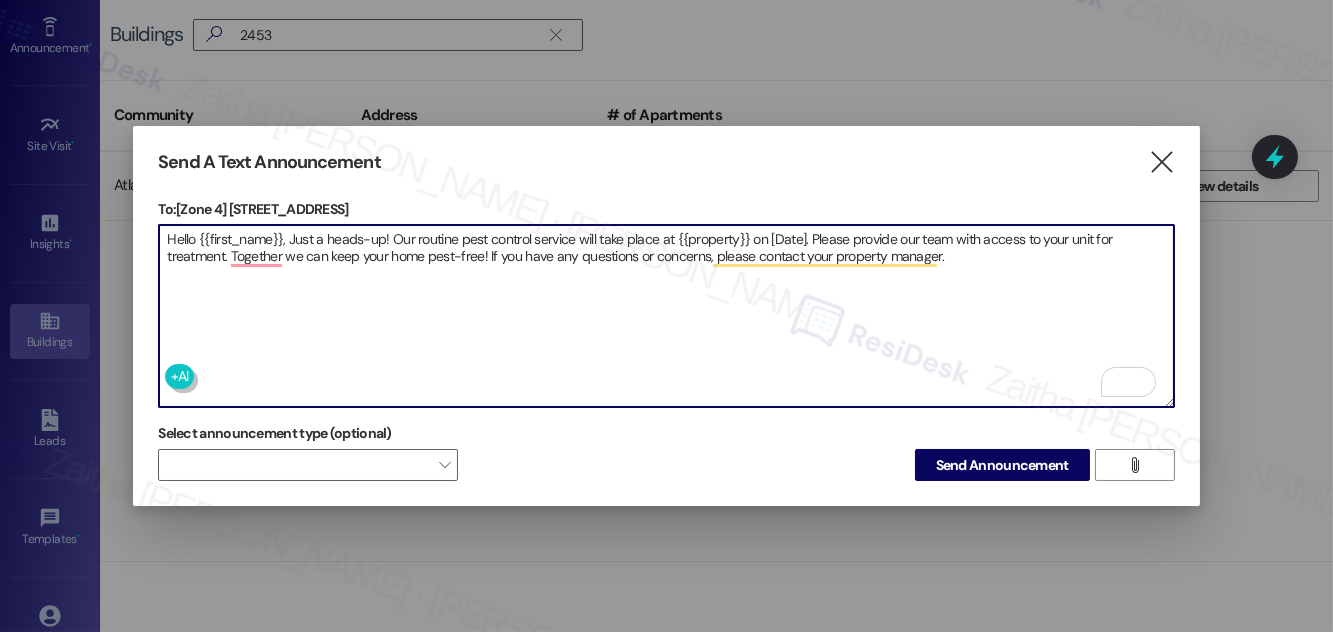 click on "Hello {{first_name}}, Just a heads-up! Our routine pest control service will take place at {{property}} on [Date]. Please provide our team with access to your unit for treatment. Together we can keep your home pest-free! If you have any questions or concerns, please contact your property manager." at bounding box center [666, 316] 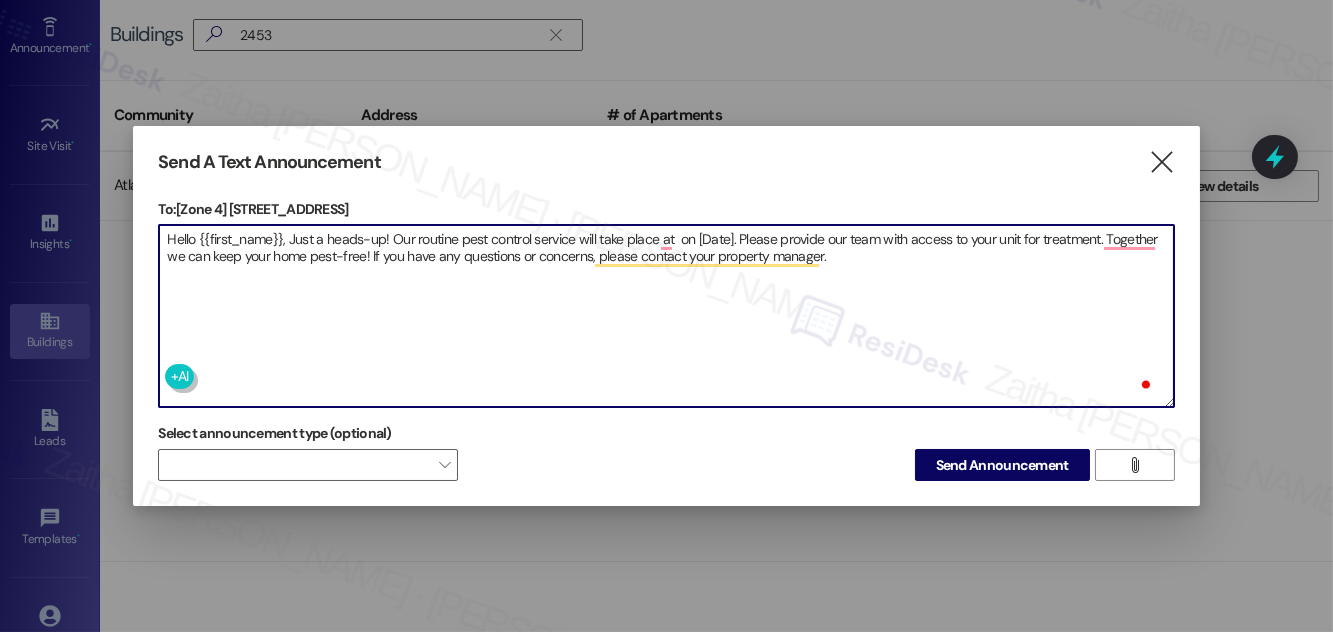 paste on "2453-2455 W Marquette Rd" 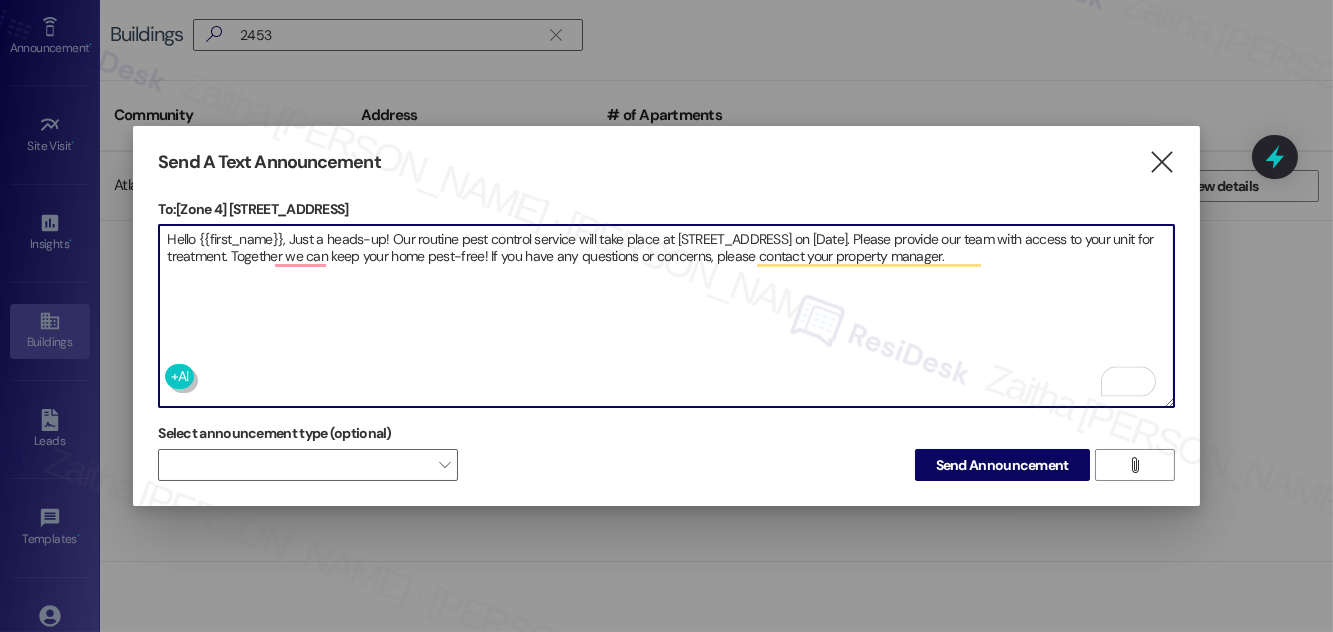 click on "Hello {{first_name}}, Just a heads-up! Our routine pest control service will take place at 2453-2455 W Marquette Rd on [Date]. Please provide our team with access to your unit for treatment. Together we can keep your home pest-free! If you have any questions or concerns, please contact your property manager." at bounding box center [666, 316] 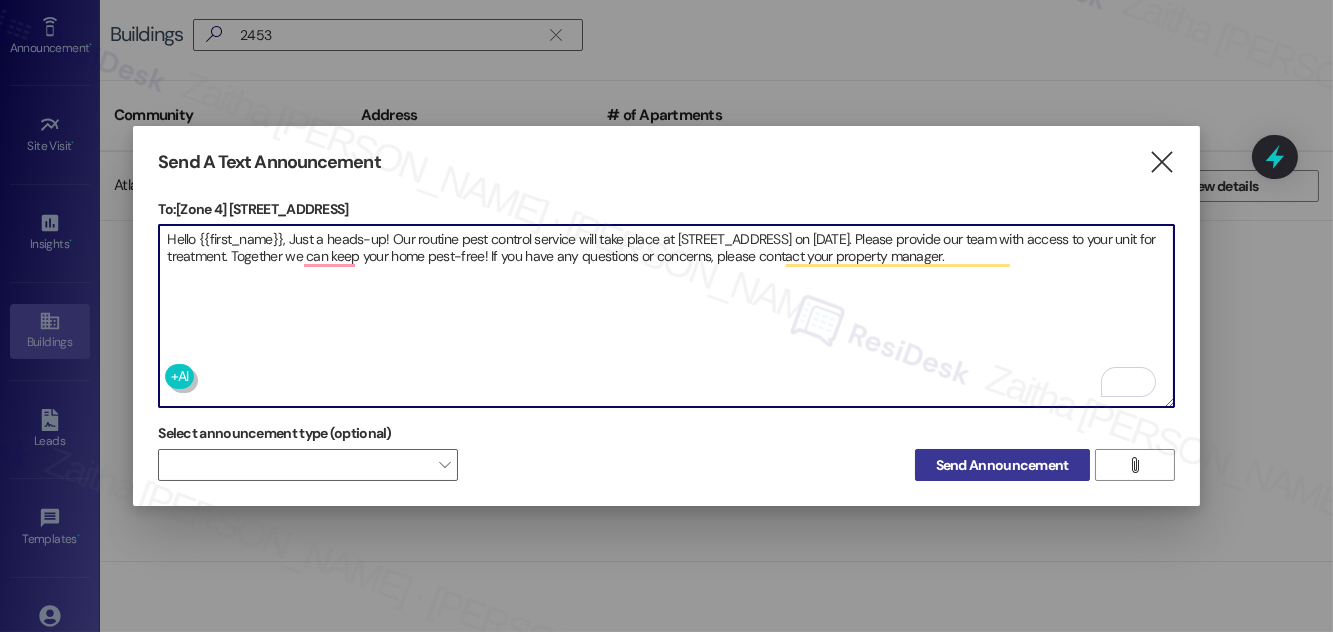 type on "Hello {{first_name}}, Just a heads-up! Our routine pest control service will take place at 2453-2455 W Marquette Rd on July 11th. Please provide our team with access to your unit for treatment. Together we can keep your home pest-free! If you have any questions or concerns, please contact your property manager." 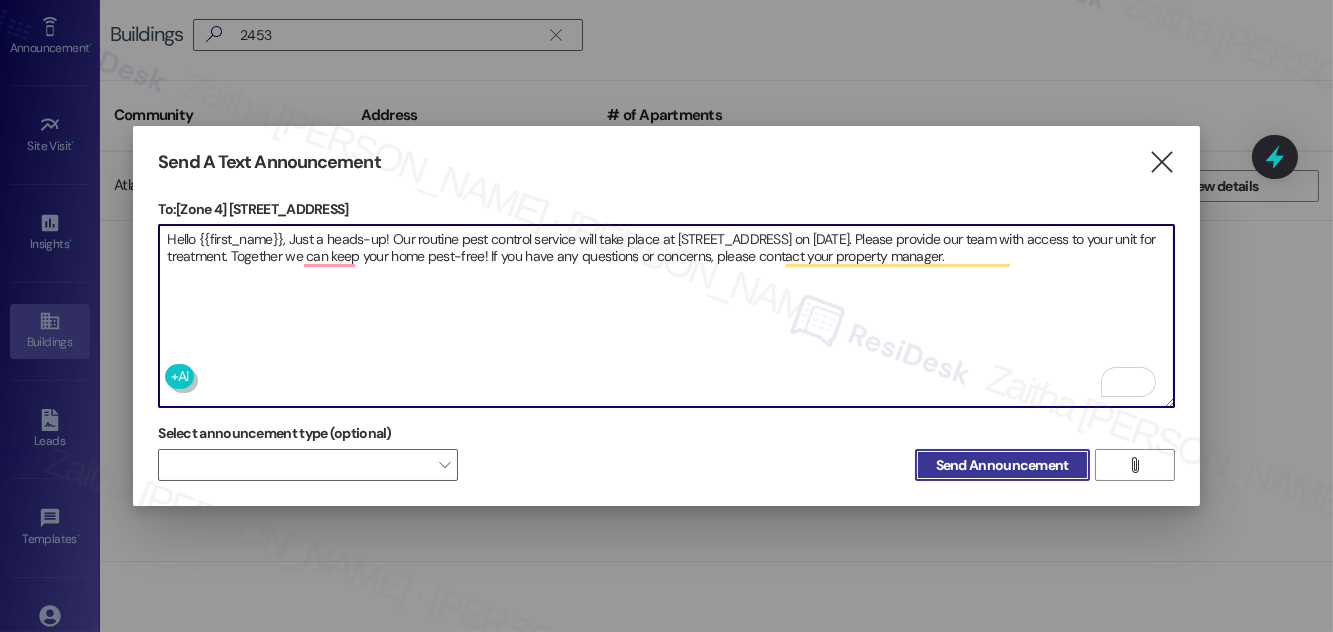 click on "Send Announcement" at bounding box center [1002, 465] 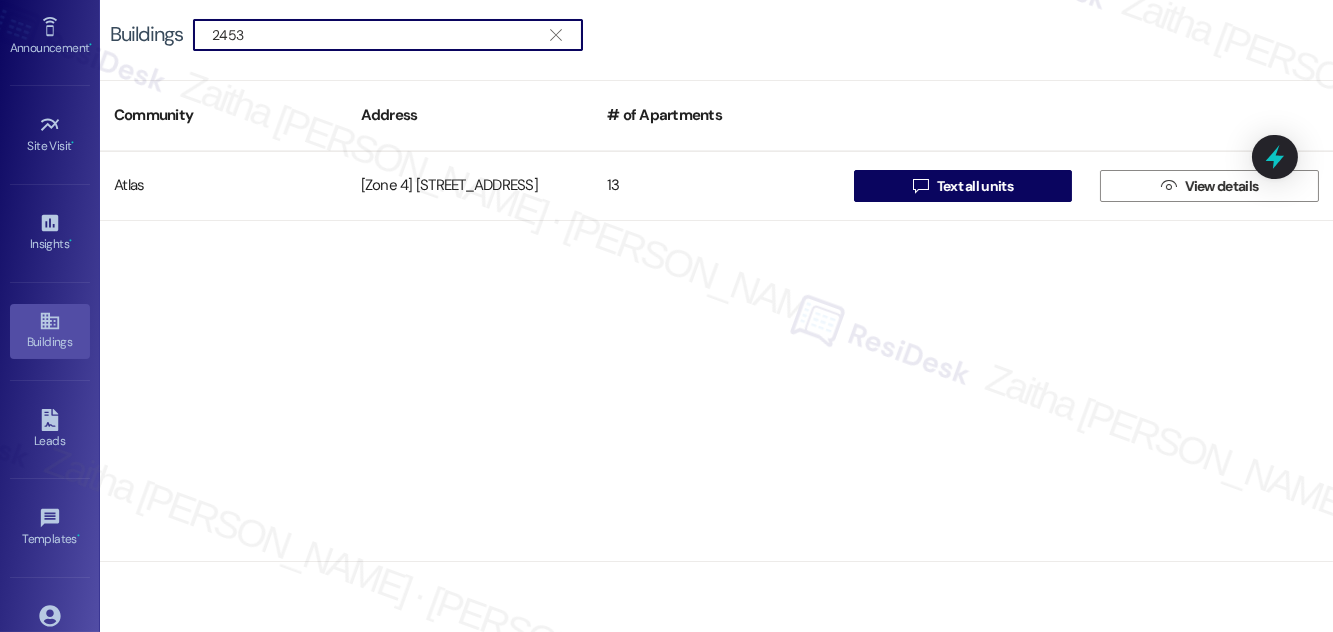 drag, startPoint x: 307, startPoint y: 20, endPoint x: 189, endPoint y: 18, distance: 118.016945 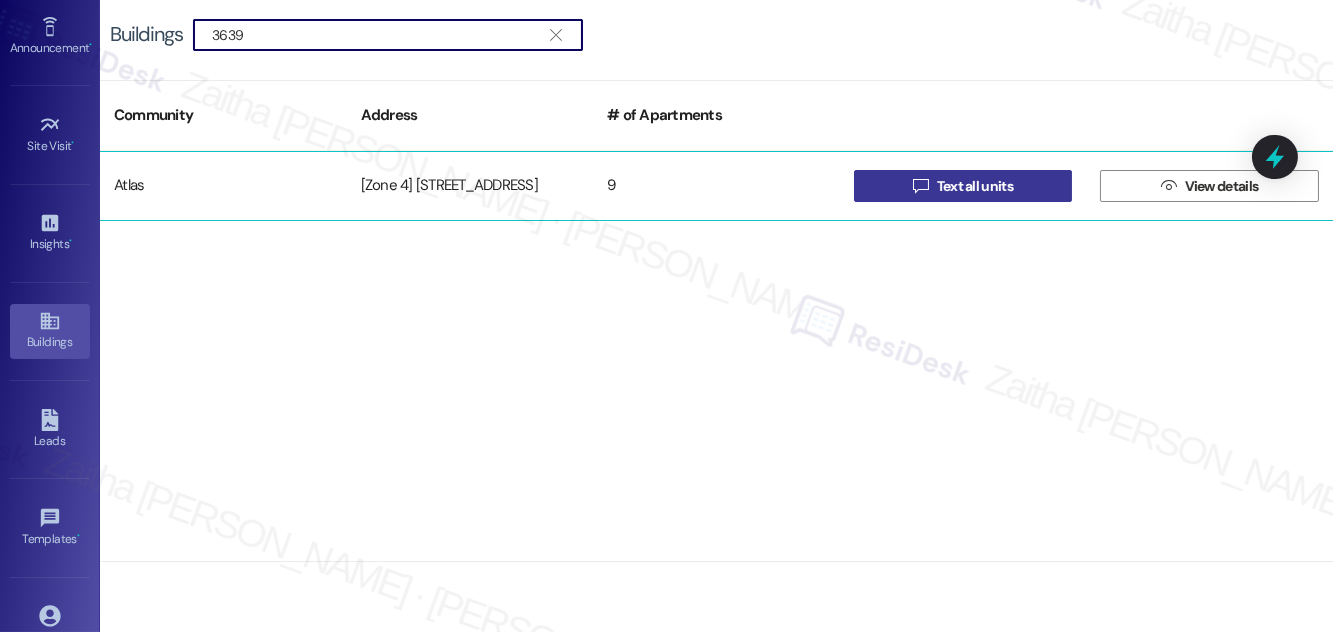 type on "3639" 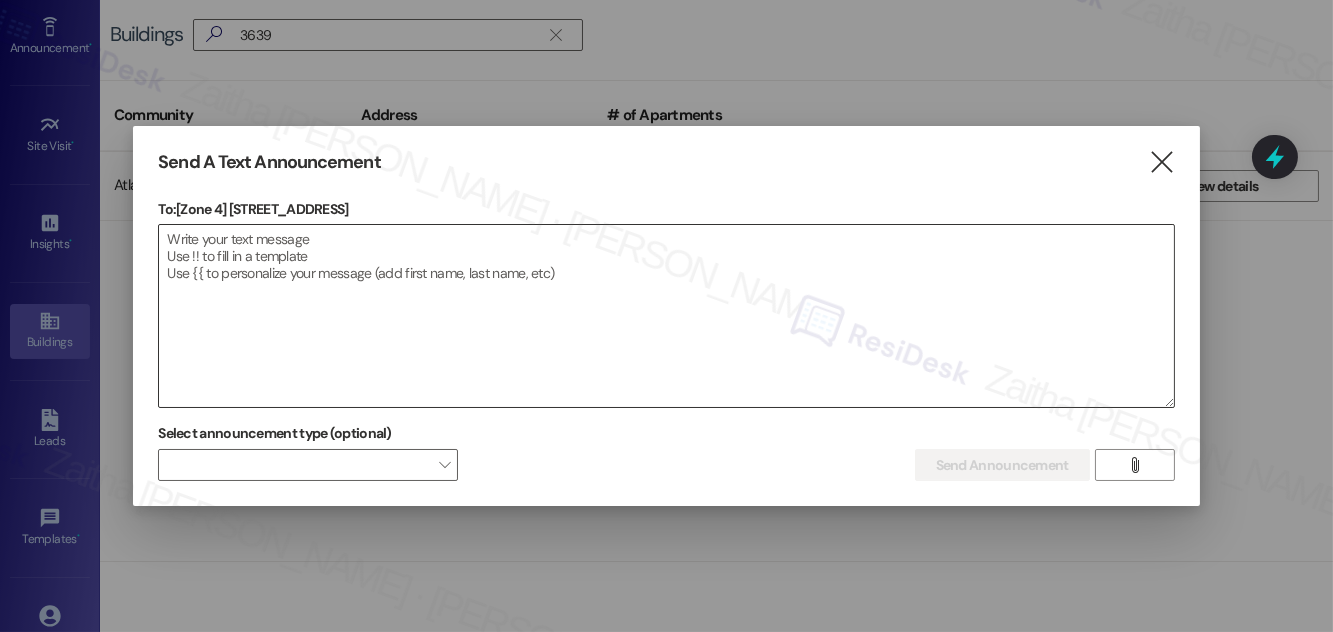 click at bounding box center (666, 316) 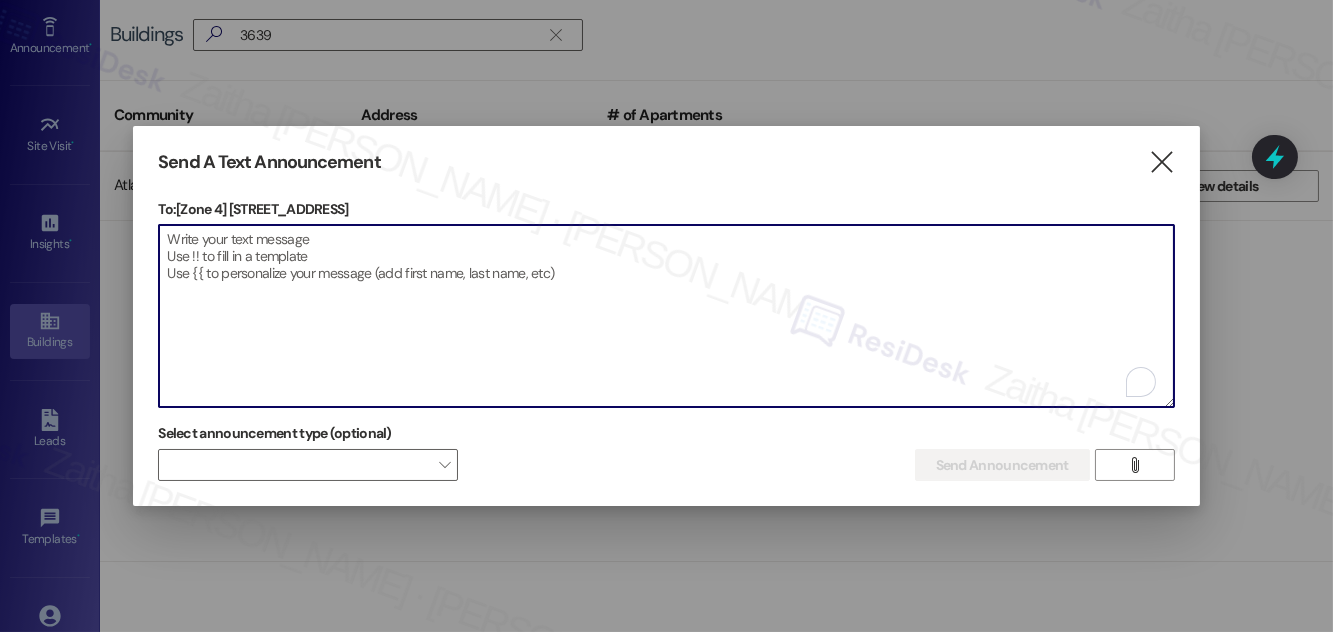 paste on "Hello {{first_name}}, Just a heads-up! Our routine pest control service will take place at {{property}} on [Date]. Please provide our team with access to your unit for treatment. Together we can keep your home pest-free! If you have any questions or concerns, please contact your property manager." 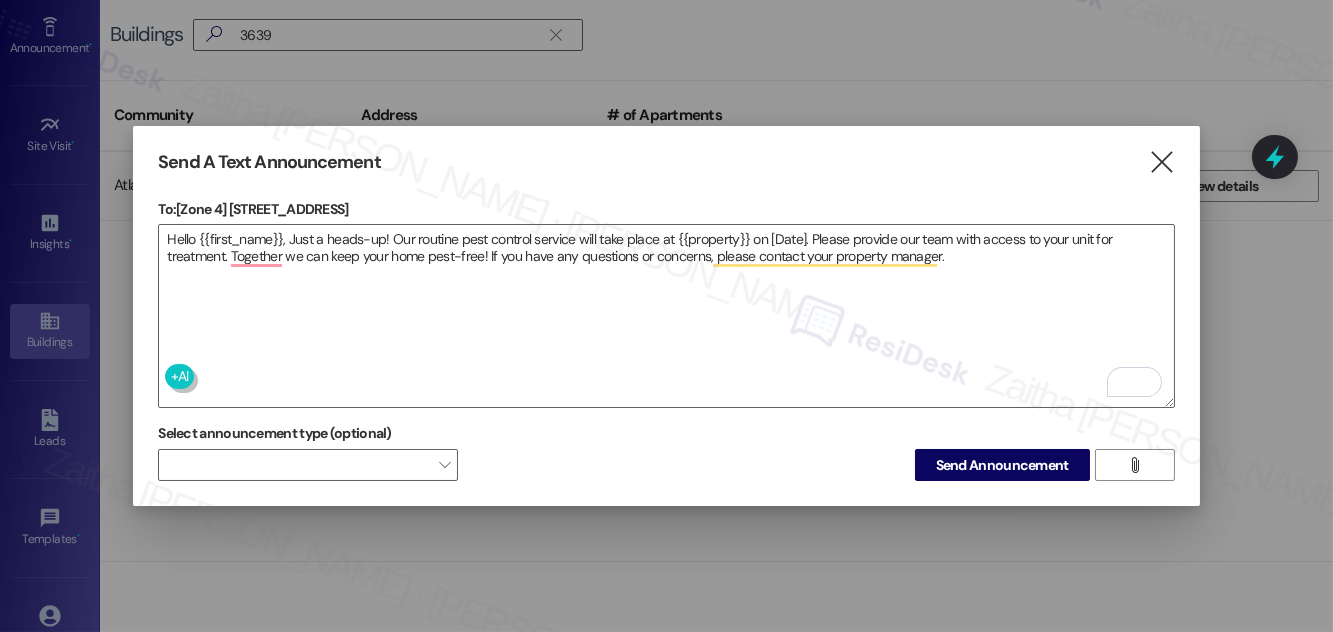 drag, startPoint x: 231, startPoint y: 199, endPoint x: 355, endPoint y: 198, distance: 124.004036 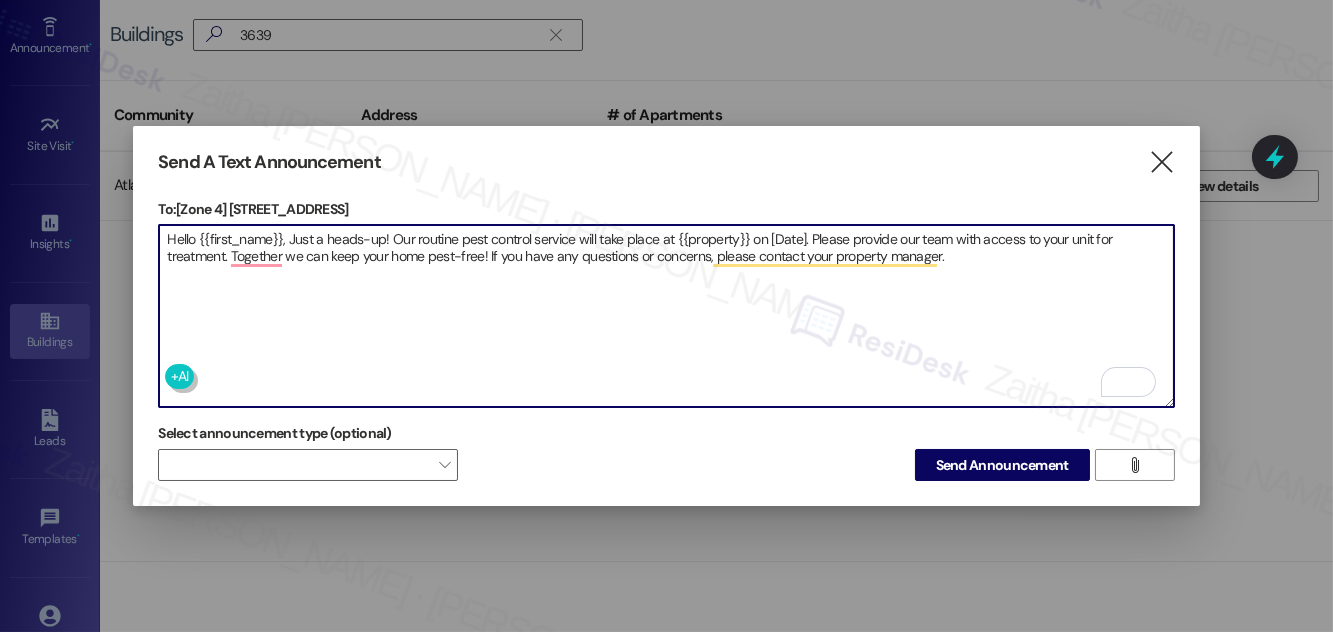 click on "Hello {{first_name}}, Just a heads-up! Our routine pest control service will take place at {{property}} on [Date]. Please provide our team with access to your unit for treatment. Together we can keep your home pest-free! If you have any questions or concerns, please contact your property manager." at bounding box center [666, 316] 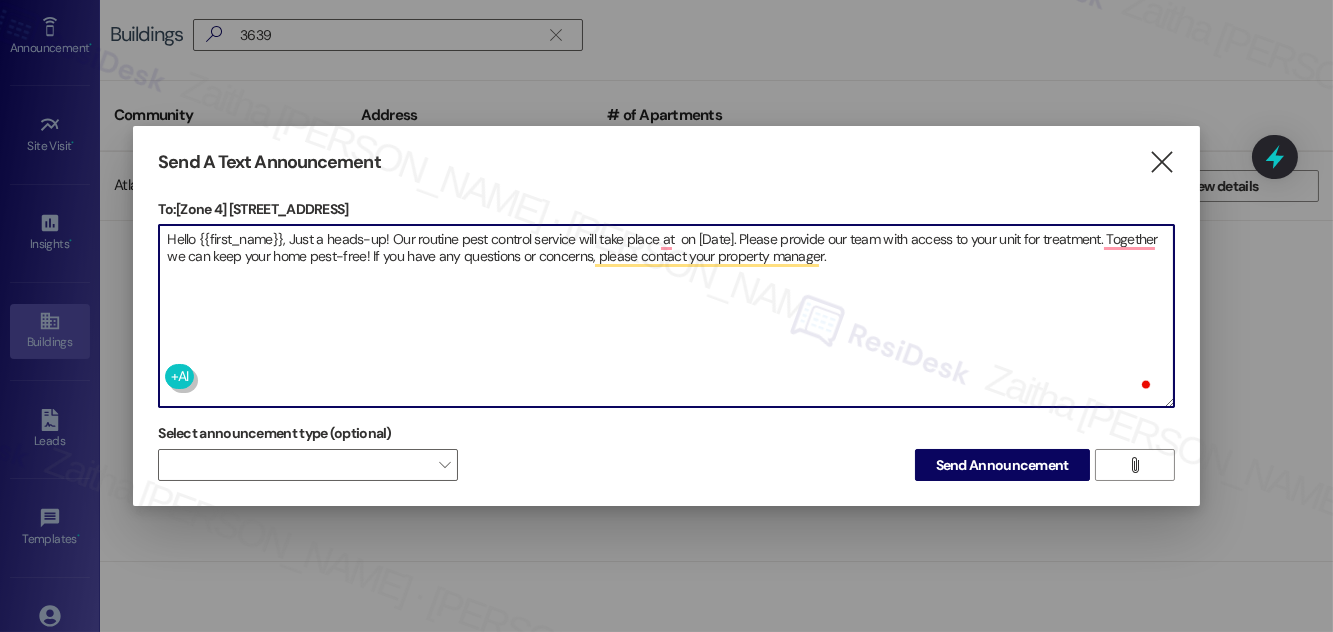 paste on "3639 W 63rd Street" 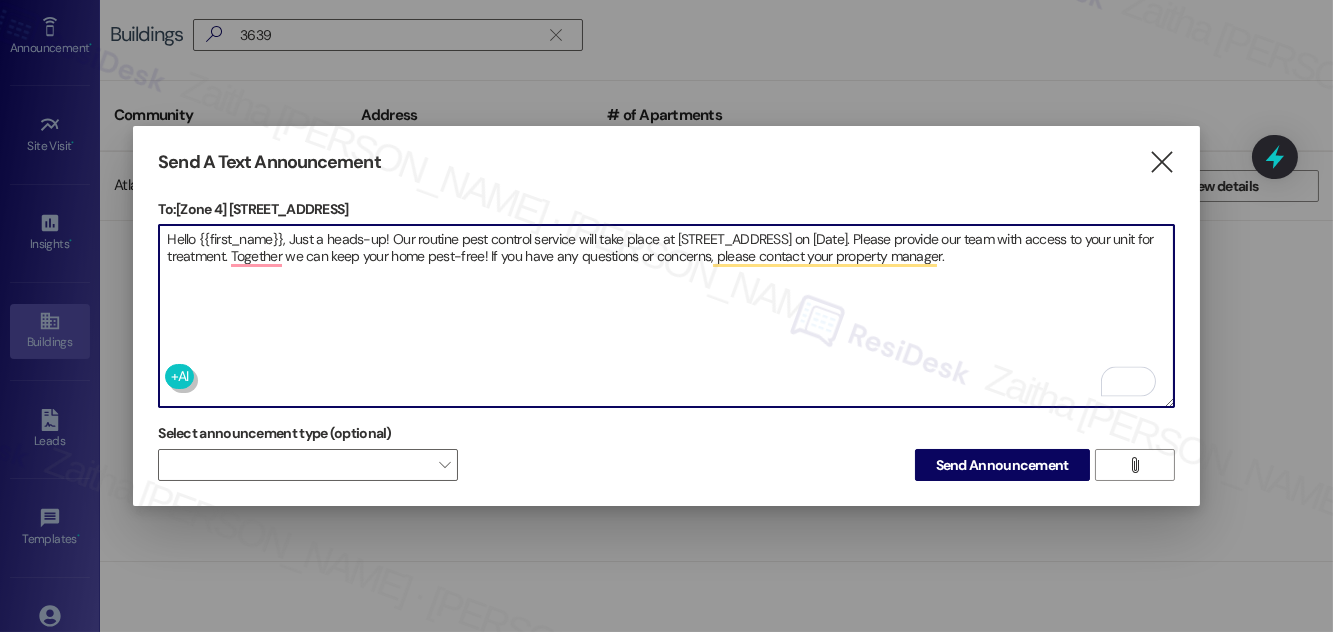 click on "Hello {{first_name}}, Just a heads-up! Our routine pest control service will take place at 3639 W 63rd Street on [Date]. Please provide our team with access to your unit for treatment. Together we can keep your home pest-free! If you have any questions or concerns, please contact your property manager." at bounding box center [666, 316] 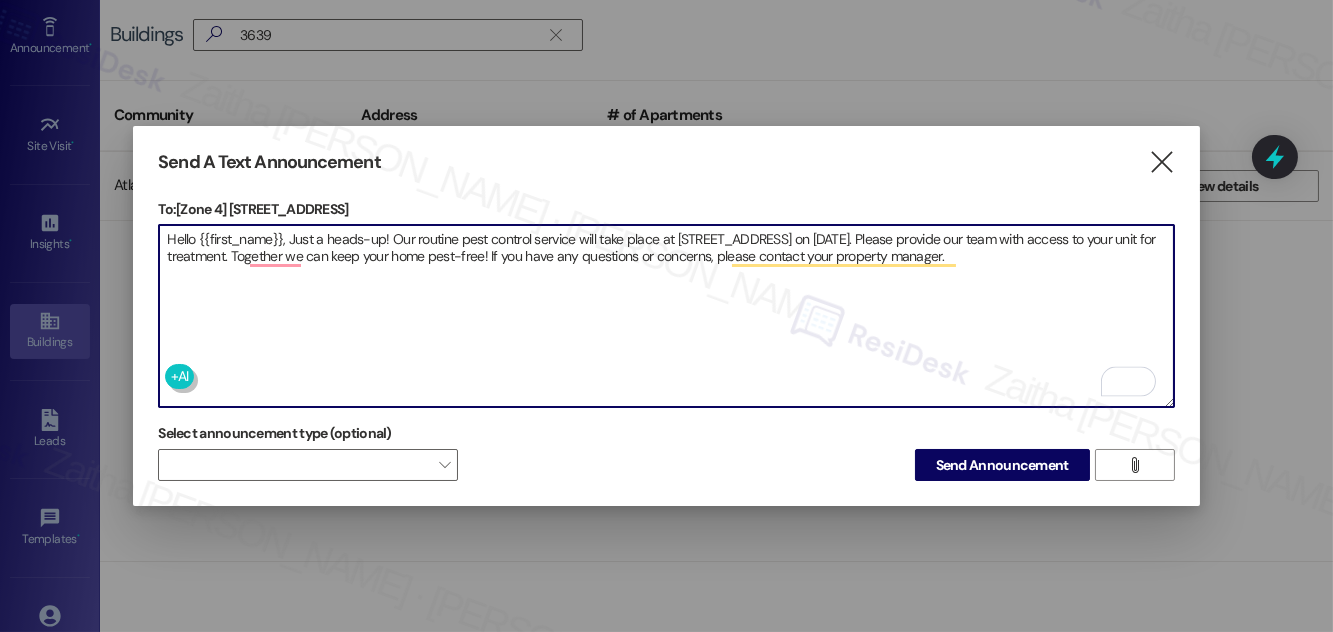 type on "Hello {{first_name}}, Just a heads-up! Our routine pest control service will take place at 3639 W 63rd Street on July 12th. Please provide our team with access to your unit for treatment. Together we can keep your home pest-free! If you have any questions or concerns, please contact your property manager." 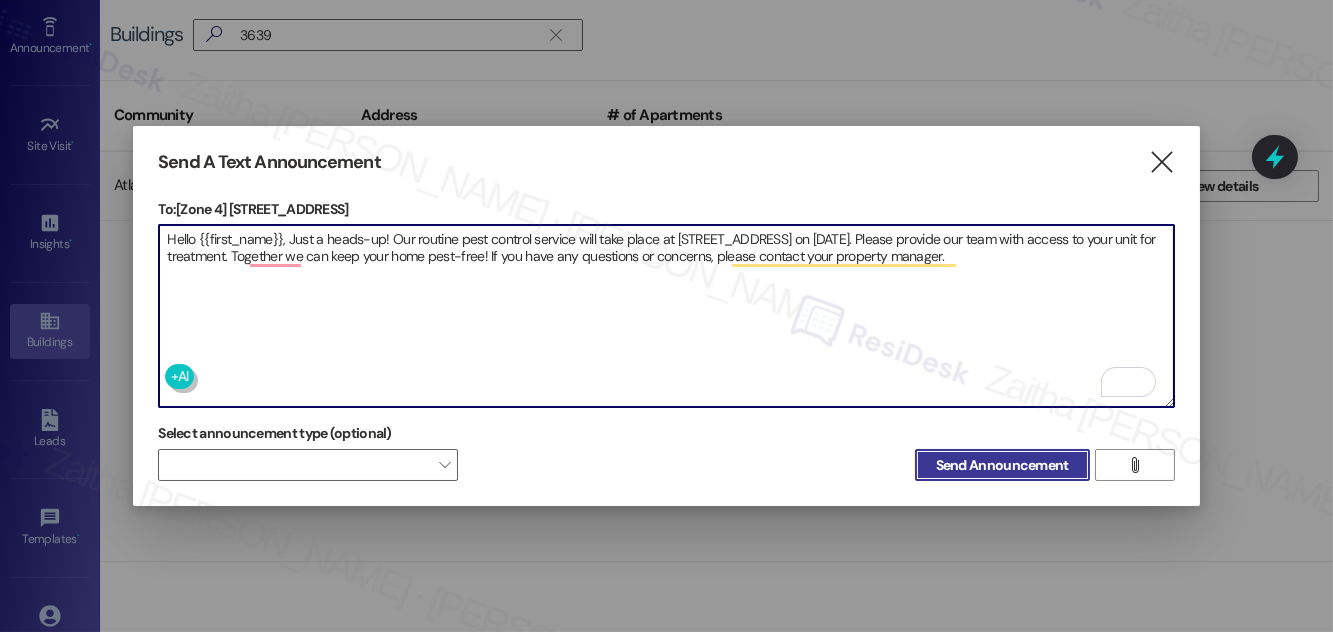 click on "Send Announcement" at bounding box center (1002, 465) 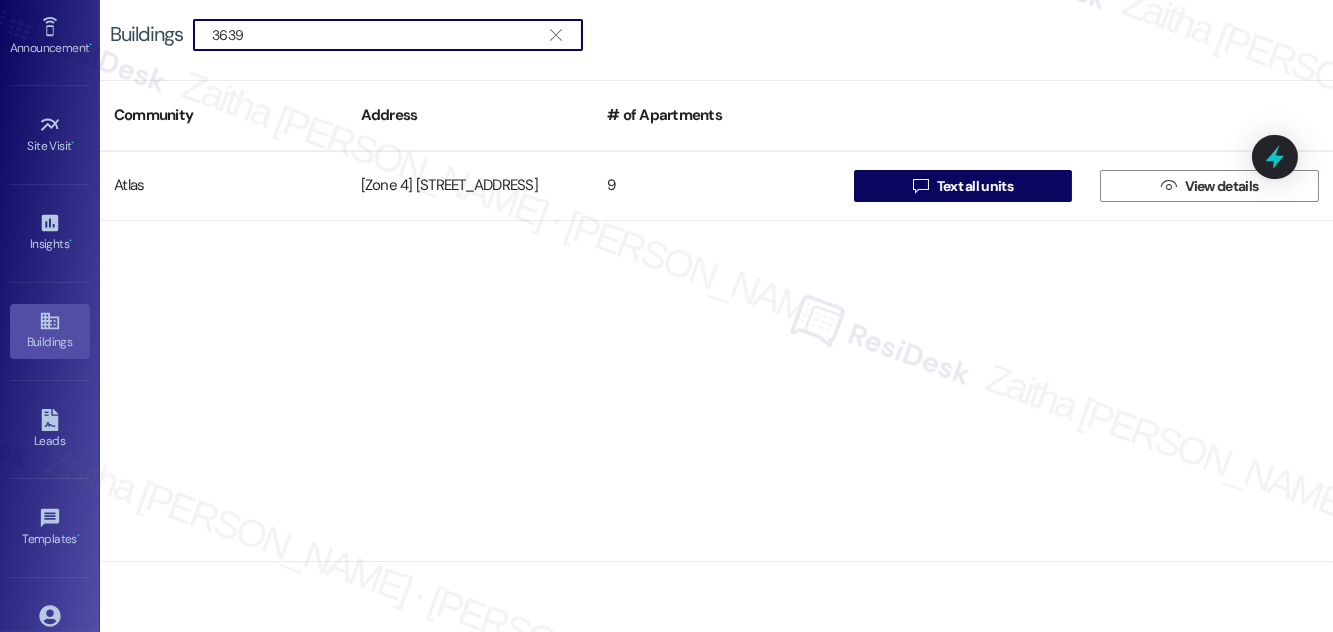 drag, startPoint x: 299, startPoint y: 36, endPoint x: 208, endPoint y: 34, distance: 91.02197 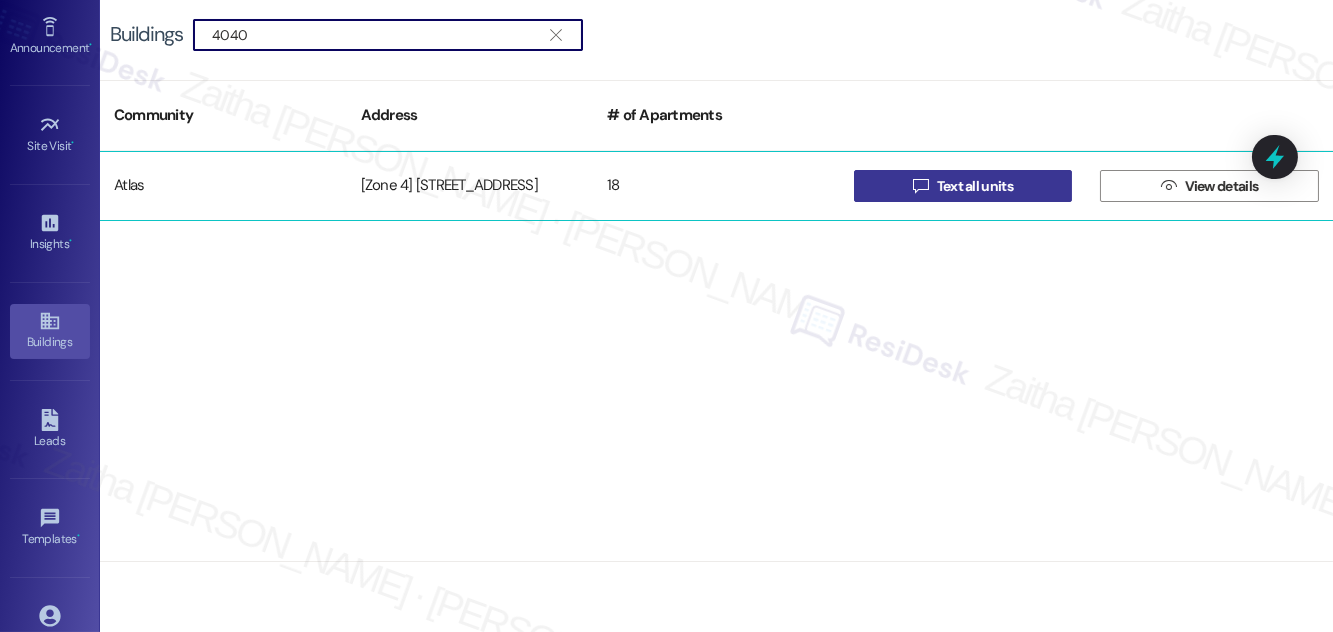 type on "4040" 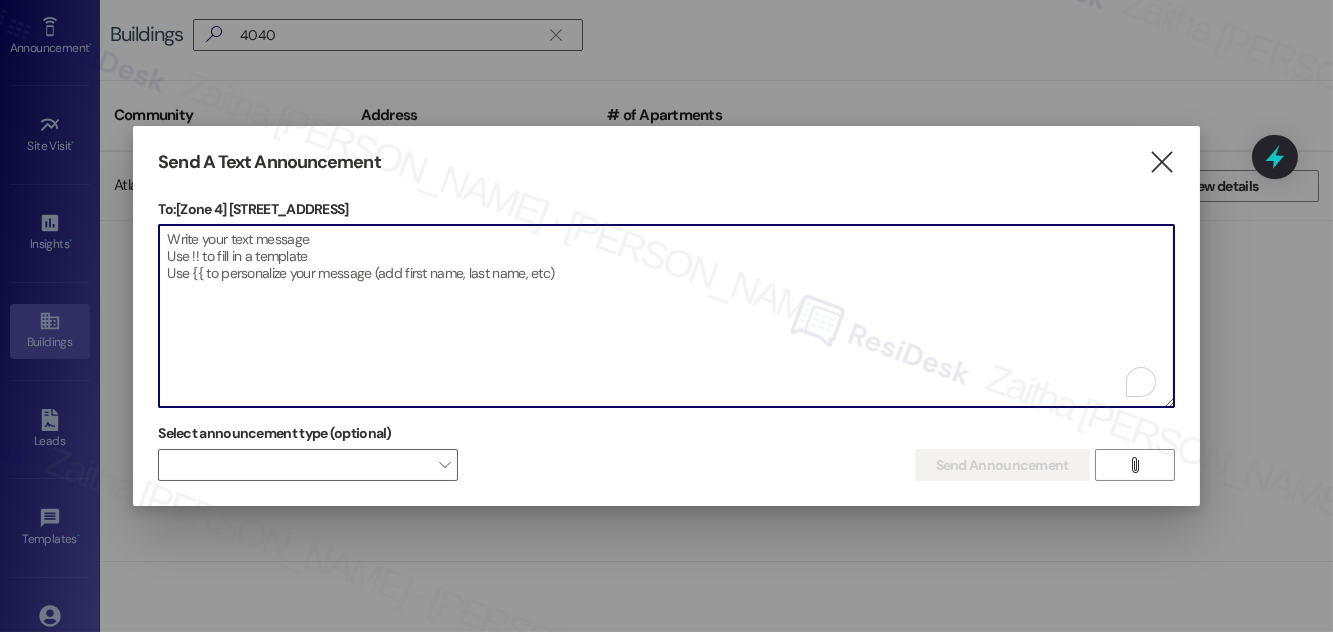 click at bounding box center [666, 316] 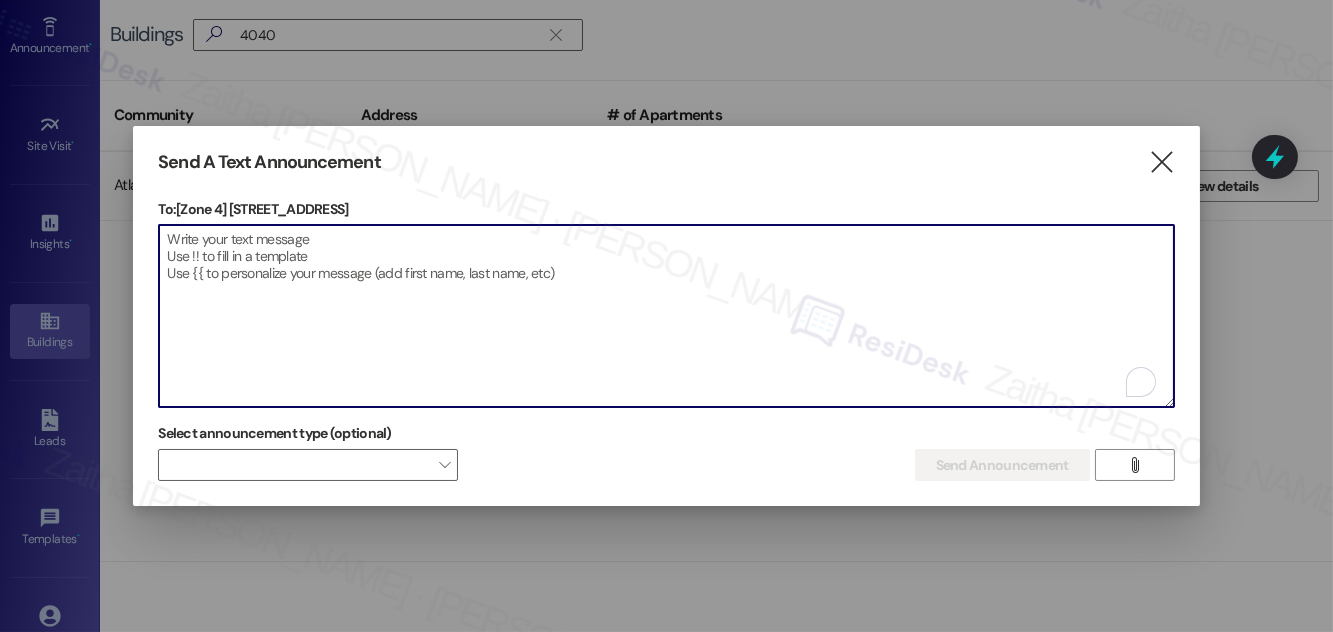 paste on "Hello {{first_name}}, Just a heads-up! Our routine pest control service will take place at {{property}} on [Date]. Please provide our team with access to your unit for treatment. Together we can keep your home pest-free! If you have any questions or concerns, please contact your property manager." 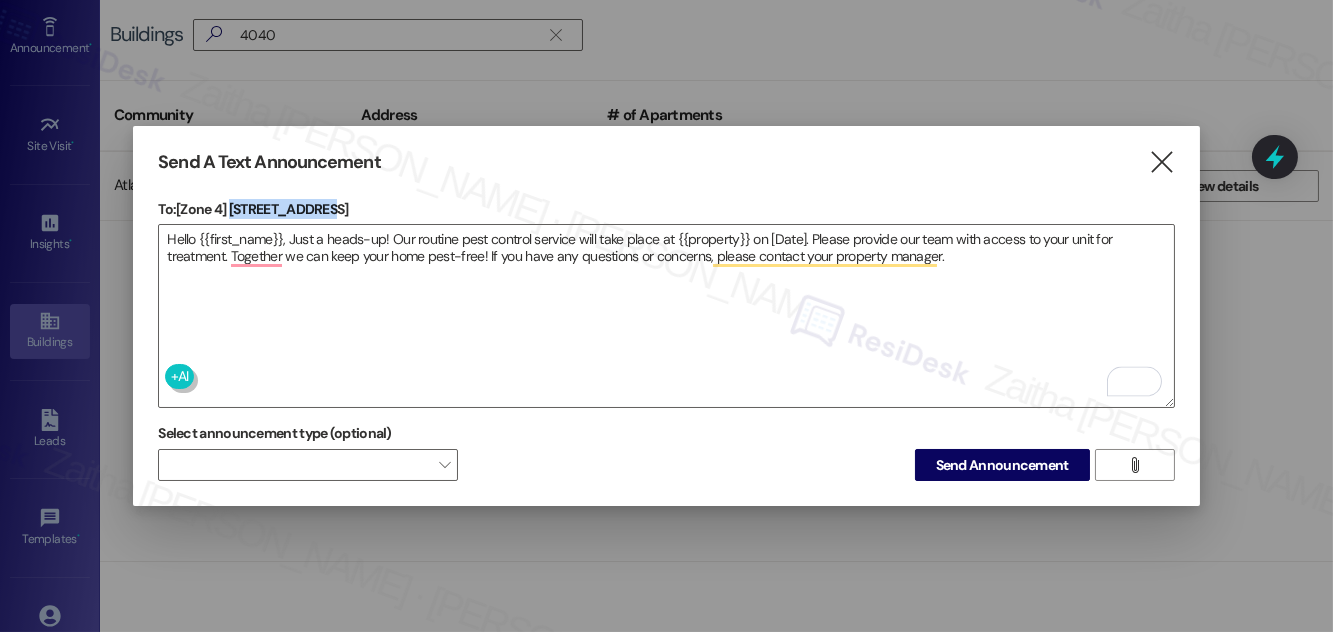 drag, startPoint x: 235, startPoint y: 202, endPoint x: 336, endPoint y: 195, distance: 101.24229 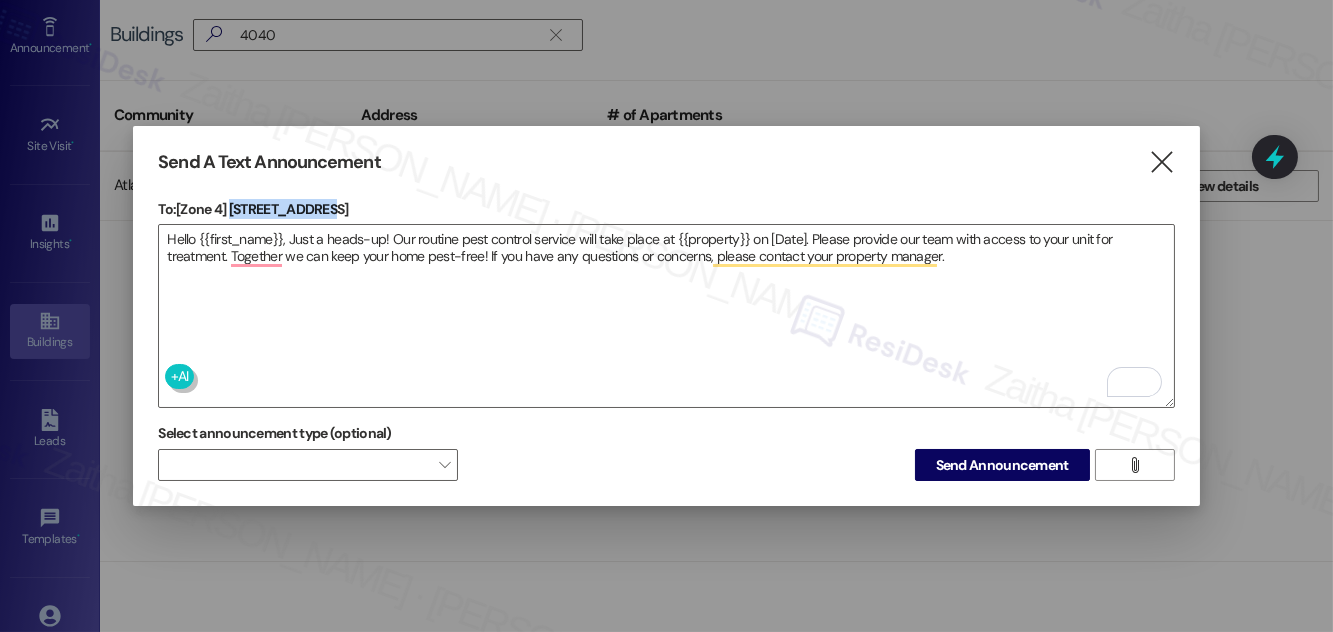 copy on "4040 W 63rd St" 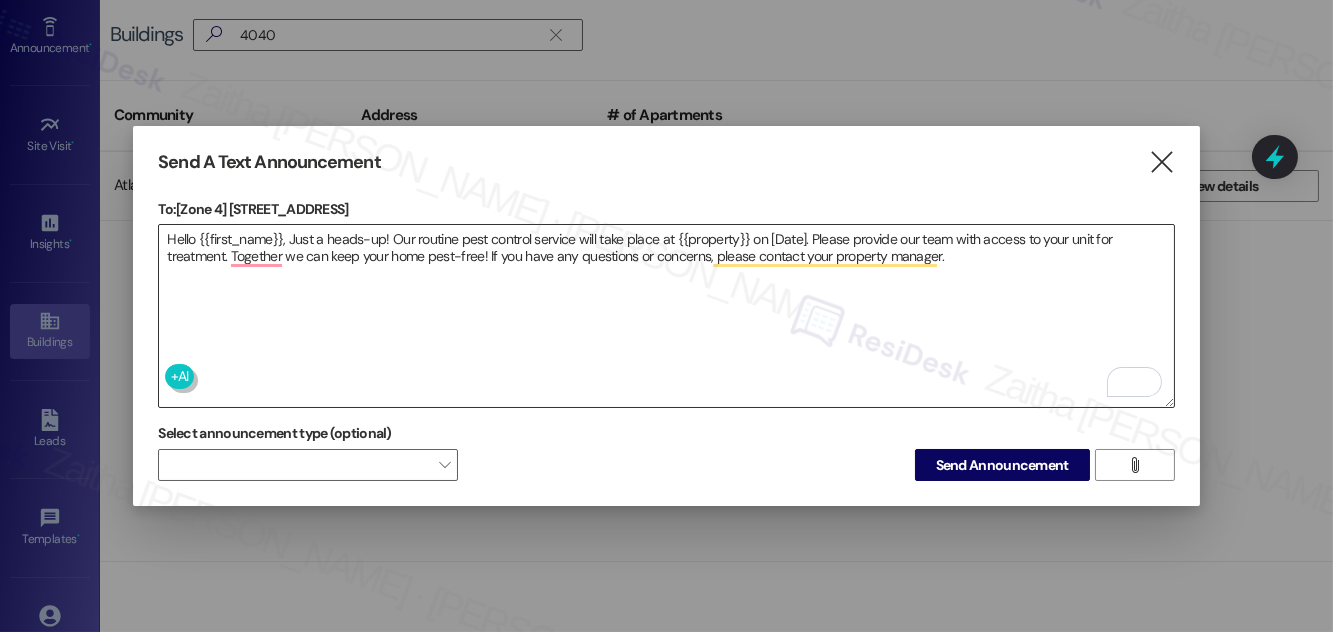 click on "Hello {{first_name}}, Just a heads-up! Our routine pest control service will take place at {{property}} on [Date]. Please provide our team with access to your unit for treatment. Together we can keep your home pest-free! If you have any questions or concerns, please contact your property manager." at bounding box center [666, 316] 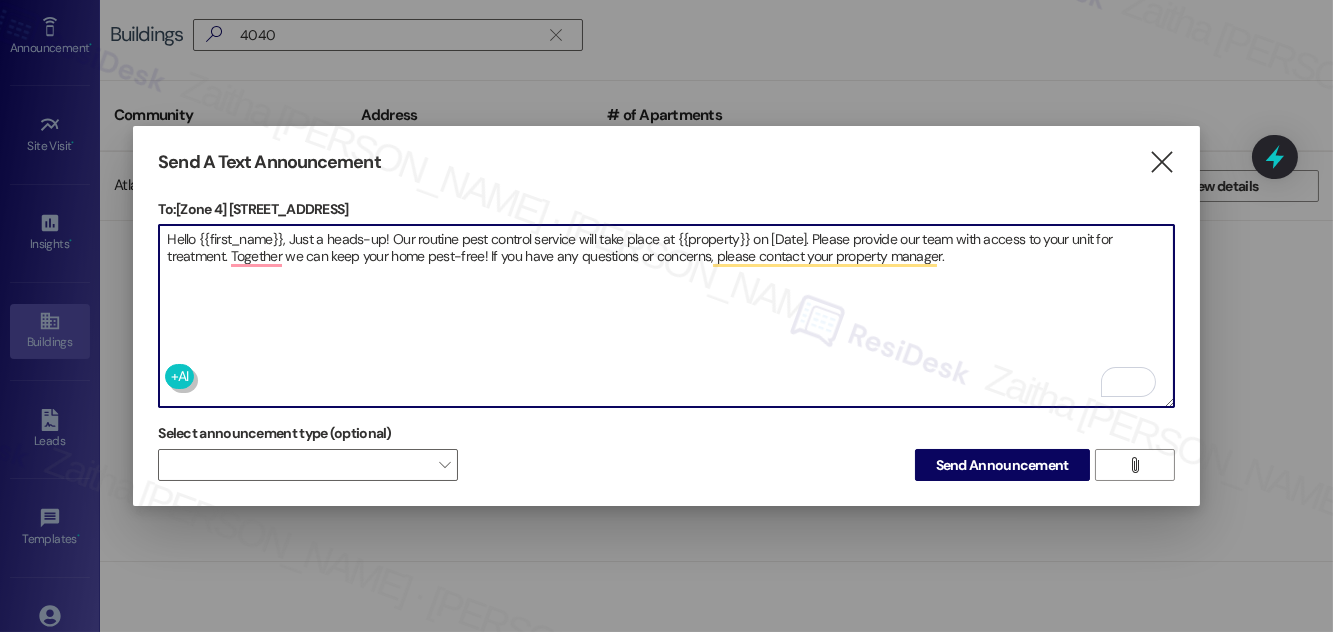 click on "Hello {{first_name}}, Just a heads-up! Our routine pest control service will take place at {{property}} on [Date]. Please provide our team with access to your unit for treatment. Together we can keep your home pest-free! If you have any questions or concerns, please contact your property manager." at bounding box center (666, 316) 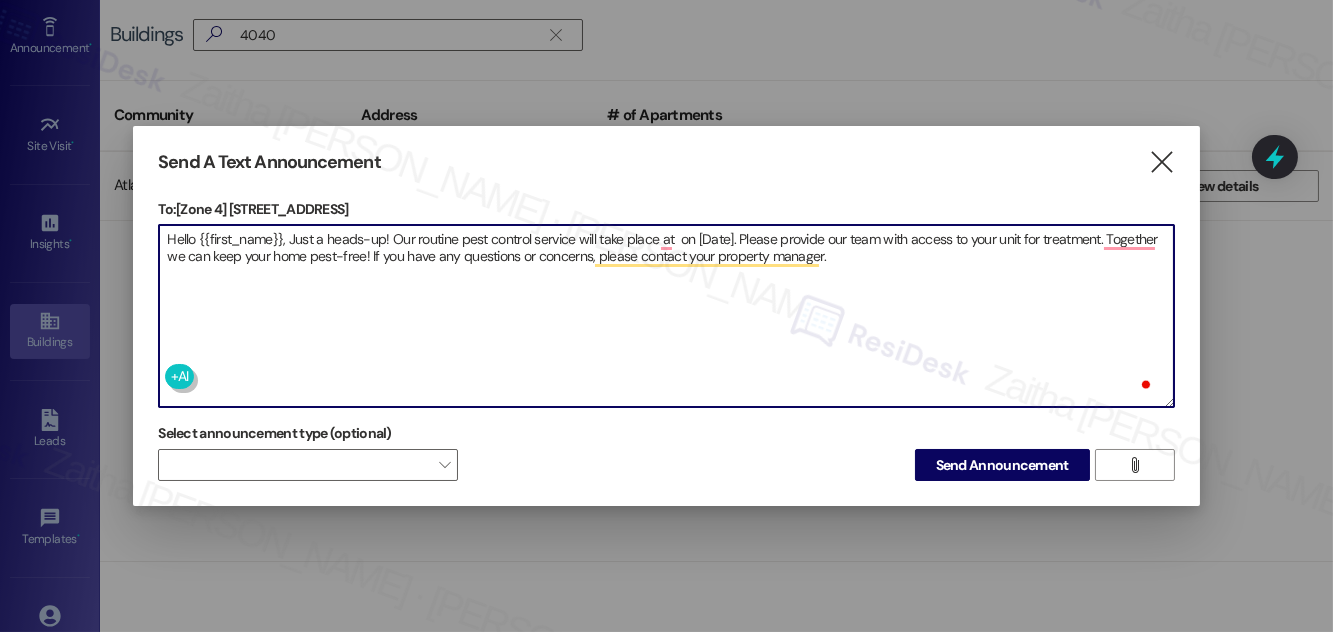 paste on "4040 W 63rd St" 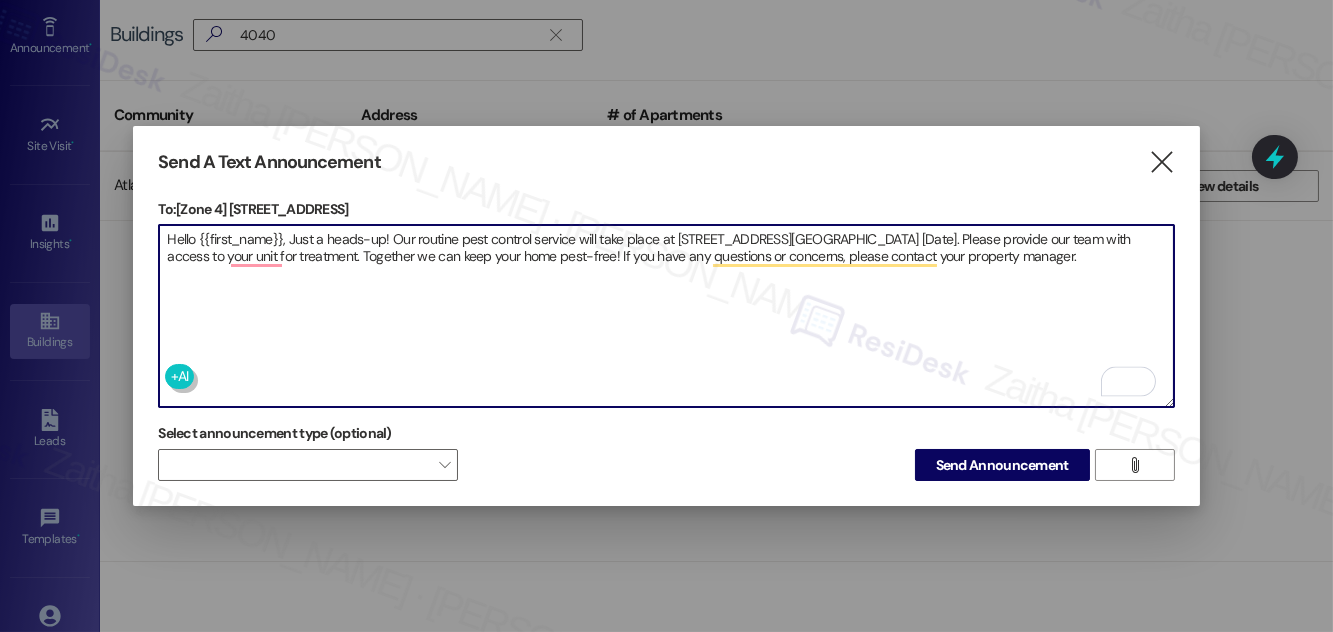 click on "Hello {{first_name}}, Just a heads-up! Our routine pest control service will take place at 4040 W 63rd St on [Date]. Please provide our team with access to your unit for treatment. Together we can keep your home pest-free! If you have any questions or concerns, please contact your property manager." at bounding box center [666, 316] 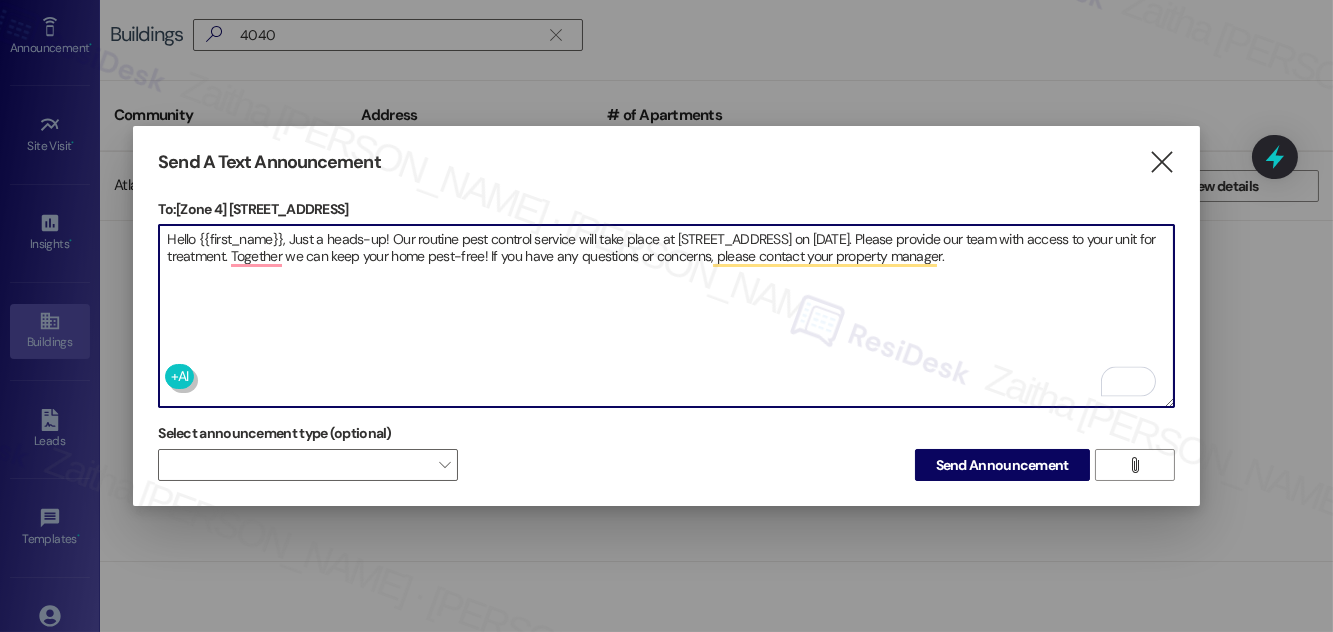type on "Hello {{first_name}}, Just a heads-up! Our routine pest control service will take place at 4040 W 63rd St on July 12th. Please provide our team with access to your unit for treatment. Together we can keep your home pest-free! If you have any questions or concerns, please contact your property manager." 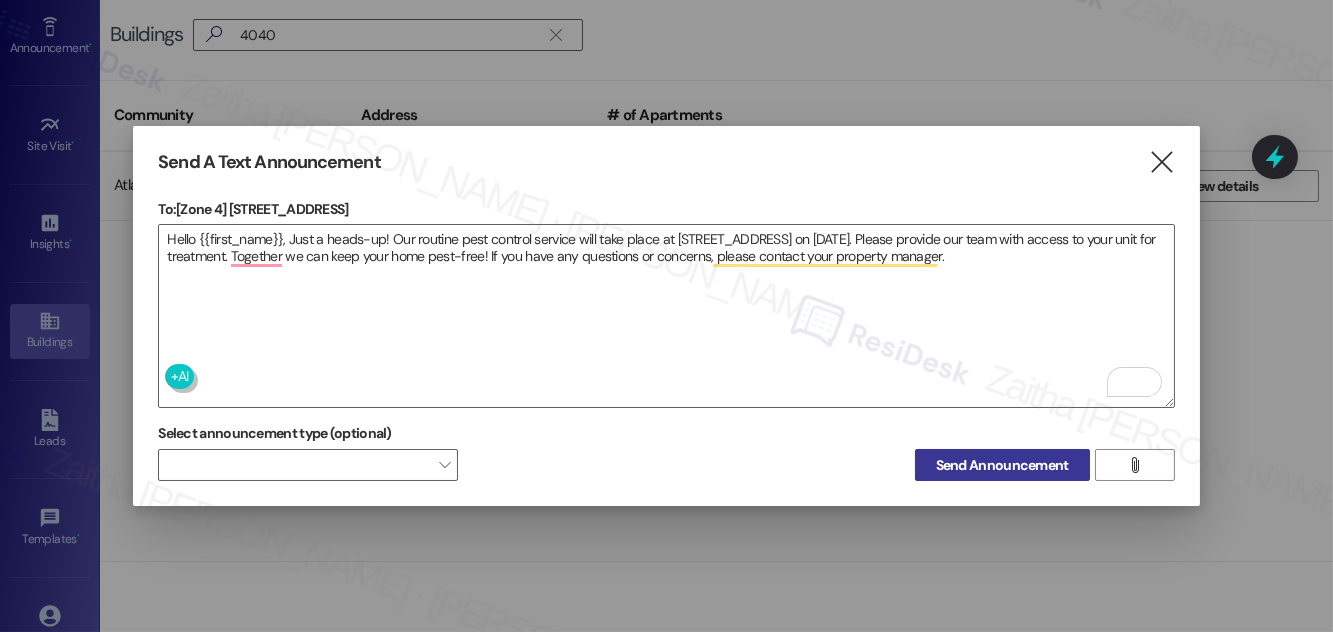 click on "Send Announcement" at bounding box center [1002, 465] 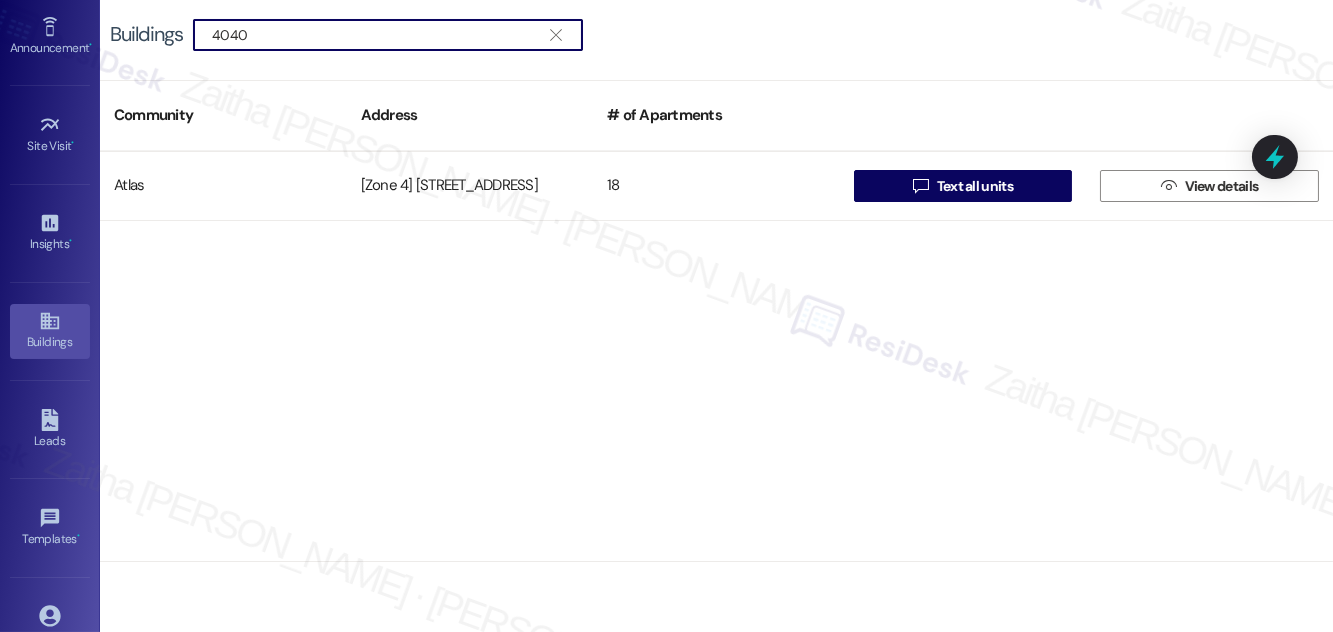 drag, startPoint x: 260, startPoint y: 23, endPoint x: 213, endPoint y: 26, distance: 47.095646 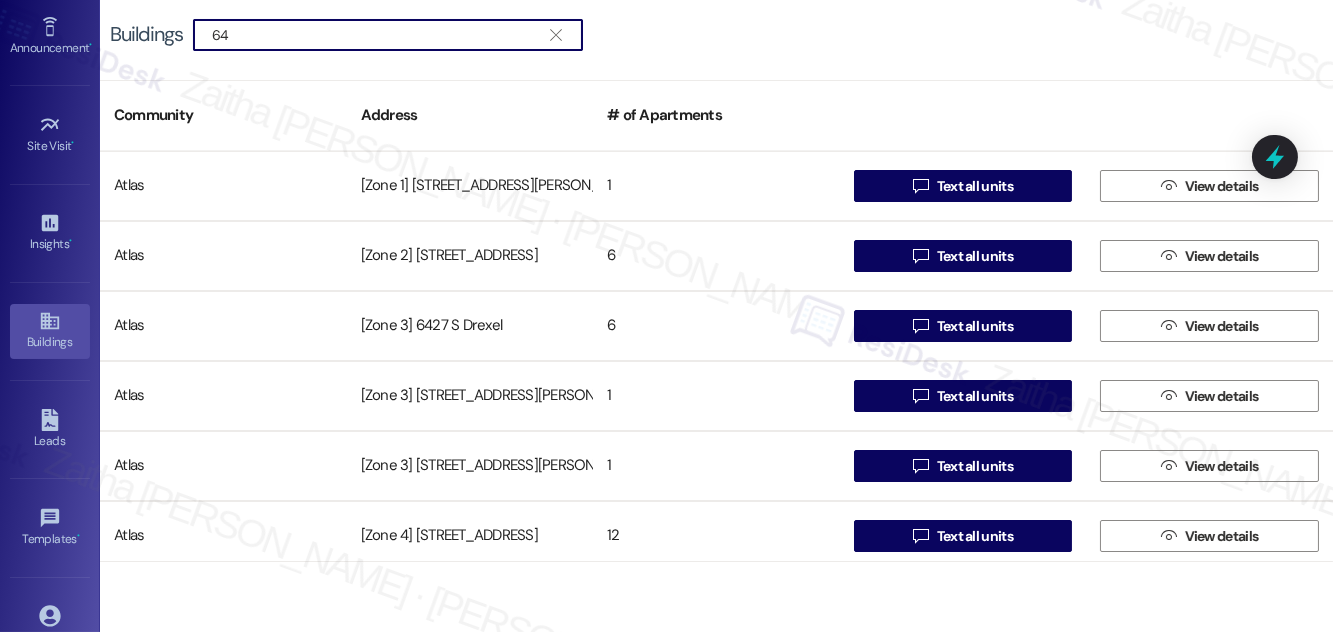 type on "6" 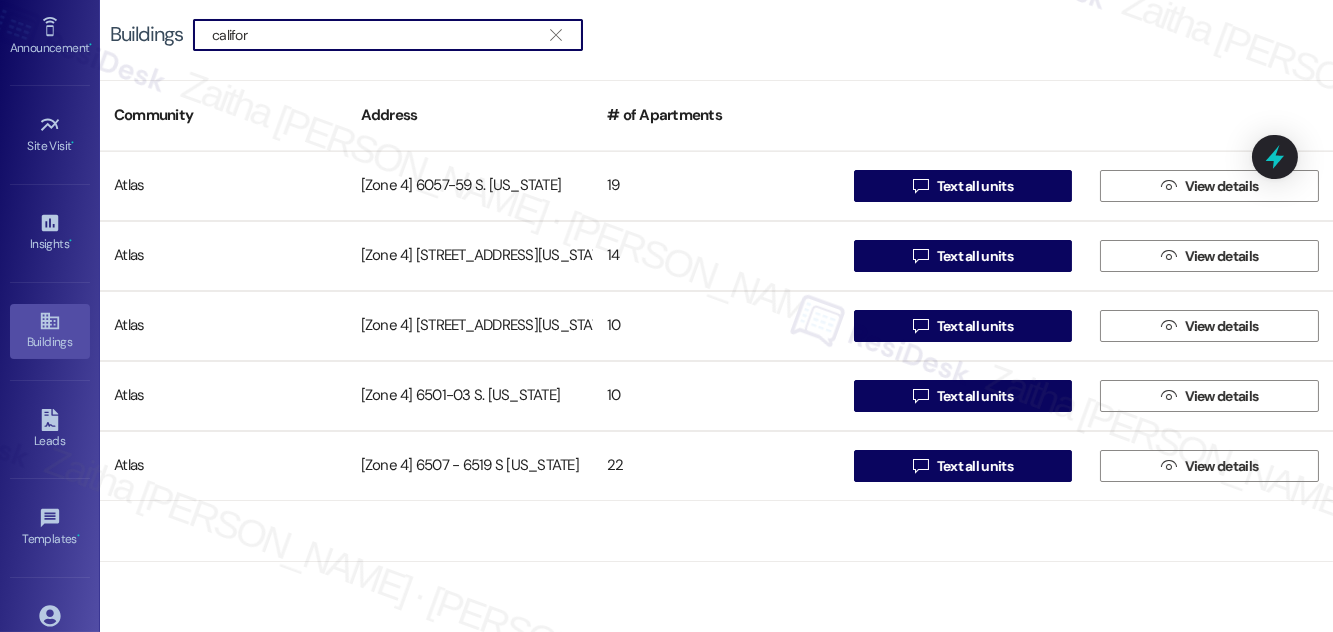 drag, startPoint x: 277, startPoint y: 40, endPoint x: 200, endPoint y: 40, distance: 77 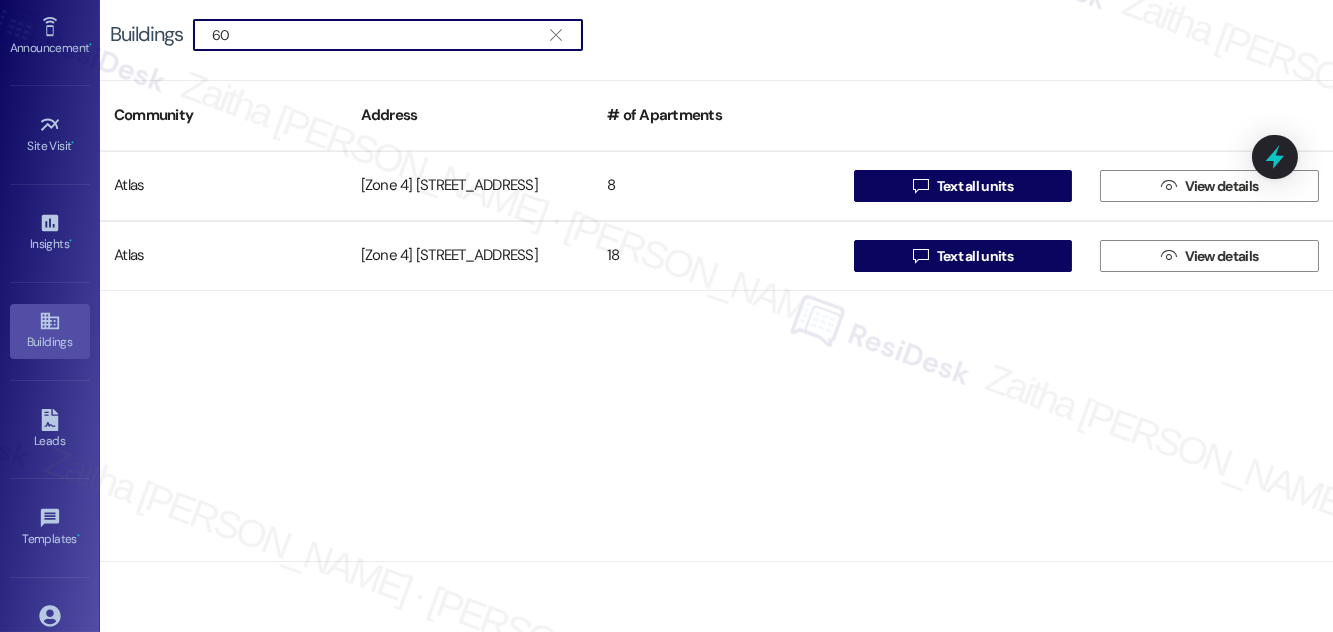 type on "6" 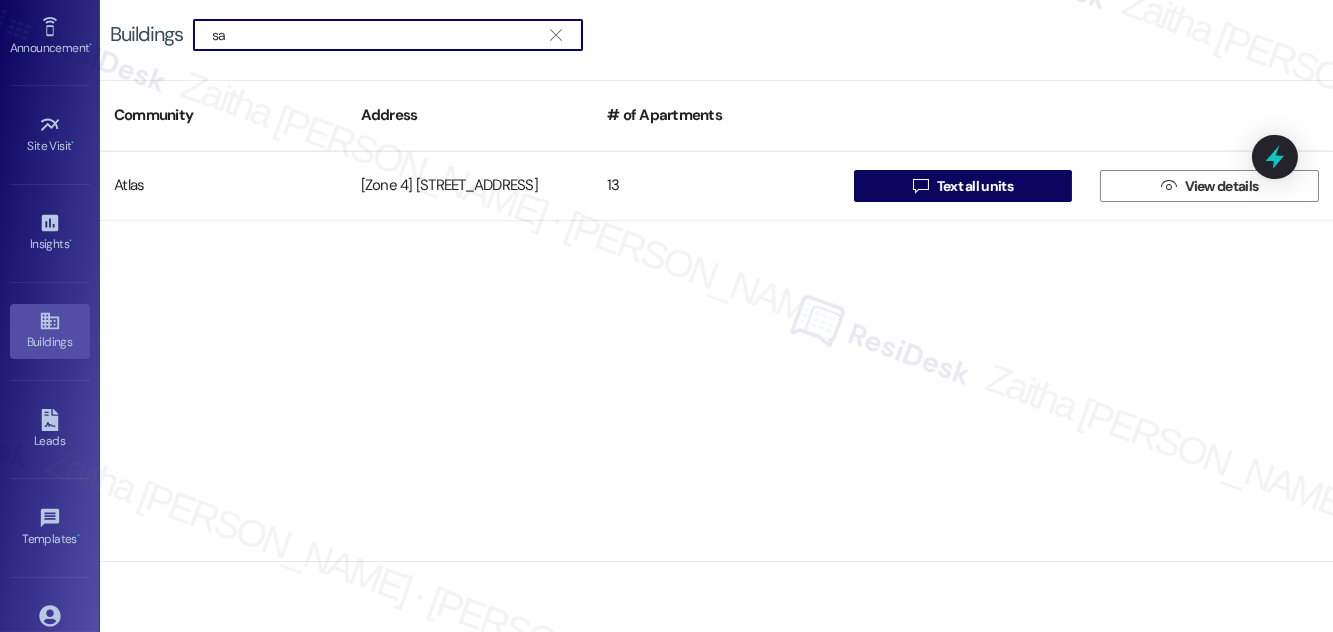 type on "s" 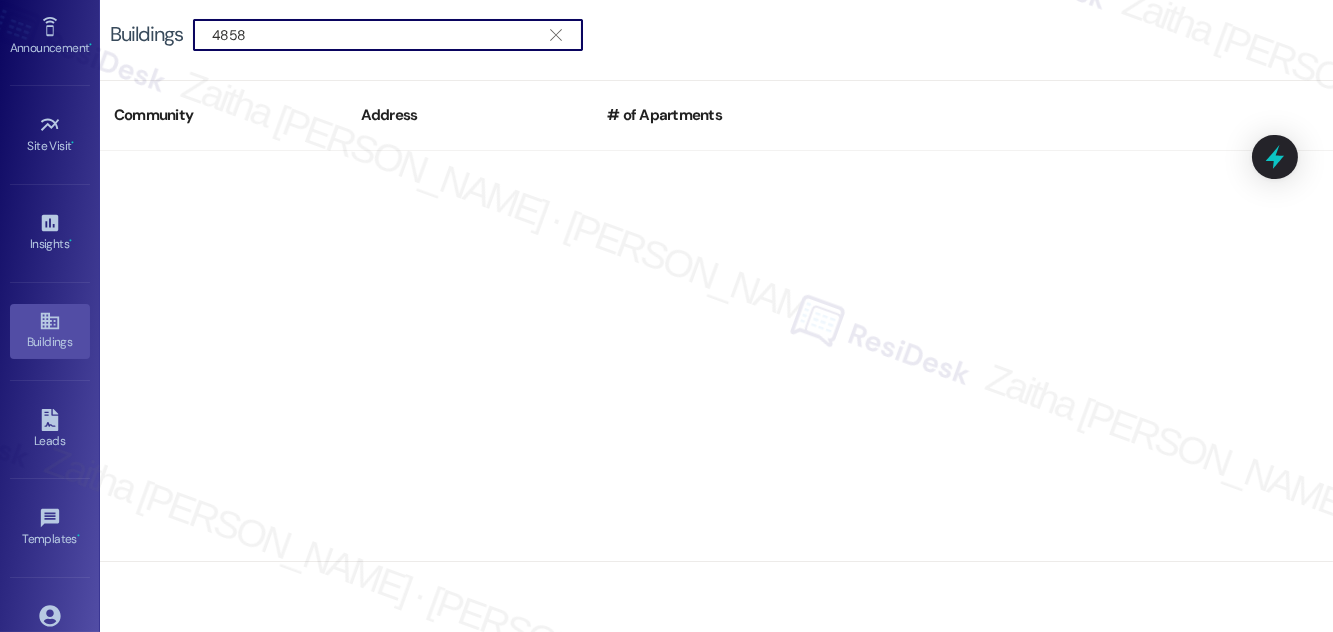 drag, startPoint x: 260, startPoint y: 36, endPoint x: 183, endPoint y: 36, distance: 77 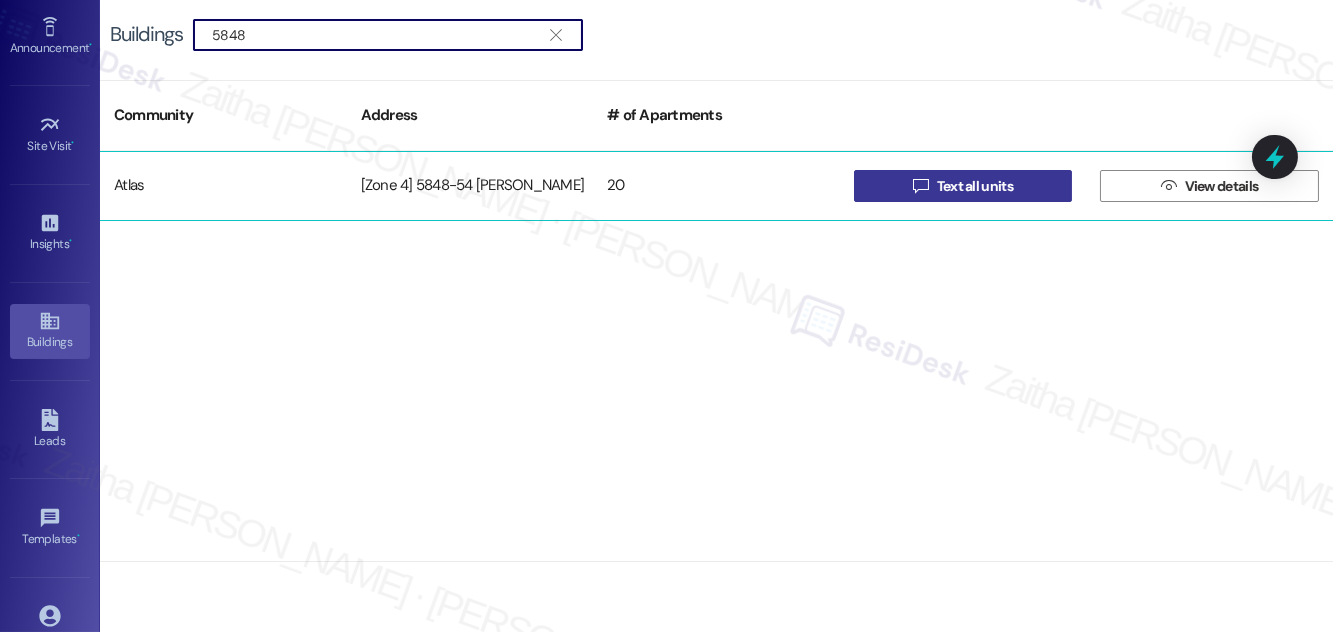 type on "5848" 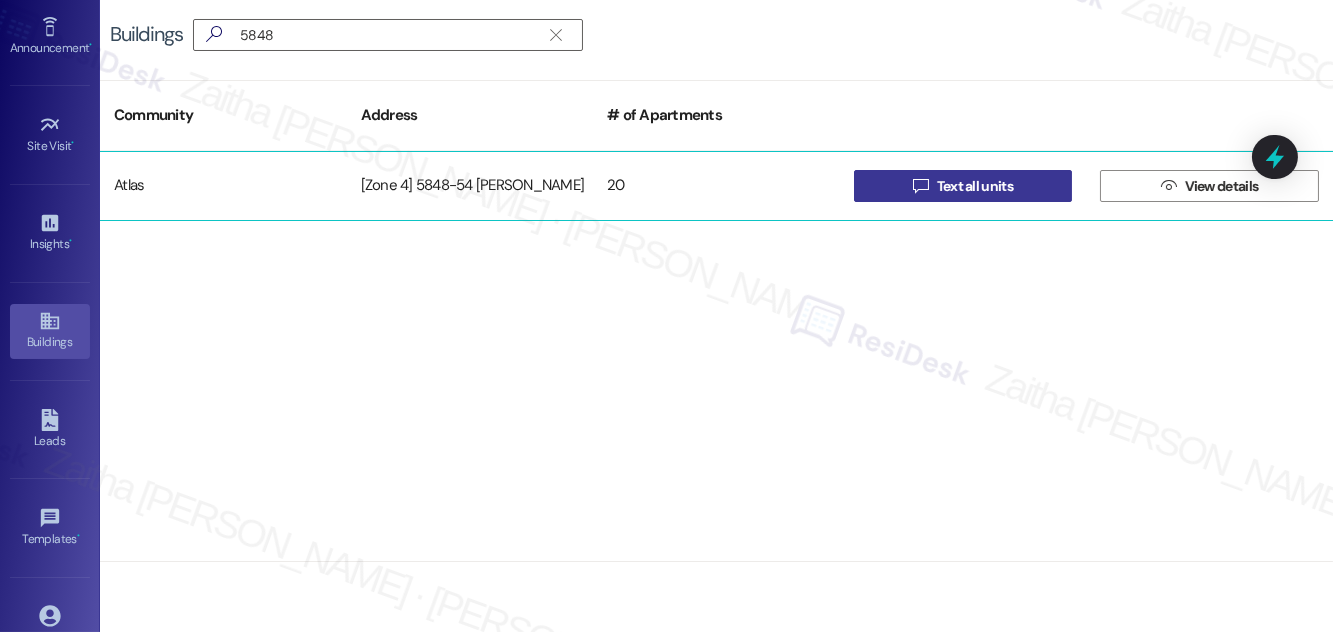 click on "Text all units" at bounding box center [975, 186] 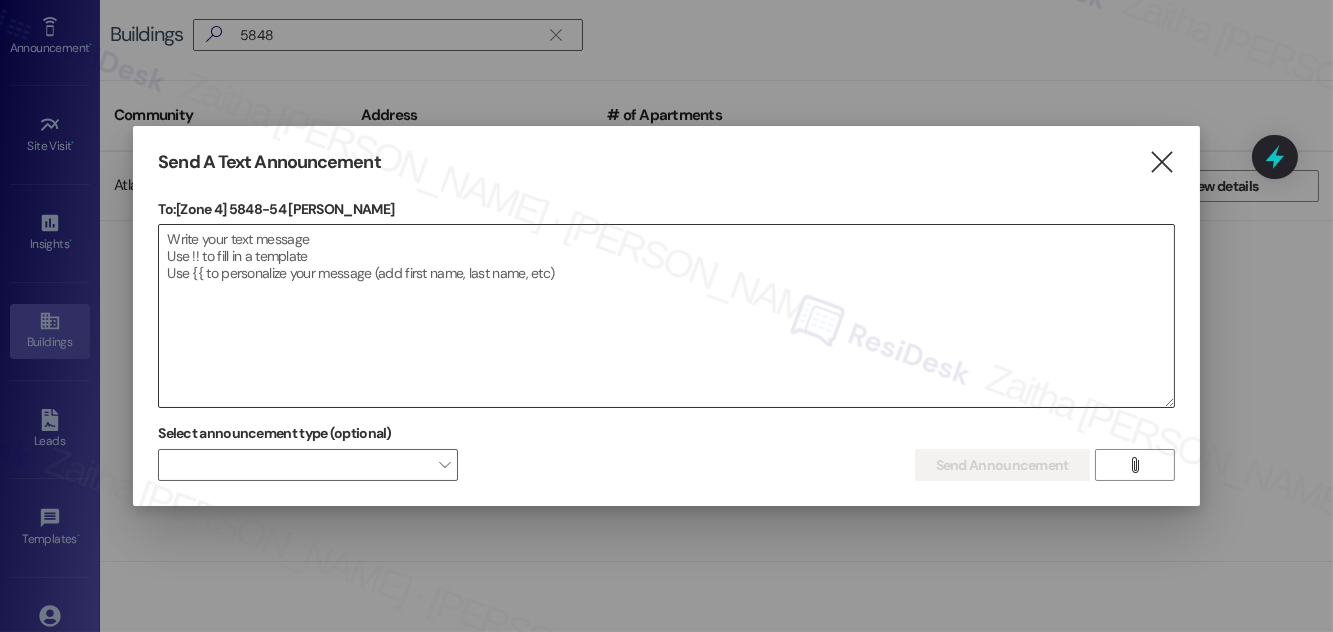 click at bounding box center (666, 316) 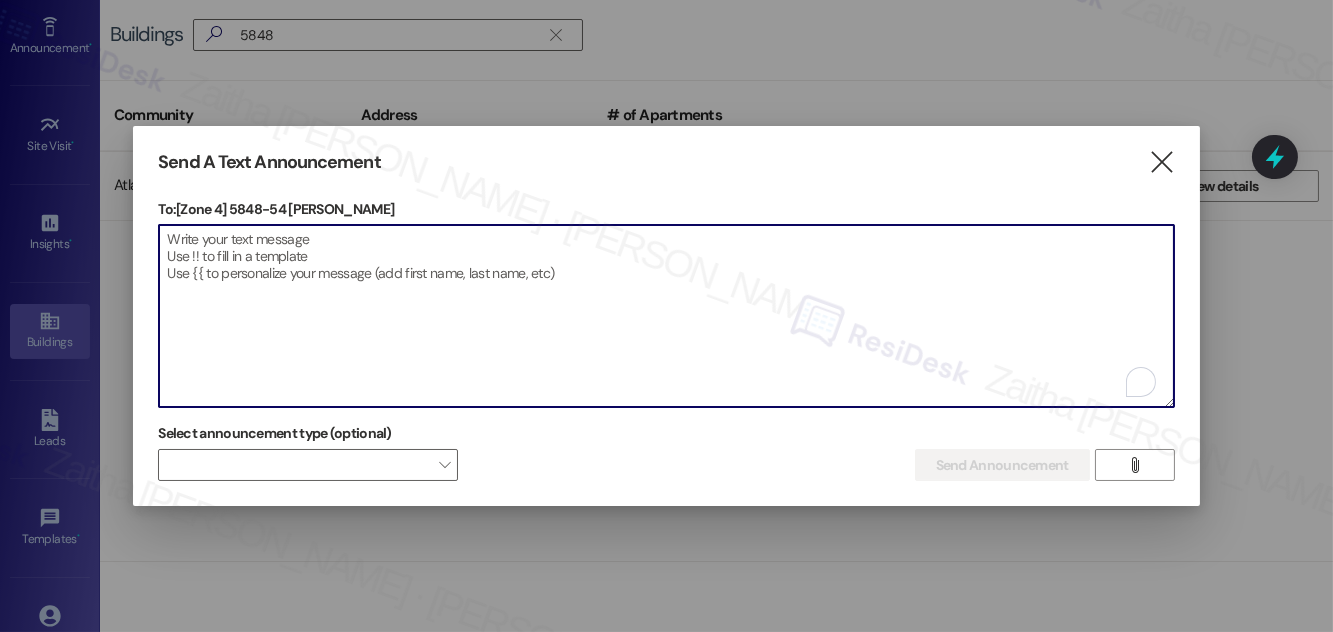 paste on "Hello {{first_name}}, Just a heads-up! Our routine pest control service will take place at {{property}} on [Date]. Please provide our team with access to your unit for treatment. Together we can keep your home pest-free! If you have any questions or concerns, please contact your property manager." 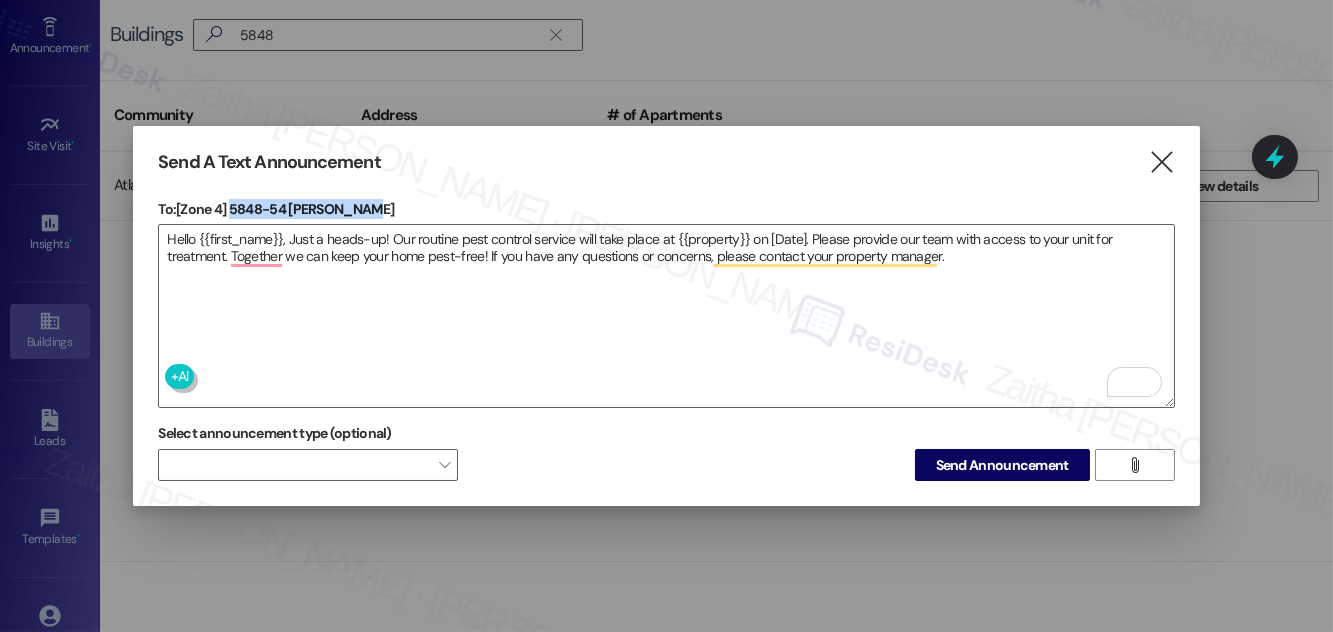 drag, startPoint x: 231, startPoint y: 199, endPoint x: 370, endPoint y: 197, distance: 139.01439 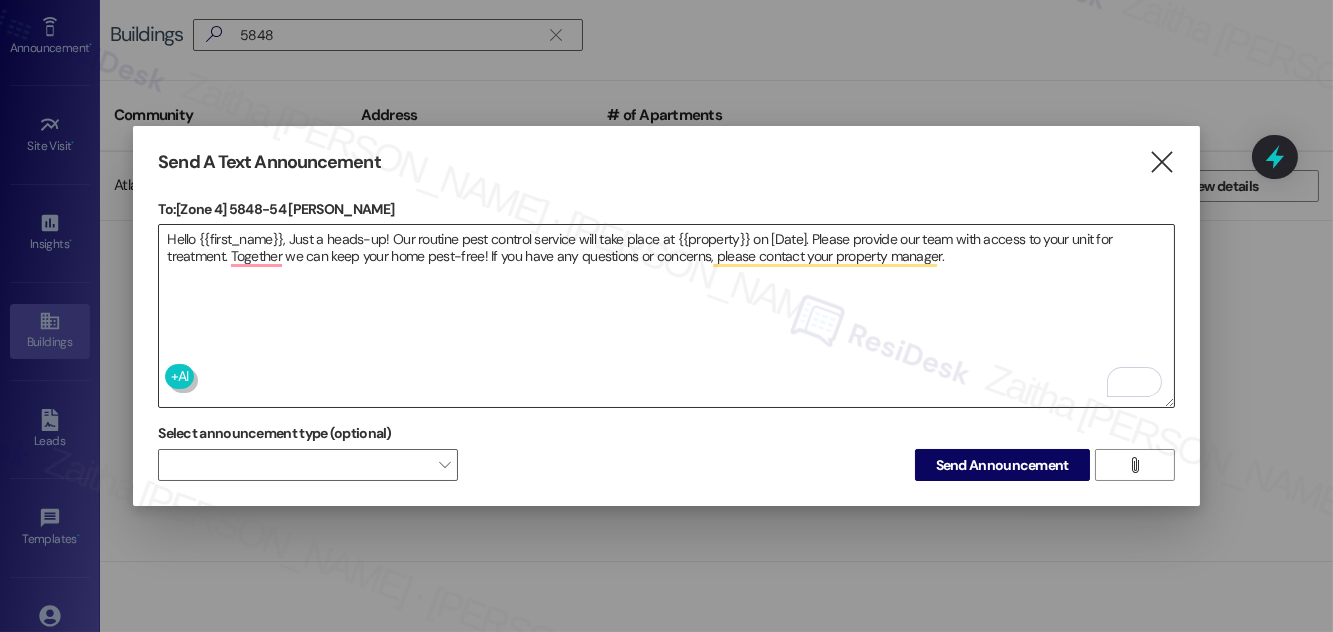 click on "Hello {{first_name}}, Just a heads-up! Our routine pest control service will take place at {{property}} on [Date]. Please provide our team with access to your unit for treatment. Together we can keep your home pest-free! If you have any questions or concerns, please contact your property manager." at bounding box center [666, 316] 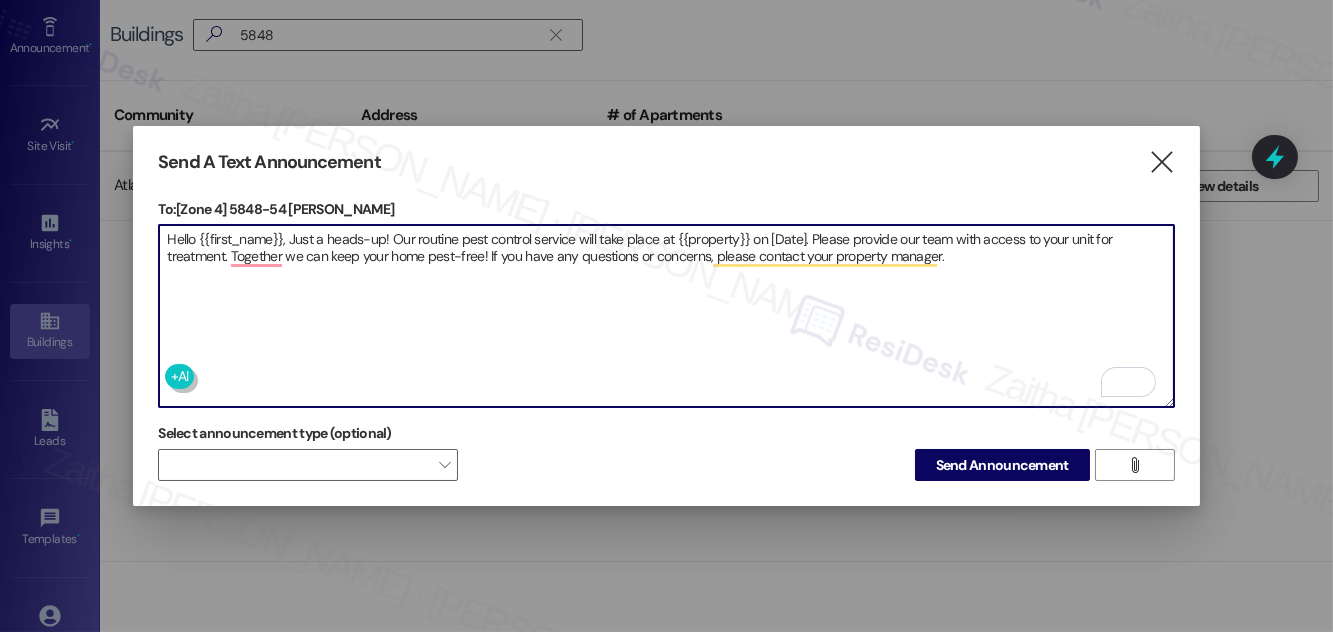 click on "Hello {{first_name}}, Just a heads-up! Our routine pest control service will take place at {{property}} on [Date]. Please provide our team with access to your unit for treatment. Together we can keep your home pest-free! If you have any questions or concerns, please contact your property manager." at bounding box center [666, 316] 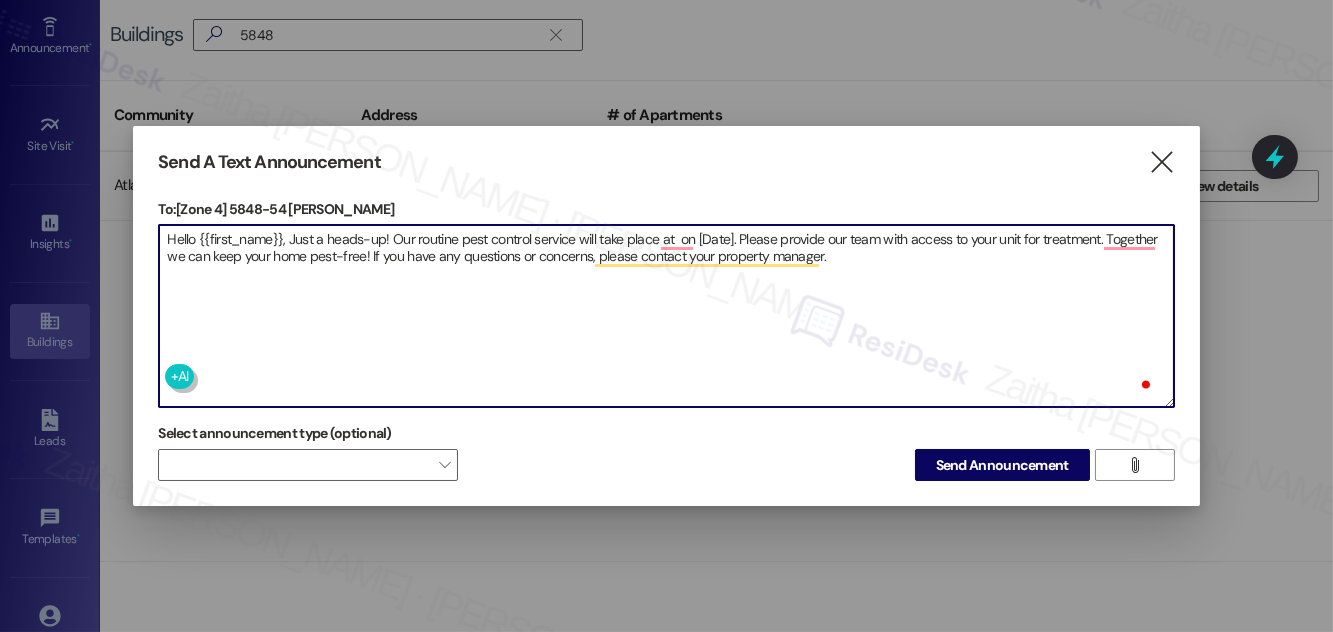 paste on "5848-54 S. Trumbull" 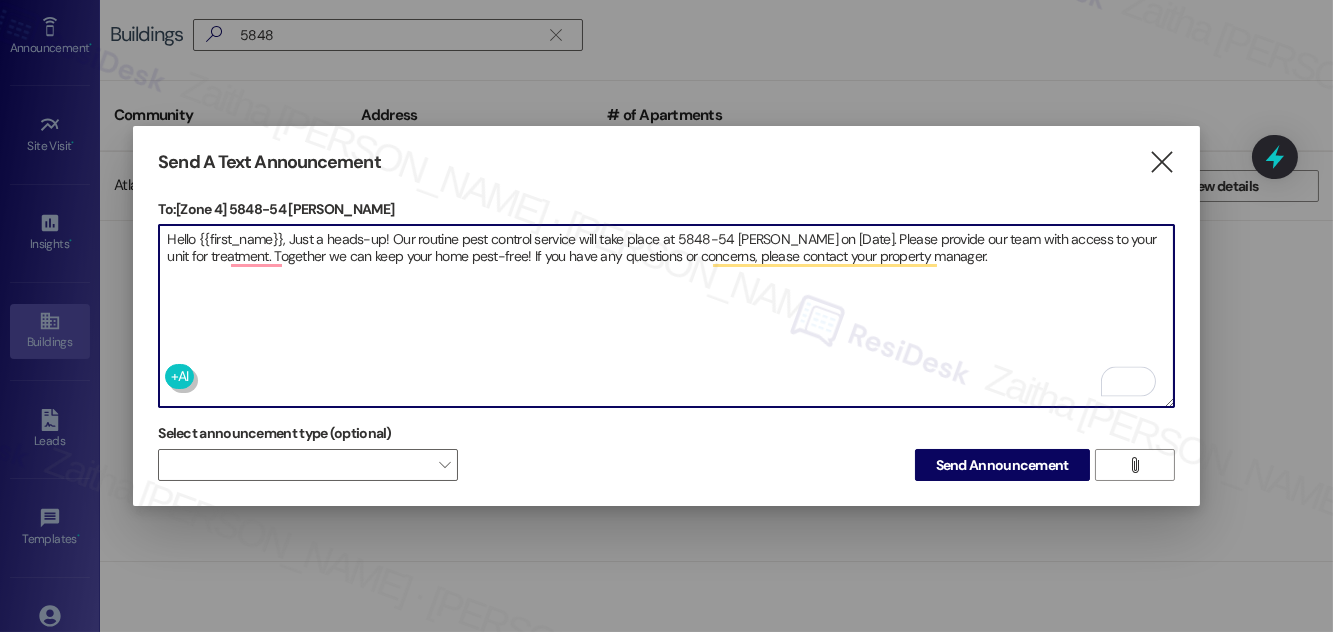 click on "Hello {{first_name}}, Just a heads-up! Our routine pest control service will take place at 5848-54 S. Trumbull on [Date]. Please provide our team with access to your unit for treatment. Together we can keep your home pest-free! If you have any questions or concerns, please contact your property manager." at bounding box center (666, 316) 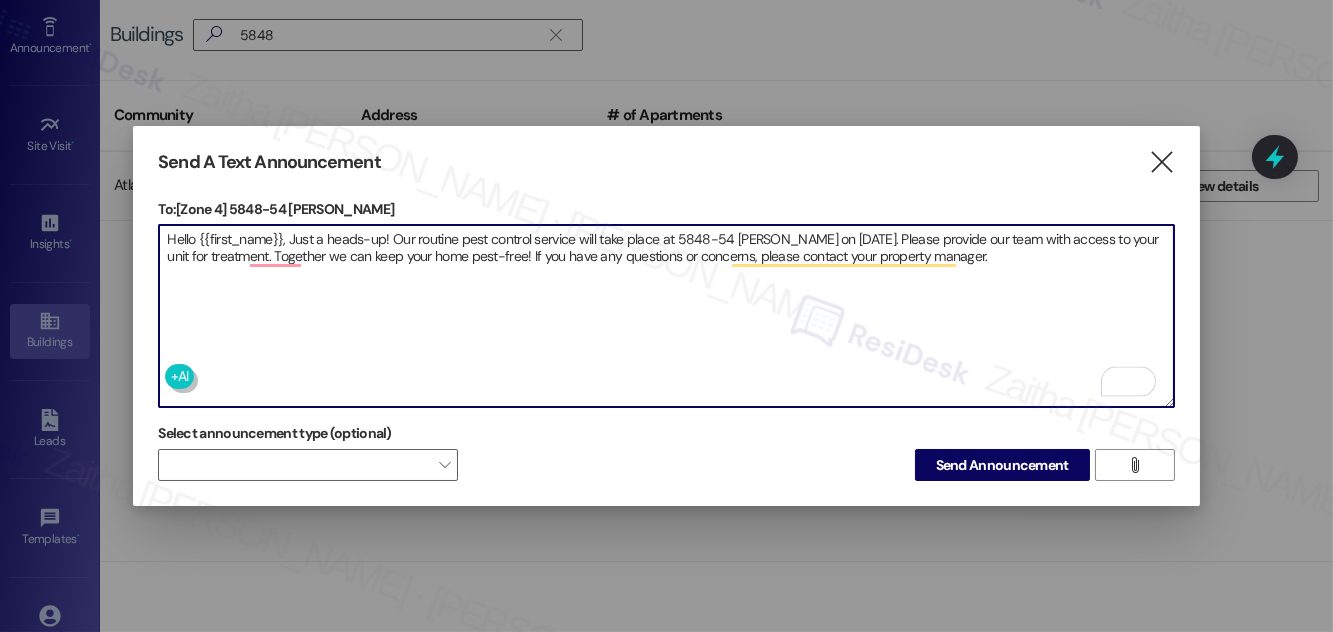 type on "Hello {{first_name}}, Just a heads-up! Our routine pest control service will take place at 5848-54 S. Trumbull on July 12th. Please provide our team with access to your unit for treatment. Together we can keep your home pest-free! If you have any questions or concerns, please contact your property manager." 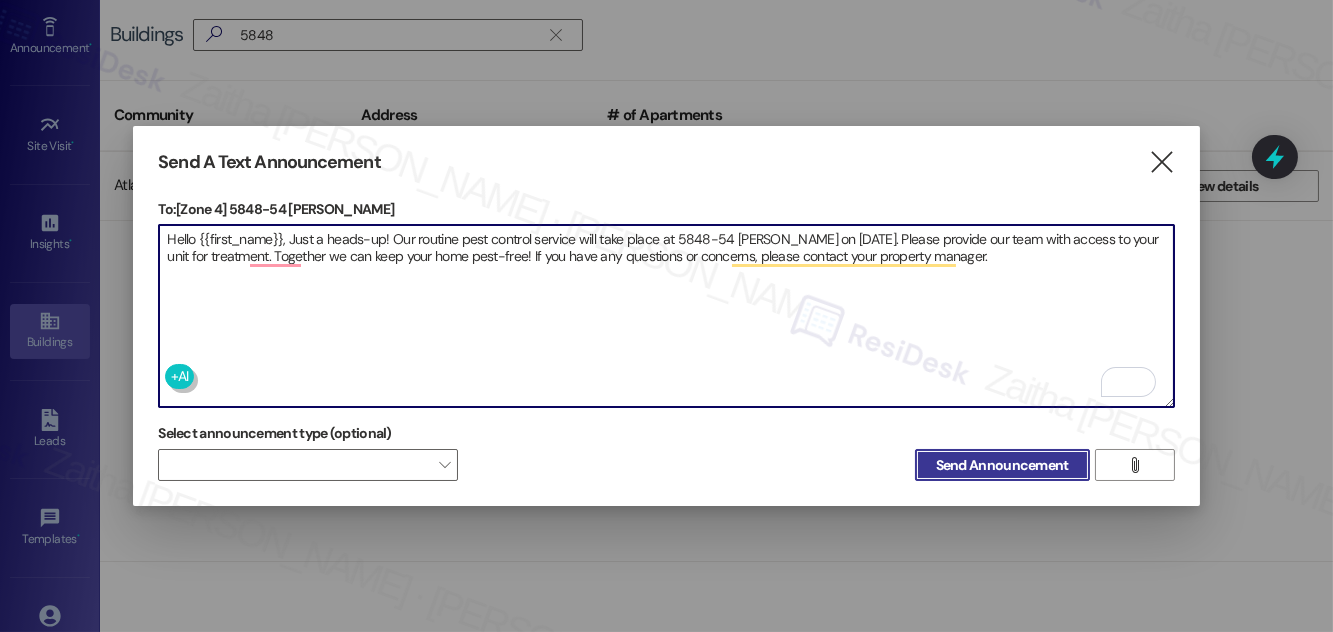 click on "Send Announcement" at bounding box center [1002, 465] 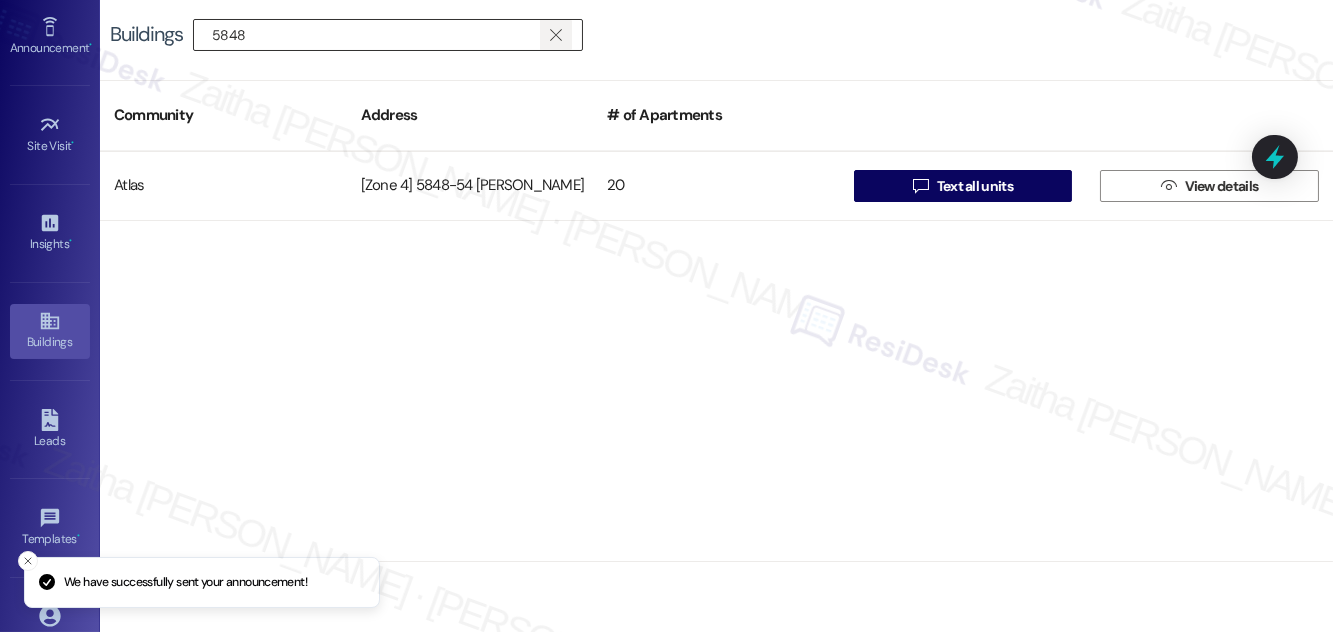 click on "" at bounding box center [555, 35] 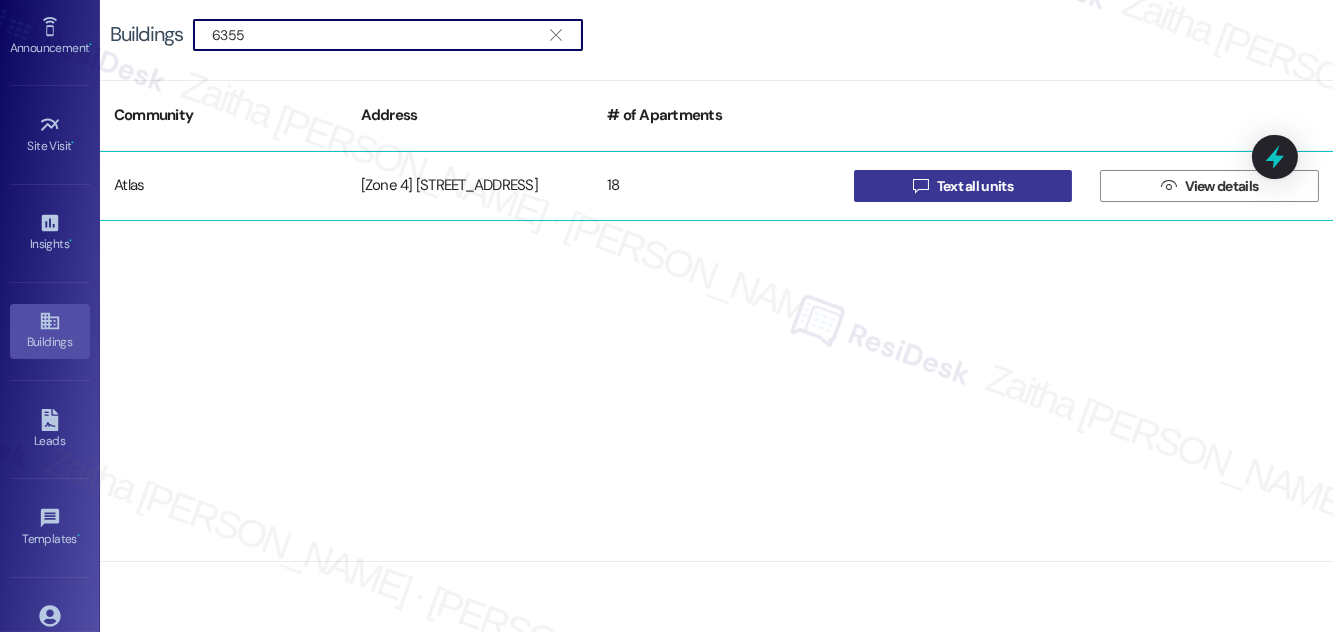 type on "6355" 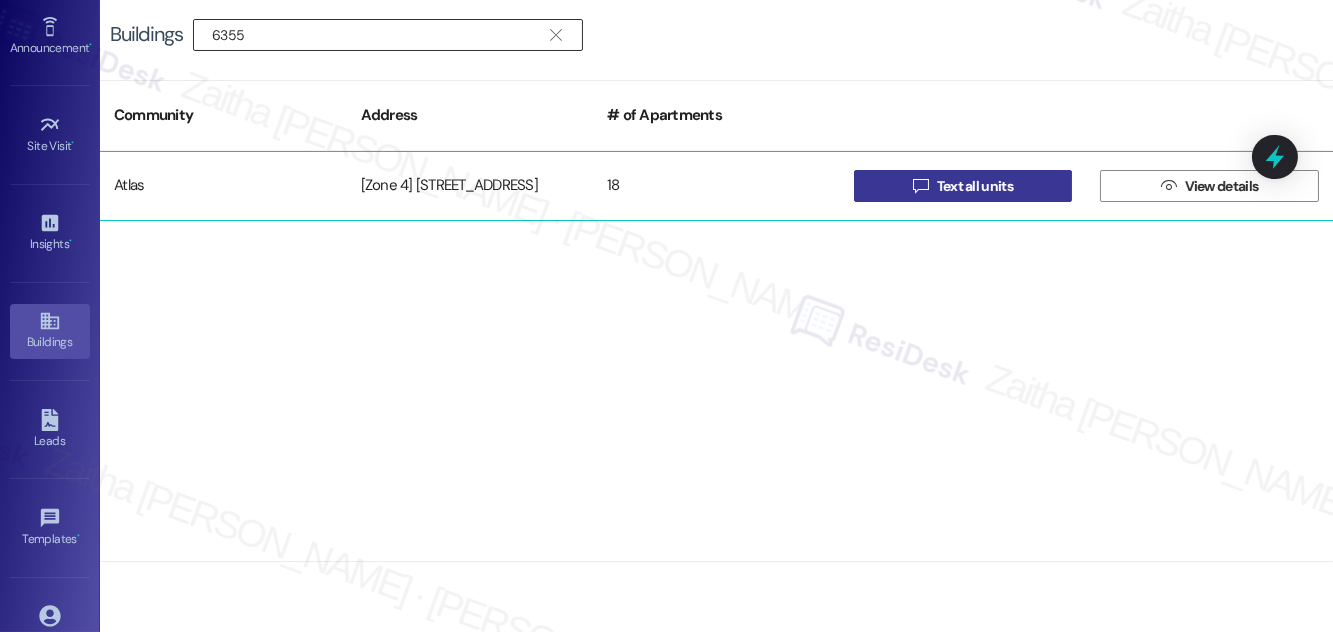click on "Text all units" at bounding box center (975, 186) 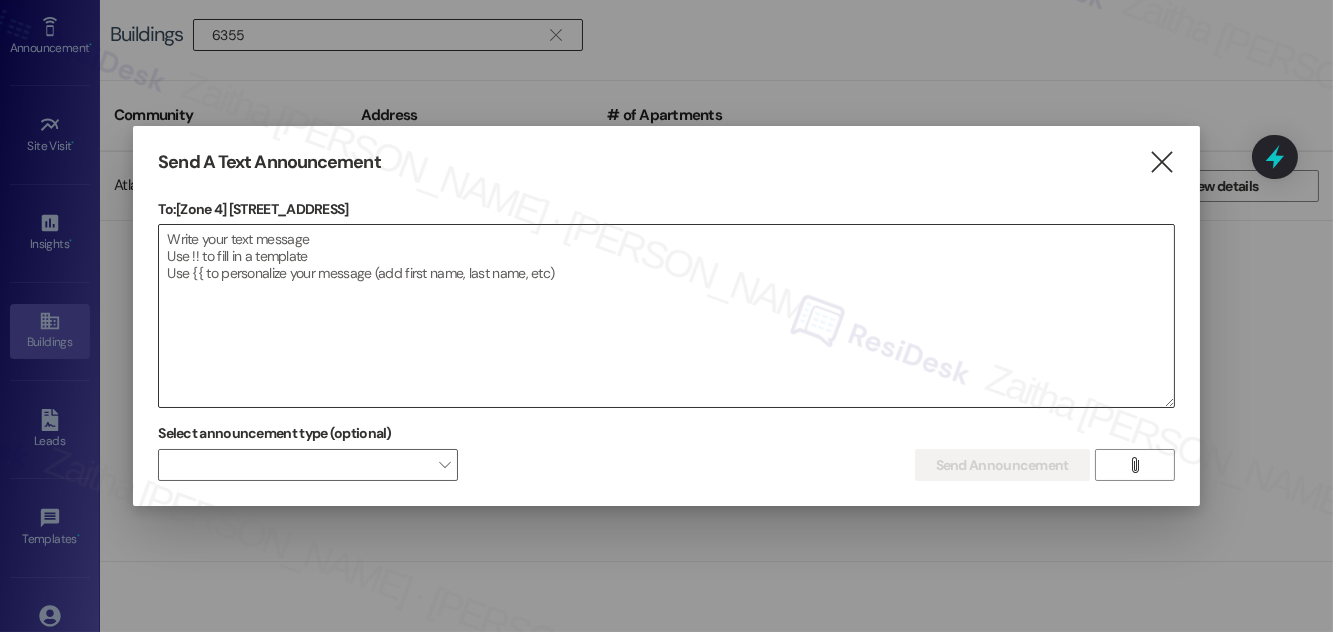 click at bounding box center [666, 316] 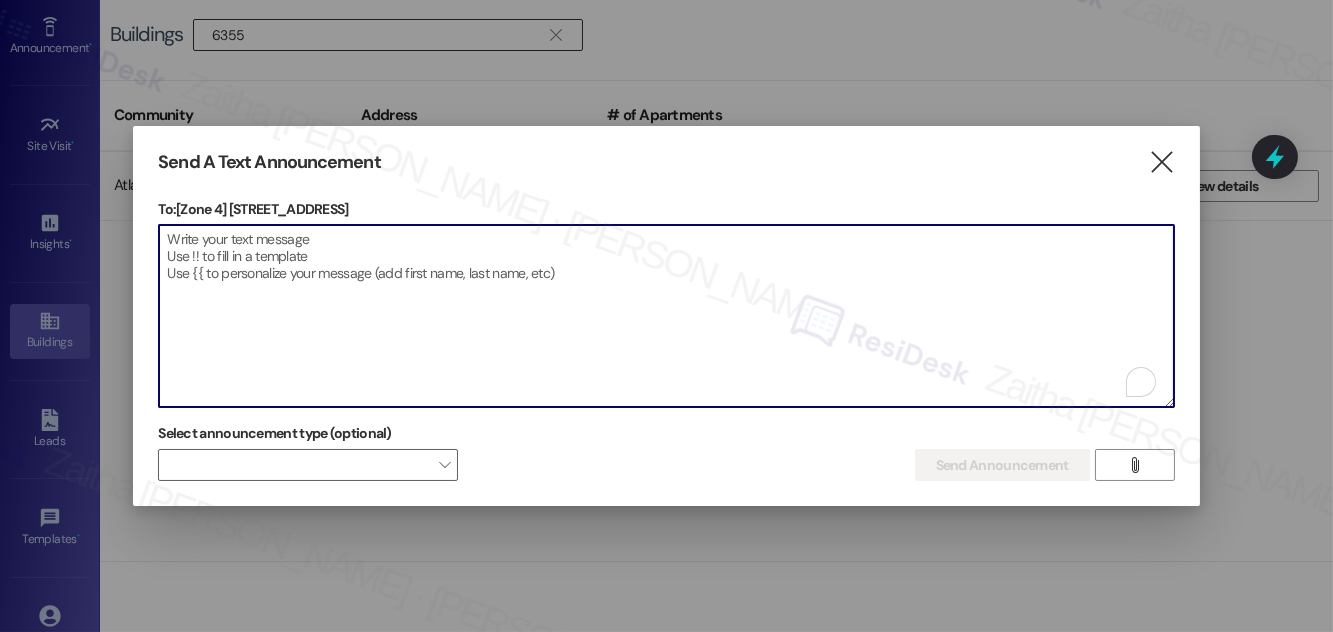 paste on "Hello {{first_name}}, Just a heads-up! Our routine pest control service will take place at {{property}} on [Date]. Please provide our team with access to your unit for treatment. Together we can keep your home pest-free! If you have any questions or concerns, please contact your property manager." 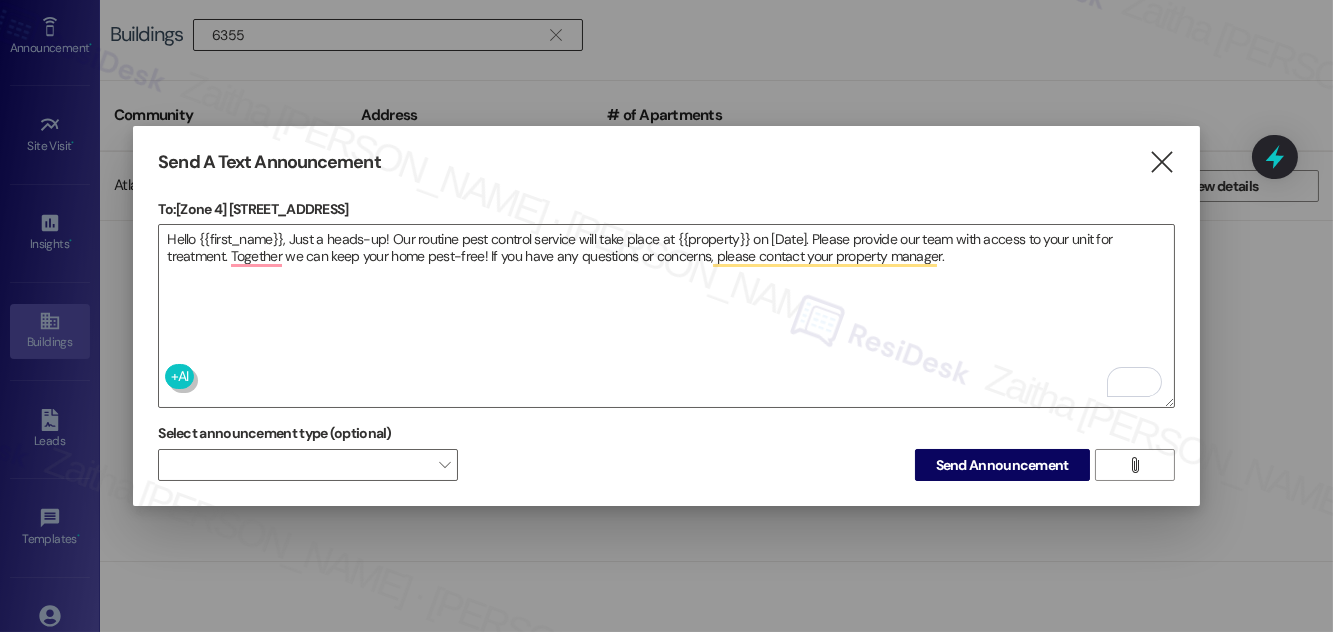 drag, startPoint x: 233, startPoint y: 199, endPoint x: 409, endPoint y: 192, distance: 176.13914 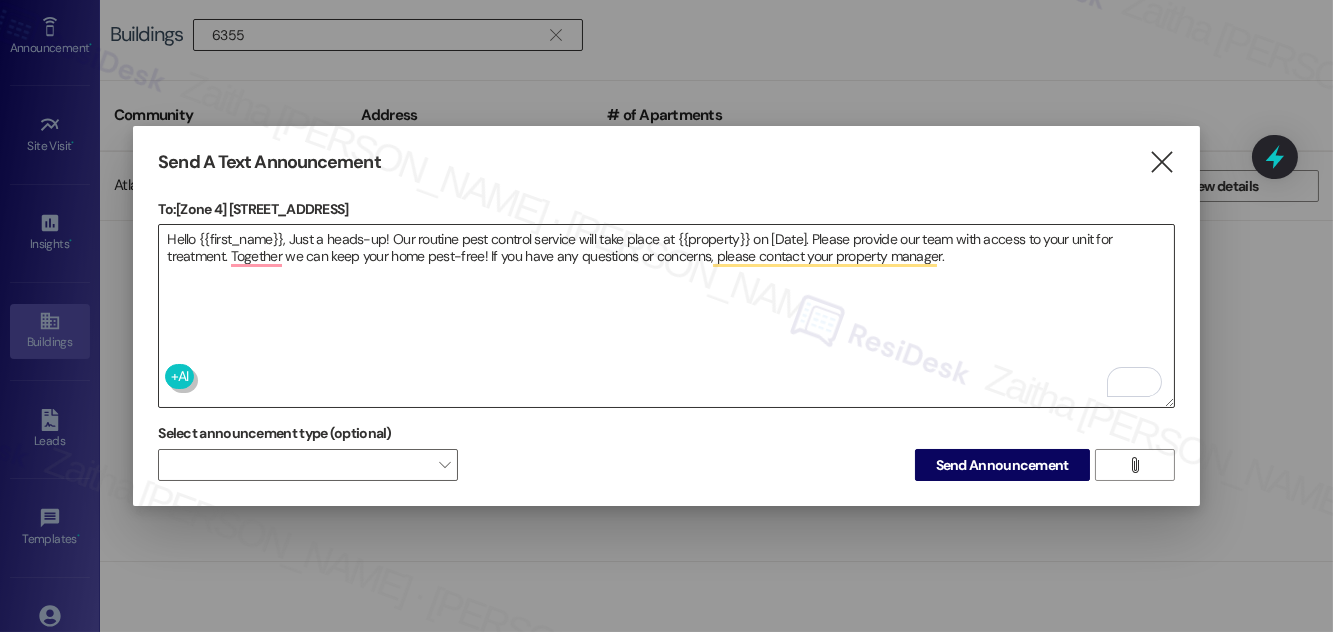 click on "Hello {{first_name}}, Just a heads-up! Our routine pest control service will take place at {{property}} on [Date]. Please provide our team with access to your unit for treatment. Together we can keep your home pest-free! If you have any questions or concerns, please contact your property manager." at bounding box center (666, 316) 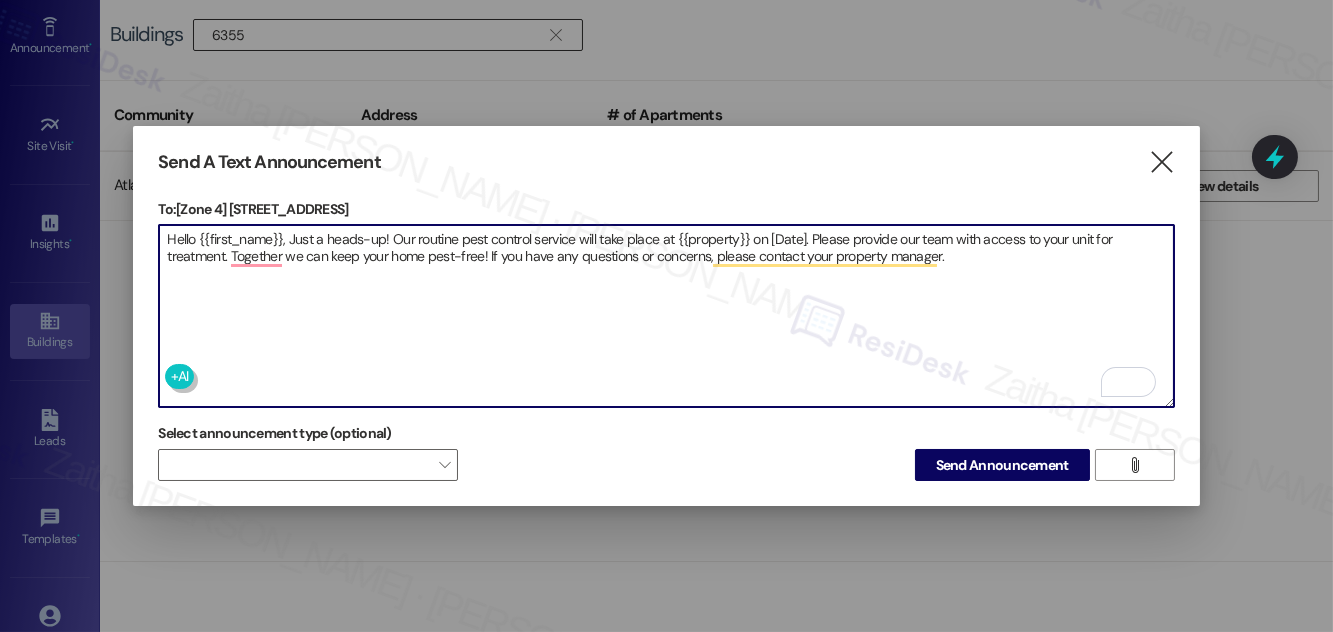 click on "Hello {{first_name}}, Just a heads-up! Our routine pest control service will take place at {{property}} on [Date]. Please provide our team with access to your unit for treatment. Together we can keep your home pest-free! If you have any questions or concerns, please contact your property manager." at bounding box center [666, 316] 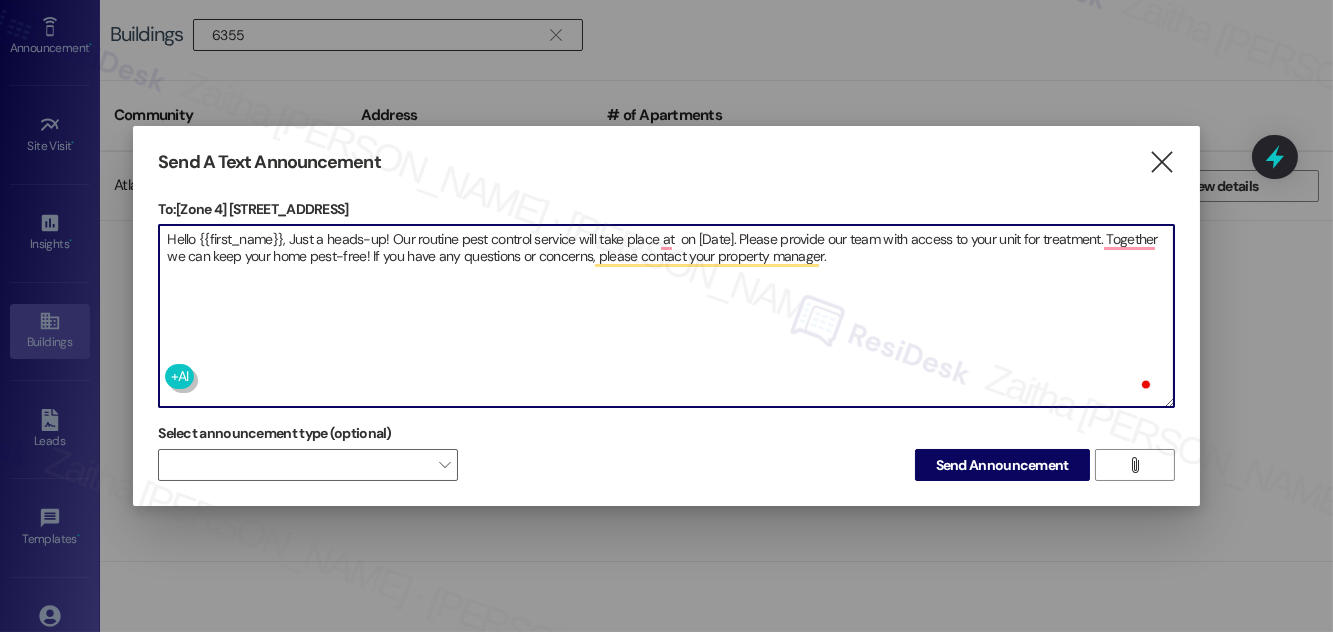 paste on "6355 Talman 2616 W 64th St" 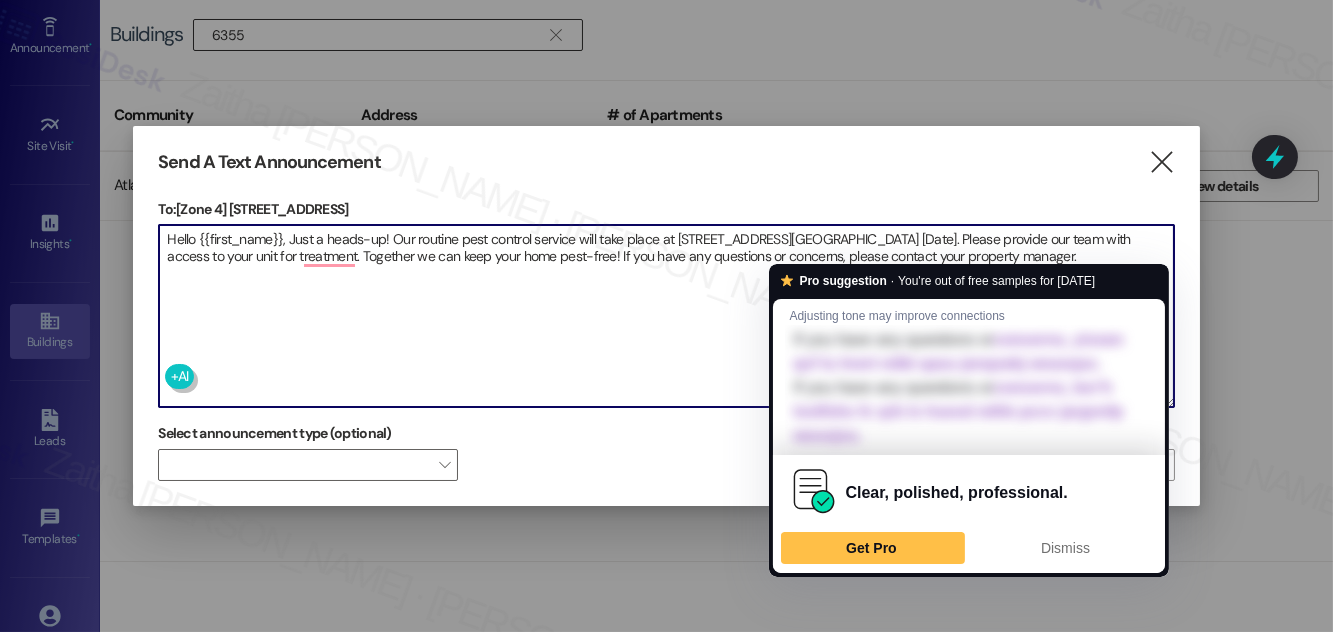 click on "Hello {{first_name}}, Just a heads-up! Our routine pest control service will take place at 6355 Talman 2616 W 64th St on [Date]. Please provide our team with access to your unit for treatment. Together we can keep your home pest-free! If you have any questions or concerns, please contact your property manager." at bounding box center [666, 316] 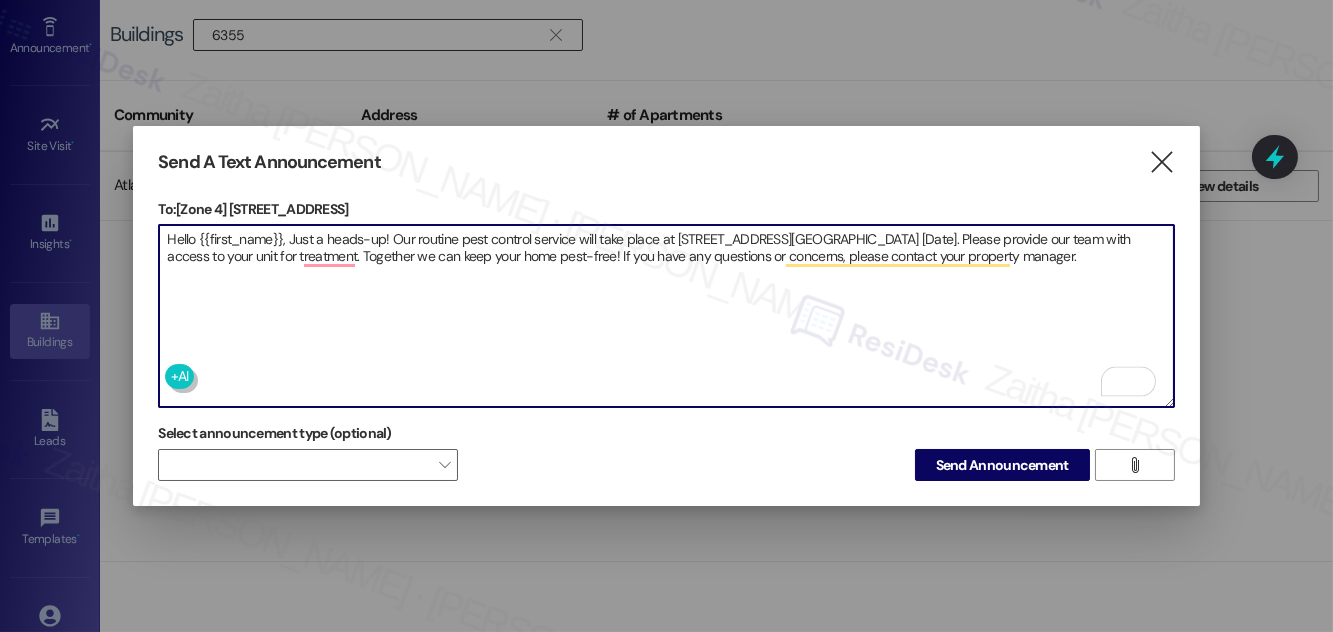 click on "Hello {{first_name}}, Just a heads-up! Our routine pest control service will take place at 6355 Talman 2616 W 64th St on [Date]. Please provide our team with access to your unit for treatment. Together we can keep your home pest-free! If you have any questions or concerns, please contact your property manager." at bounding box center (666, 316) 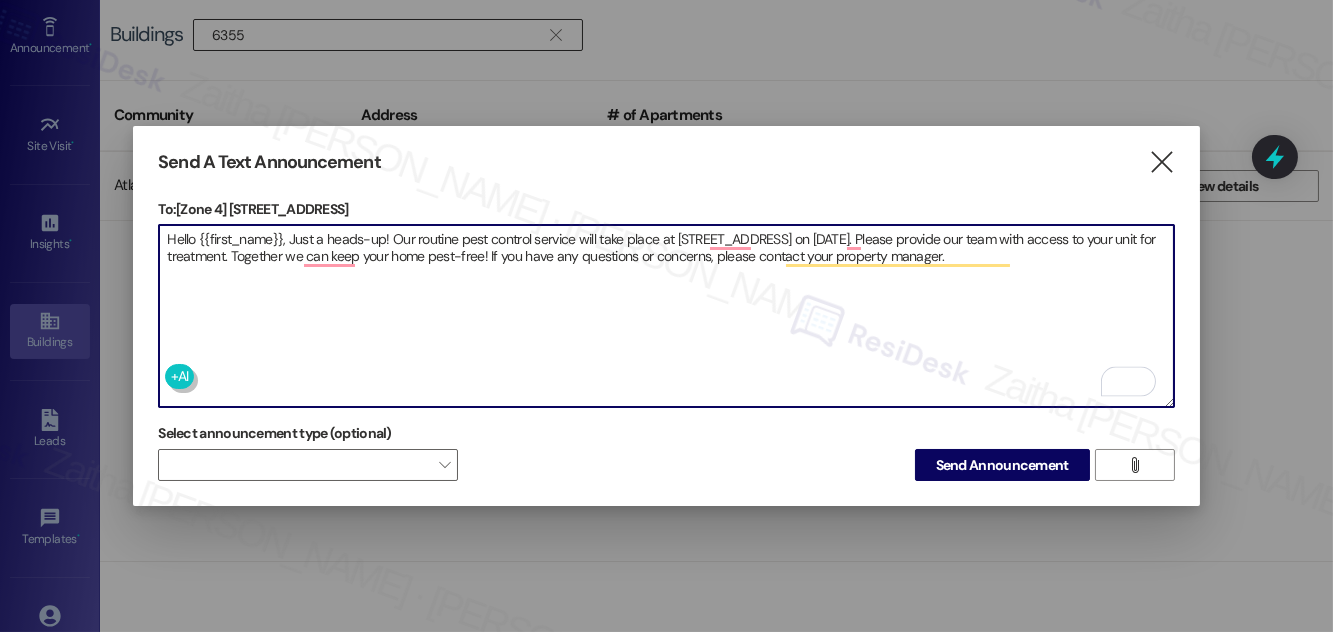 type on "Hello {{first_name}}, Just a heads-up! Our routine pest control service will take place at 6355 Talman 2616 W 64th St on July 12th. Please provide our team with access to your unit for treatment. Together we can keep your home pest-free! If you have any questions or concerns, please contact your property manager." 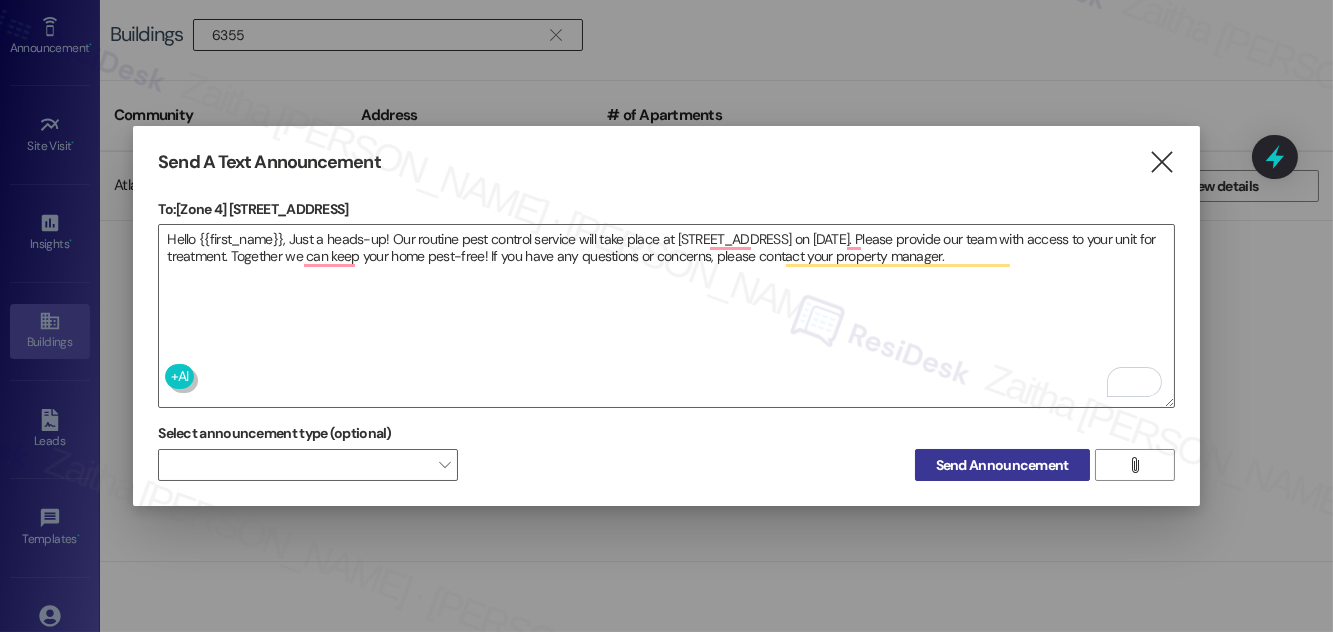 click on "Send Announcement" at bounding box center (1002, 465) 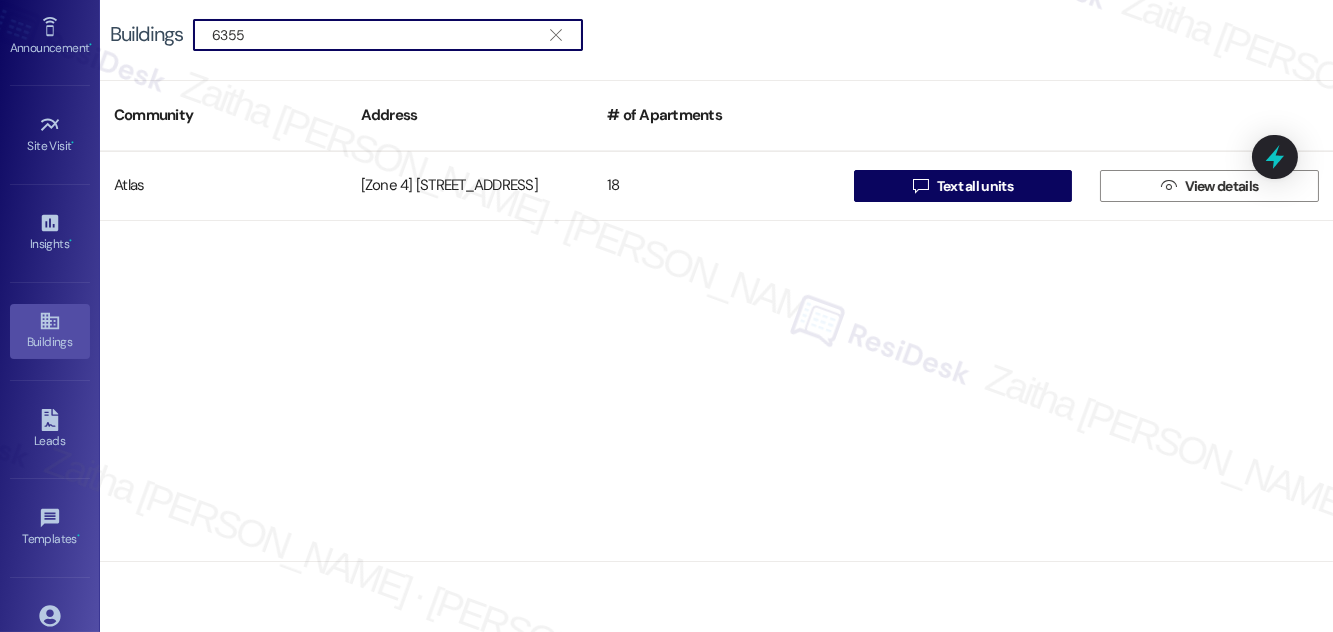 drag, startPoint x: 320, startPoint y: 29, endPoint x: 205, endPoint y: 23, distance: 115.15642 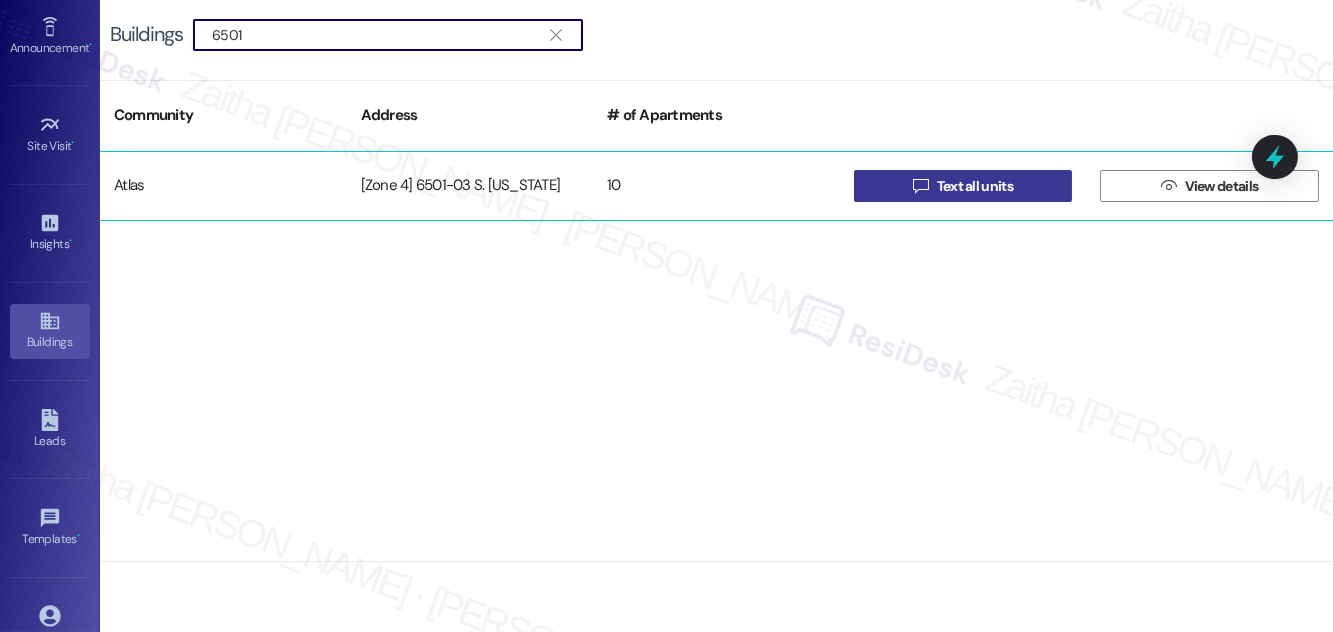 type on "6501" 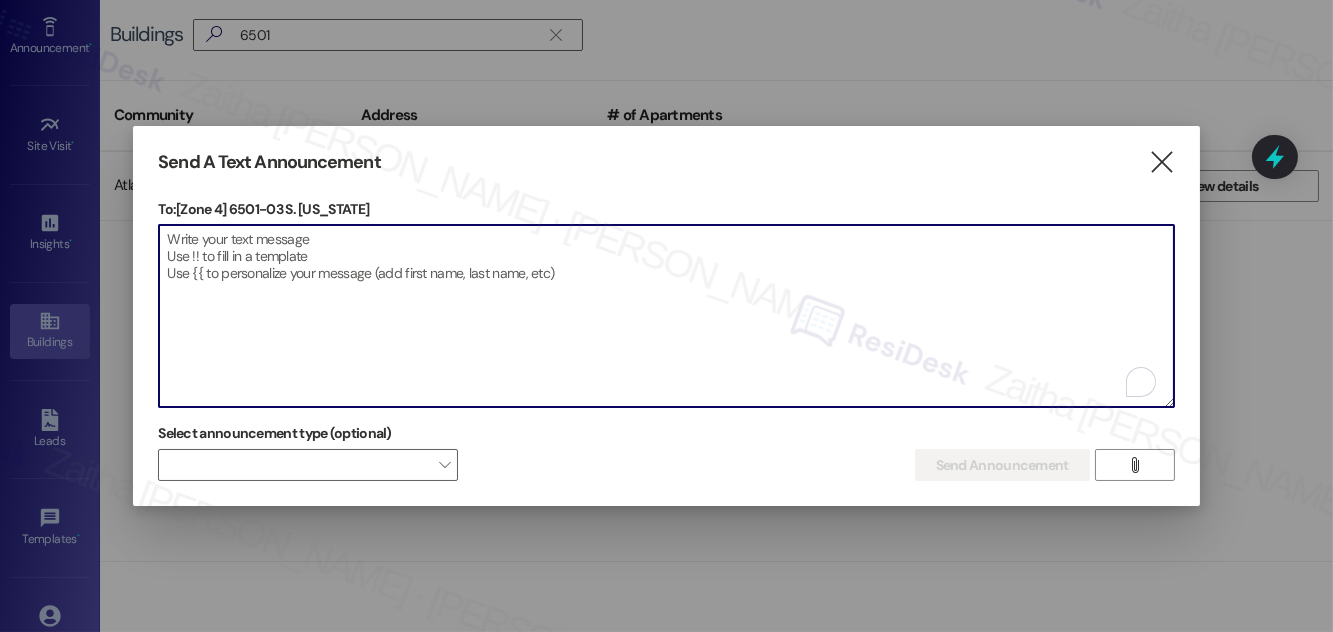 click at bounding box center [666, 316] 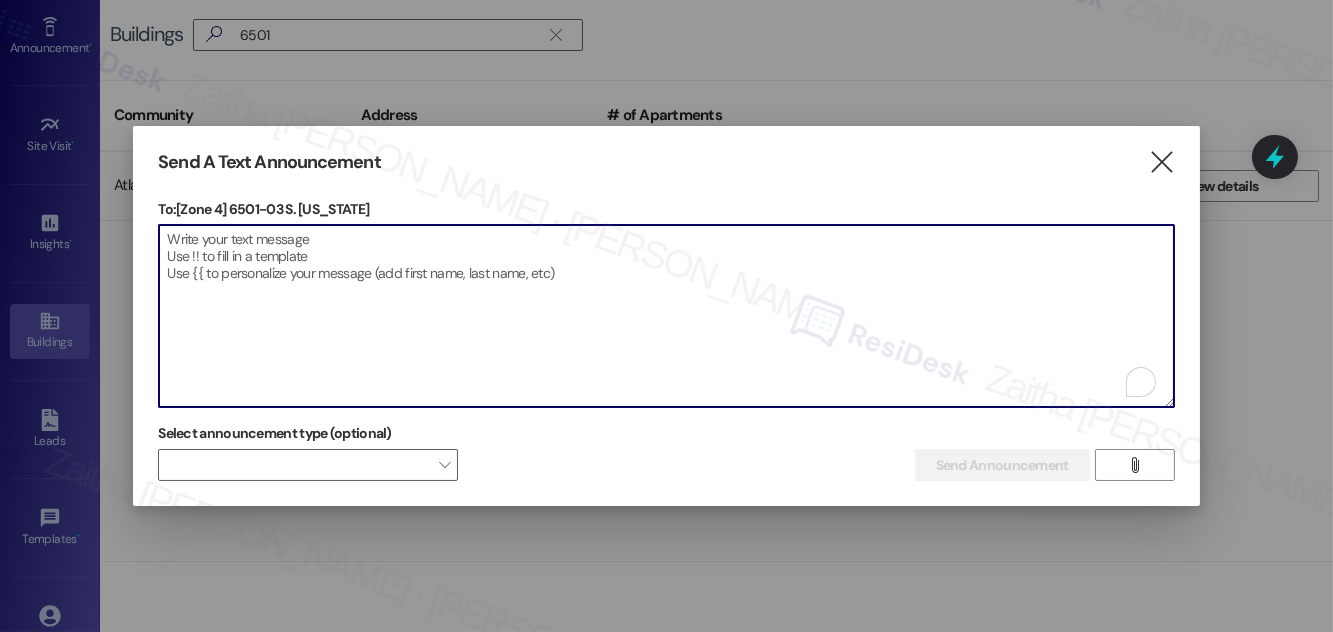 paste on "Hello {{first_name}}, Just a heads-up! Our routine pest control service will take place at {{property}} on [Date]. Please provide our team with access to your unit for treatment. Together we can keep your home pest-free! If you have any questions or concerns, please contact your property manager." 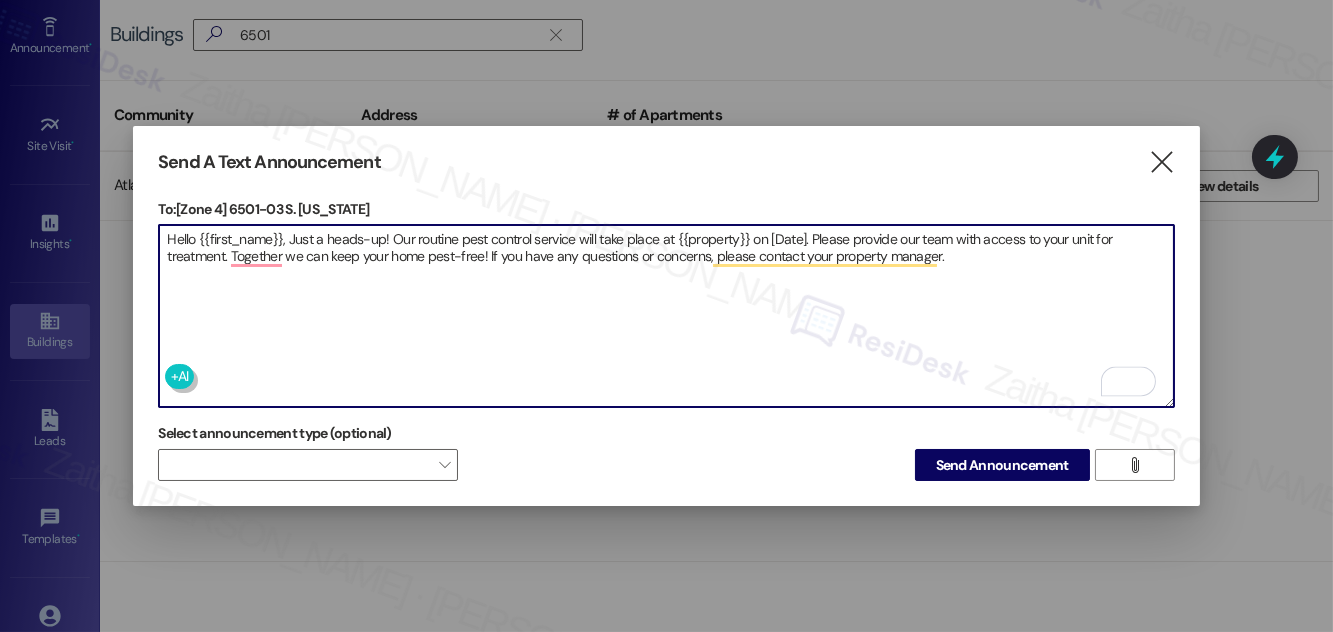 click on "Hello {{first_name}}, Just a heads-up! Our routine pest control service will take place at {{property}} on [Date]. Please provide our team with access to your unit for treatment. Together we can keep your home pest-free! If you have any questions or concerns, please contact your property manager." at bounding box center [666, 316] 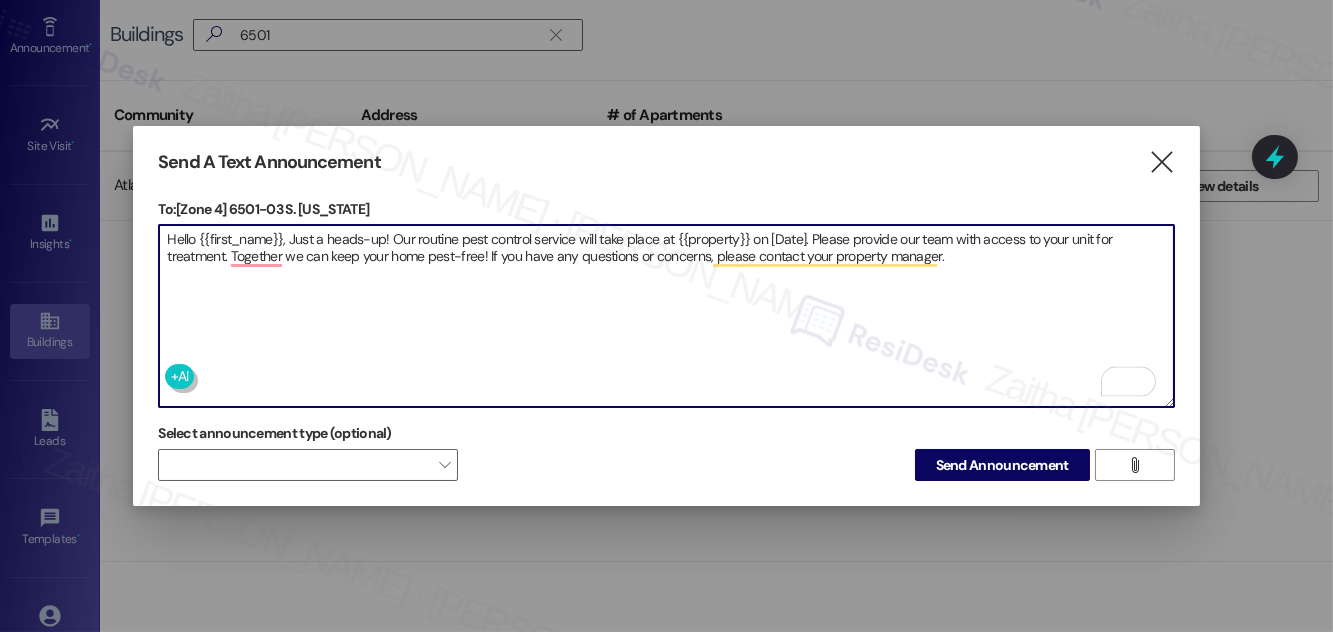 click on "Hello {{first_name}}, Just a heads-up! Our routine pest control service will take place at {{property}} on [Date]. Please provide our team with access to your unit for treatment. Together we can keep your home pest-free! If you have any questions or concerns, please contact your property manager." at bounding box center [666, 316] 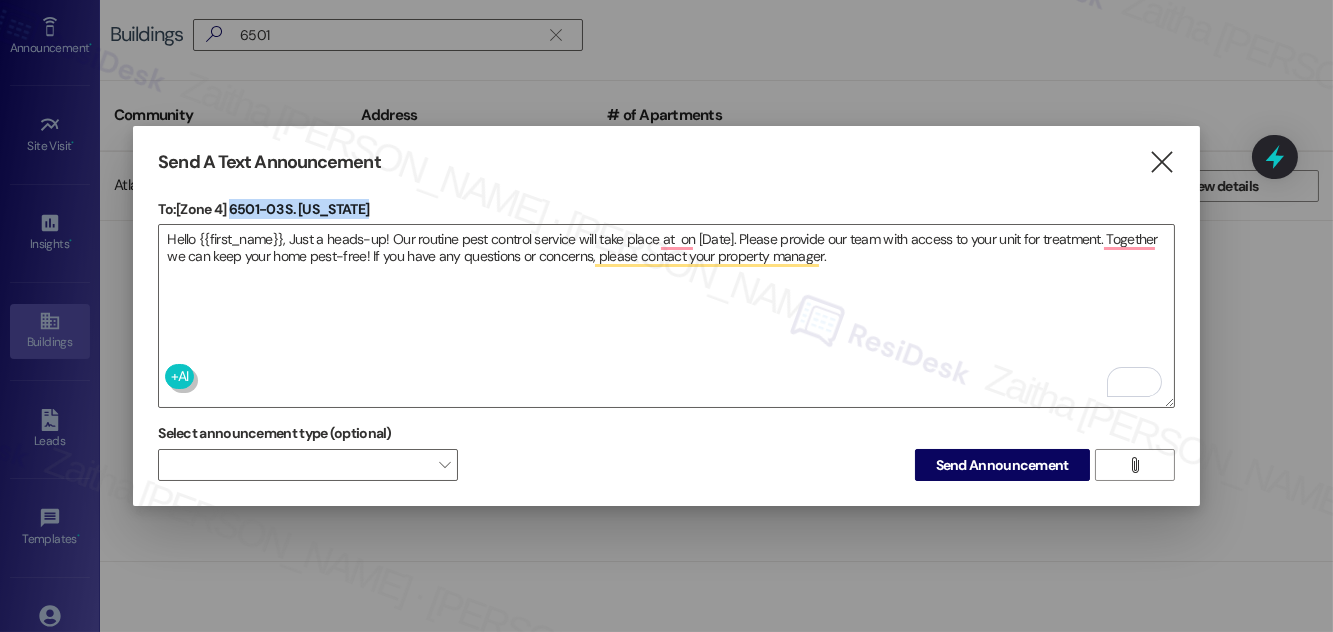 drag, startPoint x: 232, startPoint y: 199, endPoint x: 357, endPoint y: 200, distance: 125.004 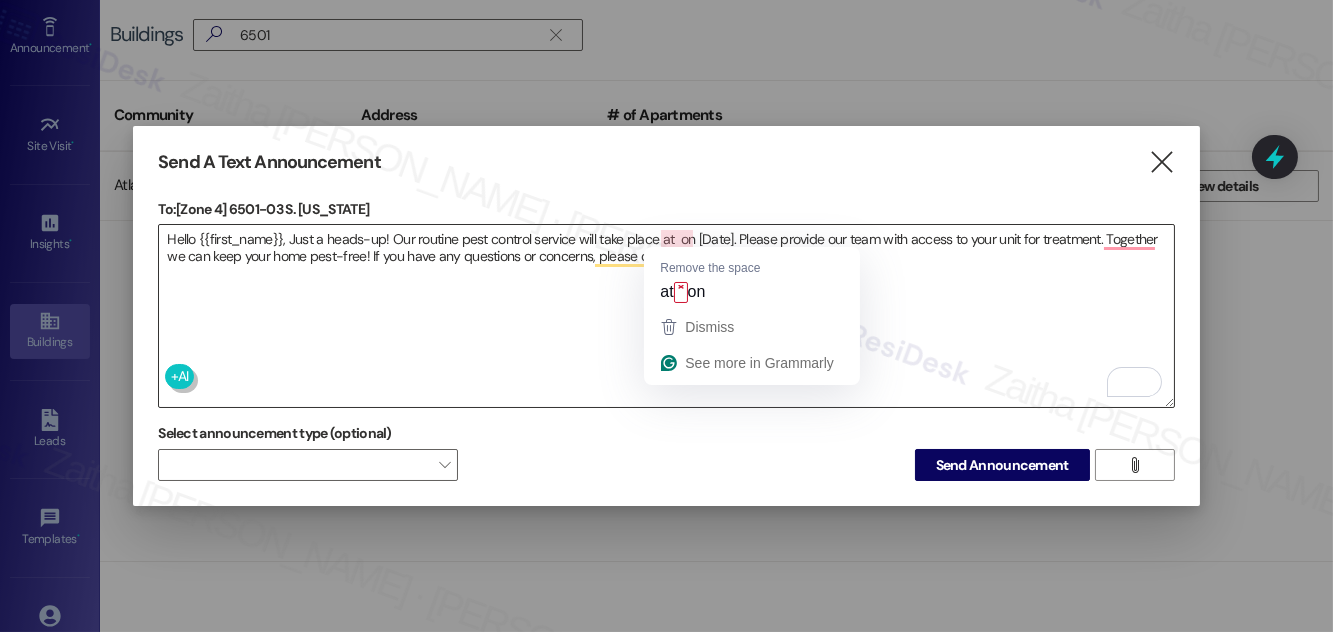 click on "Hello {{first_name}}, Just a heads-up! Our routine pest control service will take place at  on [Date]. Please provide our team with access to your unit for treatment. Together we can keep your home pest-free! If you have any questions or concerns, please contact your property manager." at bounding box center [666, 316] 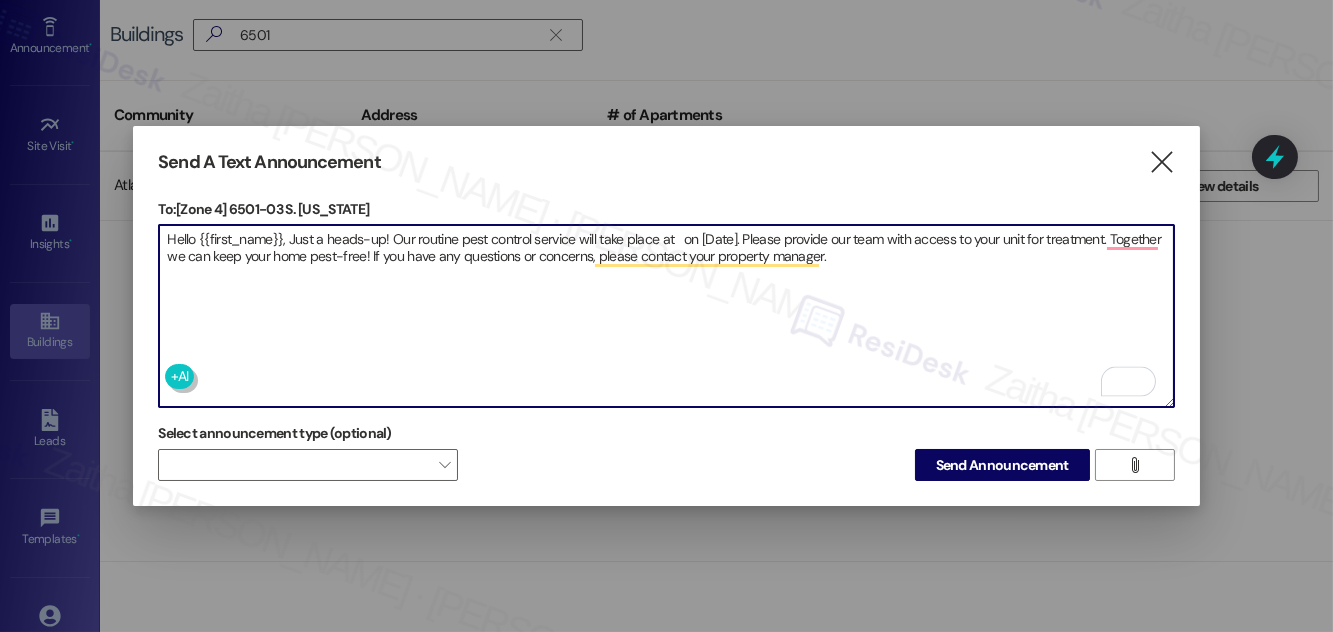 paste on "6501-03 S. California" 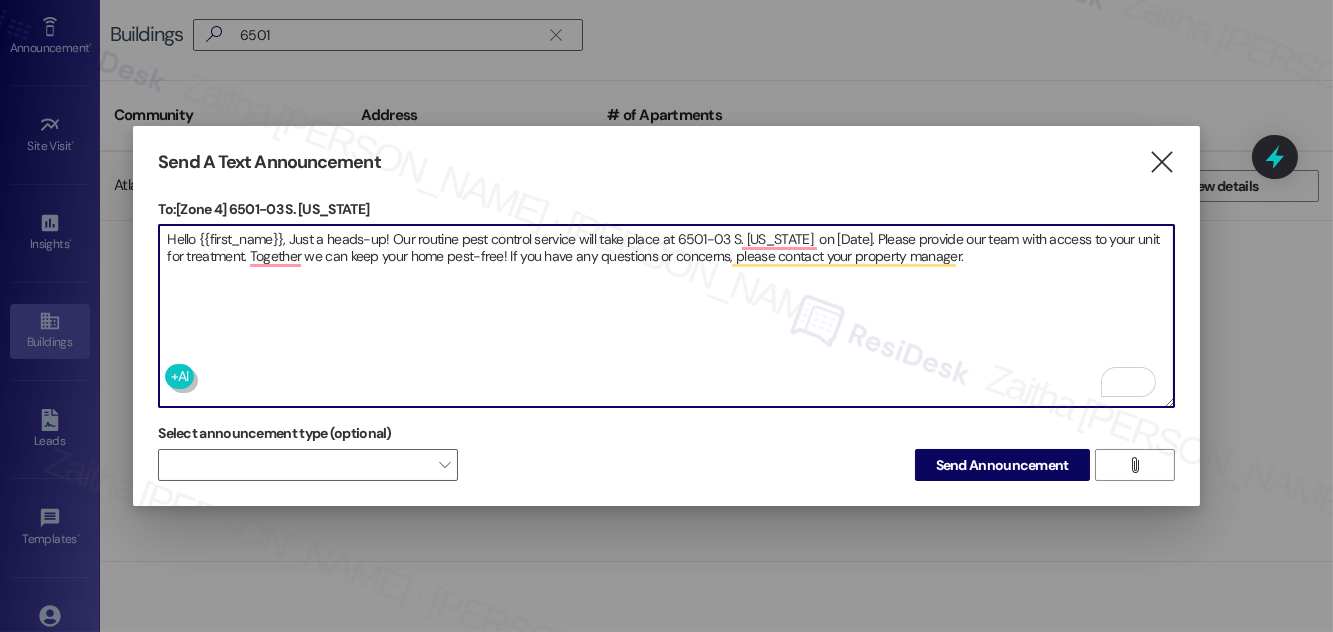 click on "Hello {{first_name}}, Just a heads-up! Our routine pest control service will take place at 6501-03 S. California  on [Date]. Please provide our team with access to your unit for treatment. Together we can keep your home pest-free! If you have any questions or concerns, please contact your property manager." at bounding box center (666, 316) 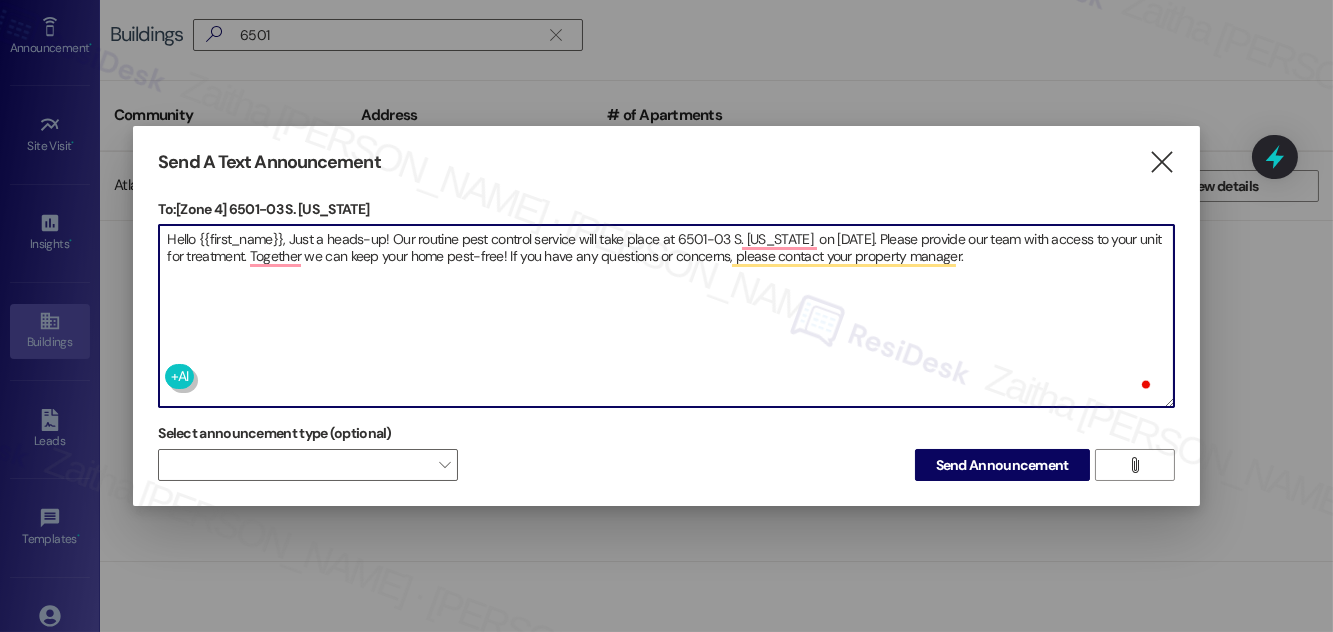 type on "Hello {{first_name}}, Just a heads-up! Our routine pest control service will take place at 6501-03 S. California  on July 10. Please provide our team with access to your unit for treatment. Together we can keep your home pest-free! If you have any questions or concerns, please contact your property manager." 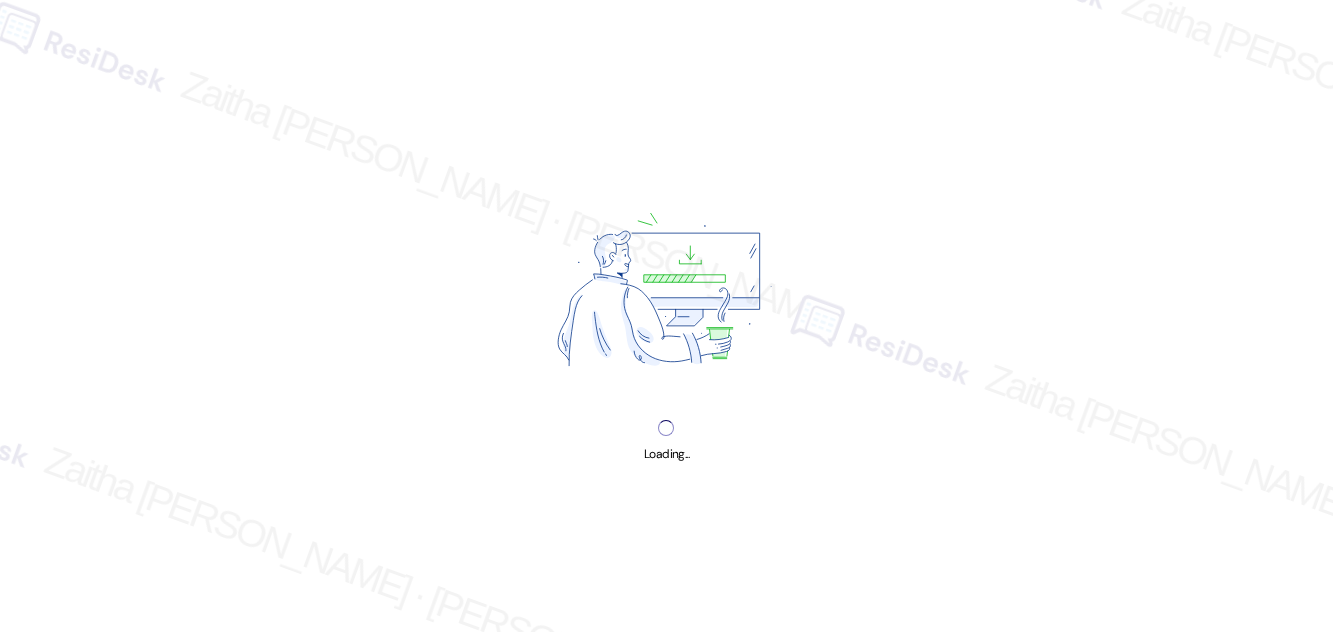 scroll, scrollTop: 0, scrollLeft: 0, axis: both 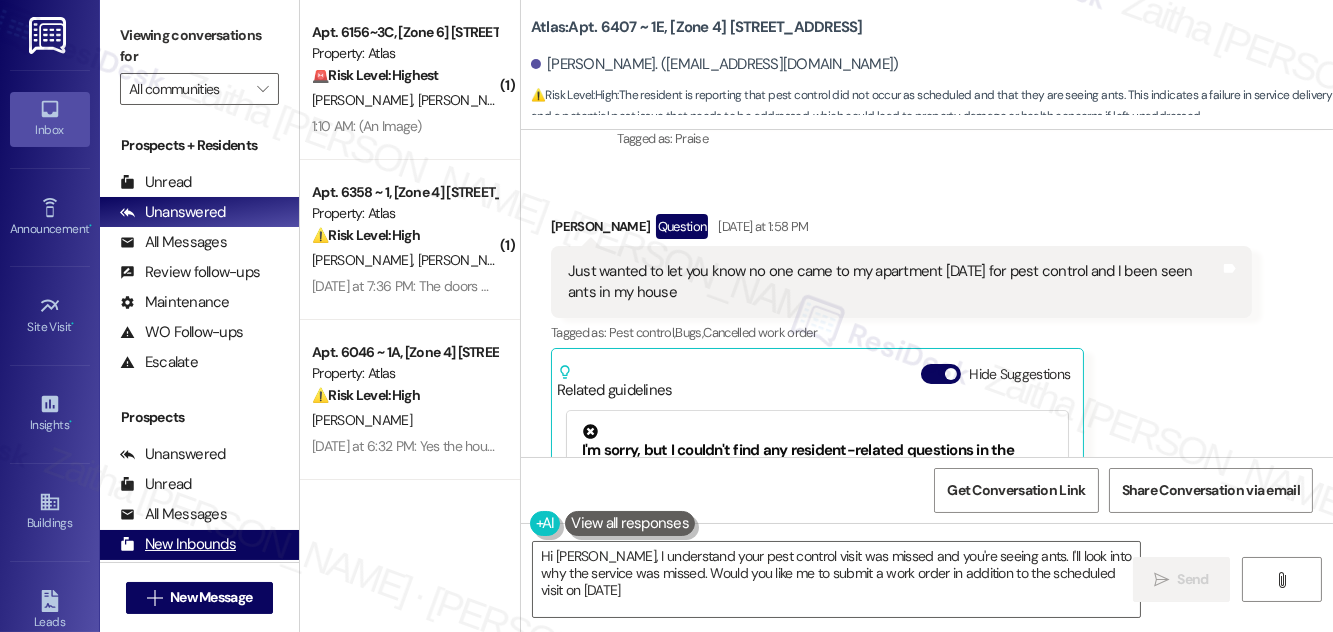 type on "Hi Melody, I understand your pest control visit was missed and you're seeing ants. I'll look into why the service was missed. Would you like me to submit a work order in addition to the scheduled visit on July 23rd?" 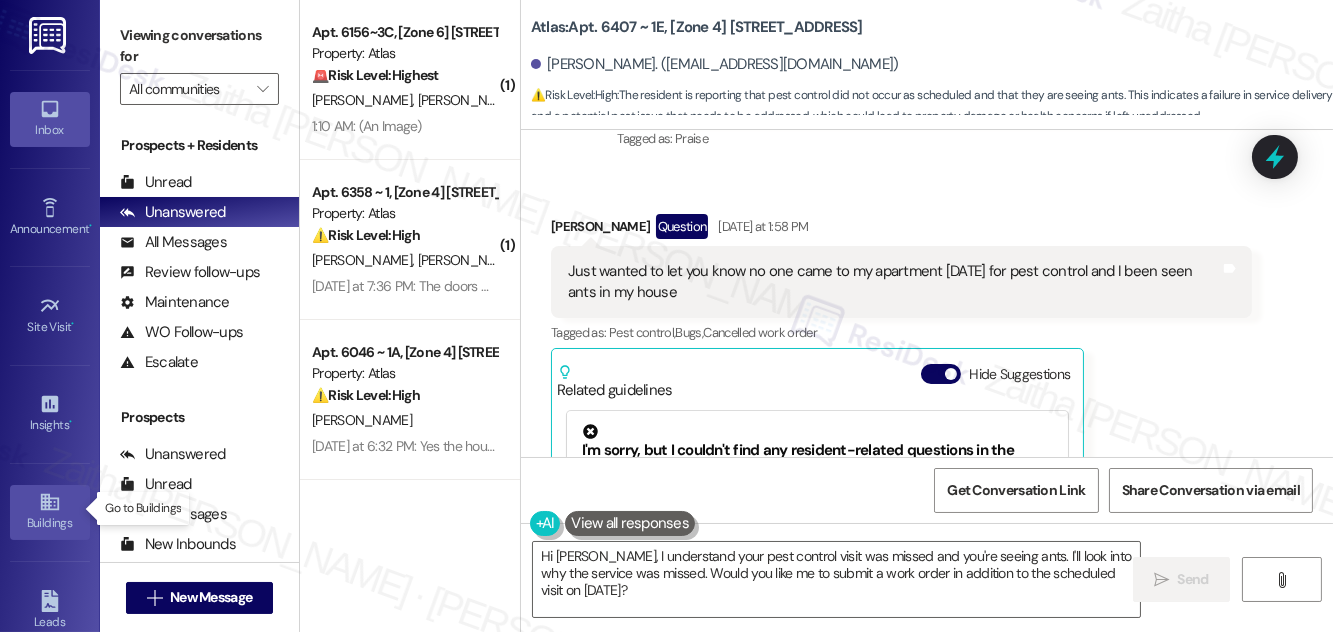 click on "Buildings" at bounding box center (50, 523) 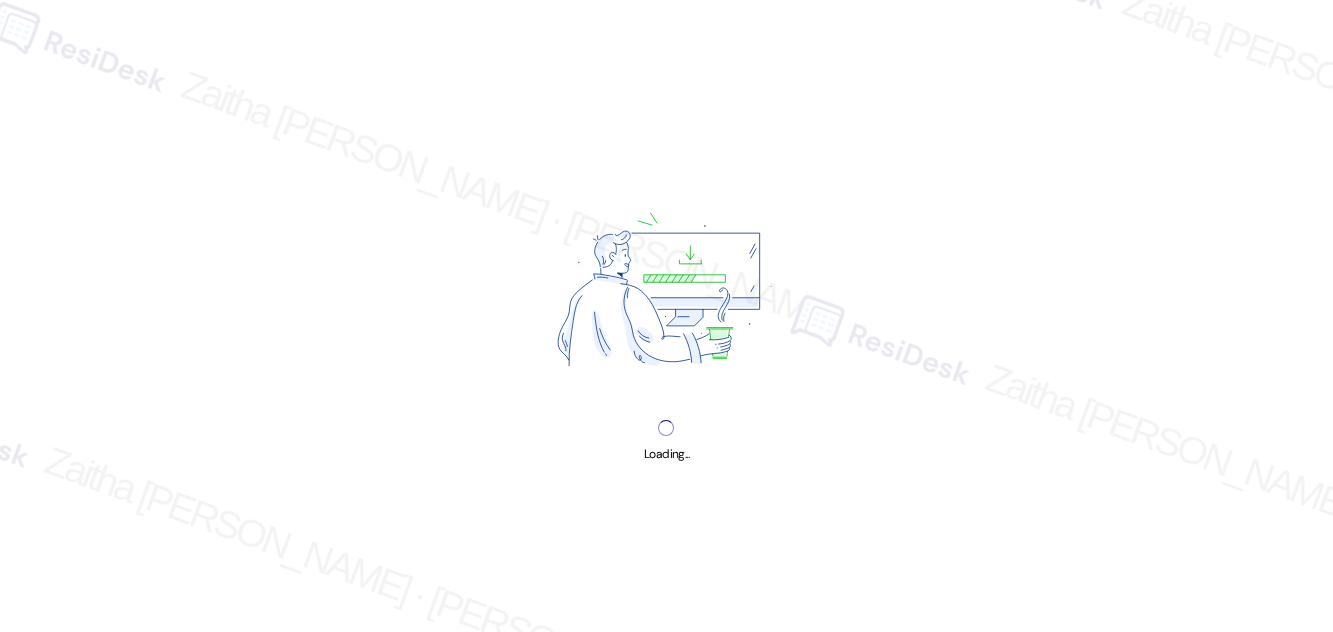 scroll, scrollTop: 0, scrollLeft: 0, axis: both 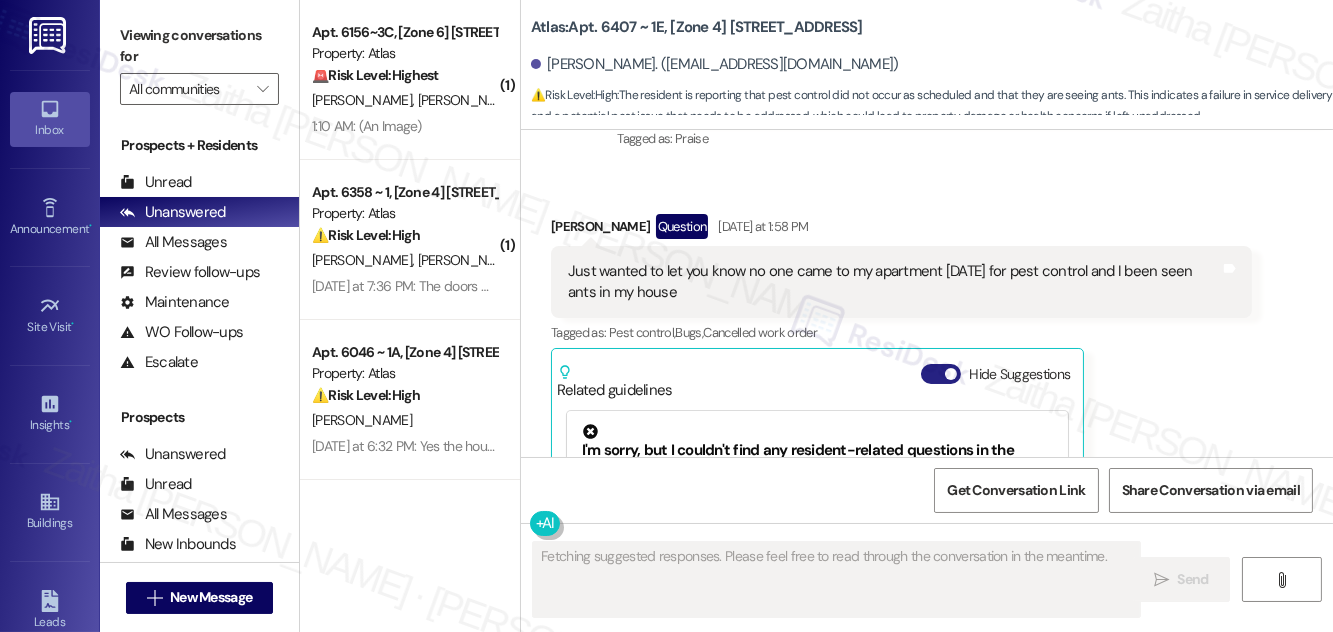 click on "Hide Suggestions" at bounding box center (941, 374) 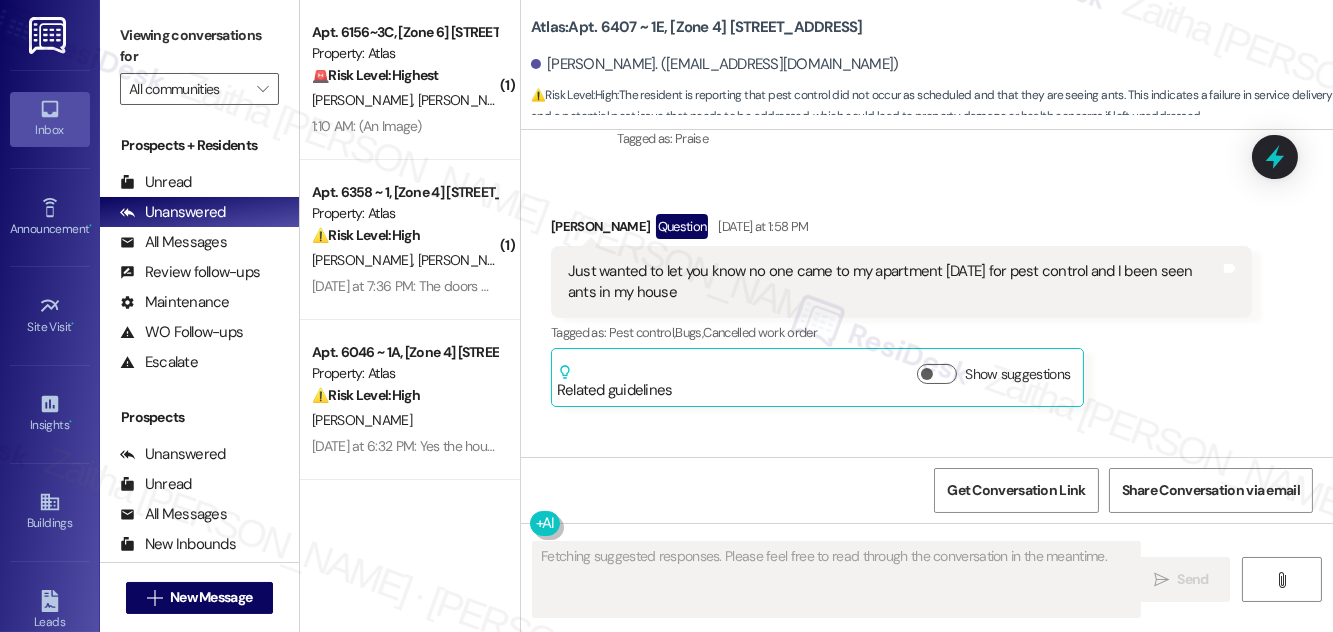 scroll, scrollTop: 8929, scrollLeft: 0, axis: vertical 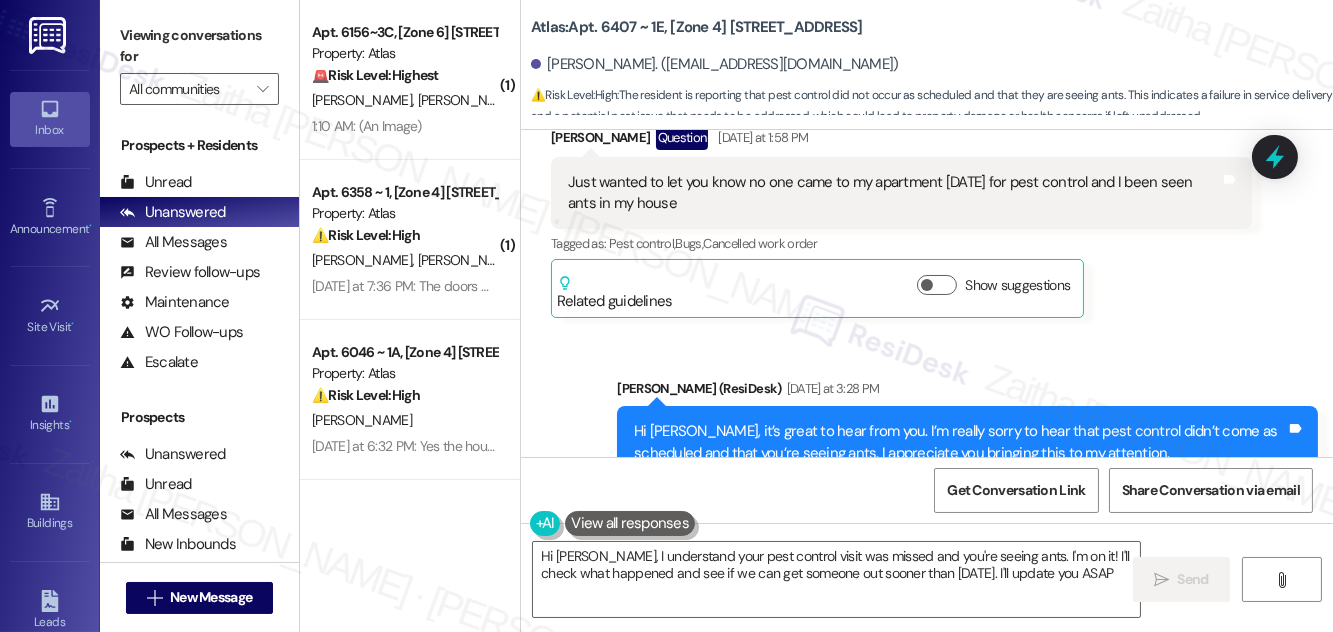 type on "Hi Melody, I understand your pest control visit was missed and you're seeing ants. I'm on it! I'll check what happened and see if we can get someone out sooner than July 23rd. I'll update you ASAP." 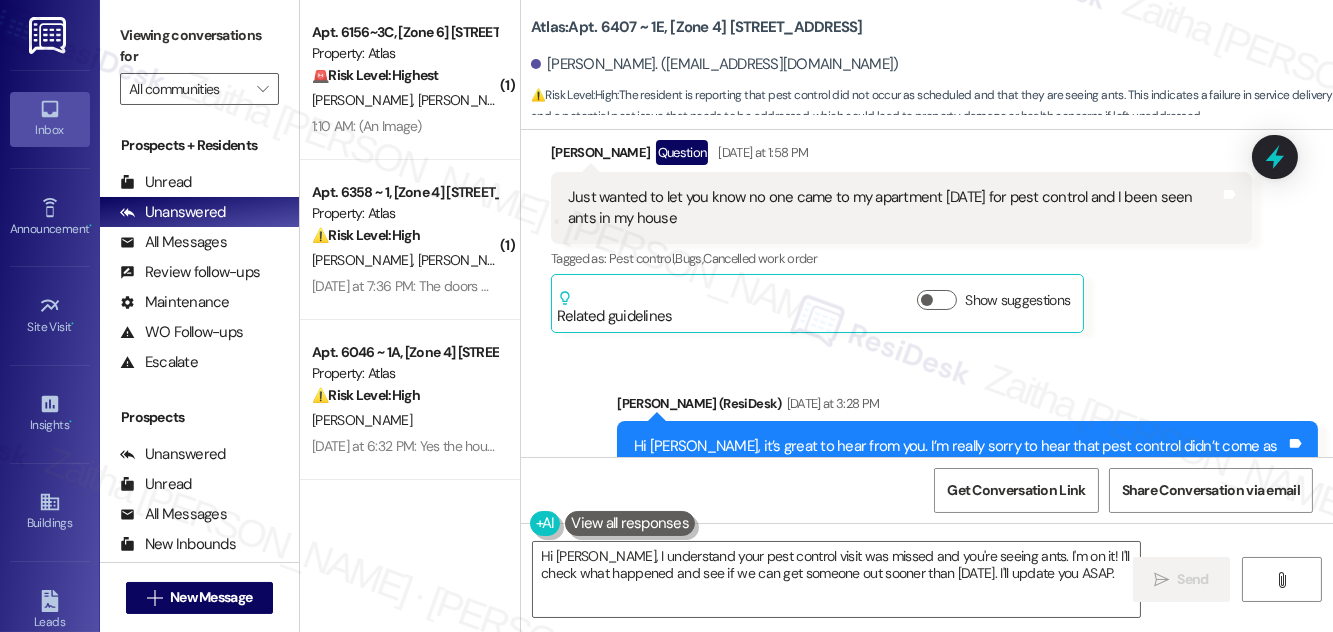 scroll, scrollTop: 8929, scrollLeft: 0, axis: vertical 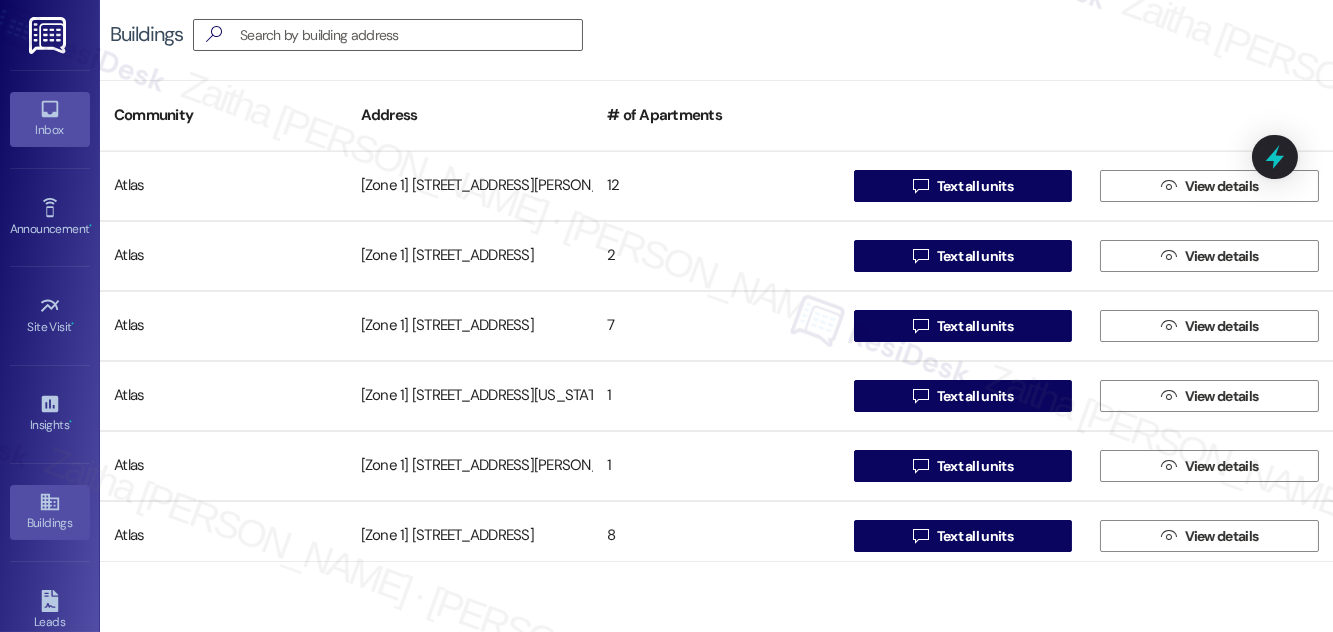 click on "Inbox" at bounding box center (50, 130) 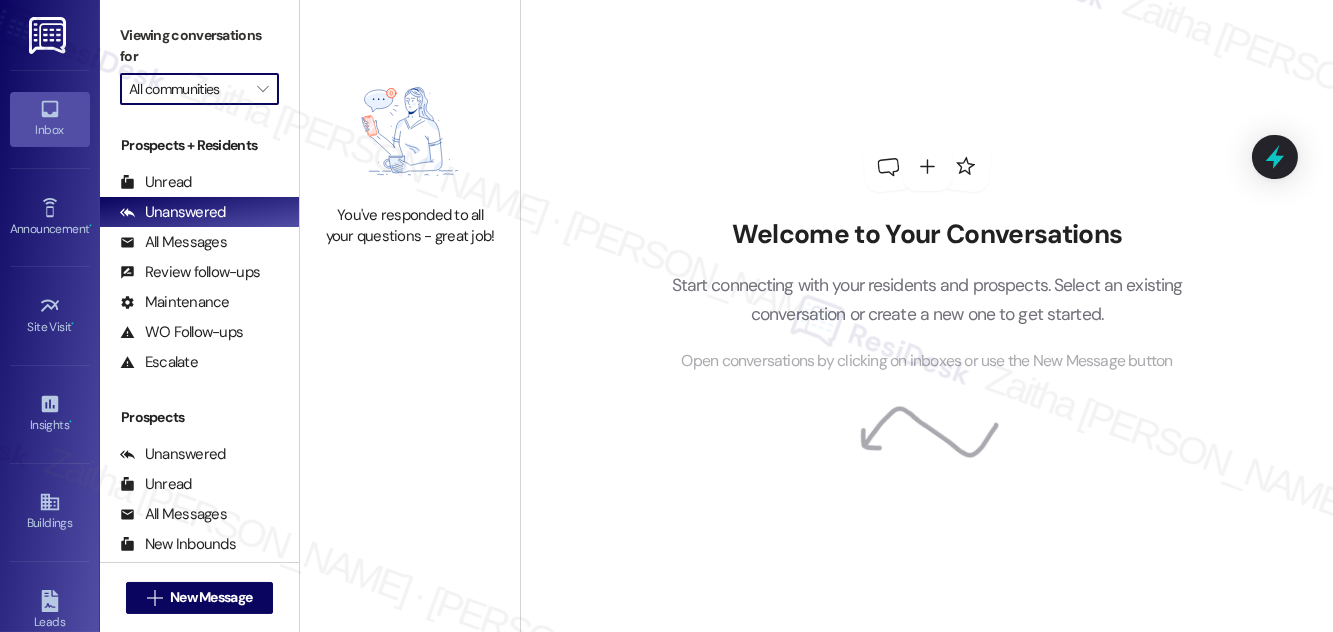 click on "All communities" at bounding box center [188, 89] 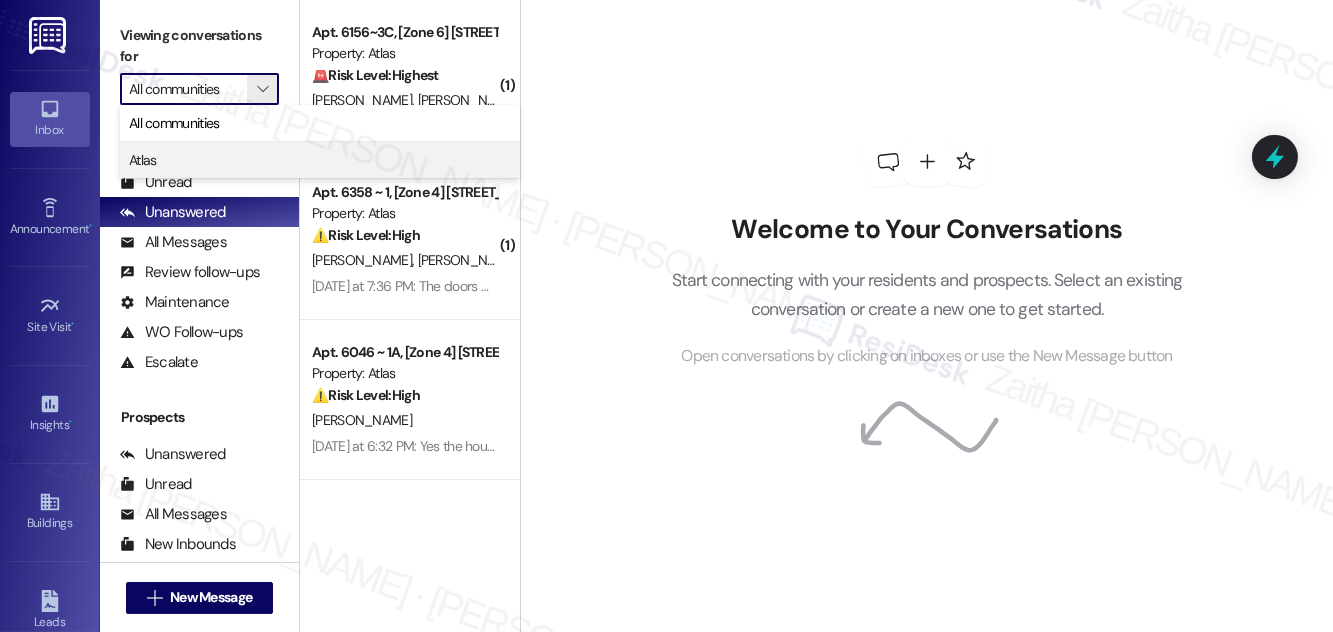 click on "Atlas" at bounding box center [320, 160] 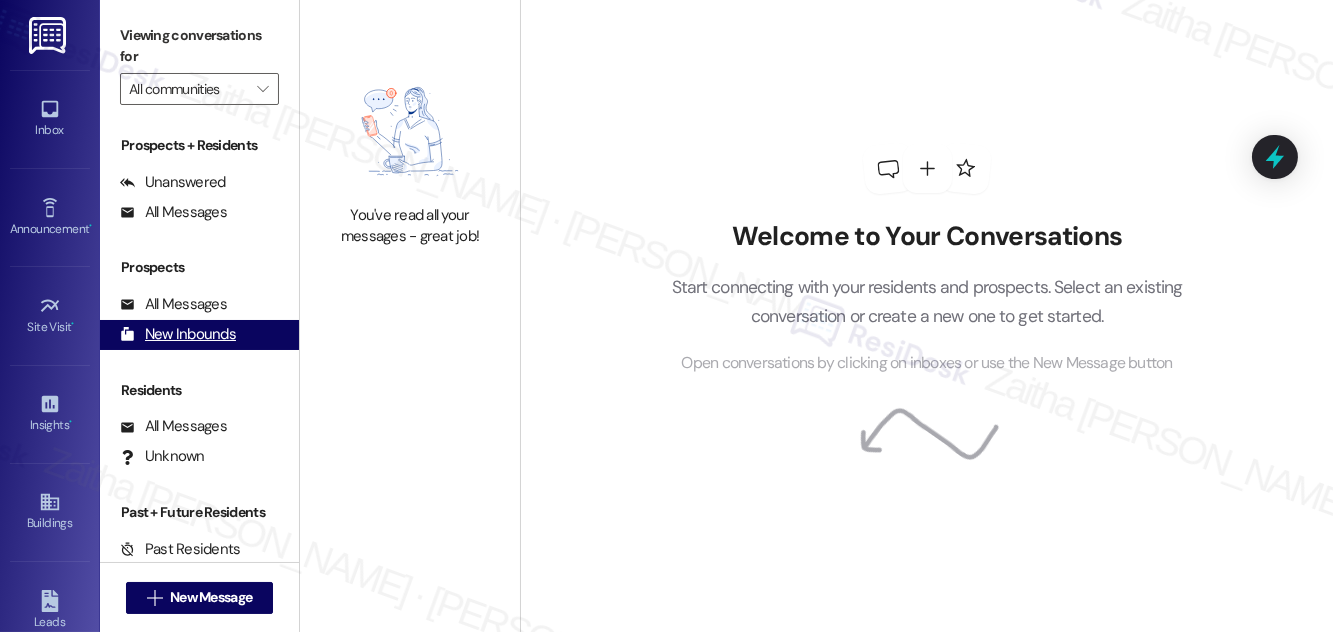 type on "Atlas" 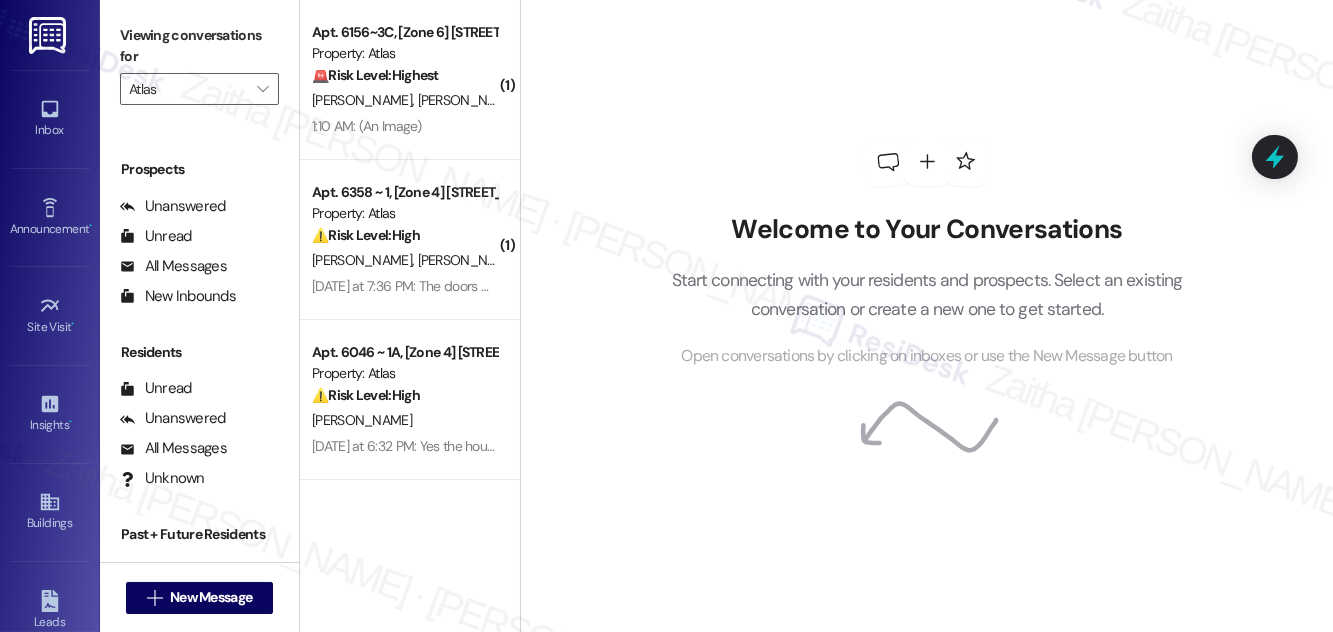 scroll, scrollTop: 264, scrollLeft: 0, axis: vertical 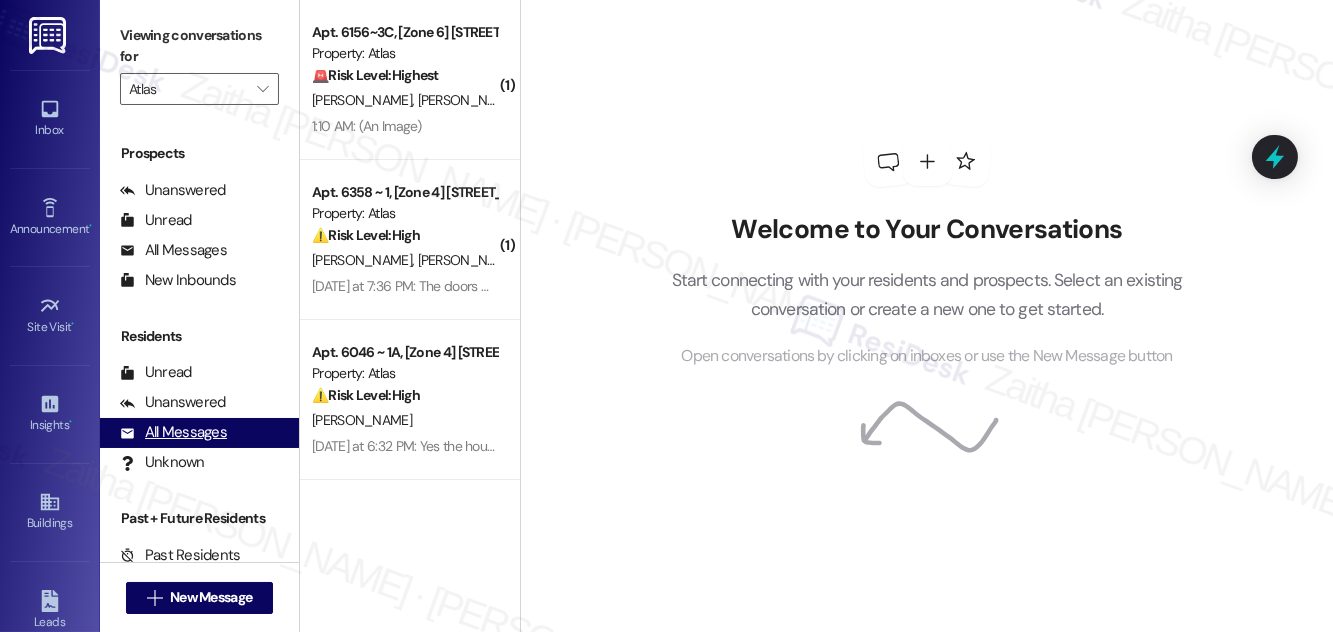 click on "All Messages" at bounding box center [173, 432] 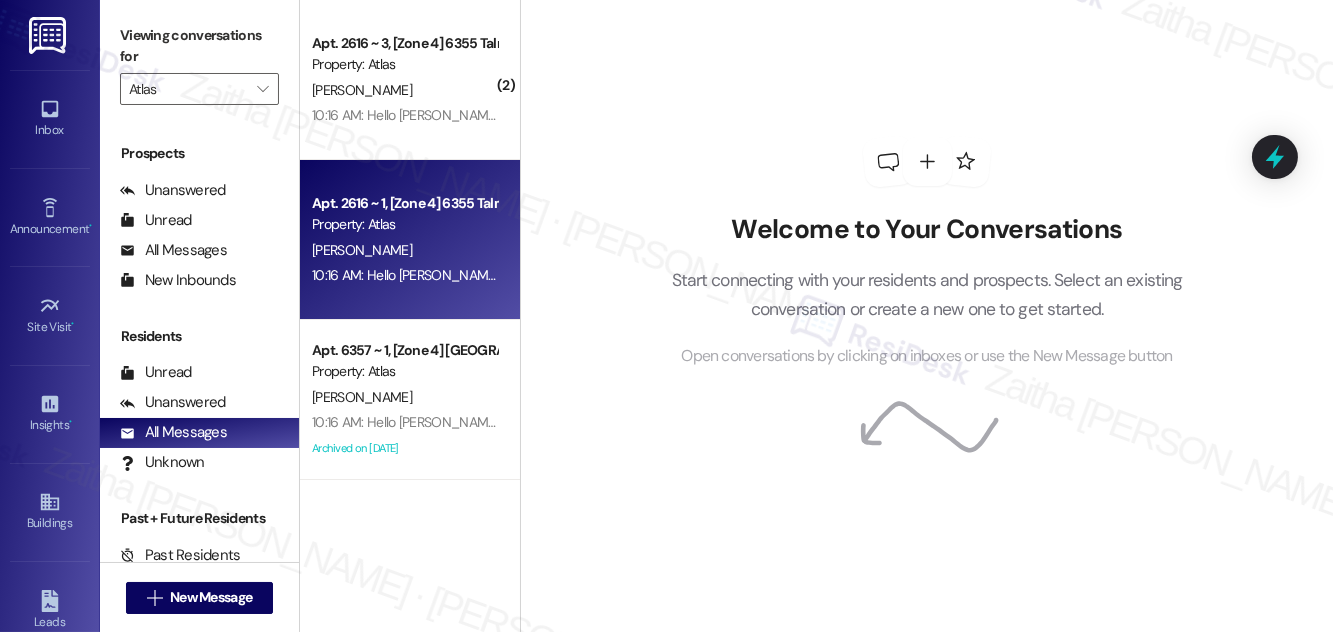 click on "[PERSON_NAME]" at bounding box center [404, 250] 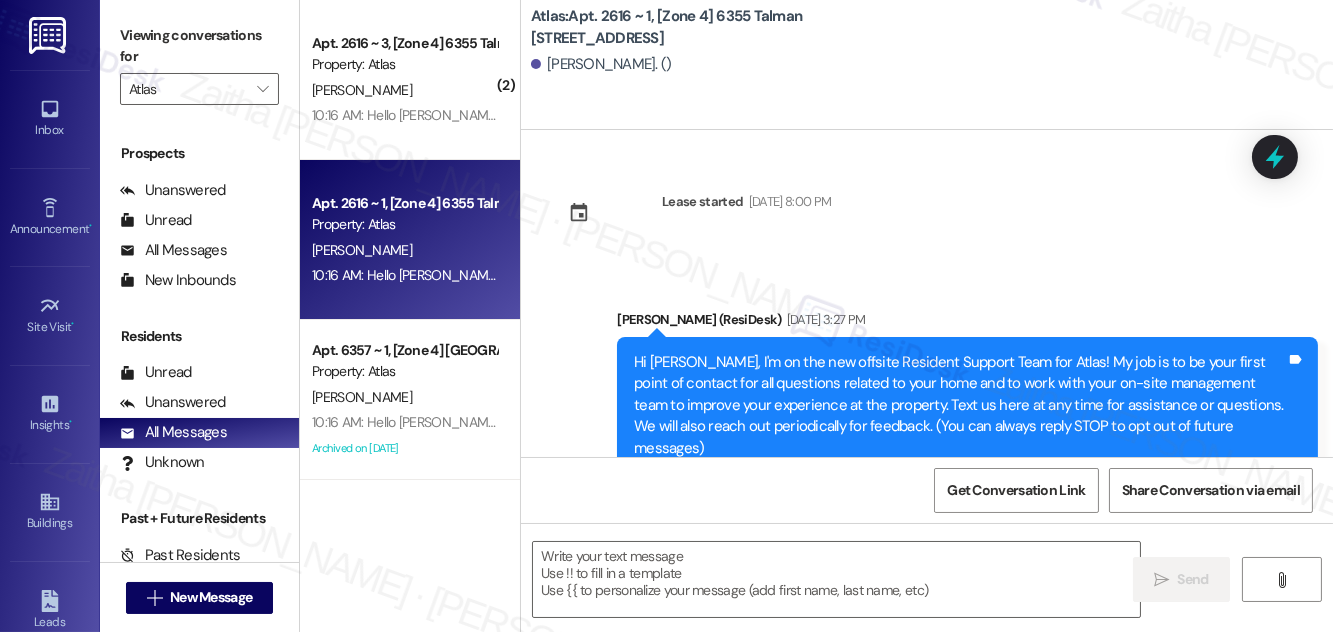 type on "Fetching suggested responses. Please feel free to read through the conversation in the meantime." 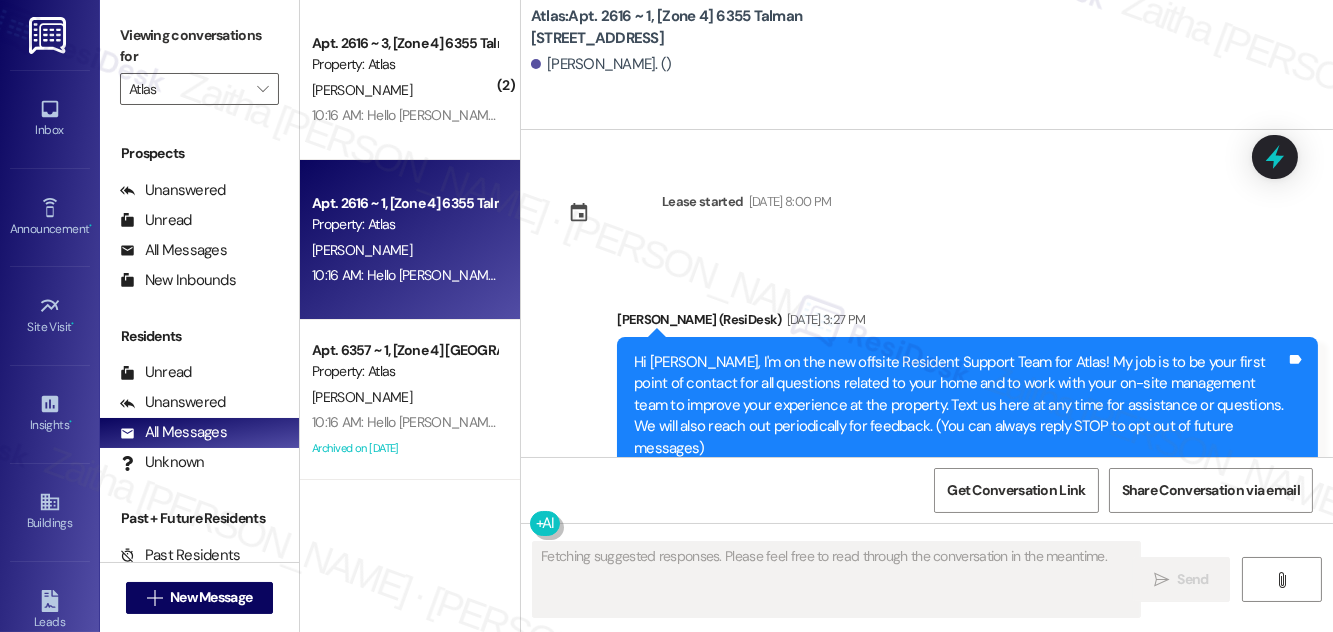 type 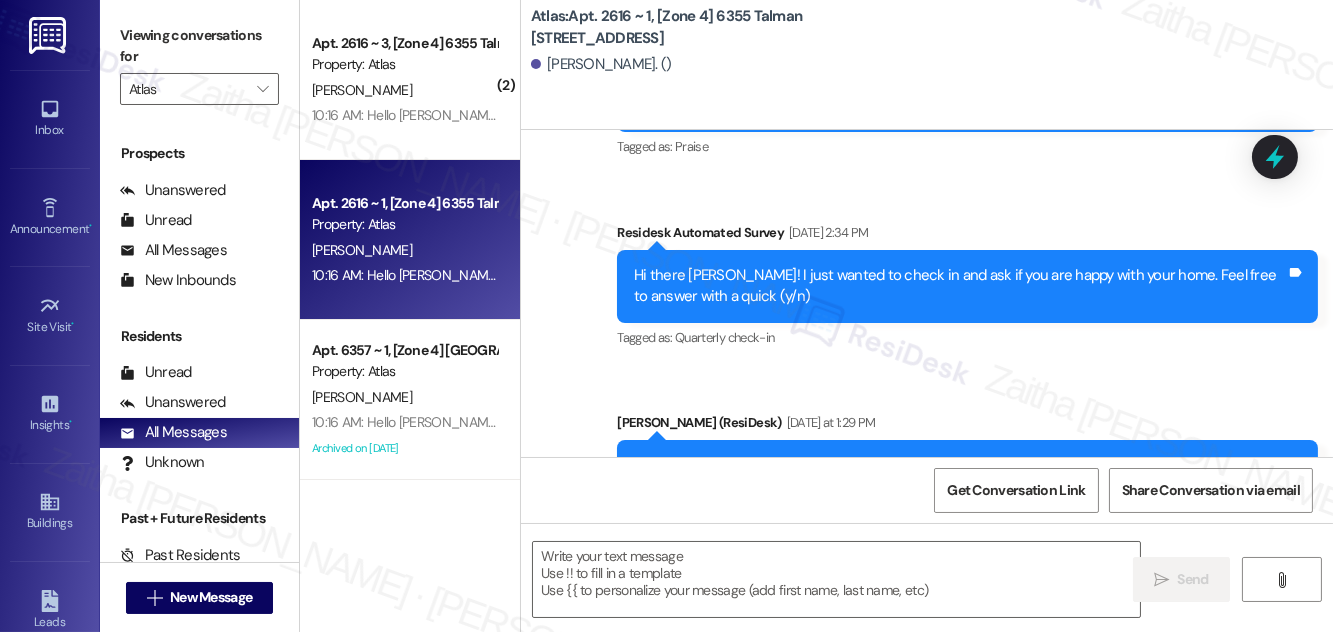 scroll, scrollTop: 3832, scrollLeft: 0, axis: vertical 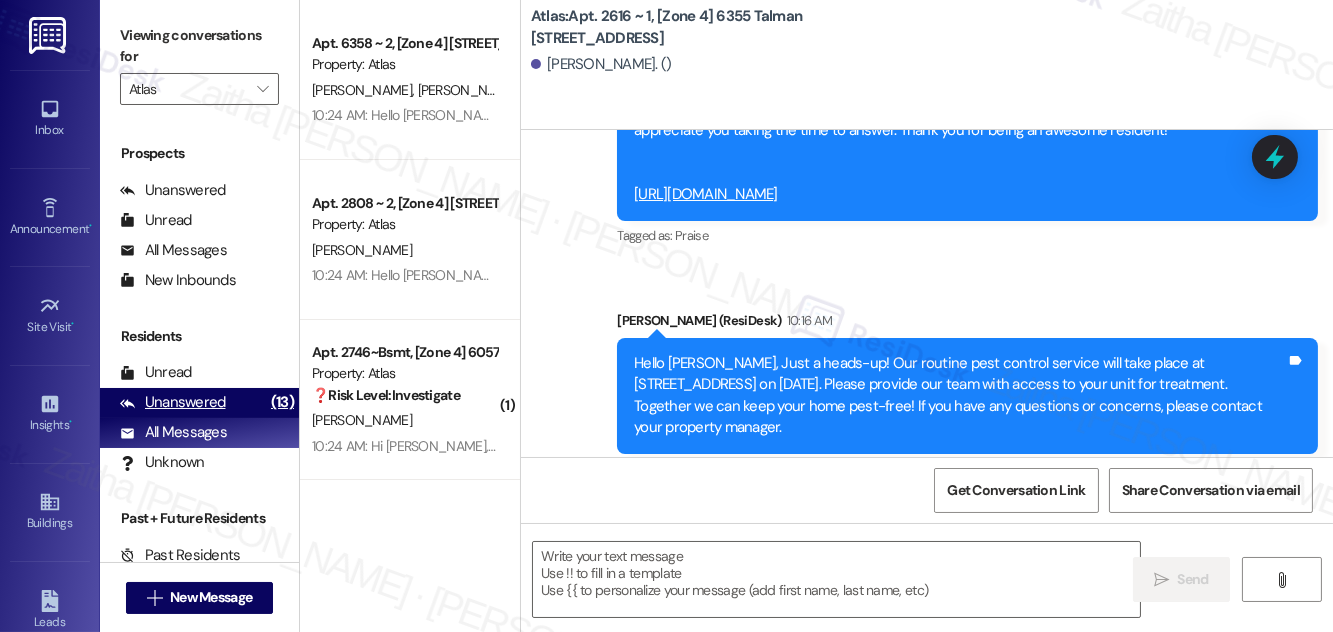 click on "Unanswered" at bounding box center [173, 402] 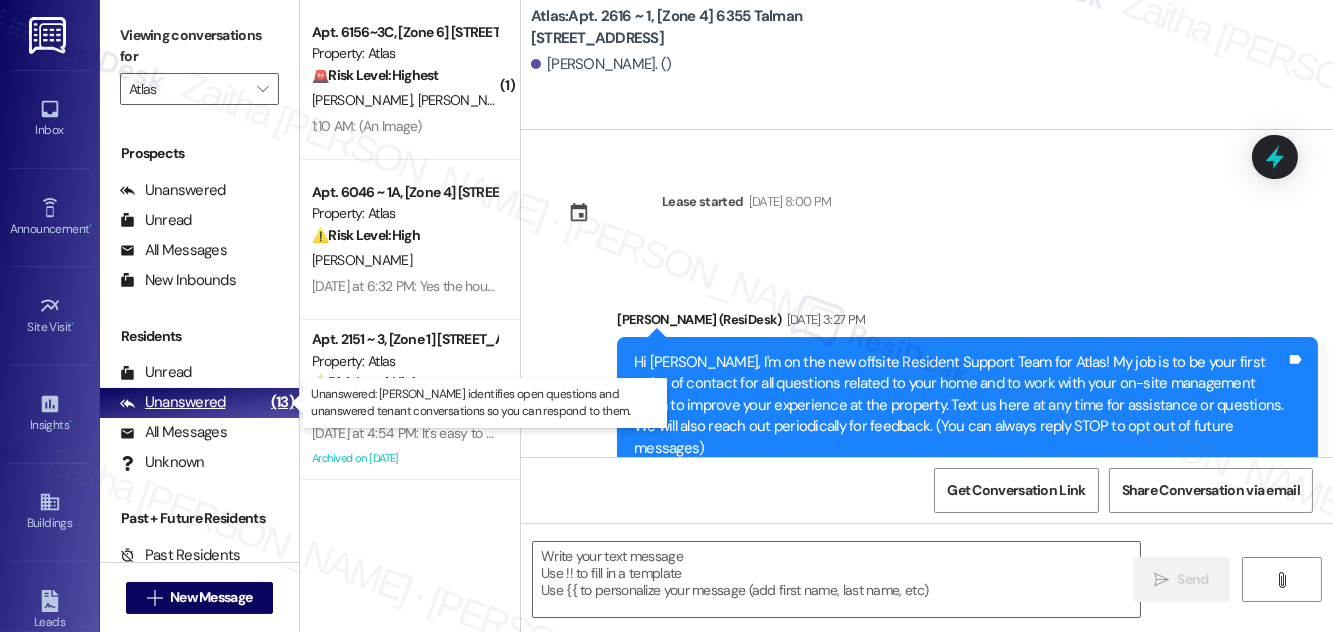 type on "Fetching suggested responses. Please feel free to read through the conversation in the meantime." 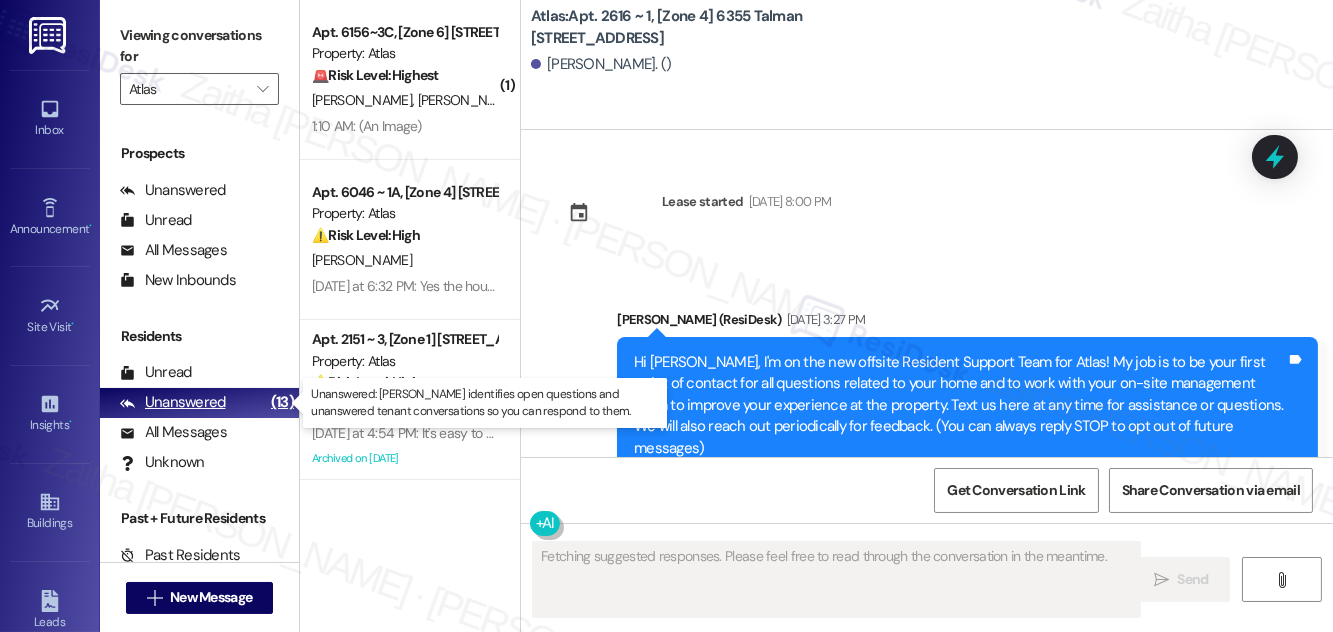 type 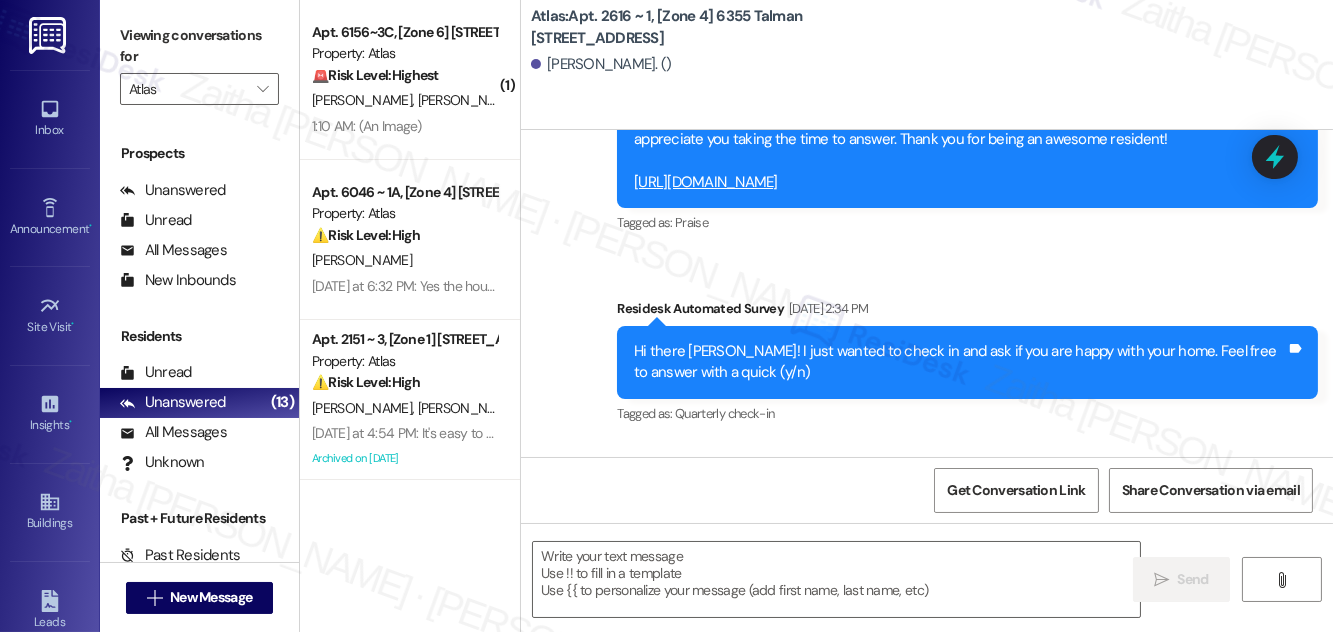 scroll, scrollTop: 3832, scrollLeft: 0, axis: vertical 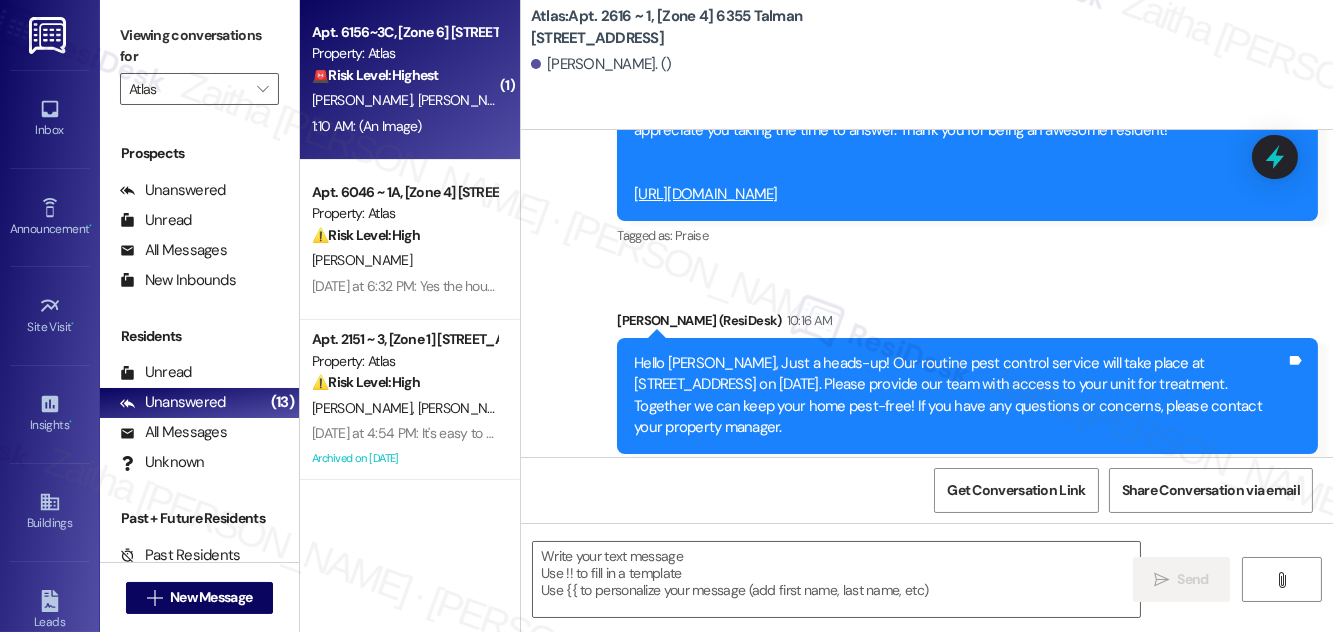 click on "[PERSON_NAME] [PERSON_NAME]" at bounding box center (404, 100) 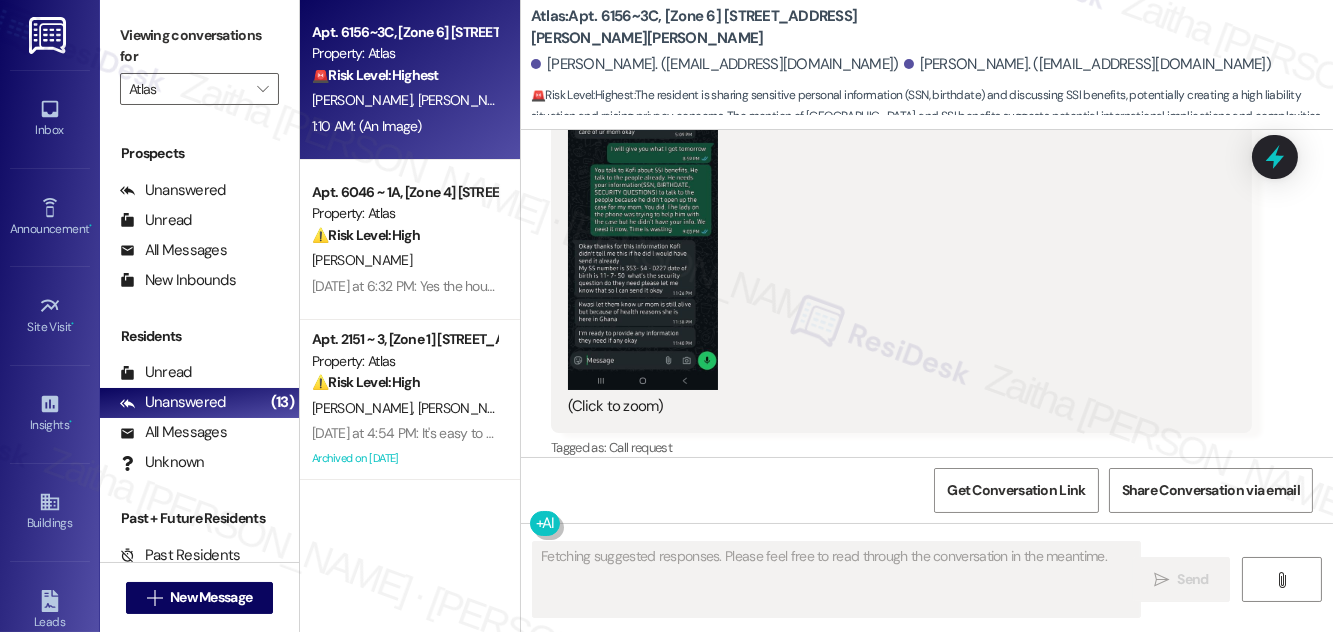 scroll, scrollTop: 3824, scrollLeft: 0, axis: vertical 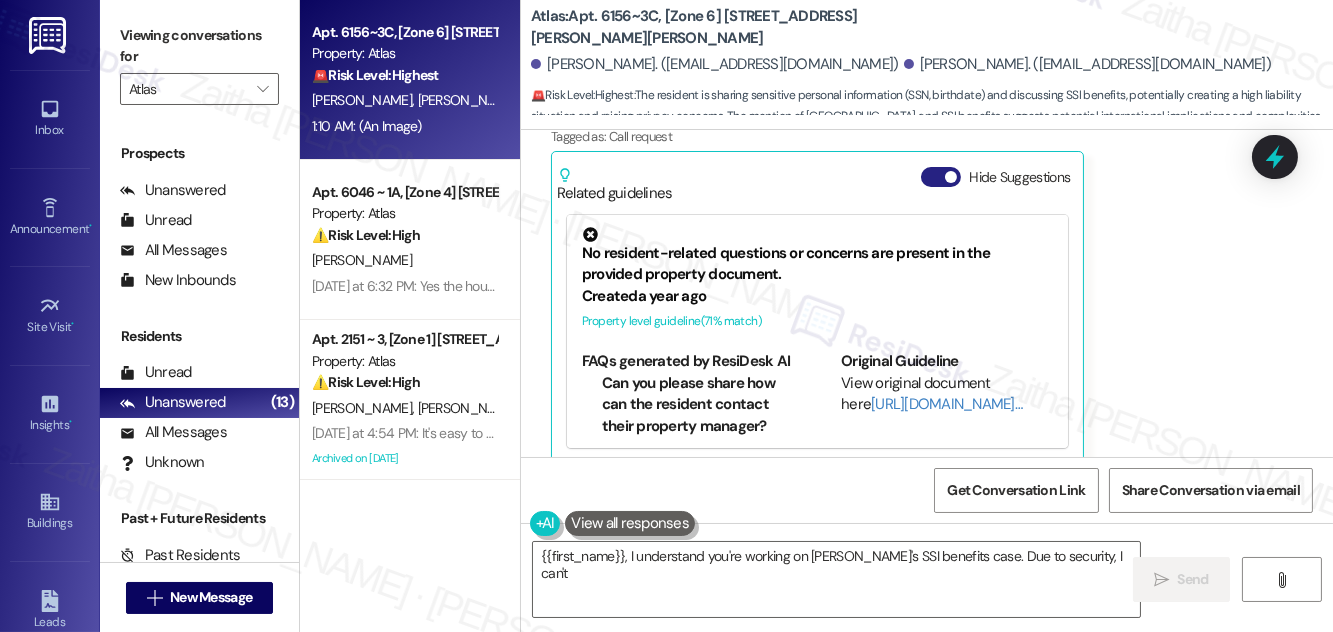 click on "Hide Suggestions" at bounding box center (941, 177) 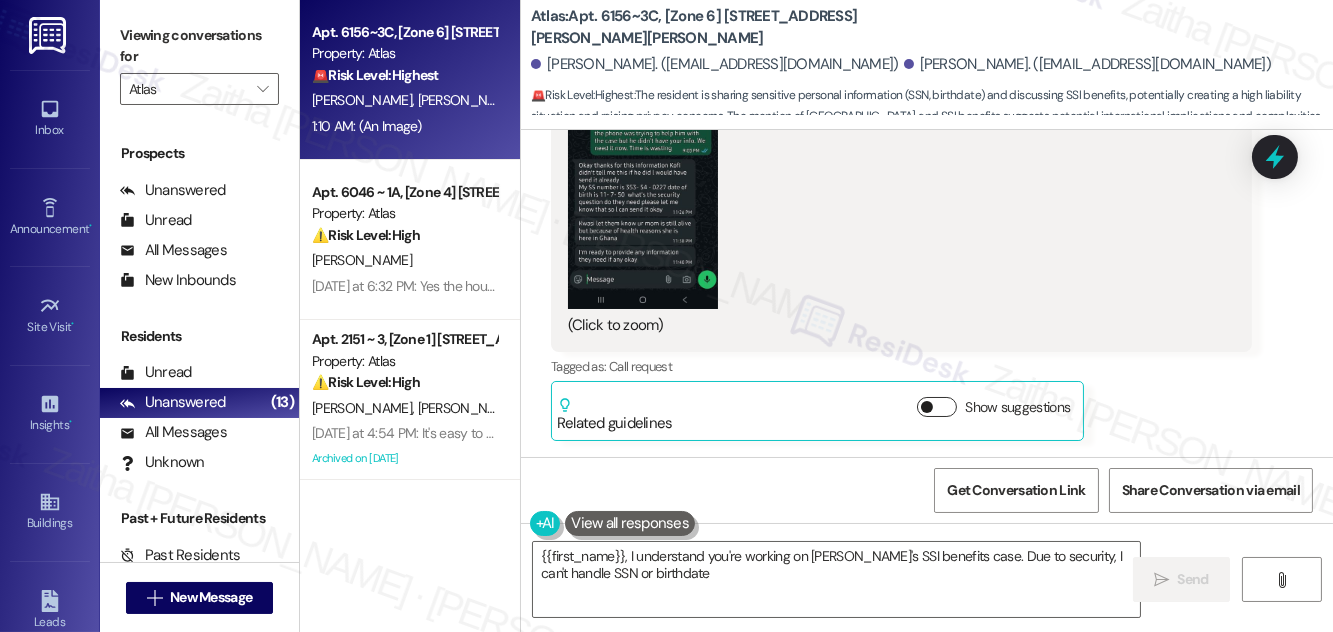 scroll, scrollTop: 3571, scrollLeft: 0, axis: vertical 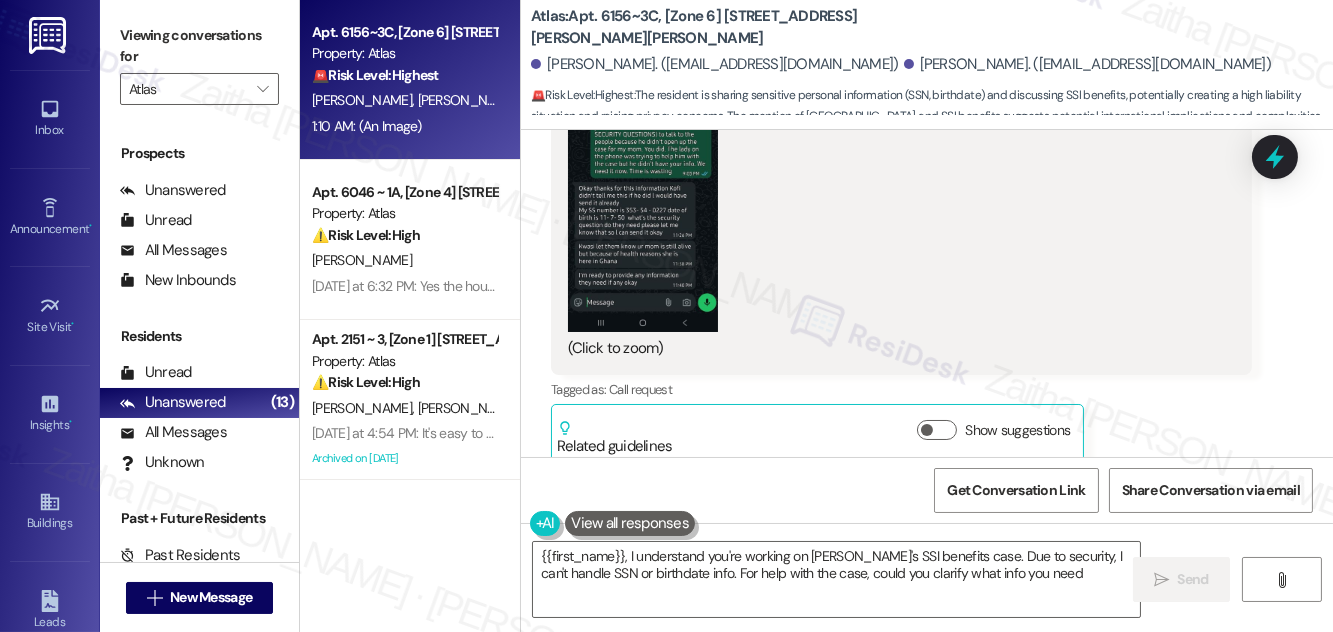 type on "{{first_name}}, I understand you're working on Kofi's SSI benefits case. Due to security, I can't handle SSN or birthdate info. For help with the case, could you clarify what info you need?" 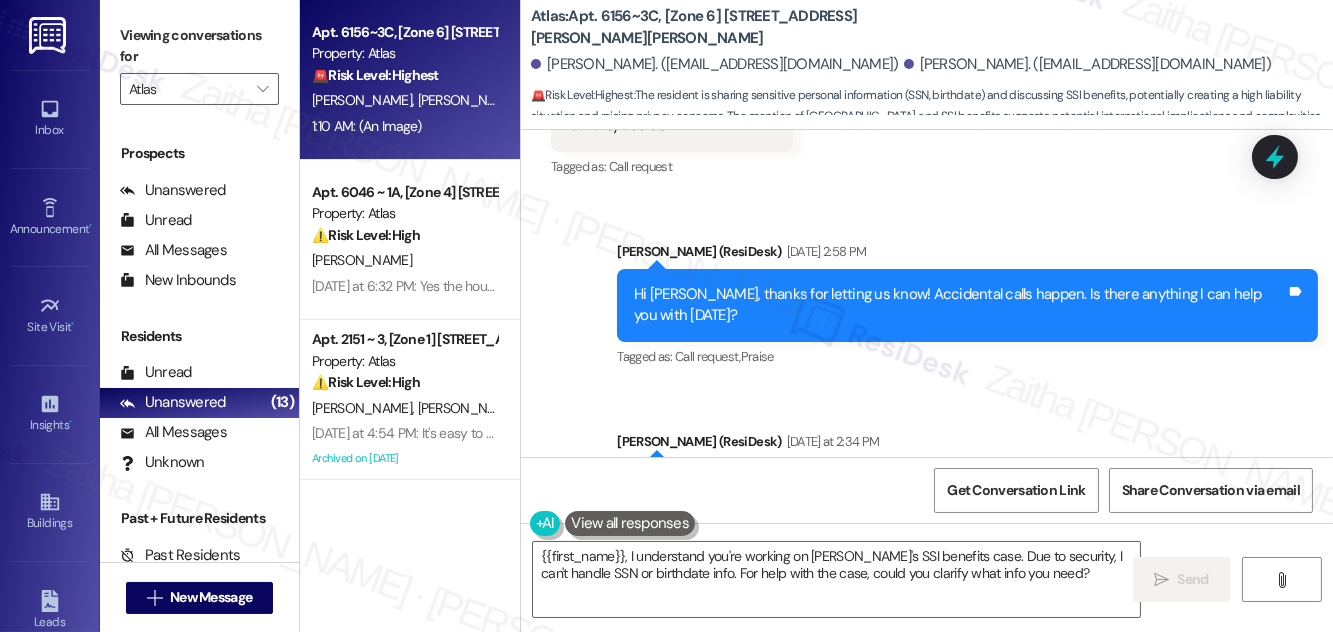 scroll, scrollTop: 2662, scrollLeft: 0, axis: vertical 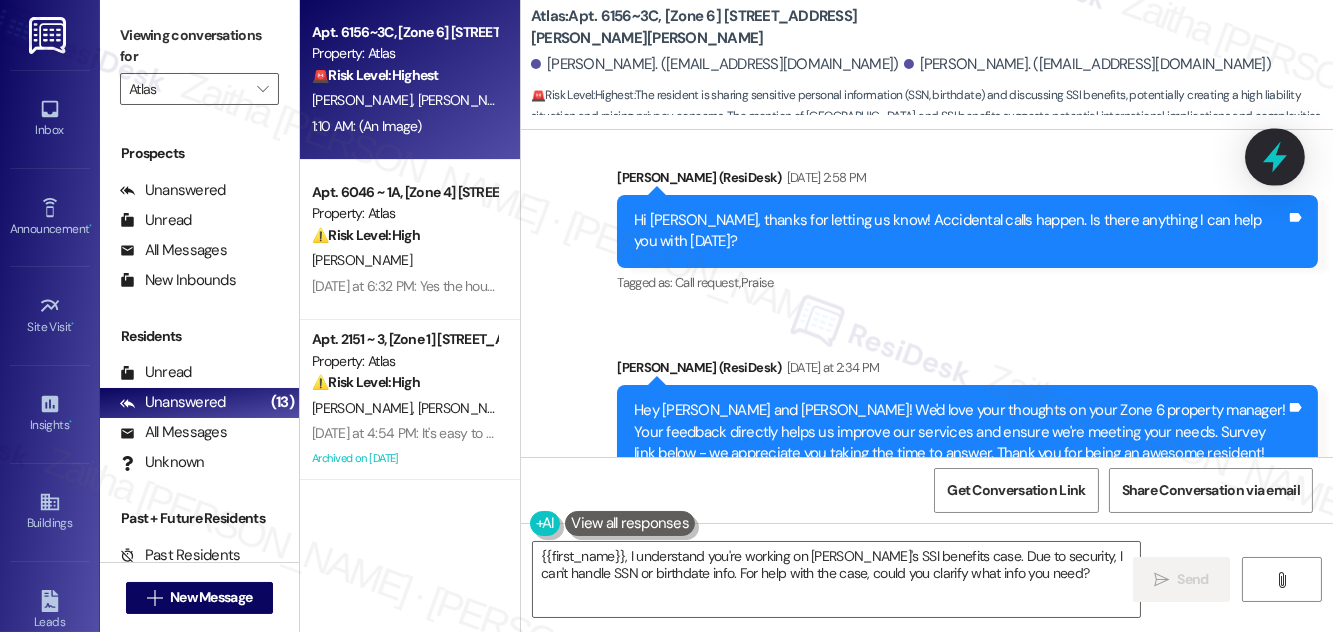 click 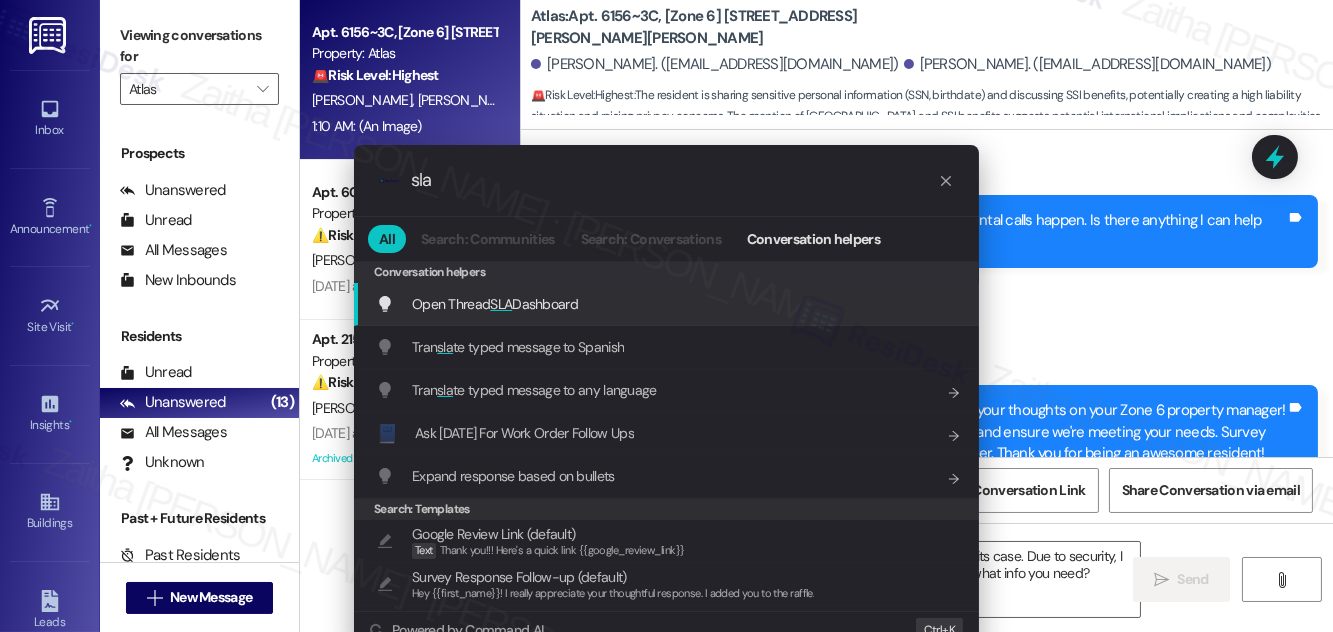 type on "sla" 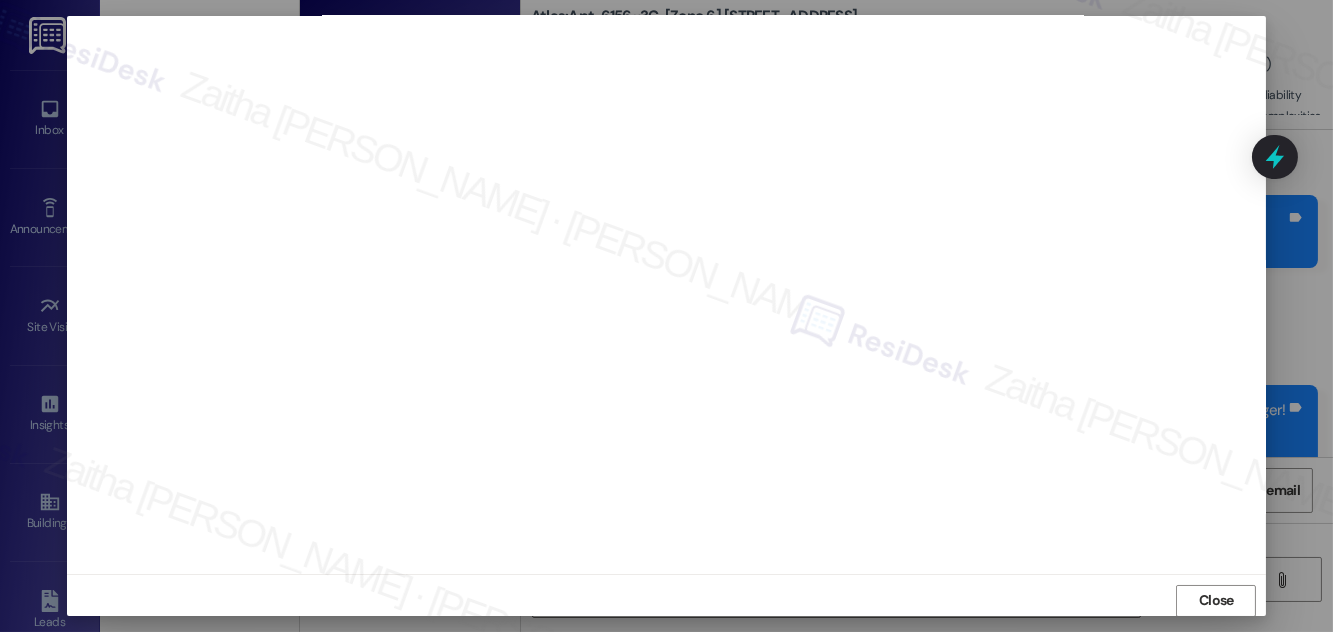 scroll, scrollTop: 21, scrollLeft: 0, axis: vertical 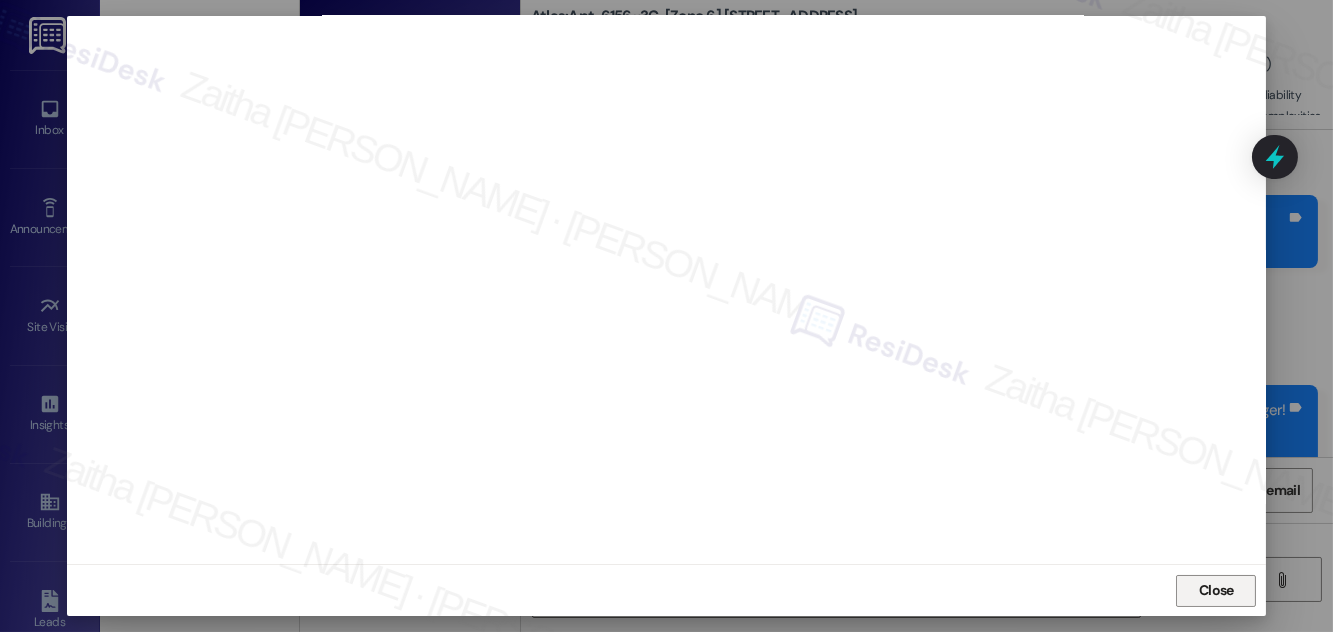 click on "Close" at bounding box center (1216, 590) 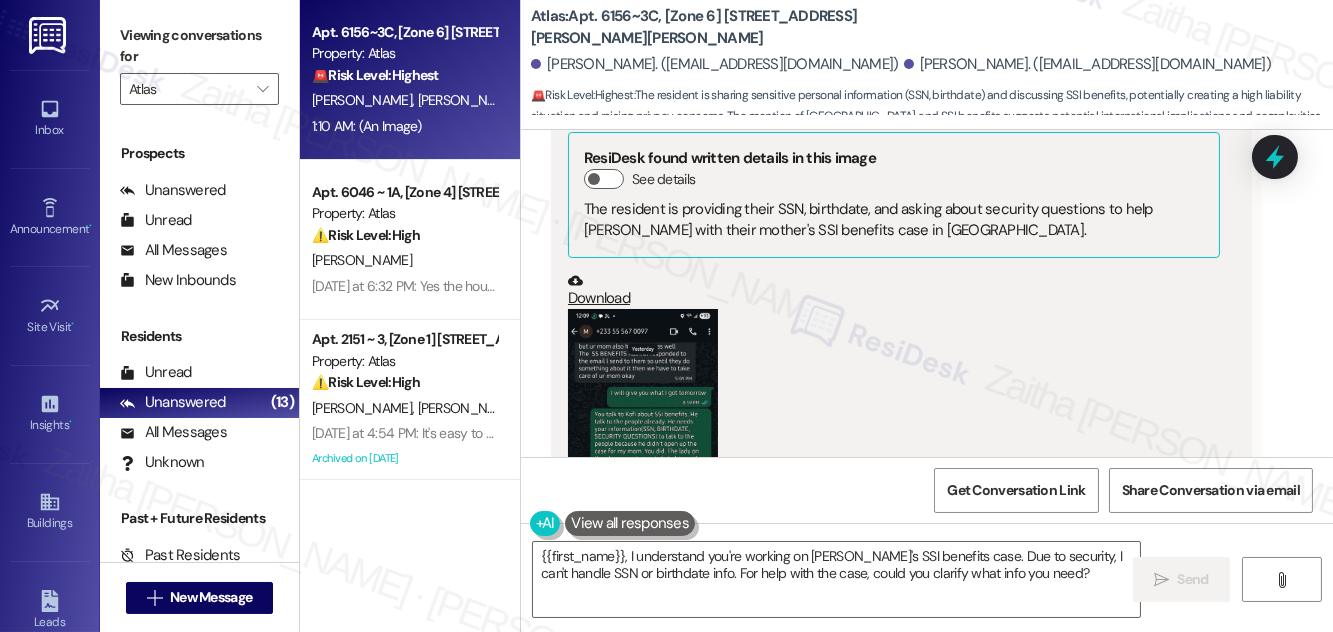 scroll, scrollTop: 3389, scrollLeft: 0, axis: vertical 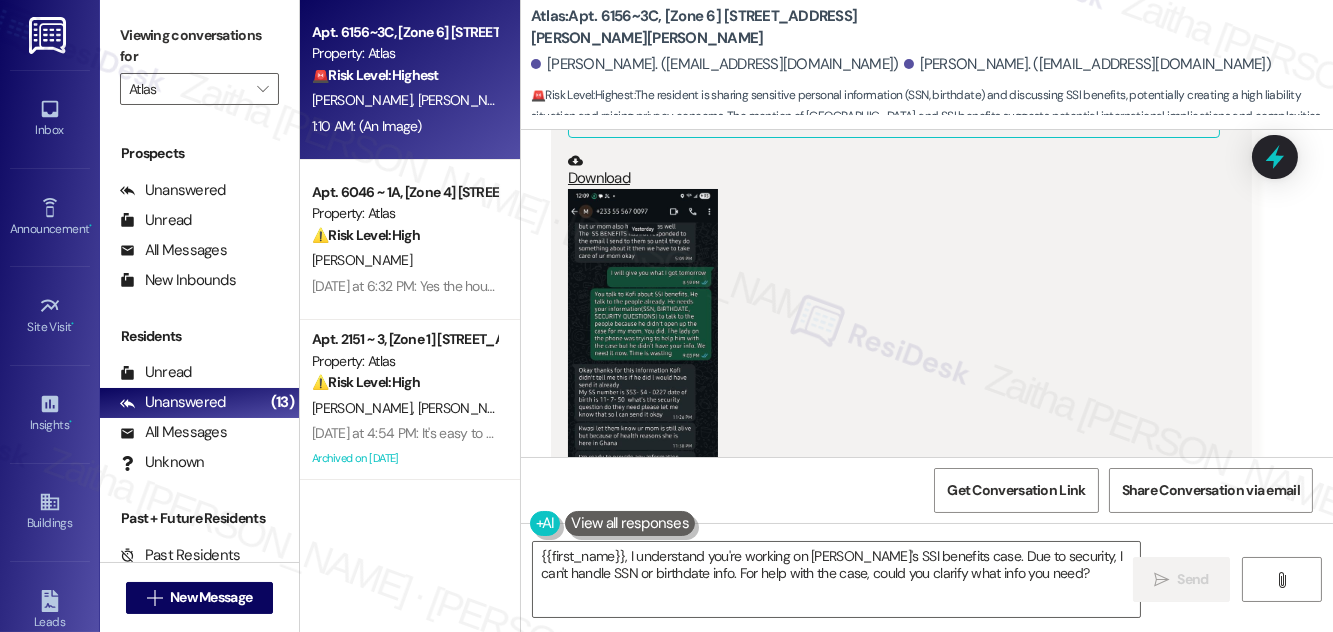 click at bounding box center (643, 351) 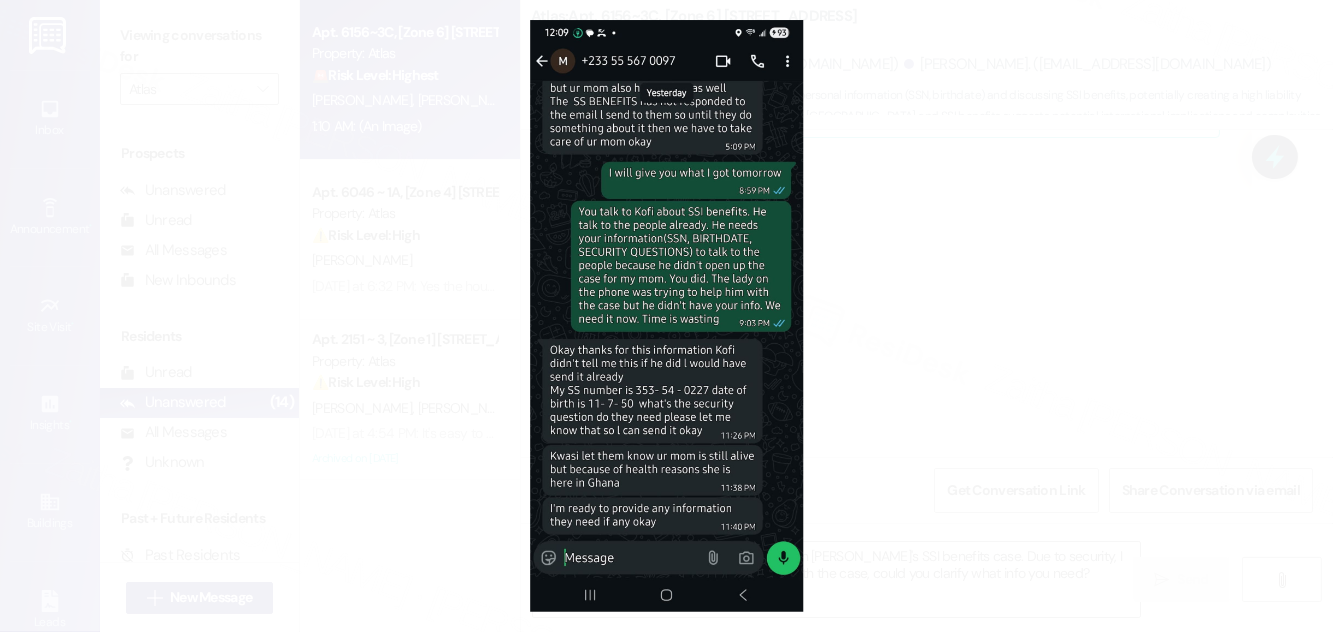 click at bounding box center [666, 316] 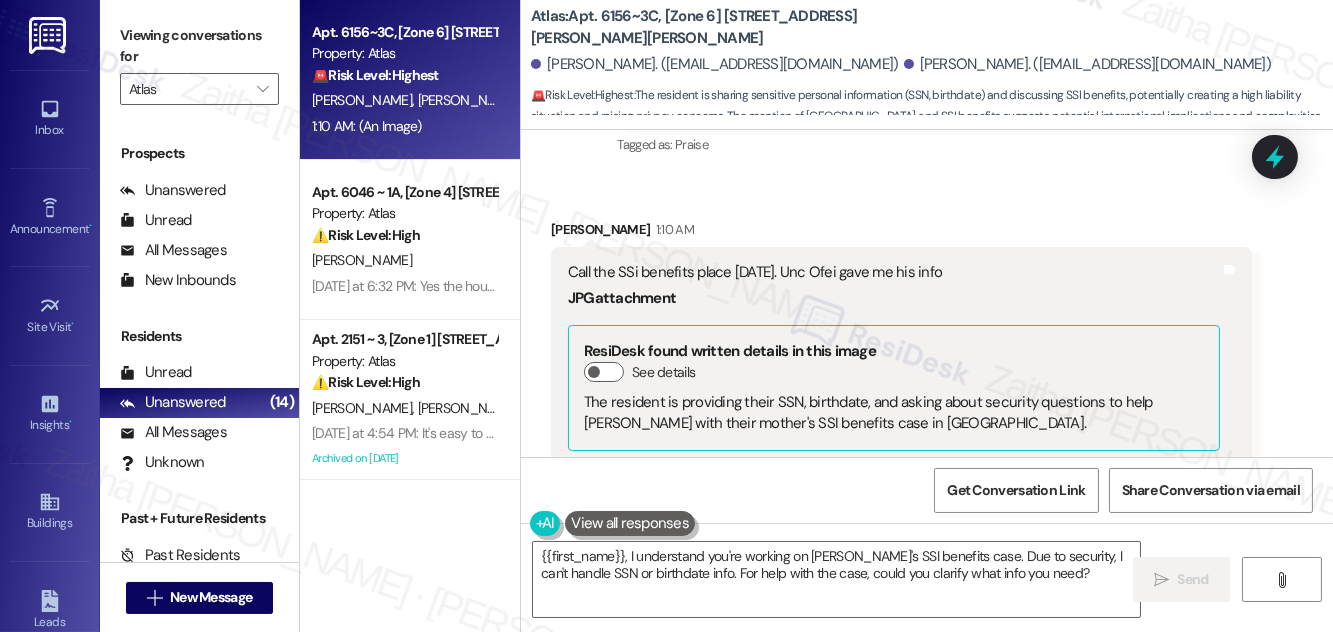 scroll, scrollTop: 3026, scrollLeft: 0, axis: vertical 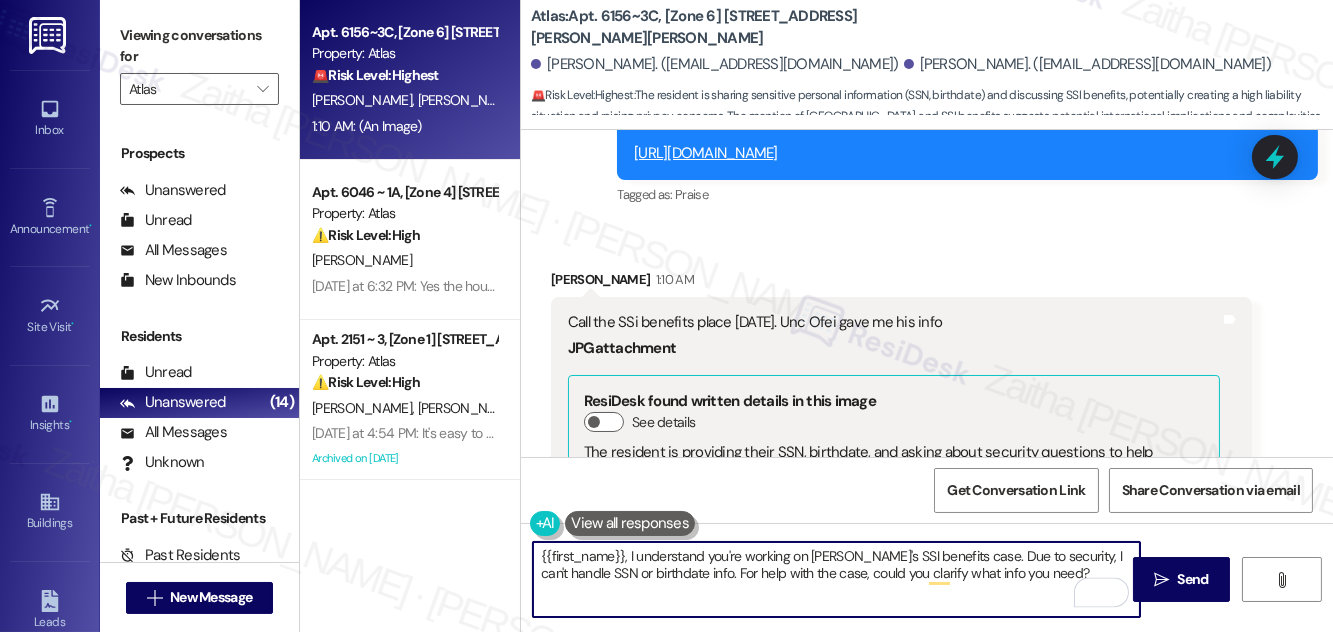 drag, startPoint x: 793, startPoint y: 574, endPoint x: 668, endPoint y: 572, distance: 125.016 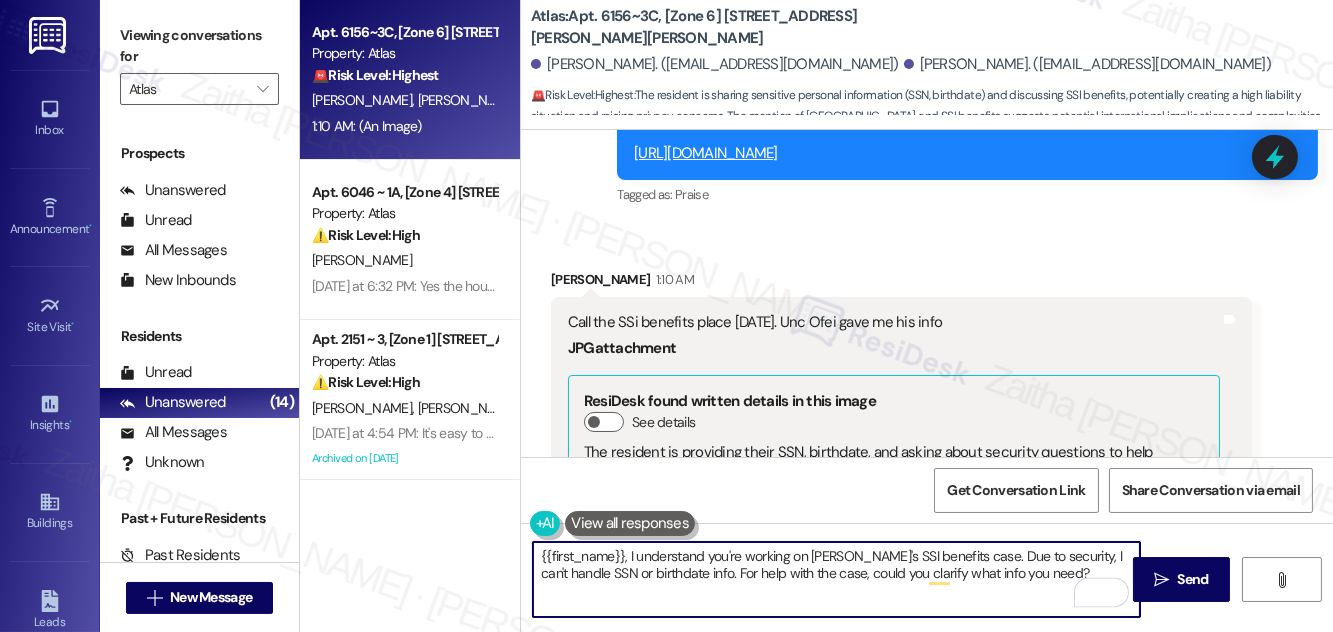 click on "{{first_name}}, I understand you're working on Kofi's SSI benefits case. Due to security, I can't handle SSN or birthdate info. For help with the case, could you clarify what info you need?" at bounding box center (836, 579) 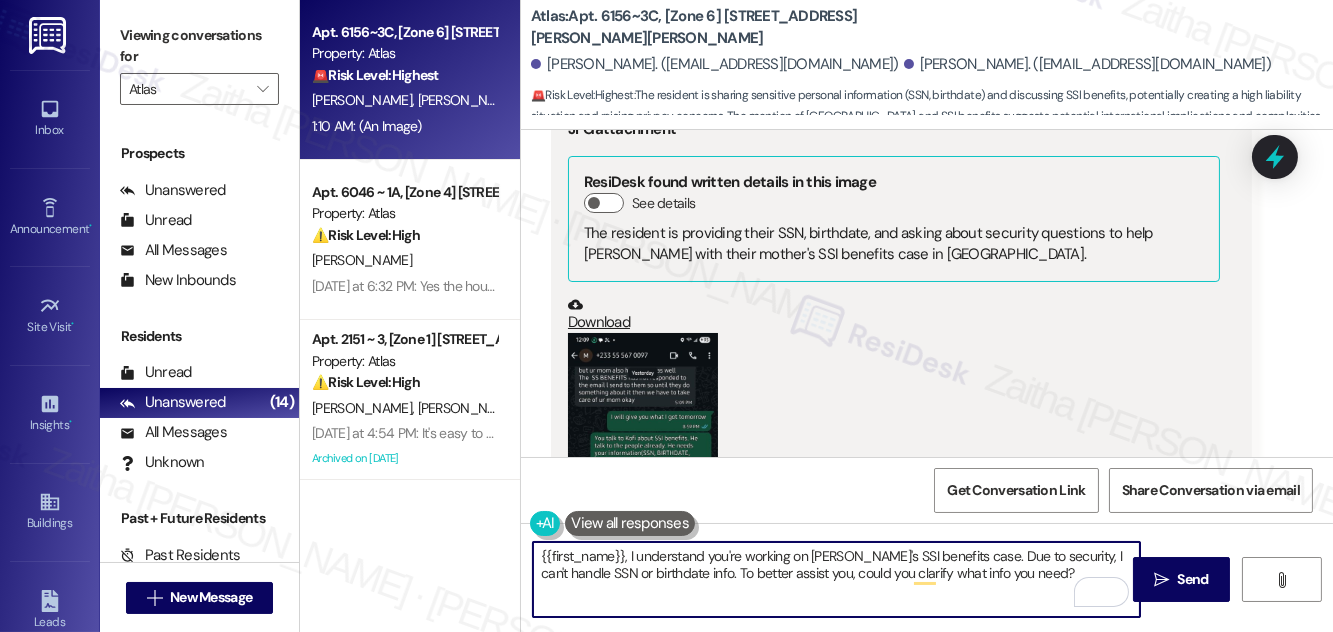 scroll, scrollTop: 3571, scrollLeft: 0, axis: vertical 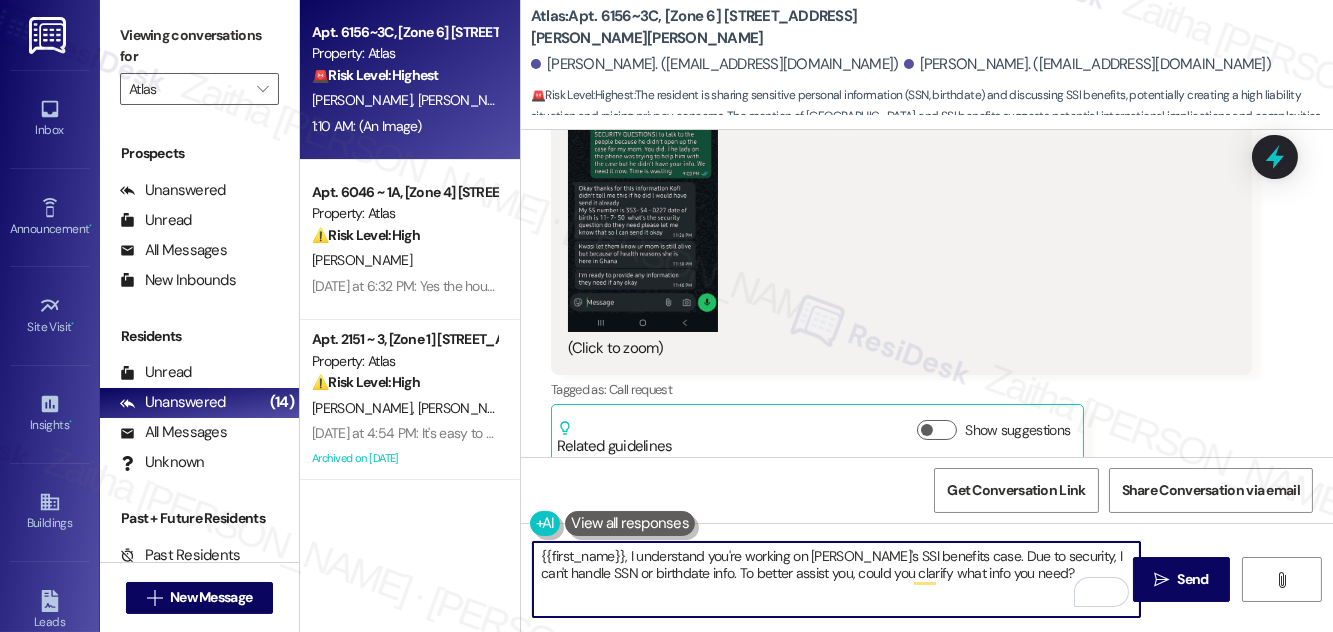 click on "{{first_name}}, I understand you're working on Kofi's SSI benefits case. Due to security, I can't handle SSN or birthdate info. To better assist you, could you clarify what info you need?" at bounding box center [836, 579] 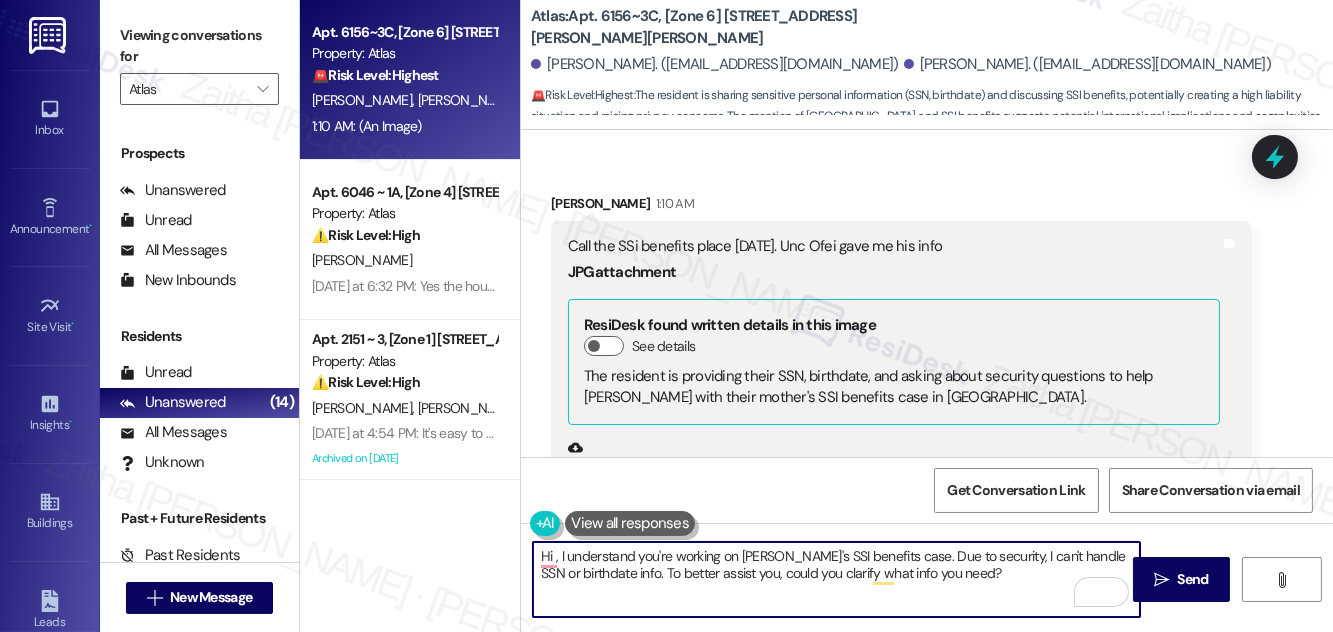 scroll, scrollTop: 3026, scrollLeft: 0, axis: vertical 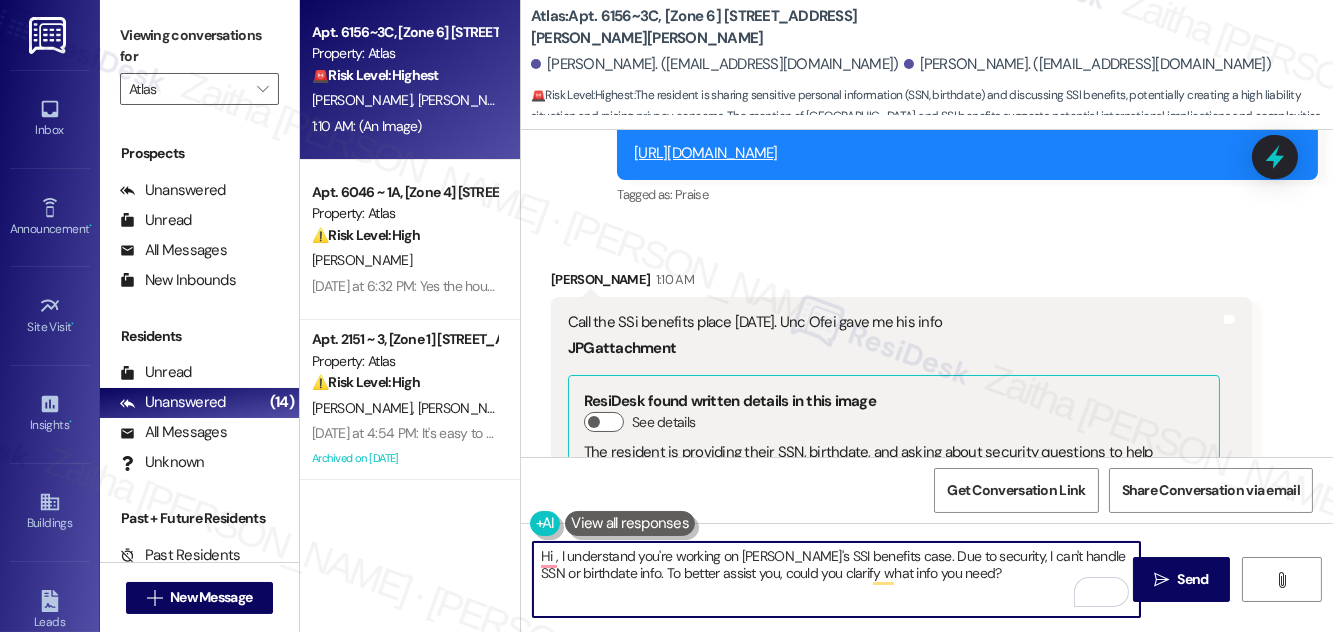 click on "Kwasi Papafio 1:10 AM" at bounding box center [901, 283] 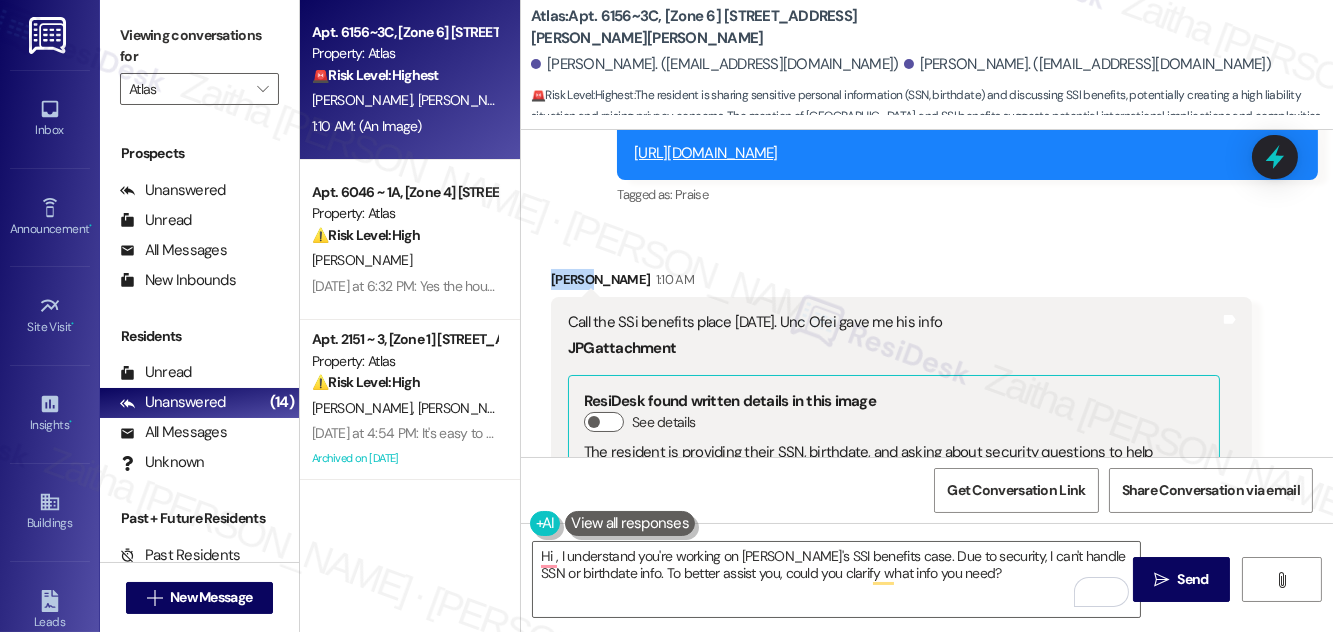 click on "Kwasi Papafio 1:10 AM" at bounding box center [901, 283] 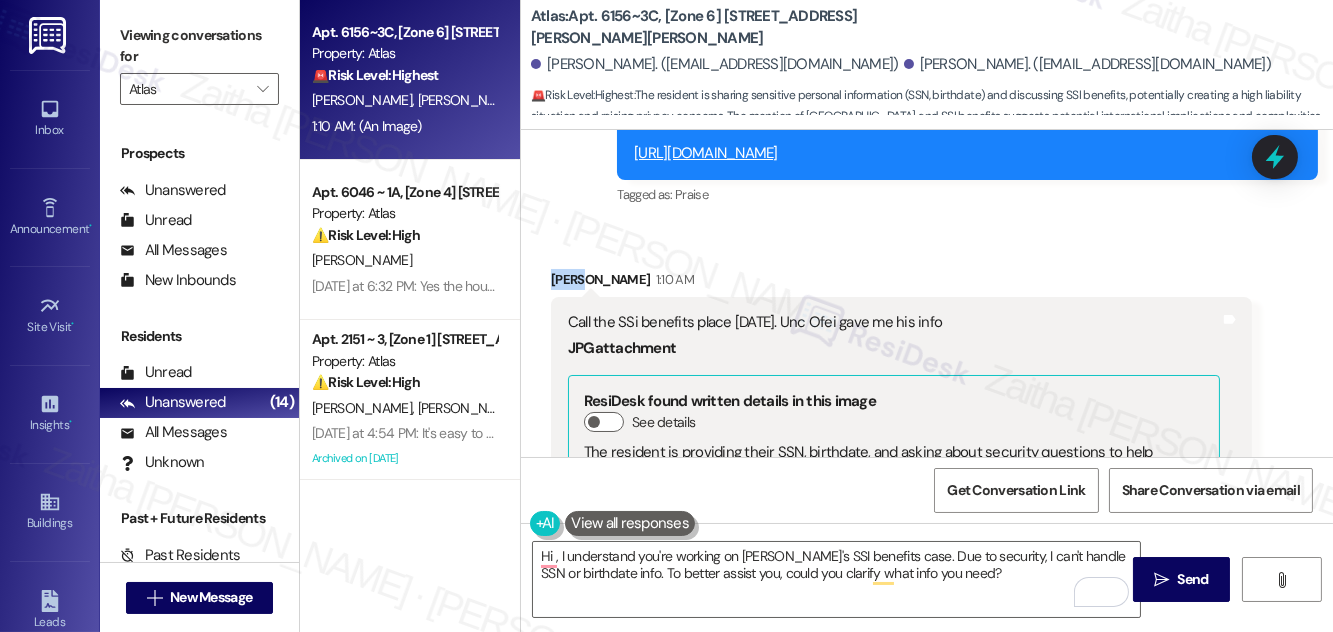 copy on "Kwasi" 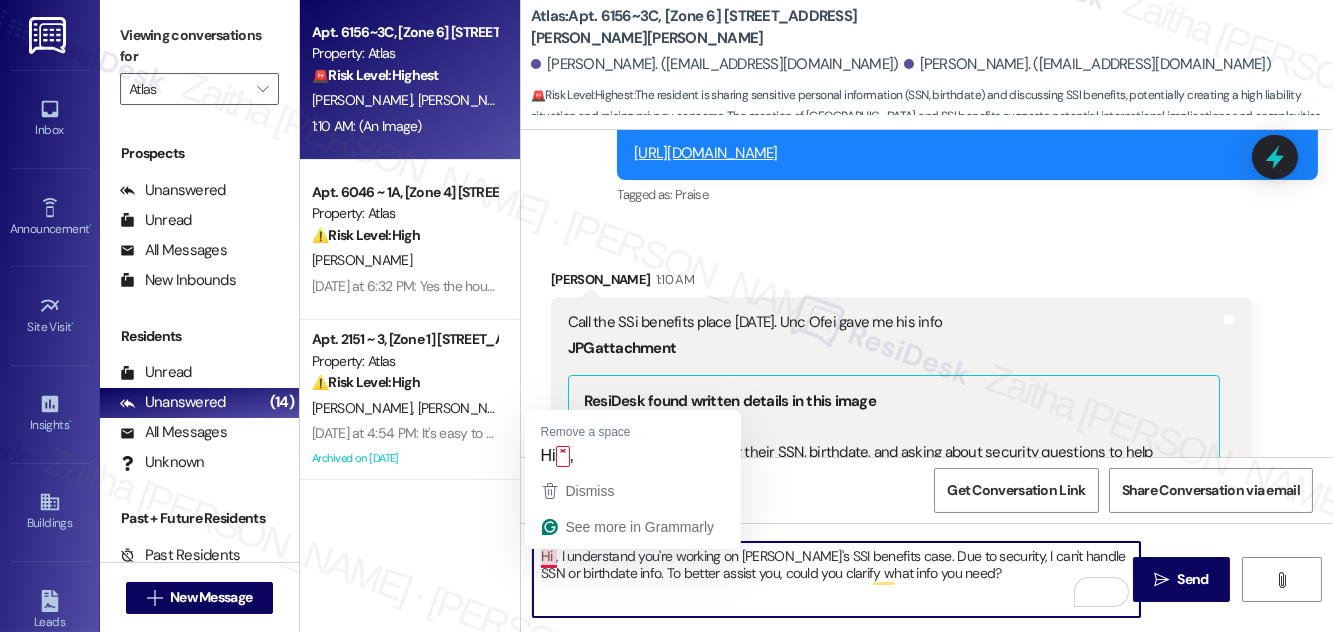 click on "Hi , I understand you're working on Kofi's SSI benefits case. Due to security, I can't handle SSN or birthdate info. To better assist you, could you clarify what info you need?" at bounding box center (836, 579) 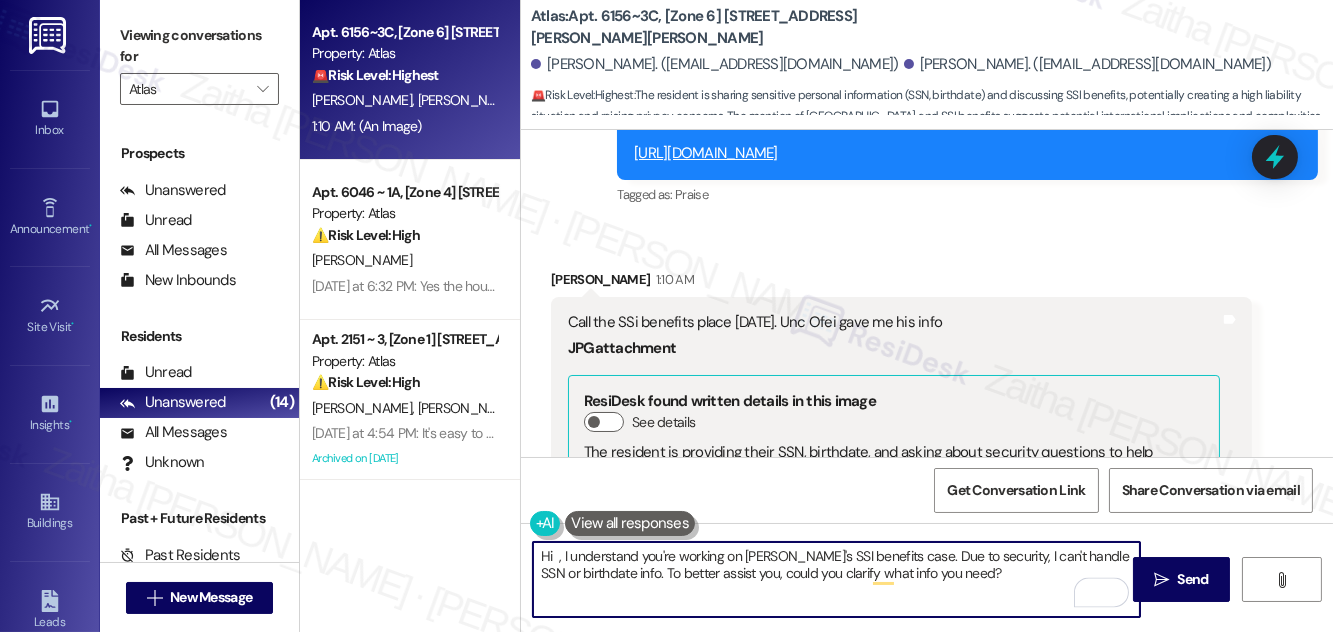 paste on "Kwasi" 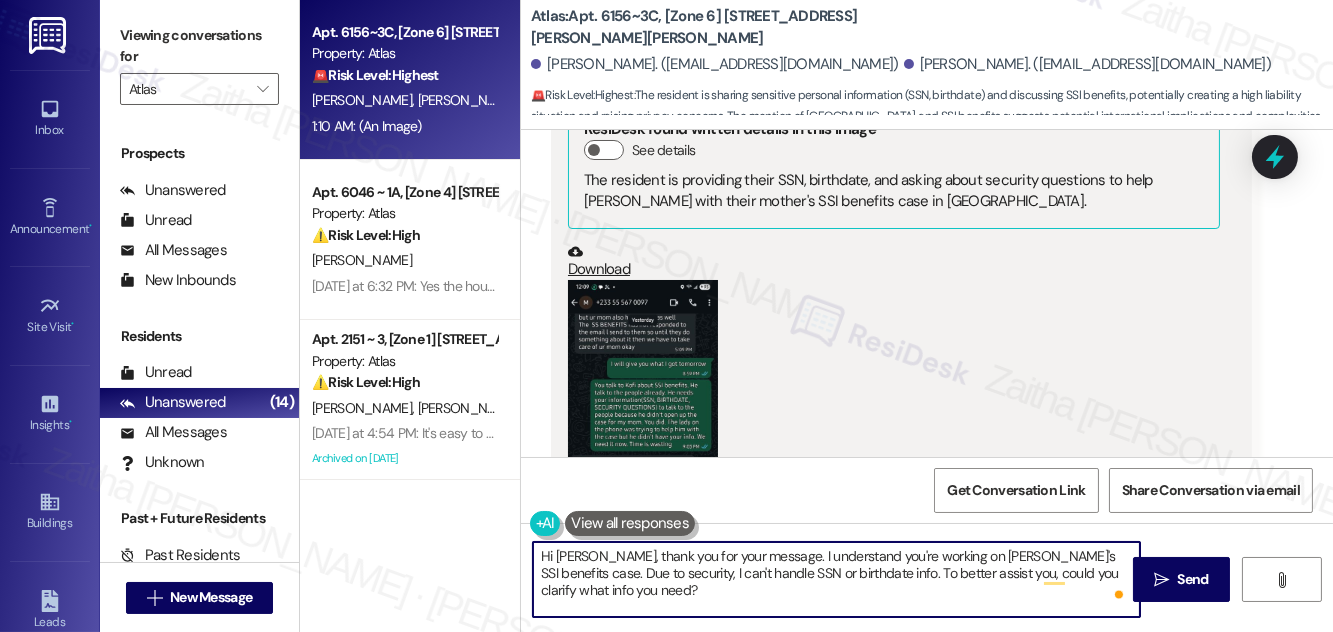 scroll, scrollTop: 3298, scrollLeft: 0, axis: vertical 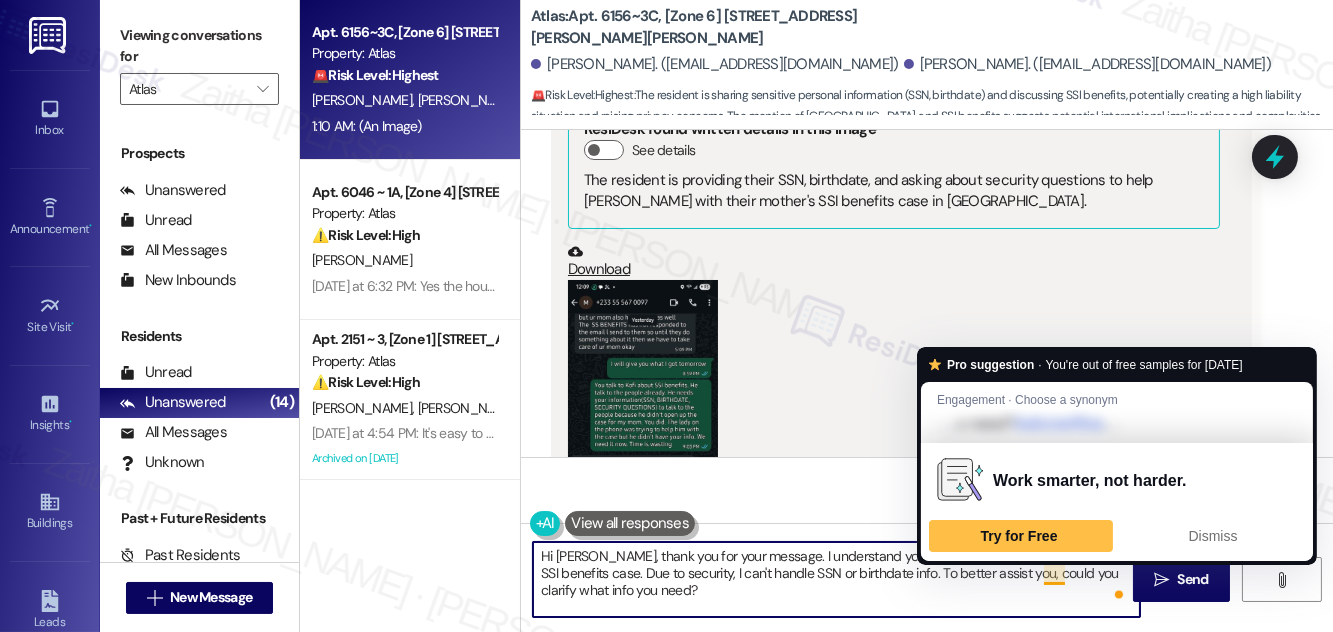 click on "Hi Kwasi, thank you for your message. I understand you're working on Kofi's SSI benefits case. Due to security, I can't handle SSN or birthdate info. To better assist you, could you clarify what info you need?" at bounding box center (836, 579) 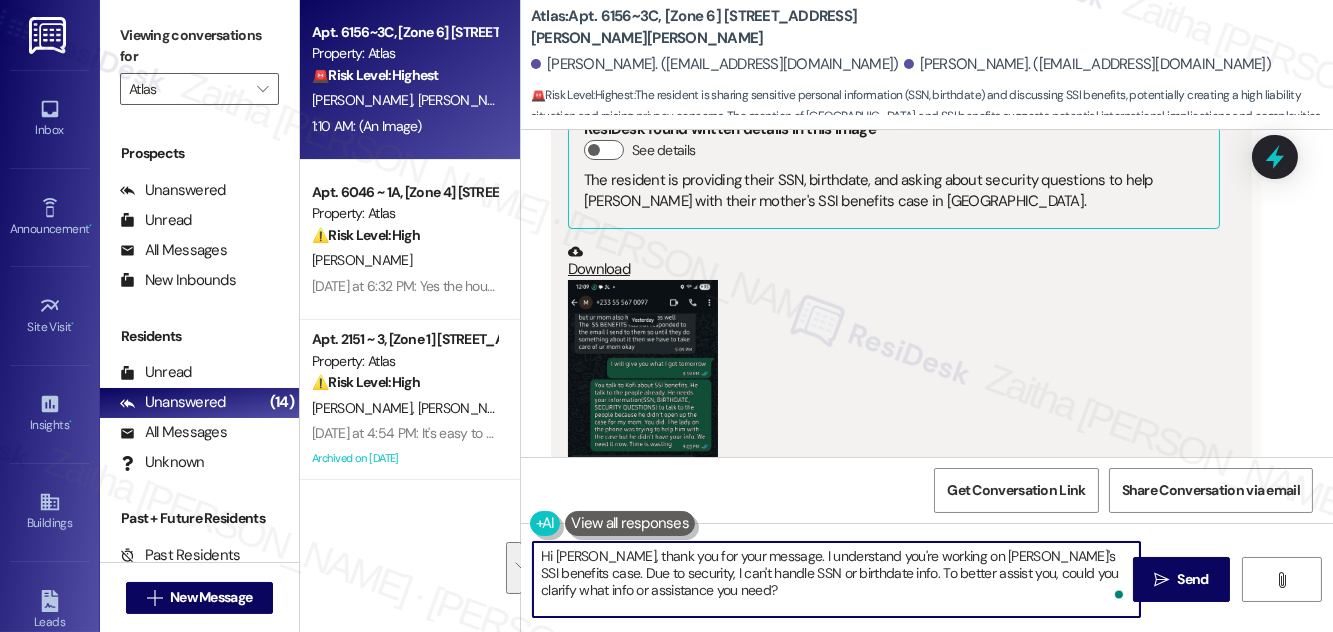 drag, startPoint x: 541, startPoint y: 556, endPoint x: 693, endPoint y: 586, distance: 154.93224 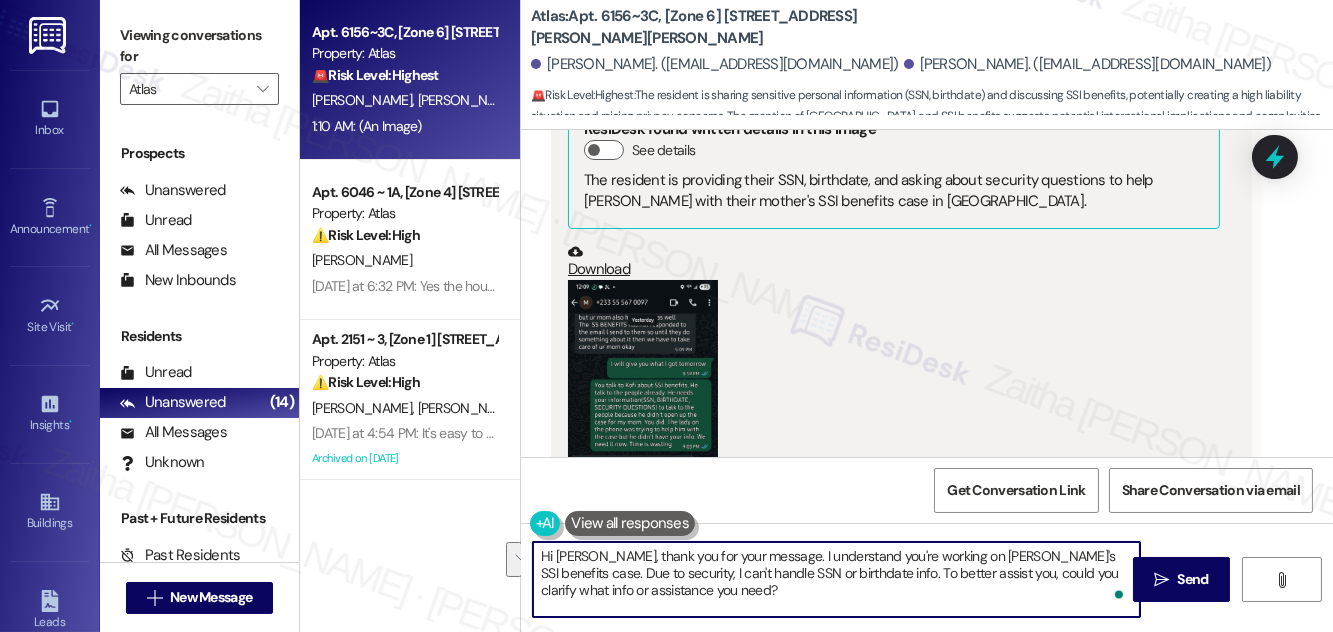 drag, startPoint x: 798, startPoint y: 574, endPoint x: 808, endPoint y: 584, distance: 14.142136 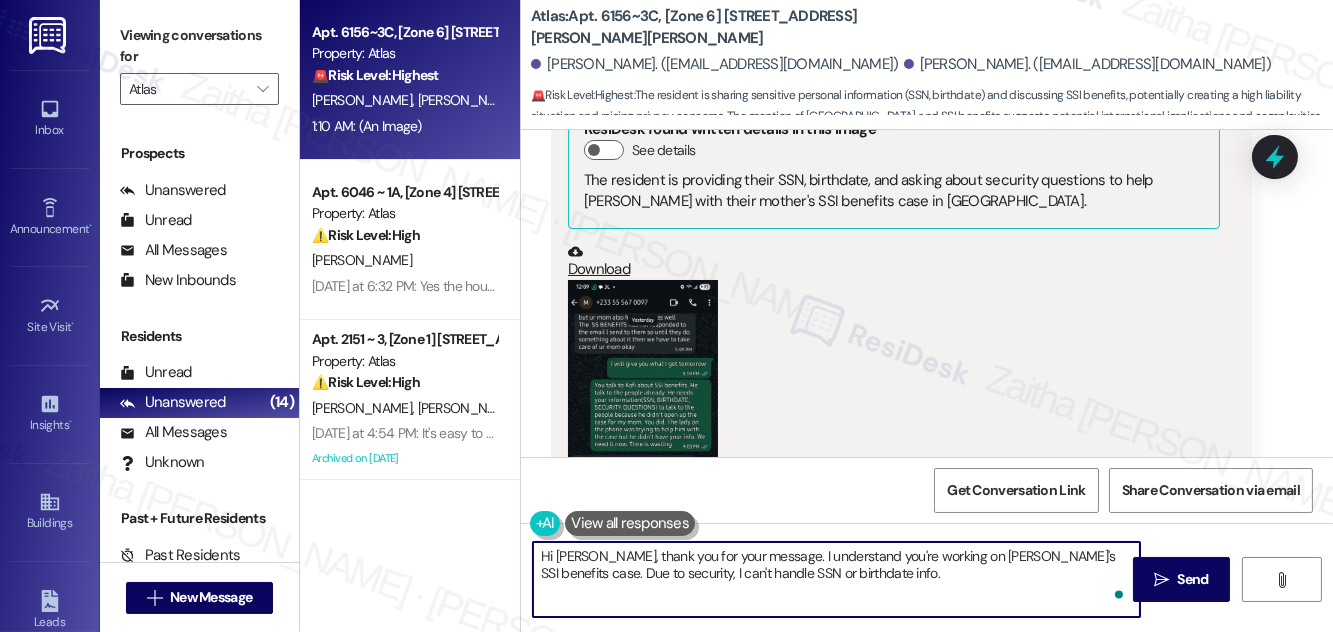 paste on "Could you please clarify what specific information or assistance you're looking for so I can better support you?" 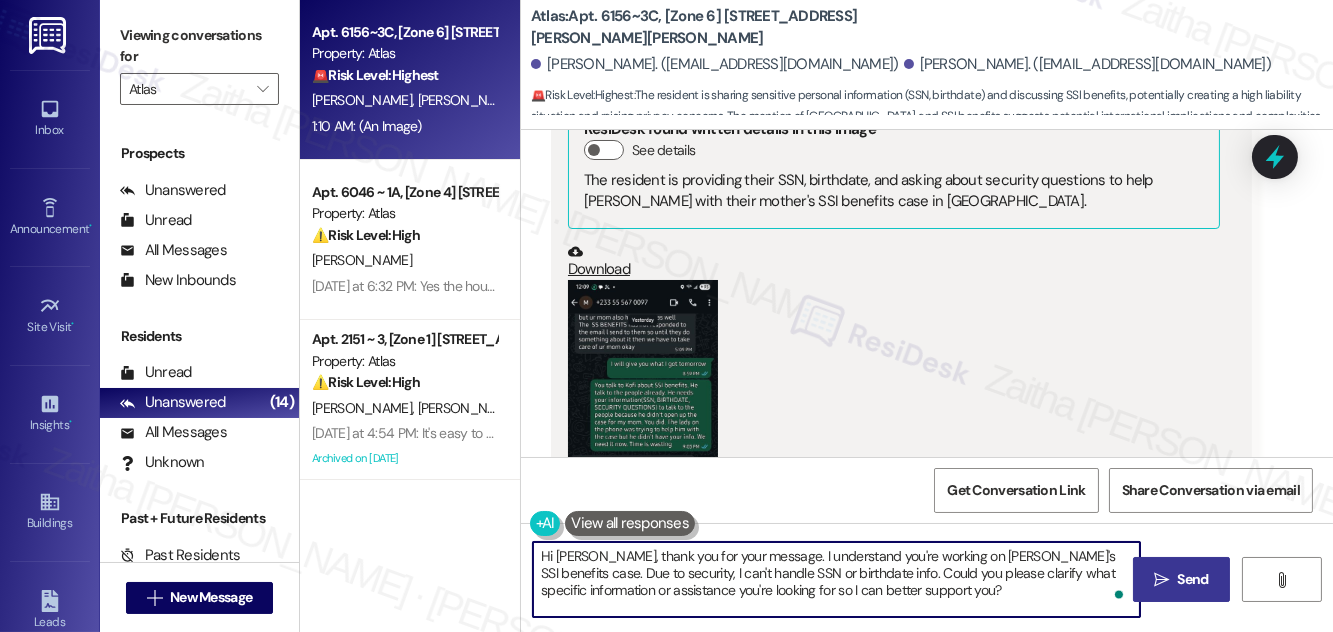 type on "Hi Kwasi, thank you for your message. I understand you're working on Kofi's SSI benefits case. Due to security, I can't handle SSN or birthdate info. Could you please clarify what specific information or assistance you're looking for so I can better support you?" 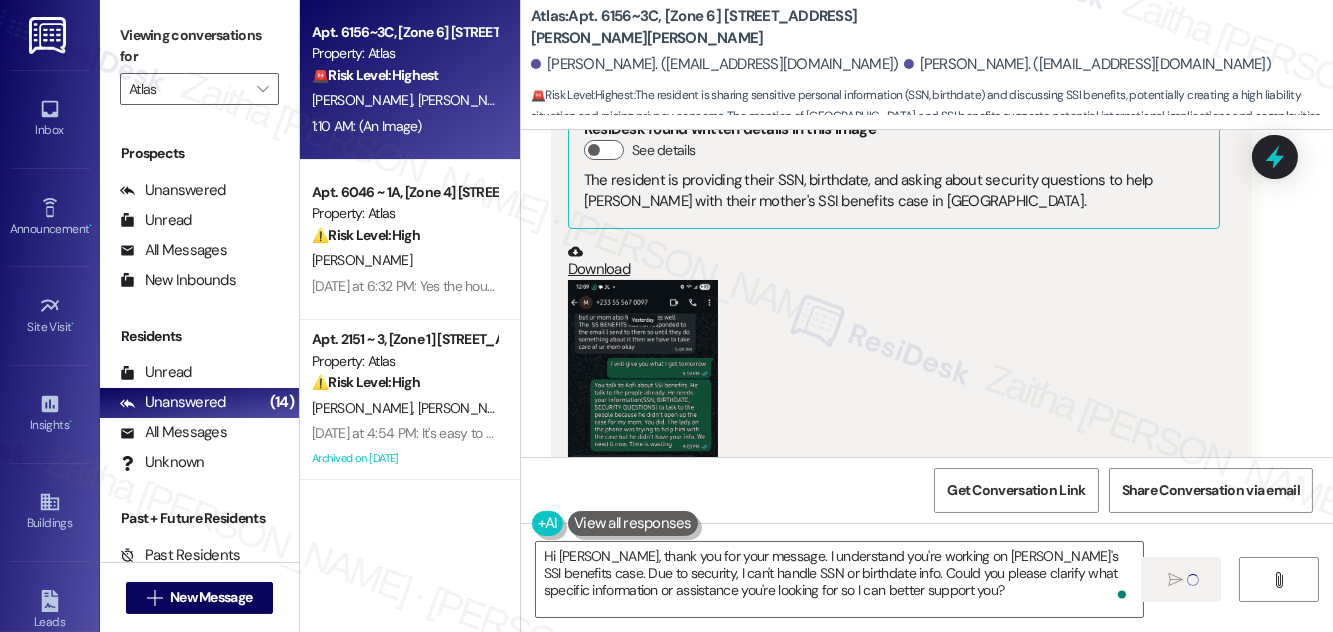 type 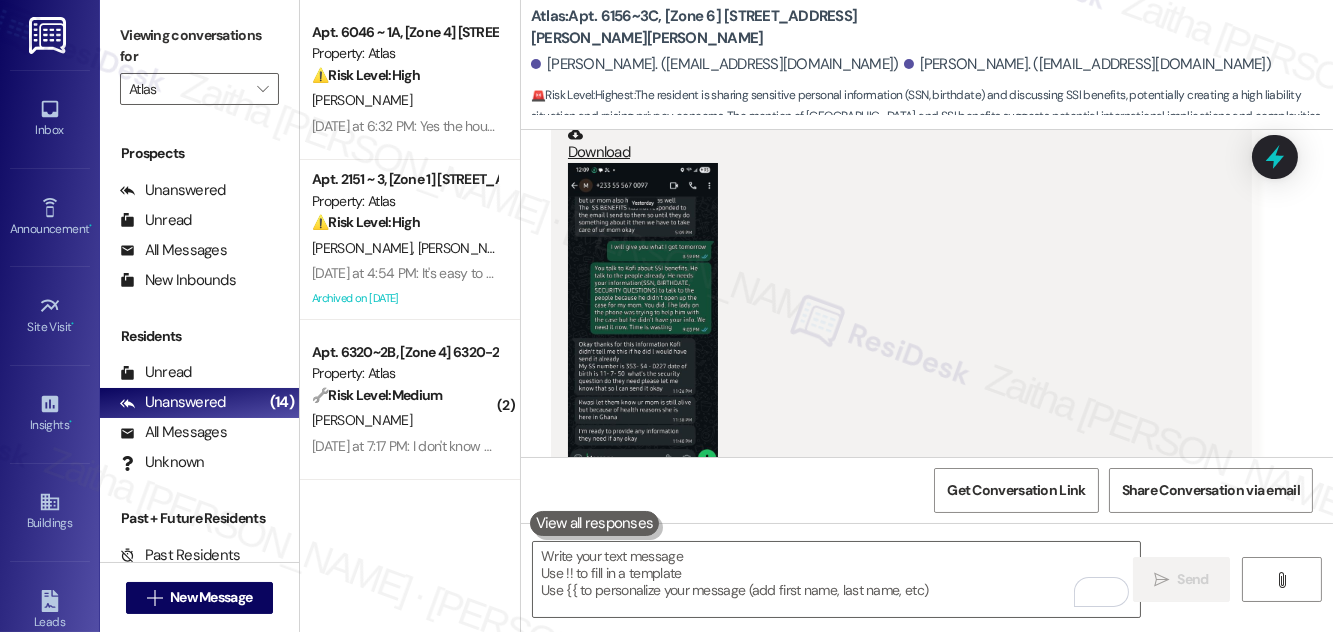 scroll, scrollTop: 3390, scrollLeft: 0, axis: vertical 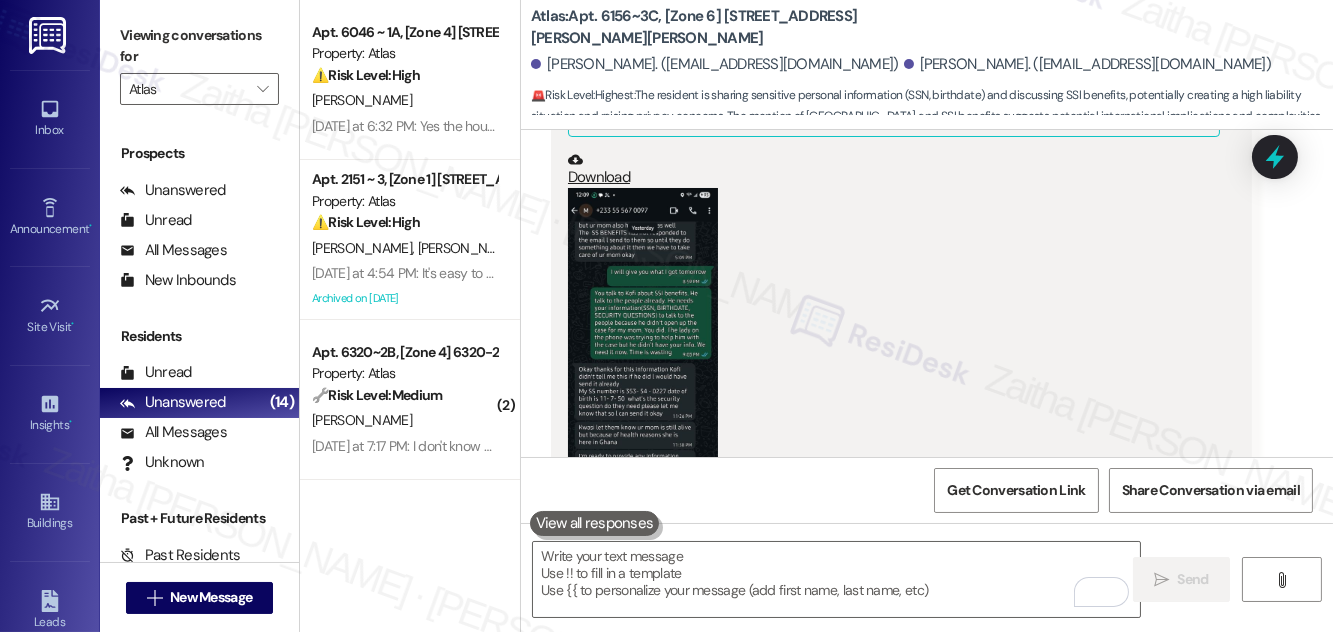 click at bounding box center [643, 350] 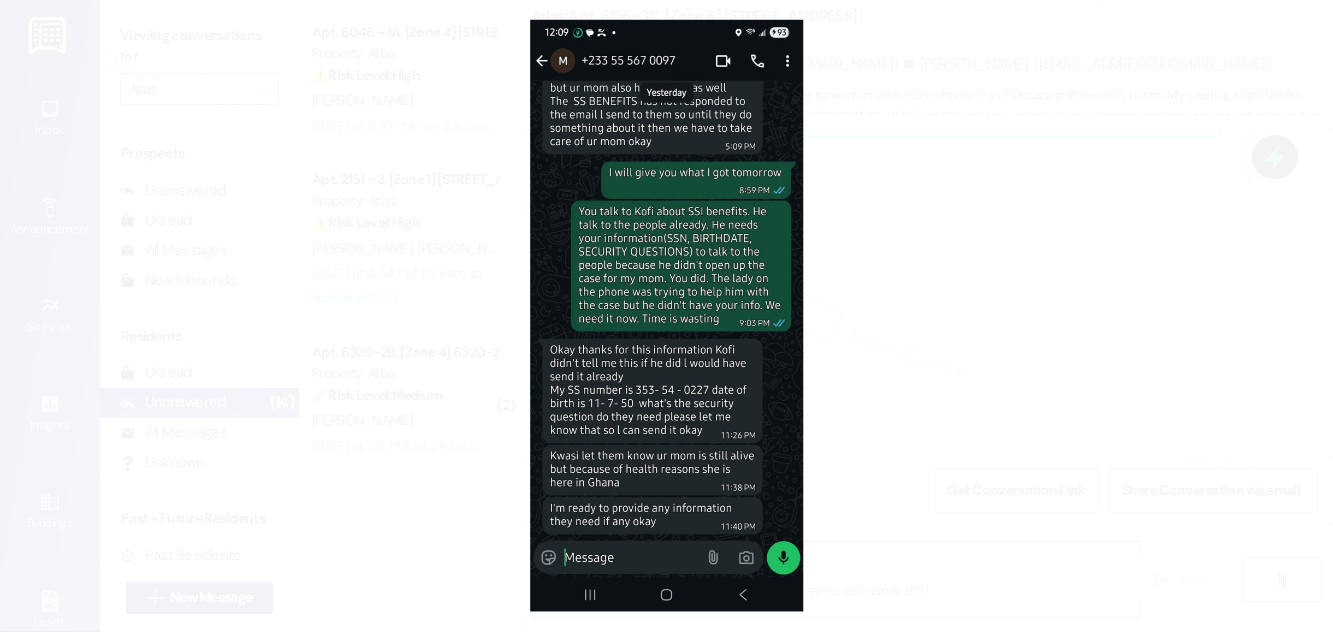 click at bounding box center (666, 316) 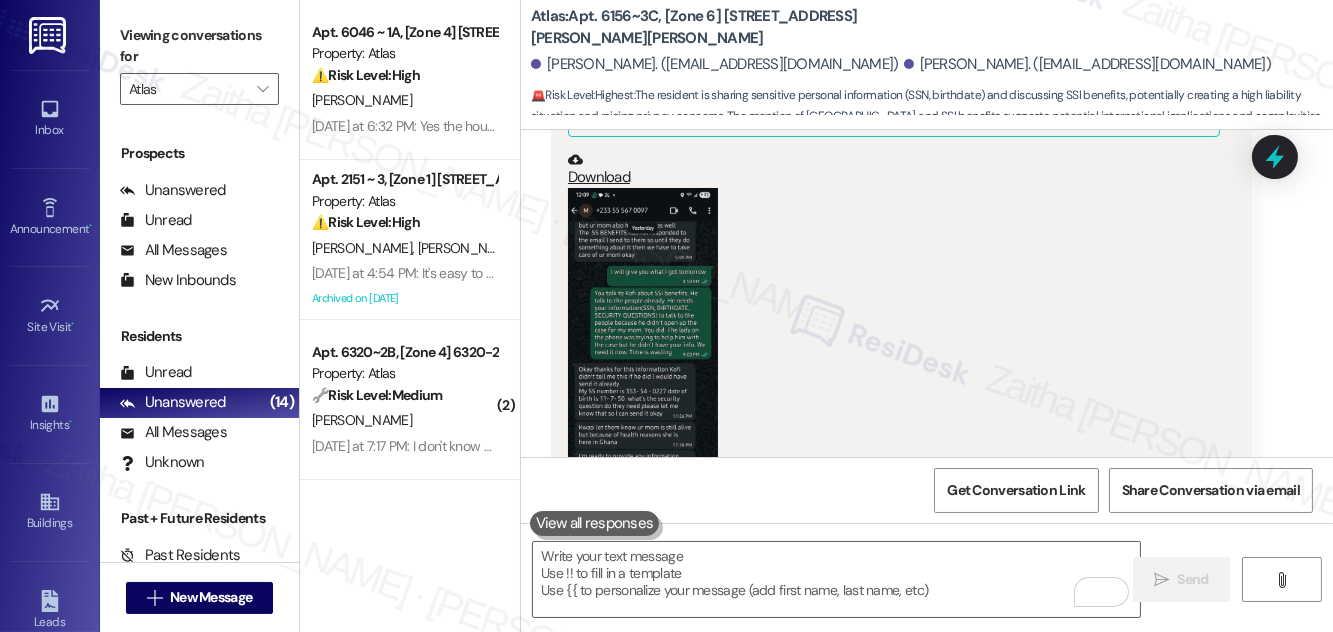 click at bounding box center [643, 350] 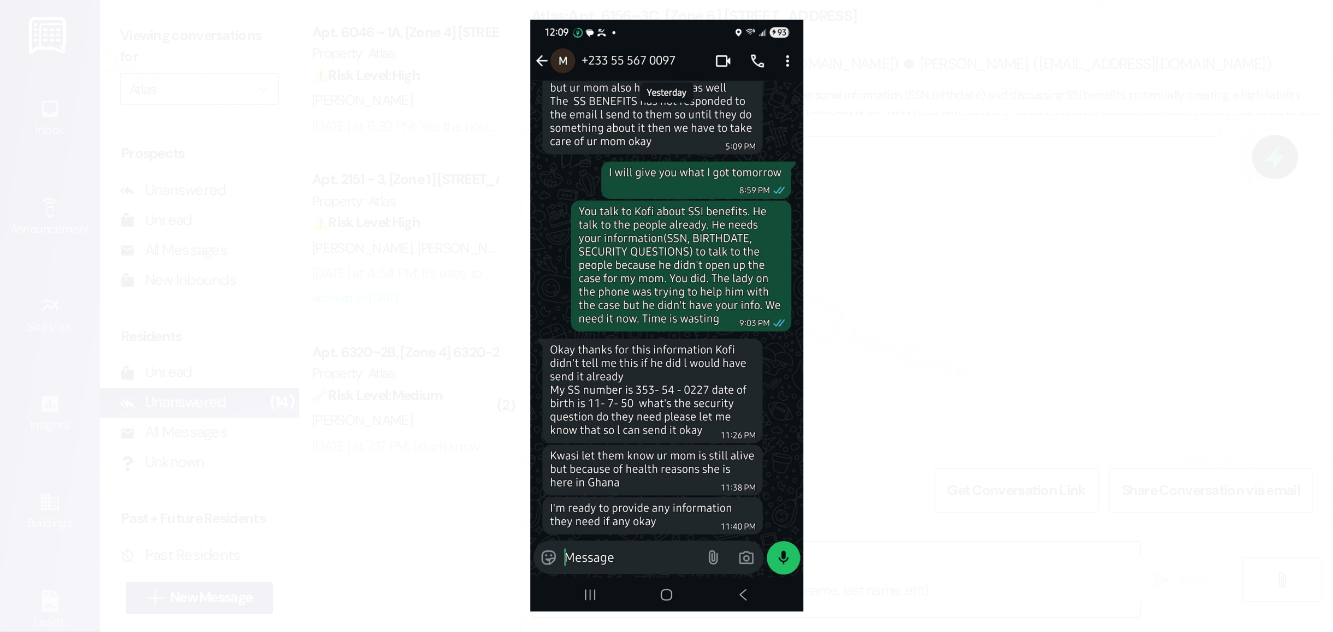 click at bounding box center (666, 316) 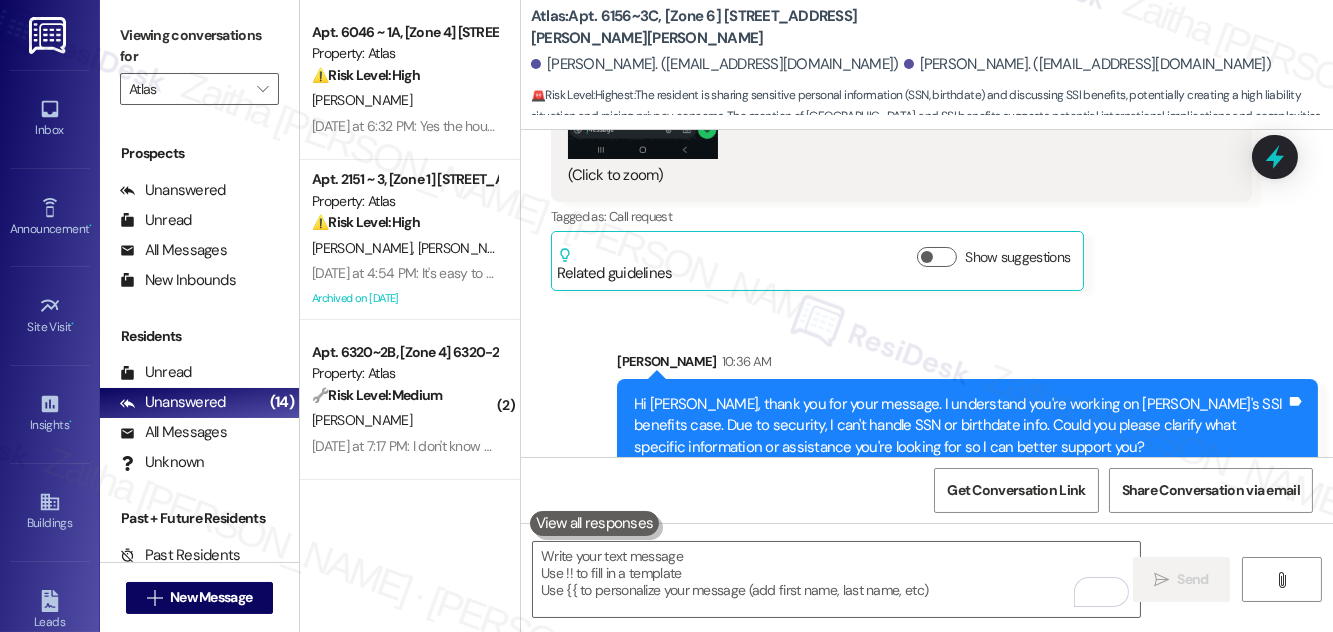 scroll, scrollTop: 3753, scrollLeft: 0, axis: vertical 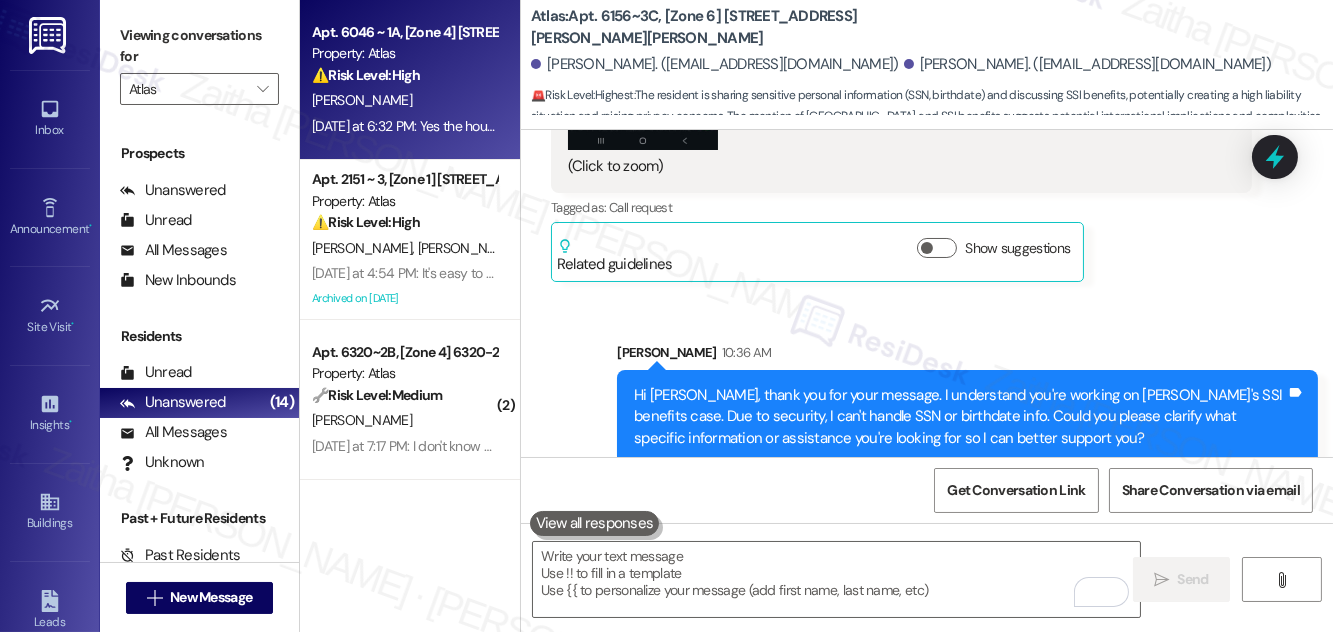 click on "[PERSON_NAME]" at bounding box center [404, 100] 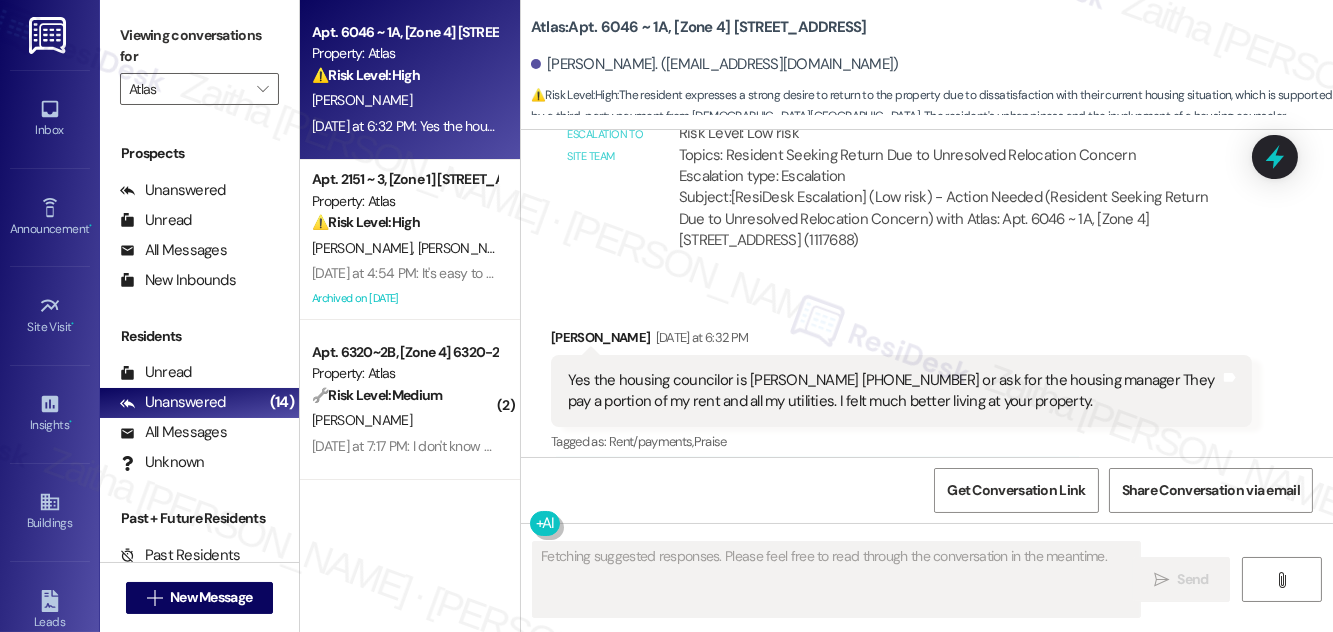 scroll, scrollTop: 7775, scrollLeft: 0, axis: vertical 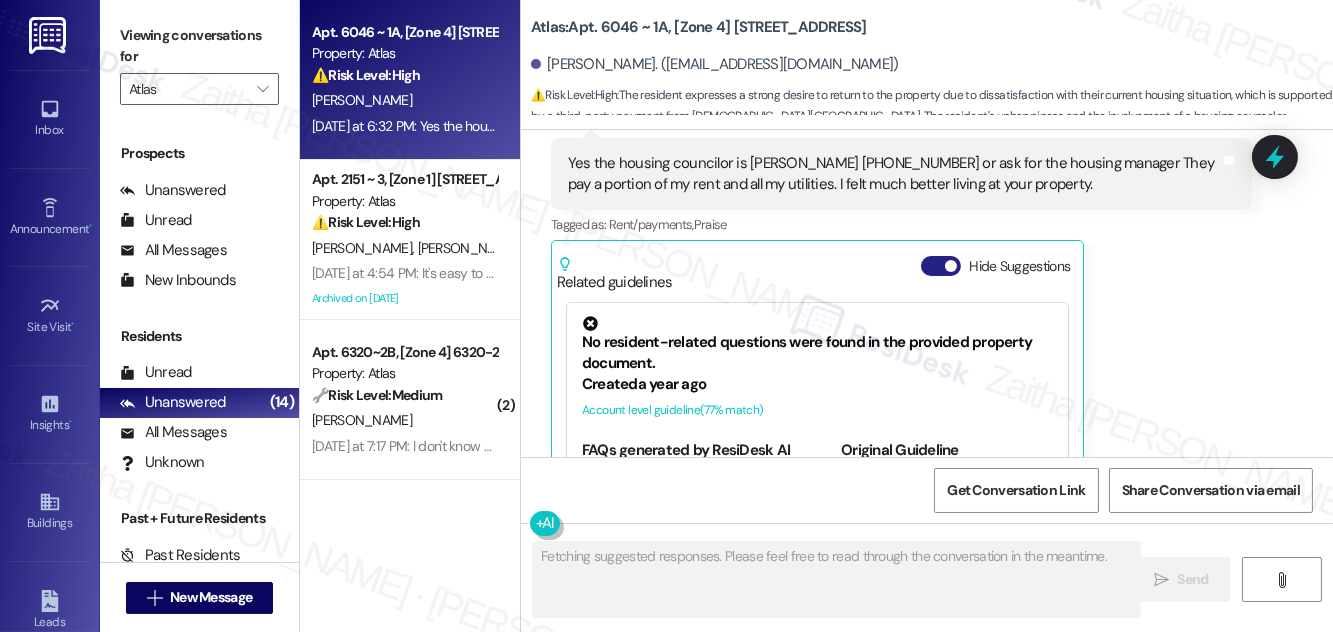 click on "Hide Suggestions" at bounding box center [941, 266] 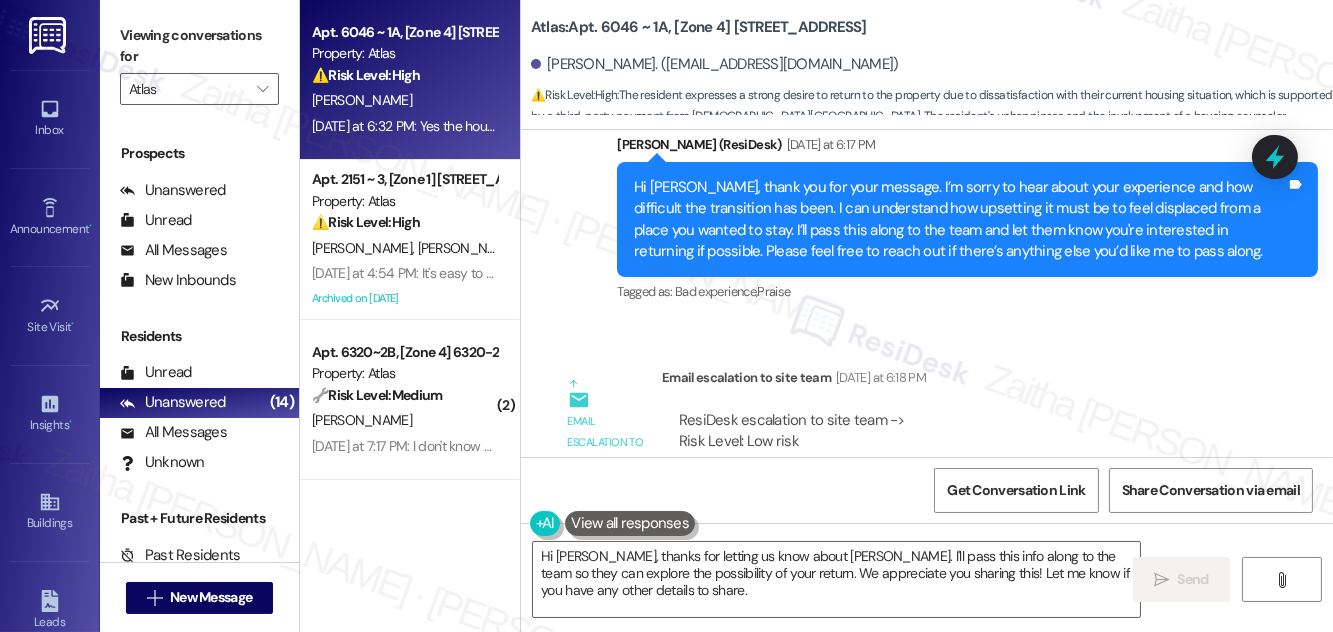 scroll, scrollTop: 7523, scrollLeft: 0, axis: vertical 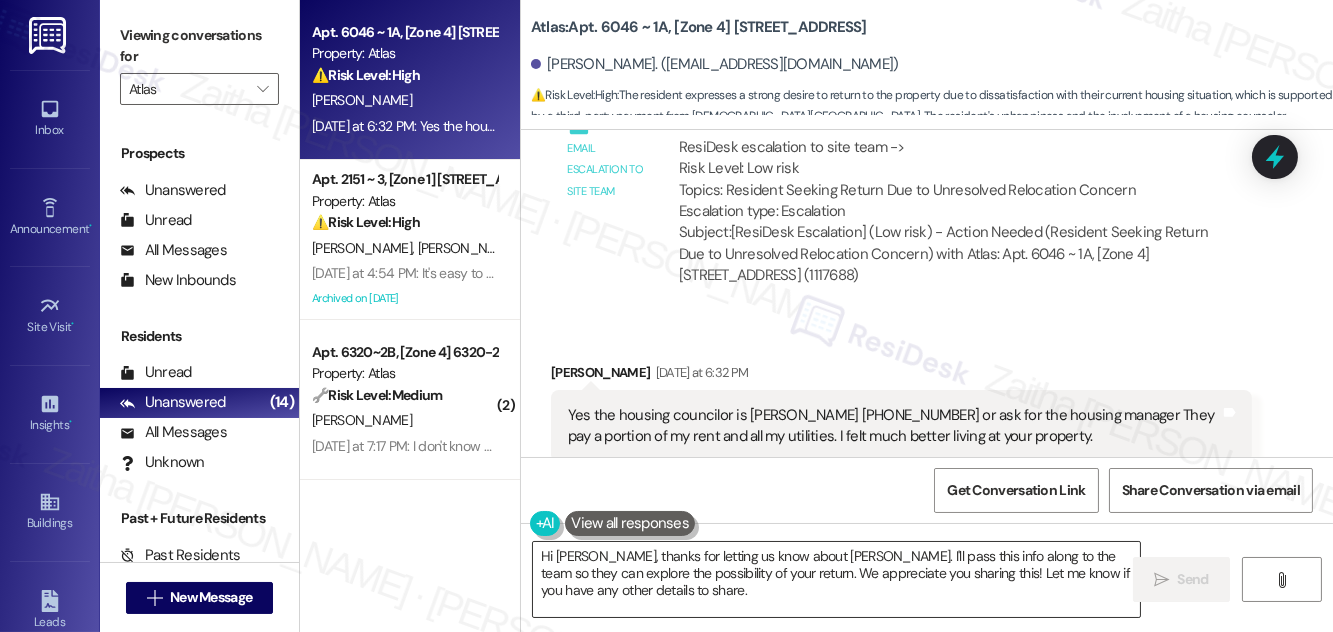 click on "Hi Jeffery, thanks for letting us know about Mr. Norris. I'll pass this info along to the team so they can explore the possibility of your return. We appreciate you sharing this! Let me know if you have any other details to share." at bounding box center (836, 579) 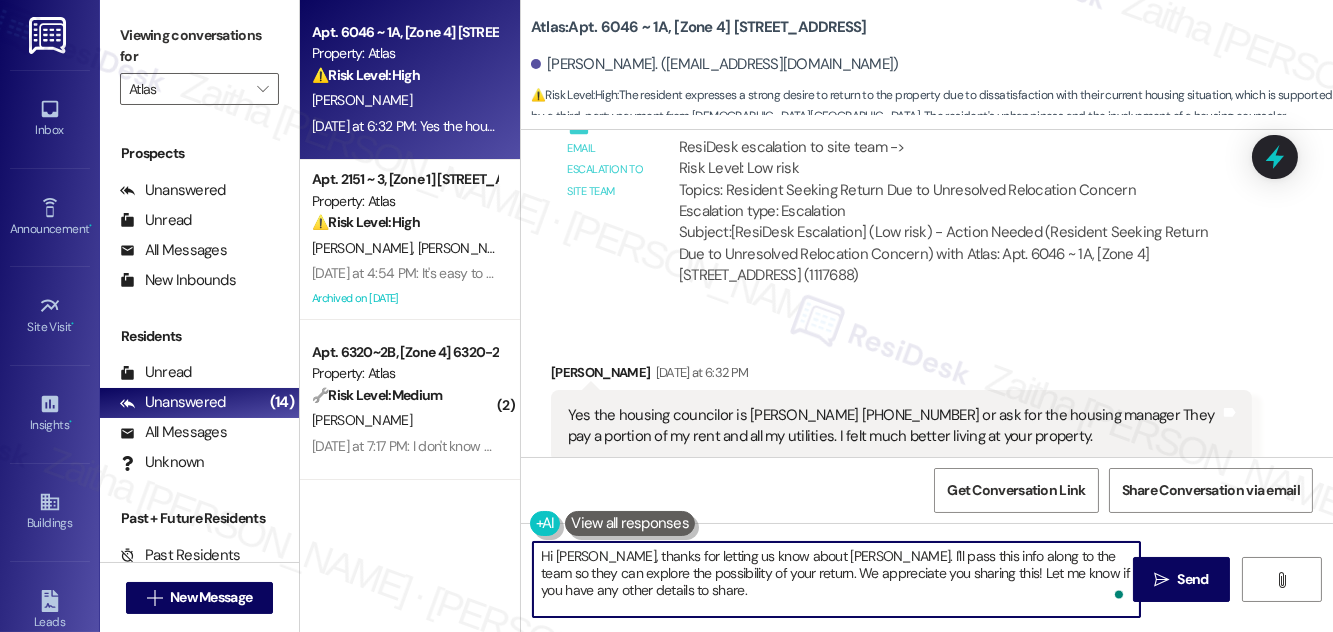 click on "Hi Jeffery, thanks for letting us know about Mr. Norris. I'll pass this info along to the team so they can explore the possibility of your return. We appreciate you sharing this! Let me know if you have any other details to share." at bounding box center (836, 579) 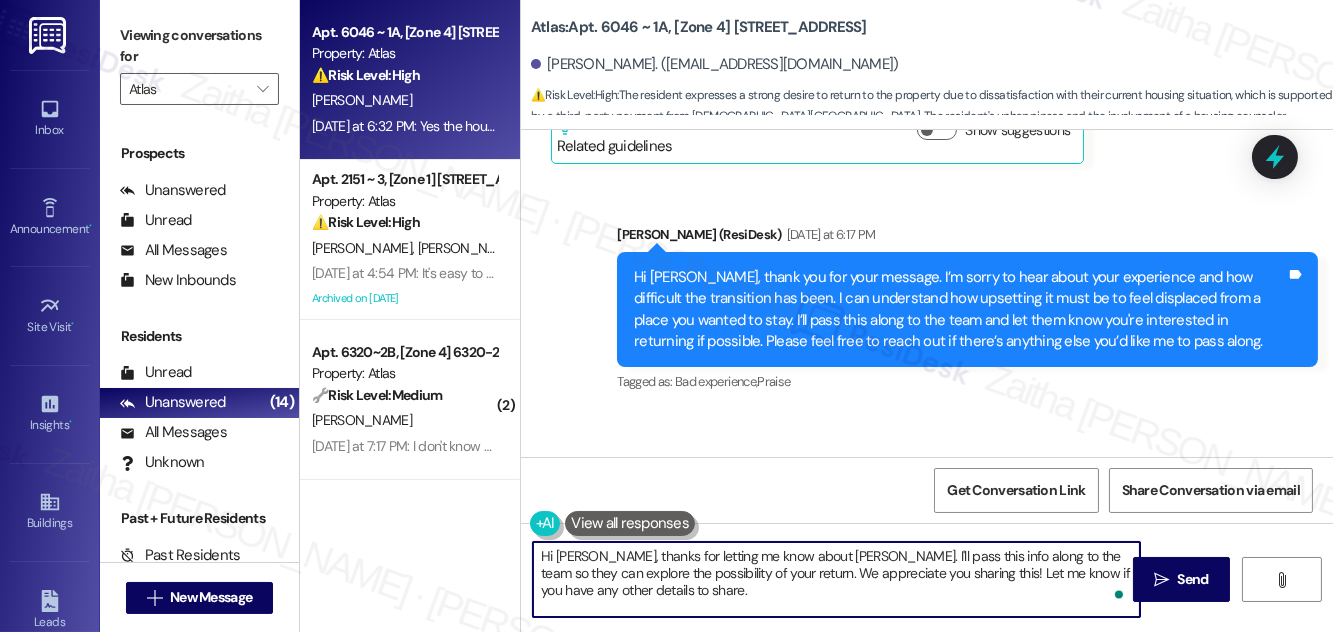 scroll, scrollTop: 7523, scrollLeft: 0, axis: vertical 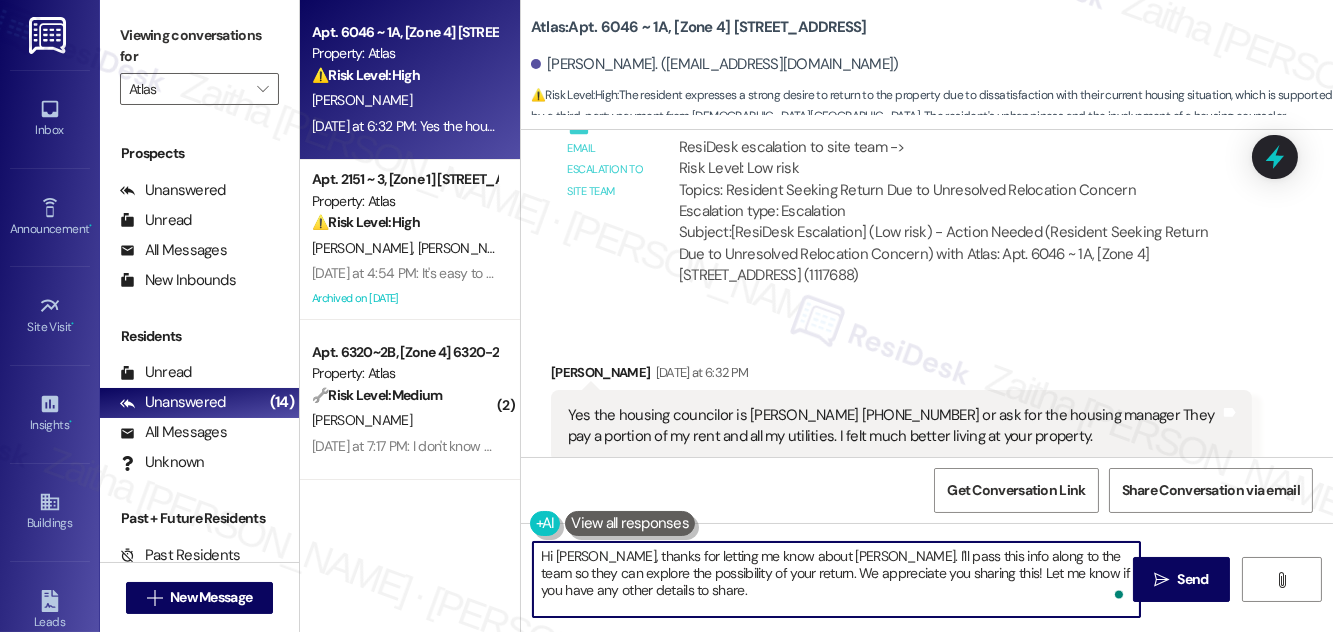 click on "Hi Jeffery, thanks for letting me know about Mr. Norris. I'll pass this info along to the team so they can explore the possibility of your return. We appreciate you sharing this! Let me know if you have any other details to share." at bounding box center [836, 579] 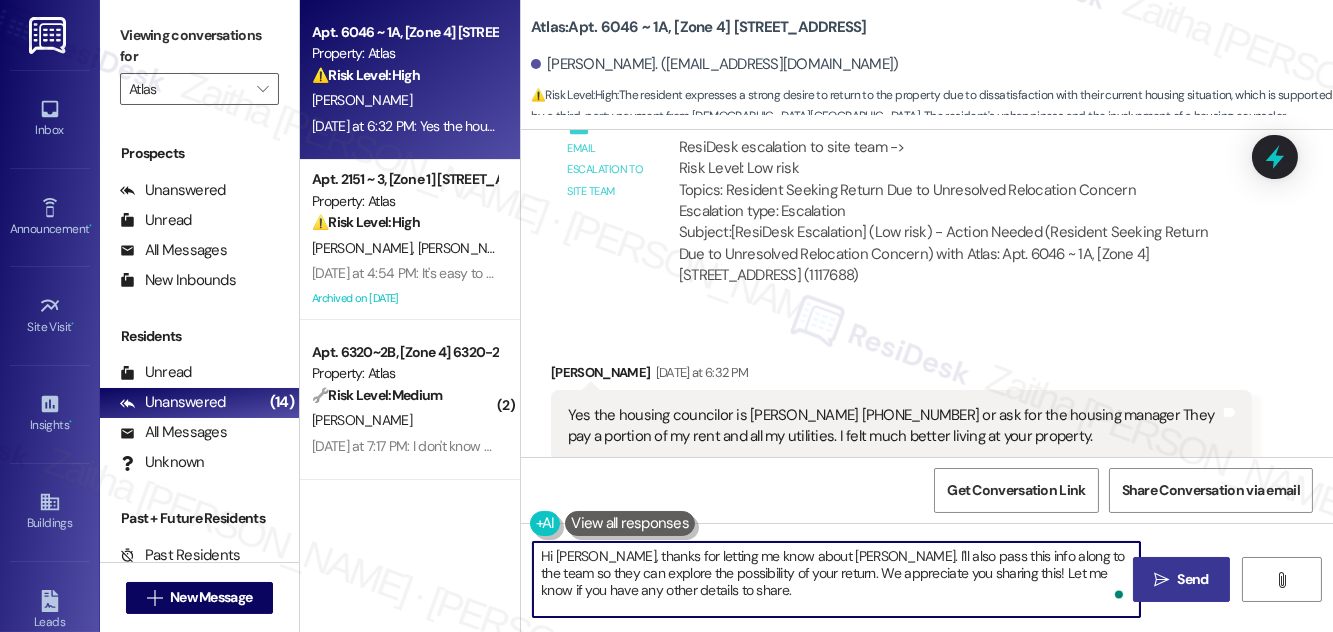 type on "Hi [PERSON_NAME], thanks for letting me know about [PERSON_NAME]. I'll also pass this info along to the team so they can explore the possibility of your return. We appreciate you sharing this! Let me know if you have any other details to share." 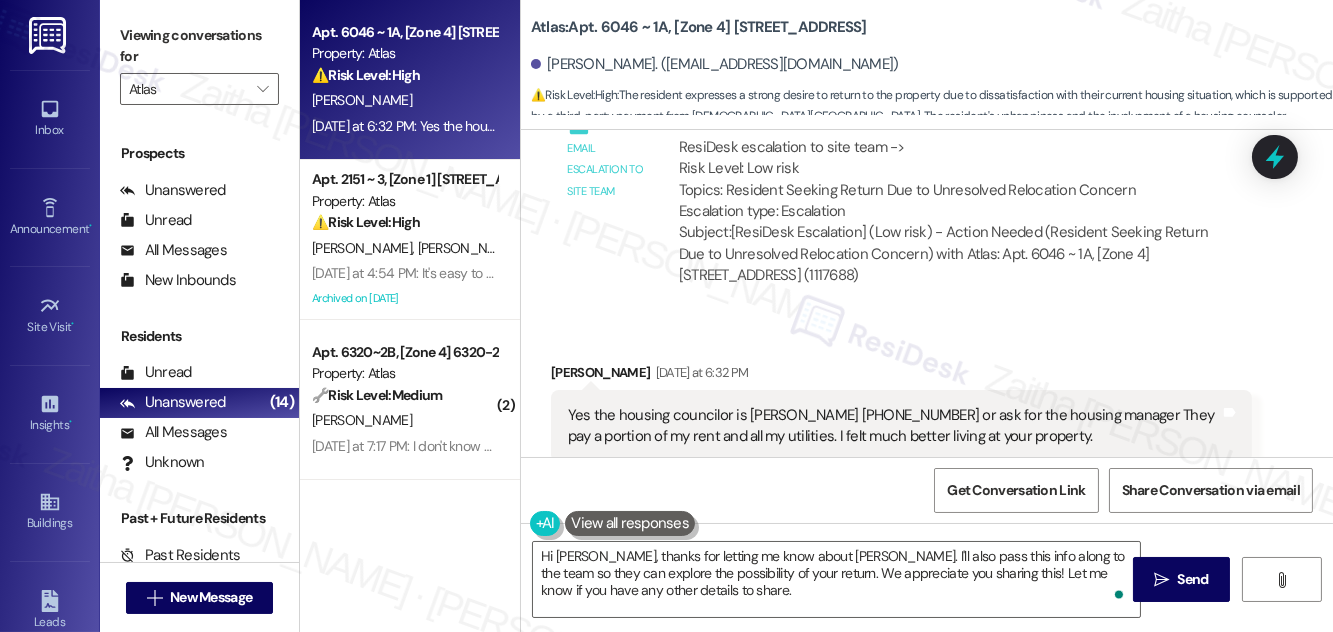 drag, startPoint x: 1176, startPoint y: 575, endPoint x: 1157, endPoint y: 544, distance: 36.359318 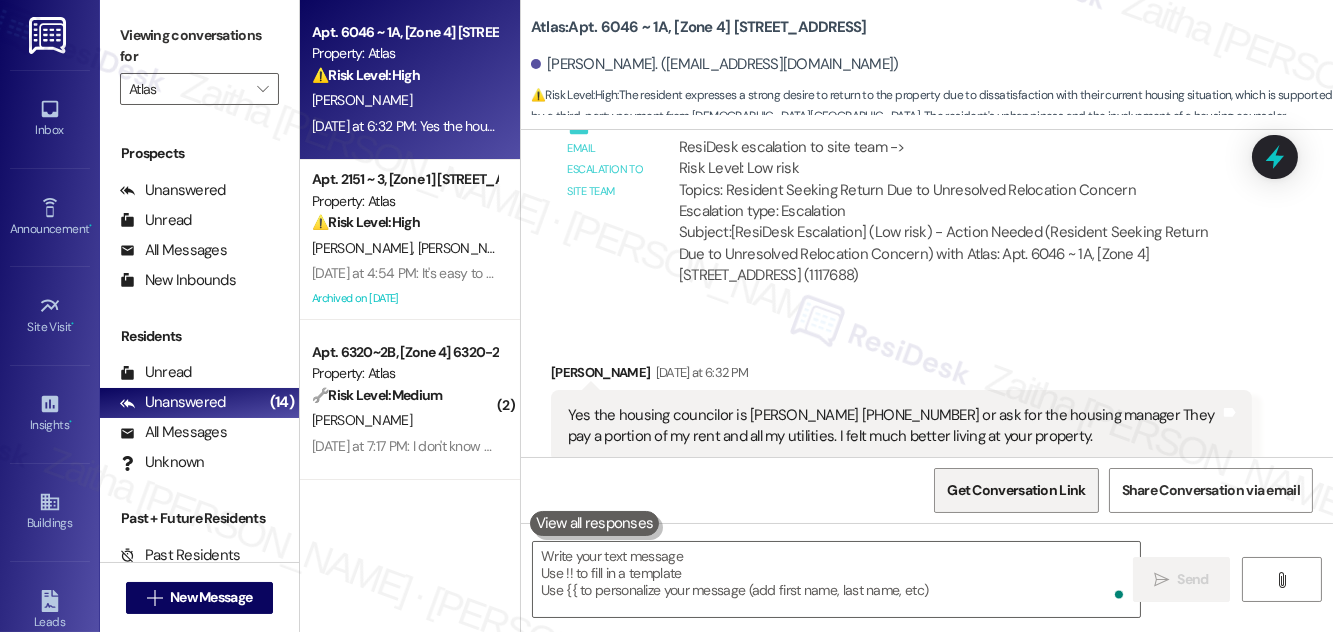 scroll, scrollTop: 7522, scrollLeft: 0, axis: vertical 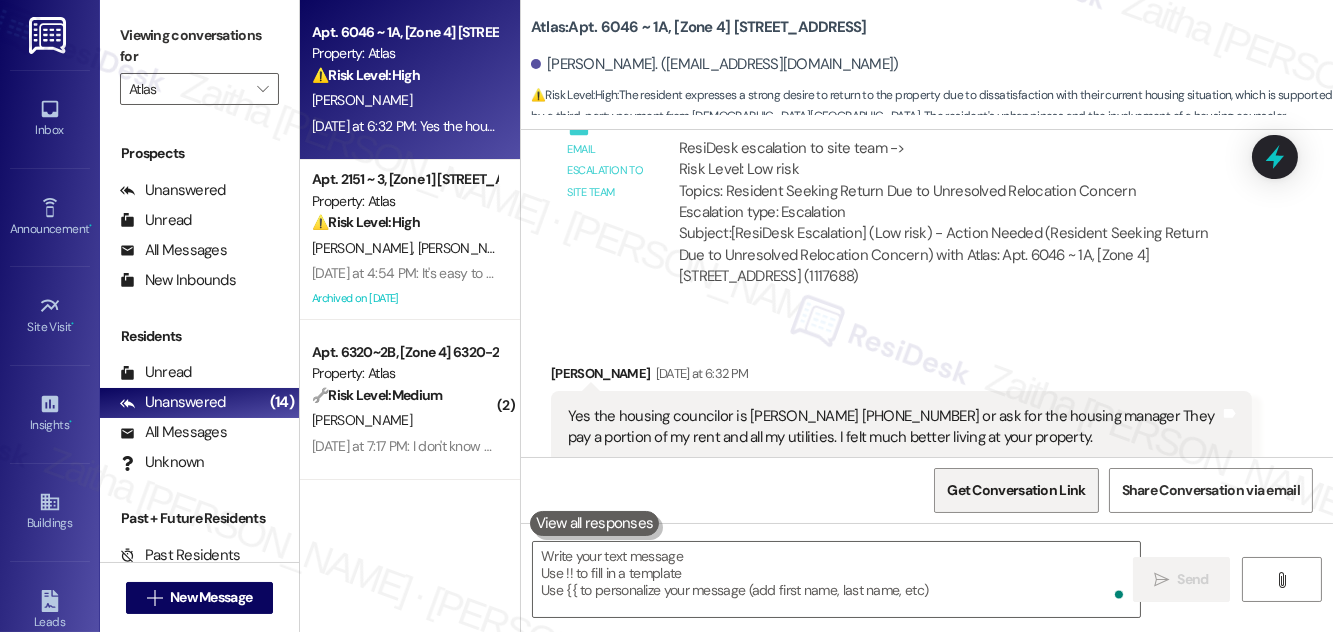click on "Get Conversation Link" at bounding box center (1016, 490) 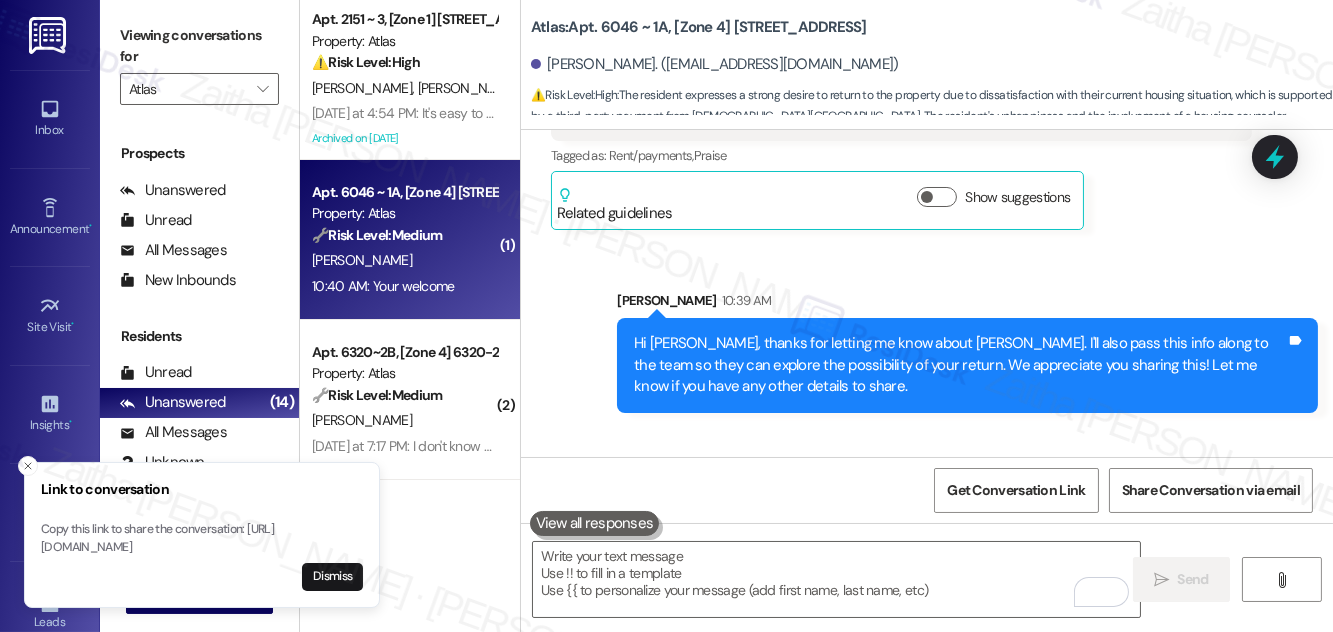 scroll, scrollTop: 7845, scrollLeft: 0, axis: vertical 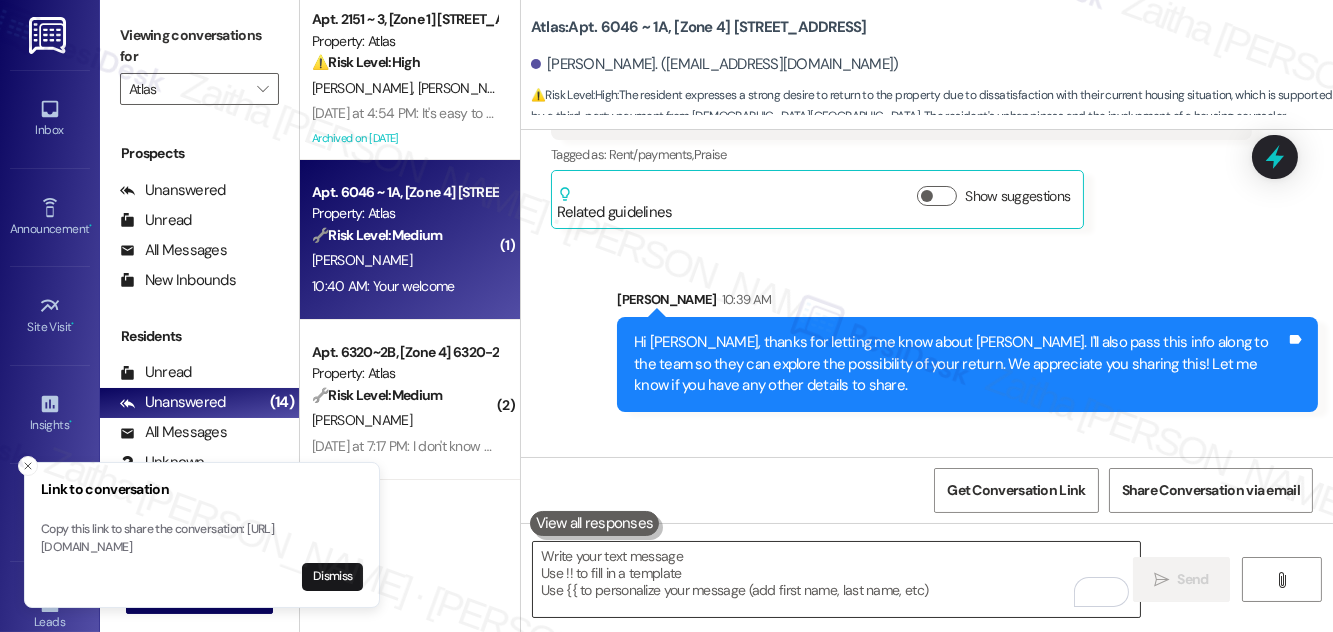 click at bounding box center (836, 579) 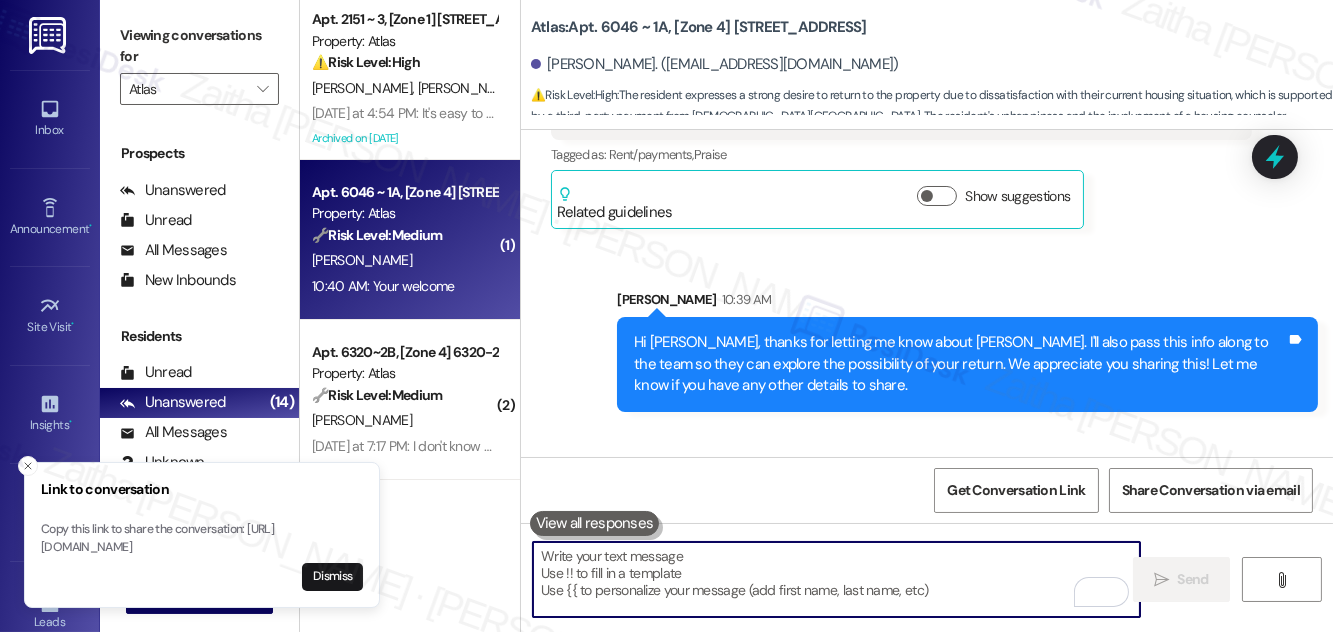 paste on "Is there anything else I can assist you with?" 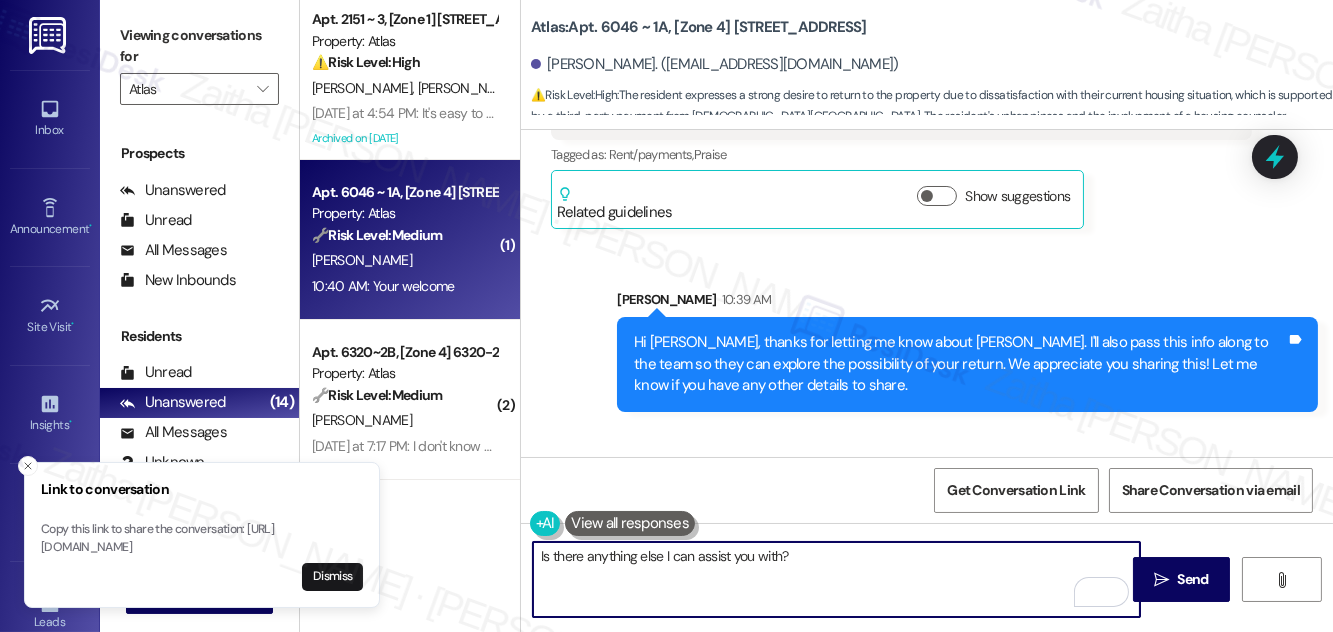 click on "Is there anything else I can assist you with?" at bounding box center [836, 579] 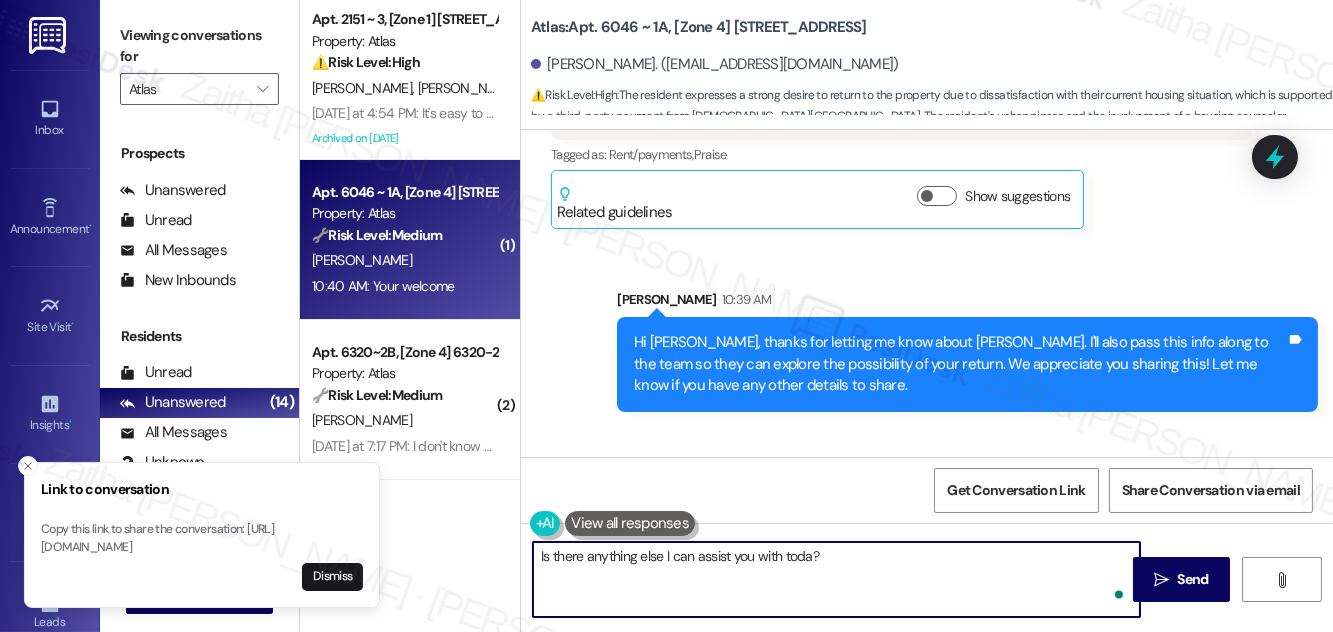 type on "Is there anything else I can assist you with [DATE]?" 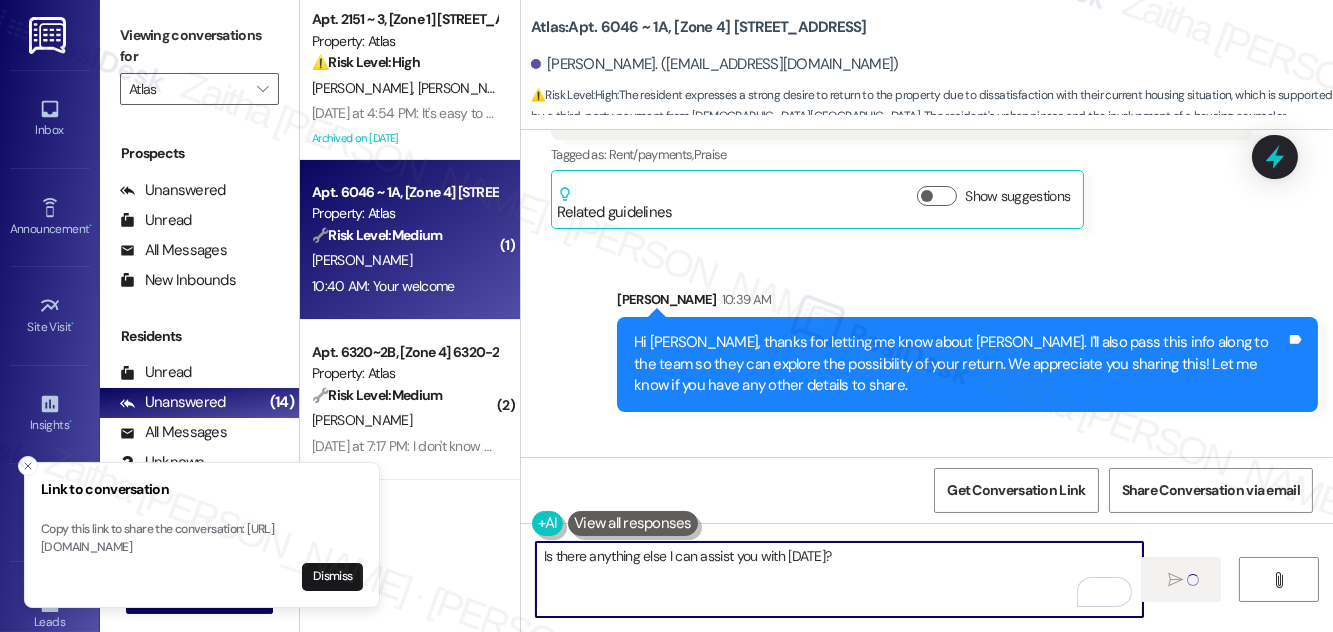 type 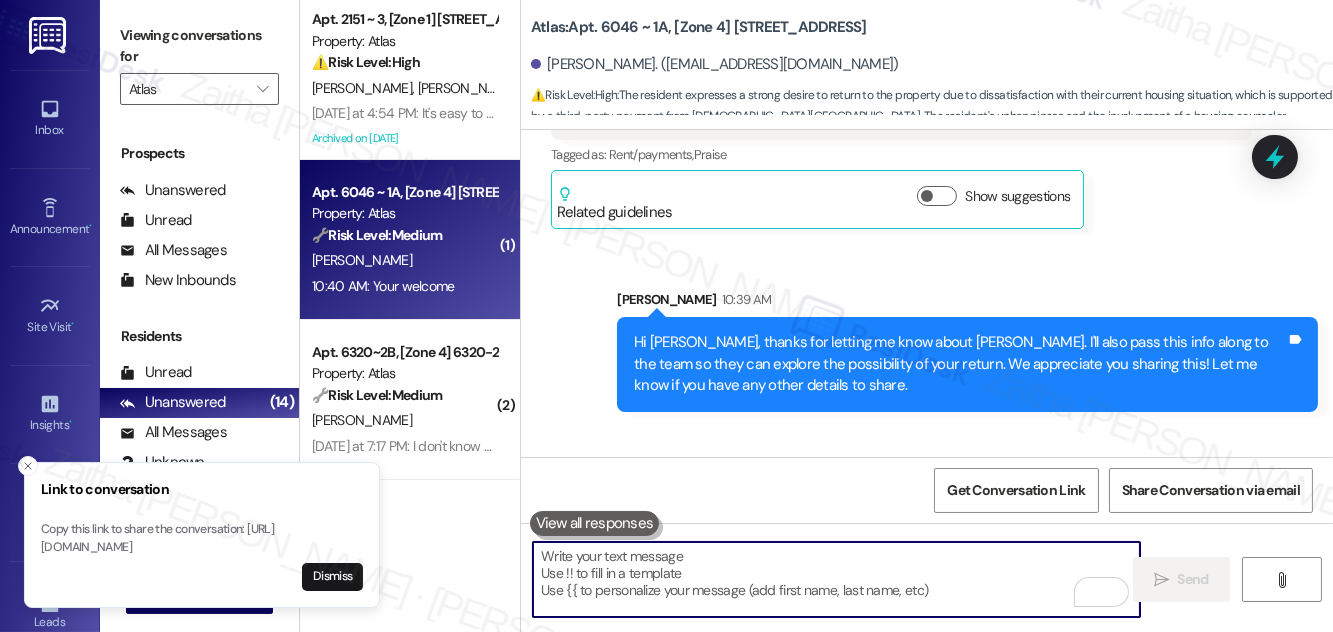 scroll, scrollTop: 7844, scrollLeft: 0, axis: vertical 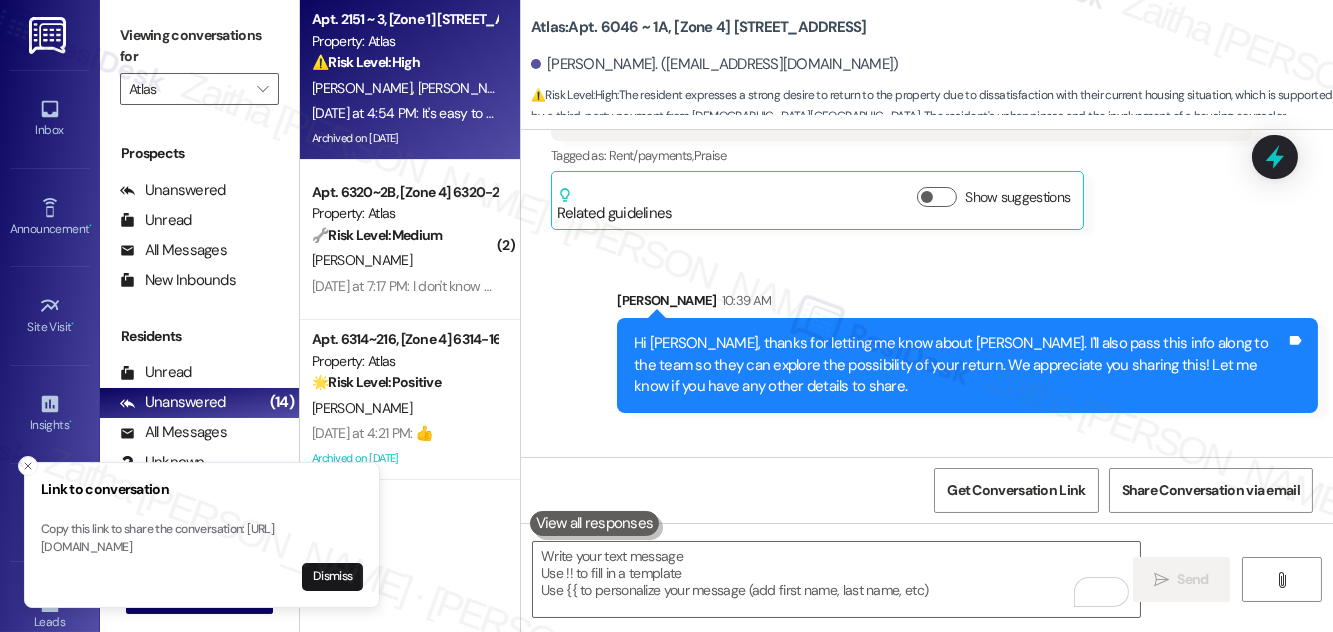click on "E. Horn A. Jacobs" at bounding box center (404, 88) 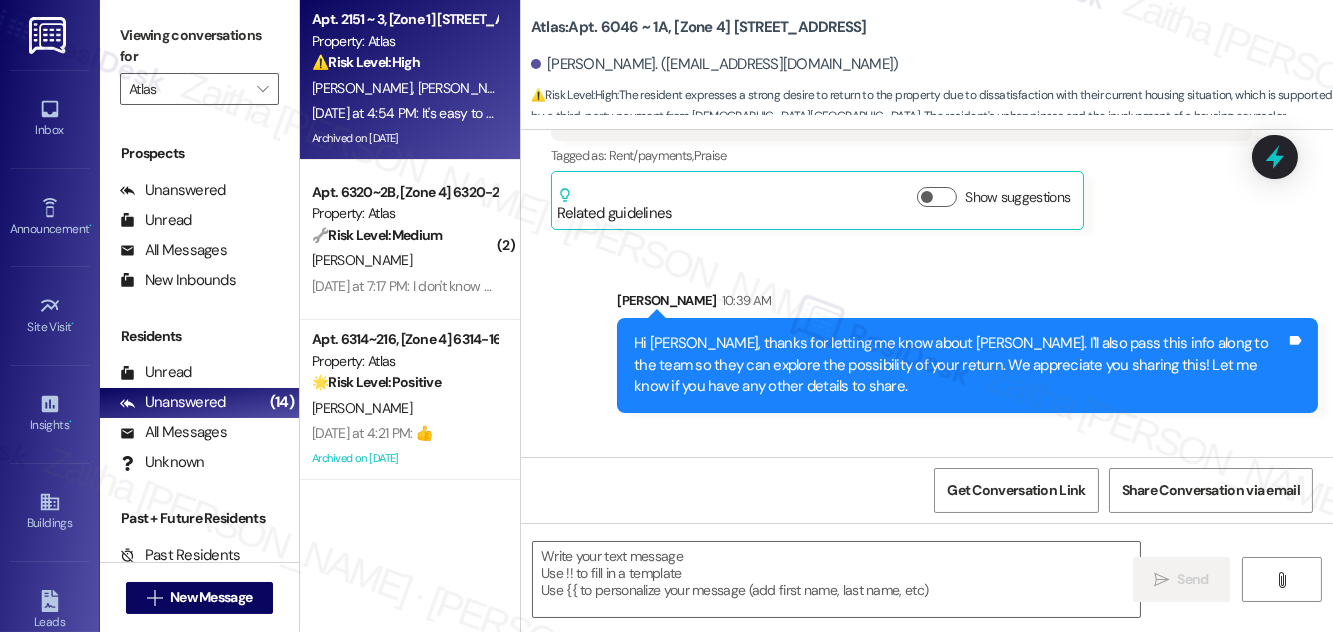 type on "Fetching suggested responses. Please feel free to read through the conversation in the meantime." 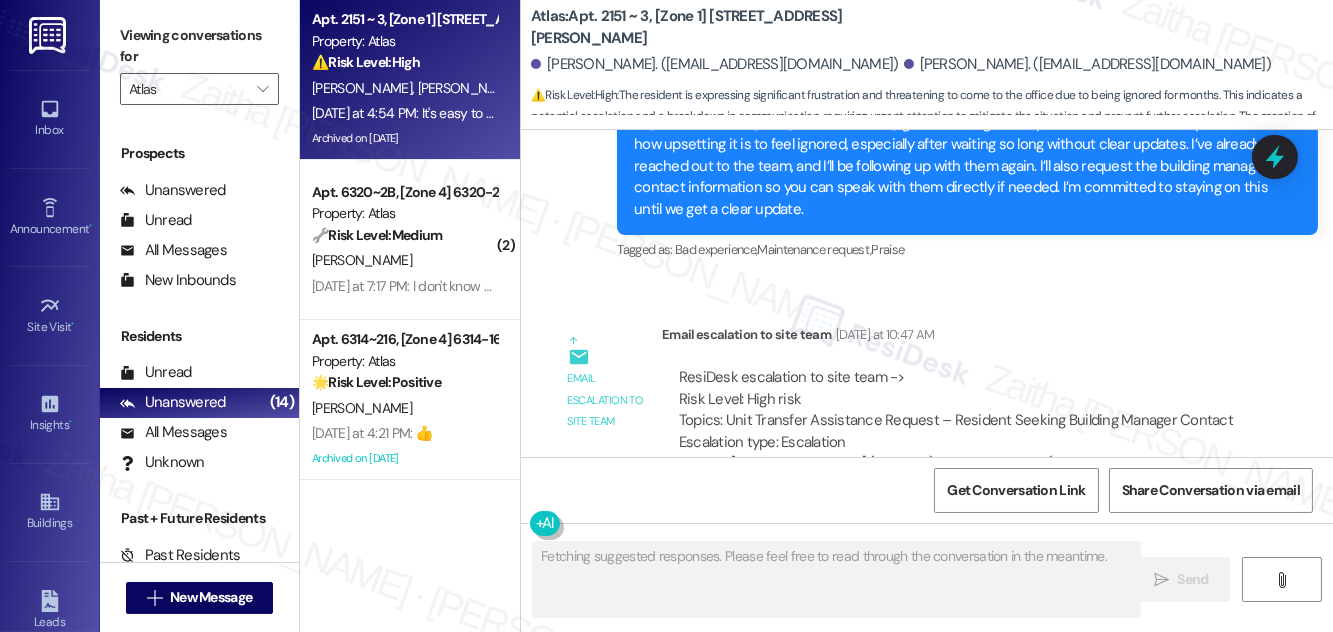 scroll, scrollTop: 13440, scrollLeft: 0, axis: vertical 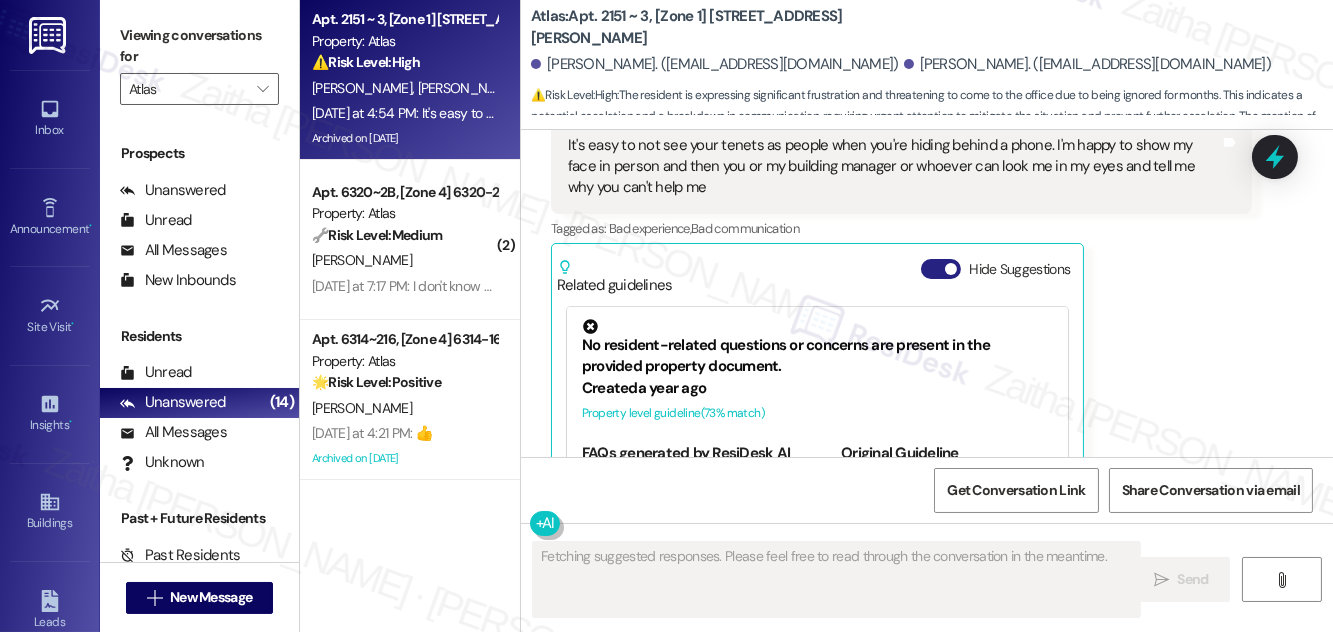 click on "Hide Suggestions" at bounding box center (941, 269) 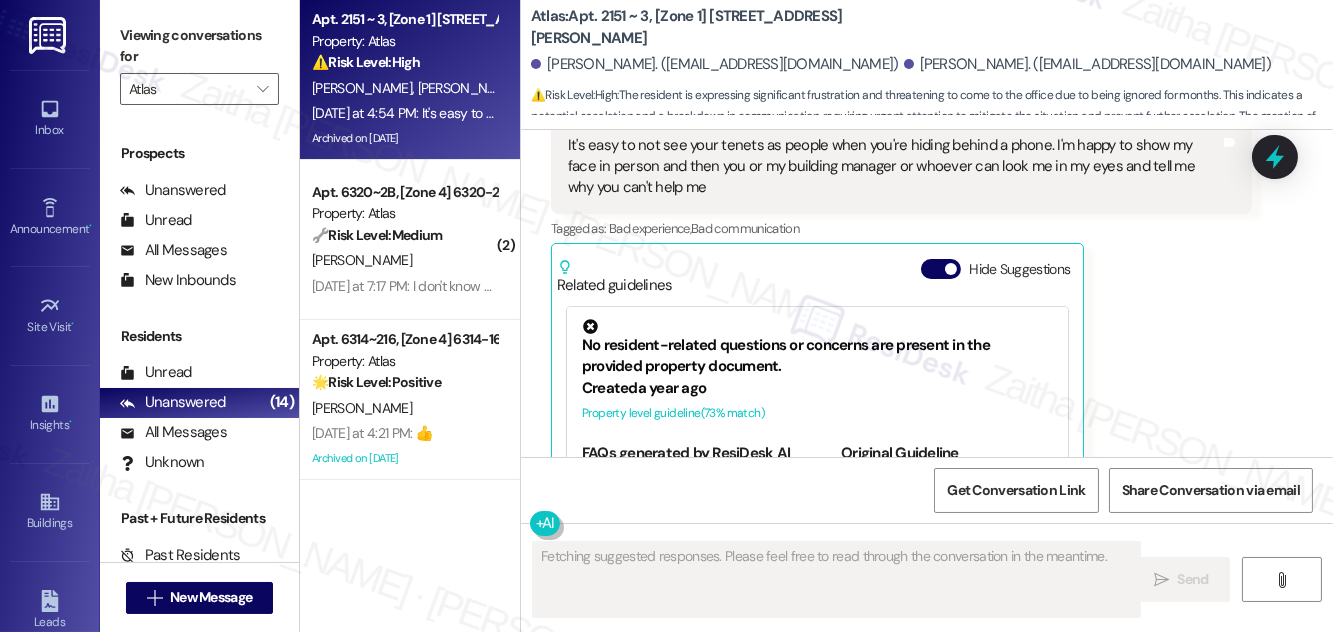 scroll, scrollTop: 13189, scrollLeft: 0, axis: vertical 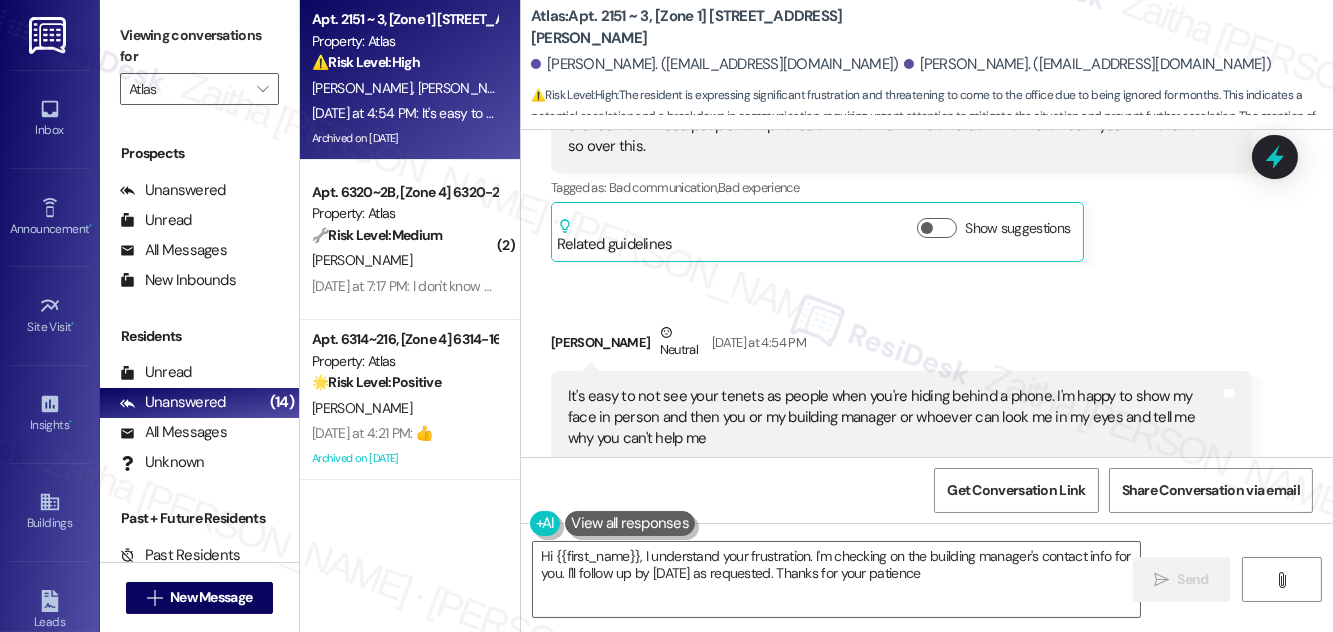 type on "Hi {{first_name}}, I understand your frustration. I'm checking on the building manager's contact info for you. I'll follow up by Wednesday as requested. Thanks for your patience." 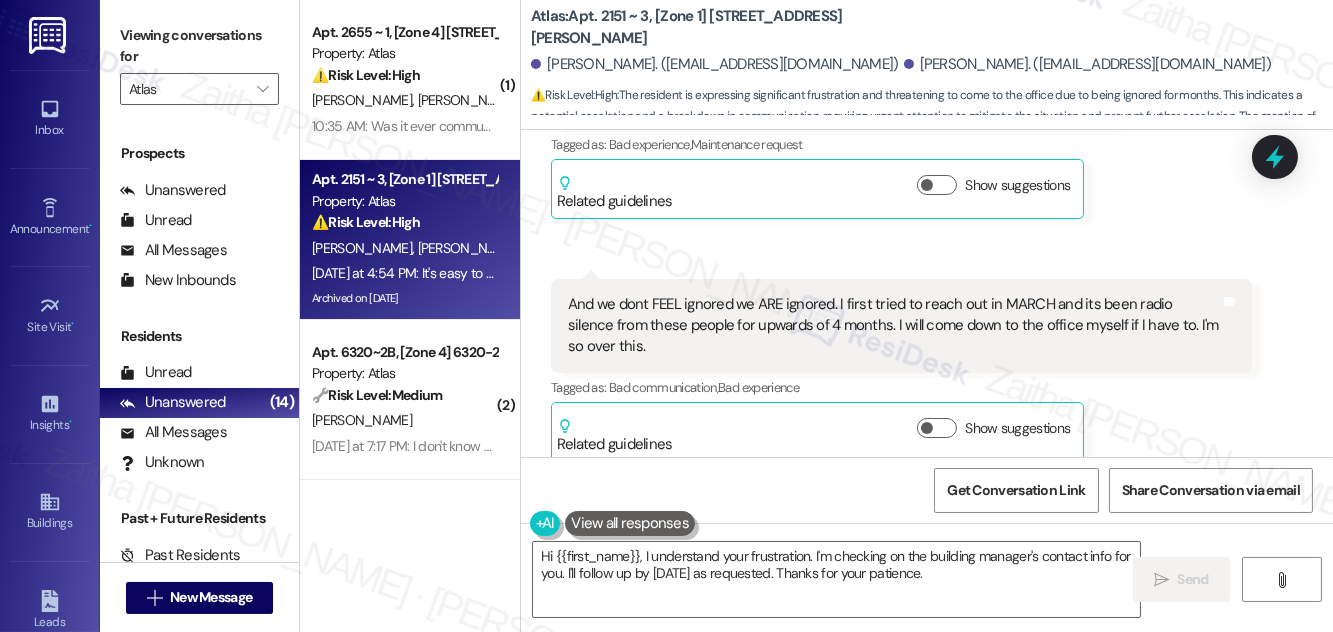 scroll, scrollTop: 13189, scrollLeft: 0, axis: vertical 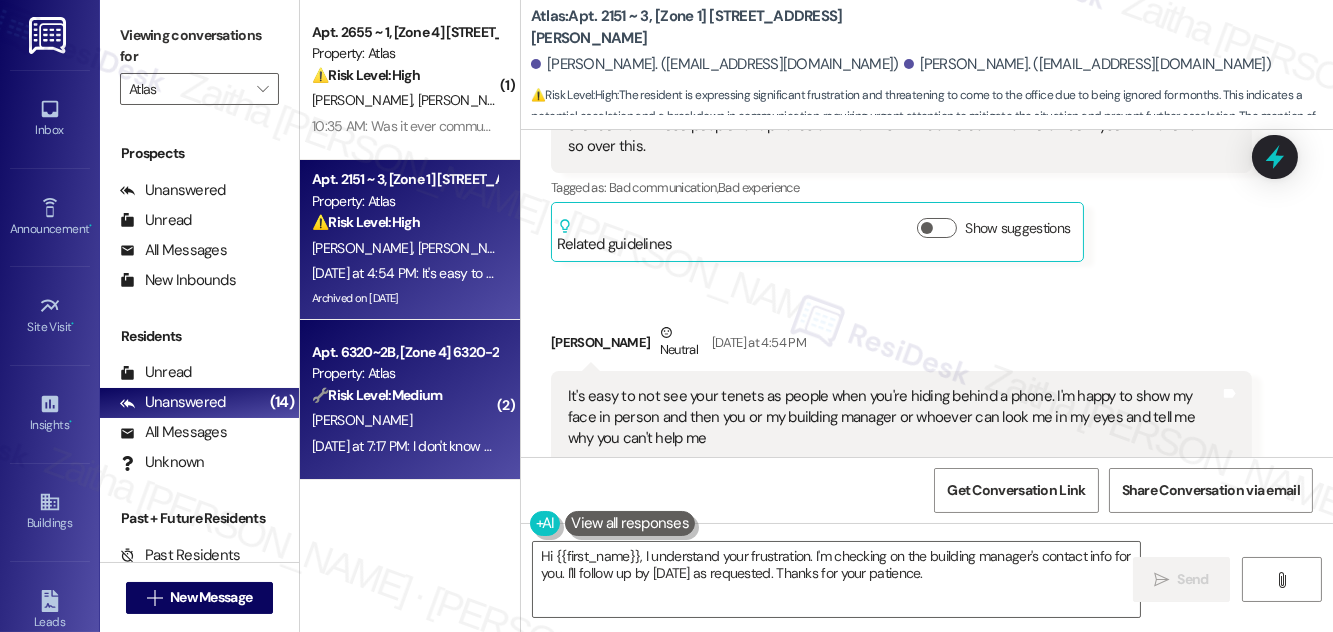 click on "🔧  Risk Level:  Medium The resident is reporting a potential pest issue and expressing concerns about other tenants' cleanliness affecting pest control efforts. While the resident mentions mice, they also state they haven't seen it again and "don't smell anything yet." This suggests a potential, but not immediate, pest control issue and a community concern regarding tenant behavior. This does not indicate an emergency or immediate threat, but it does warrant attention for asset preservation and community well-being." at bounding box center (404, 395) 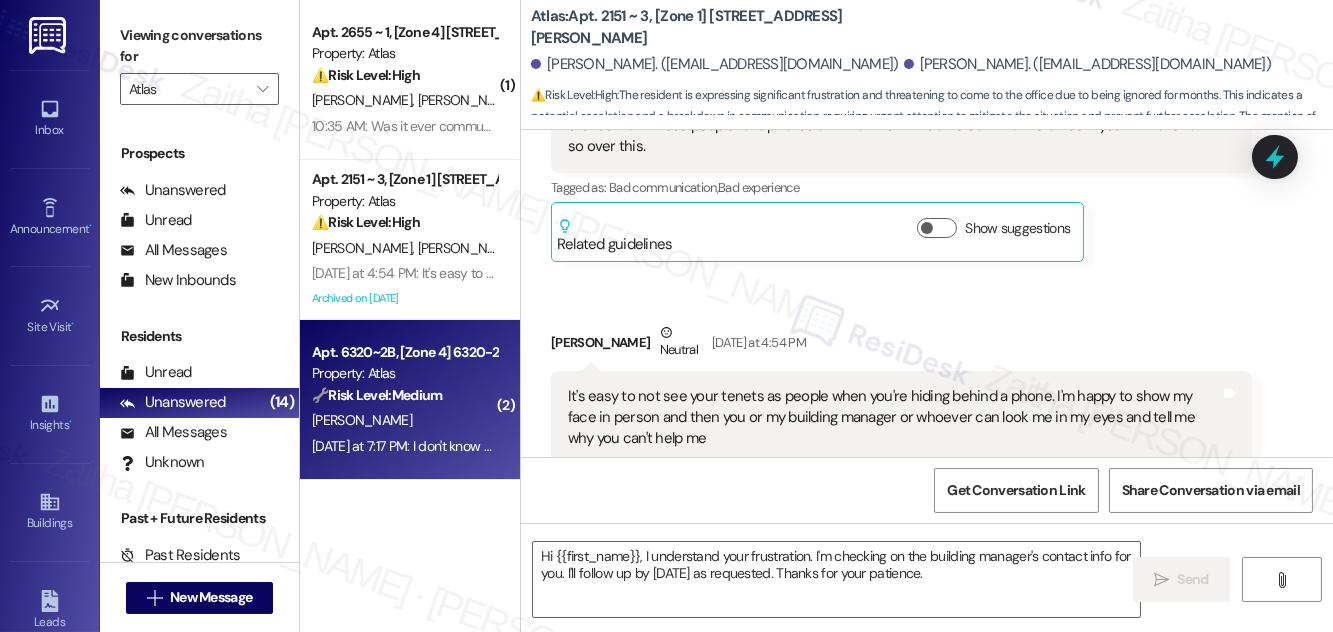 type on "Fetching suggested responses. Please feel free to read through the conversation in the meantime." 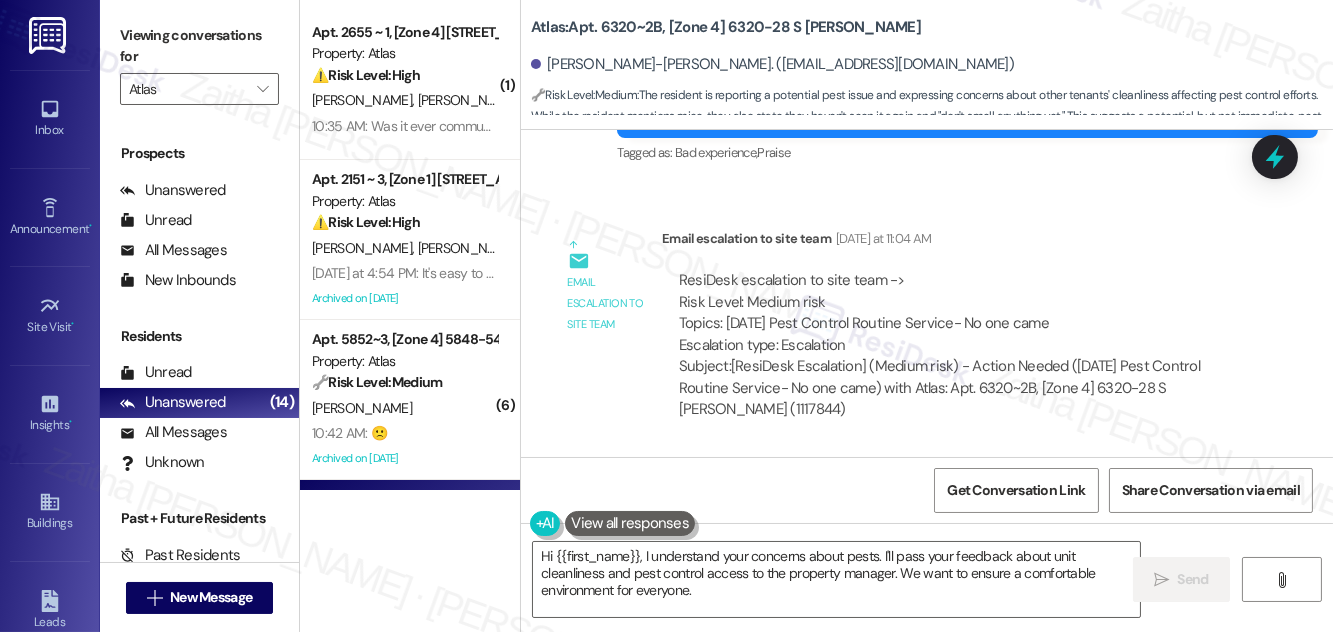 scroll, scrollTop: 40018, scrollLeft: 0, axis: vertical 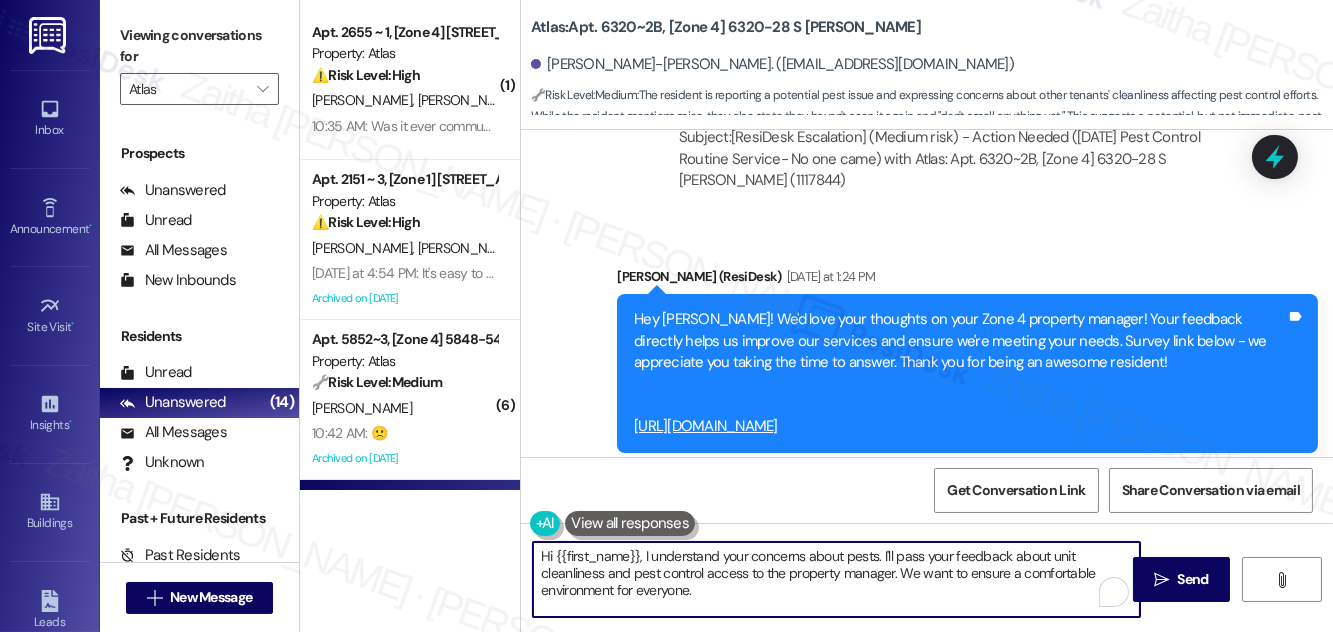 click on "Hi {{first_name}}, I understand your concerns about pests. I'll pass your feedback about unit cleanliness and pest control access to the property manager. We want to ensure a comfortable environment for everyone." at bounding box center [836, 579] 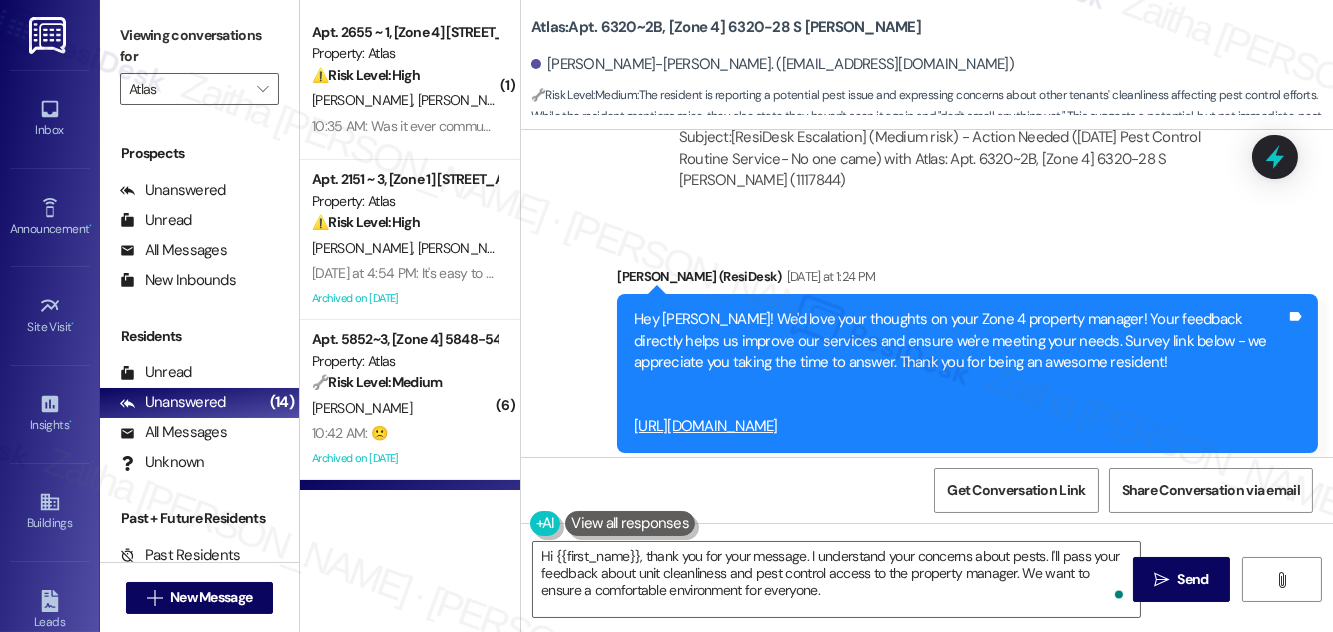 drag, startPoint x: 564, startPoint y: 170, endPoint x: 757, endPoint y: 186, distance: 193.66208 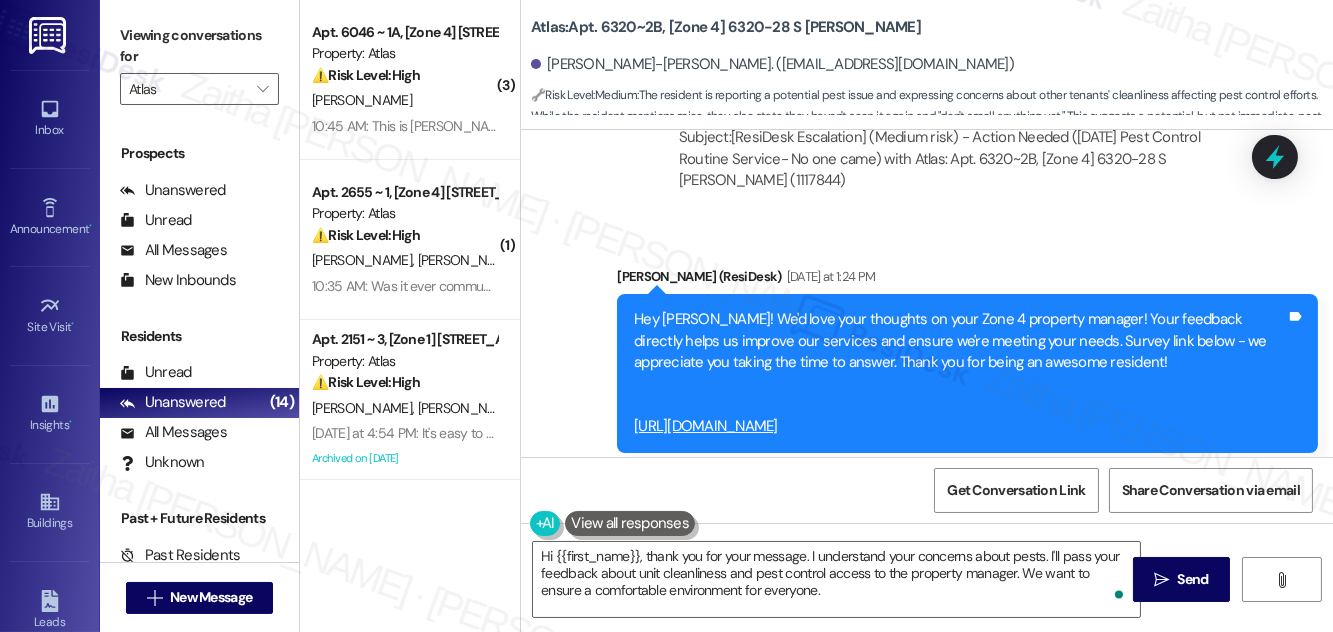 click on "Received via SMS Brenda Coleman-Lawrence Yesterday at 7:15 PM It ok I don't smell anything yet Tags and notes Tagged as:   Positive response Click to highlight conversations about Positive response Received via SMS 7:17 PM Brenda Coleman-Lawrence   Neutral Yesterday at 7:17 PM I don't know where that mice went to but I haven't seen it again but the place will never be pest free when most of the tenants don't clean their apartments or let the people in to  treat their apartments  Tags and notes Tagged as:   Pest control ,  Click to highlight conversations about Pest control Bugs ,  Click to highlight conversations about Bugs Cleanliness Click to highlight conversations about Cleanliness  Related guidelines Show suggestions" at bounding box center [927, 692] 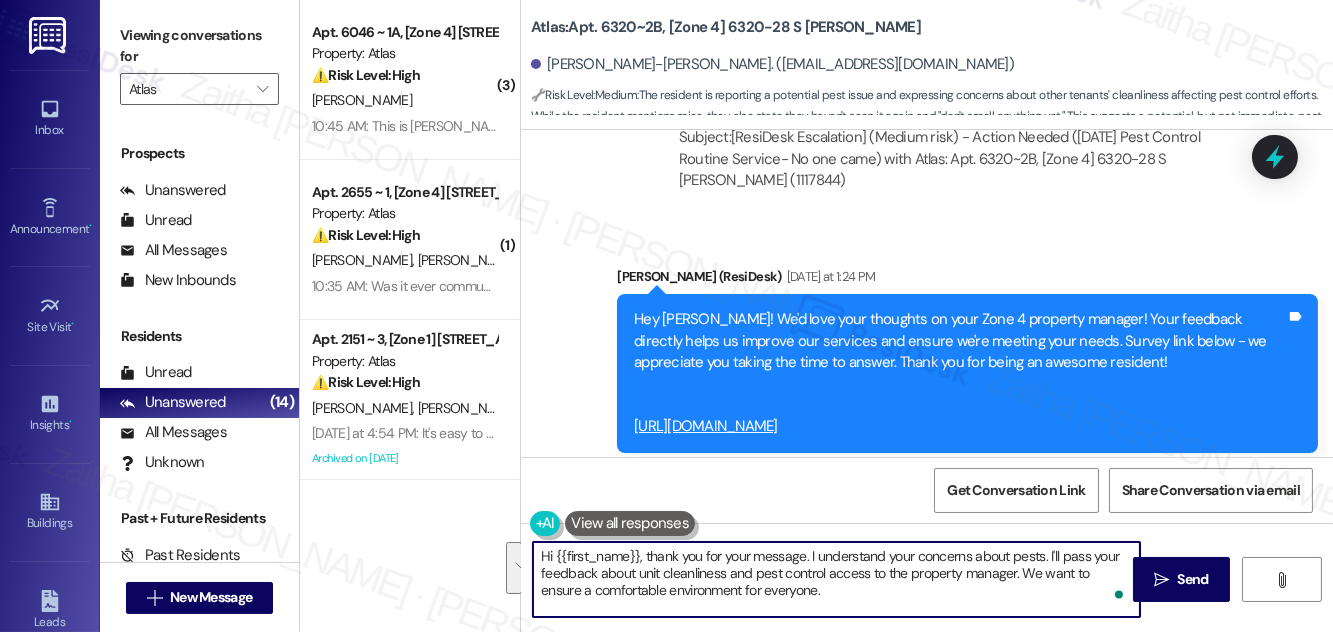 drag, startPoint x: 809, startPoint y: 556, endPoint x: 826, endPoint y: 588, distance: 36.23534 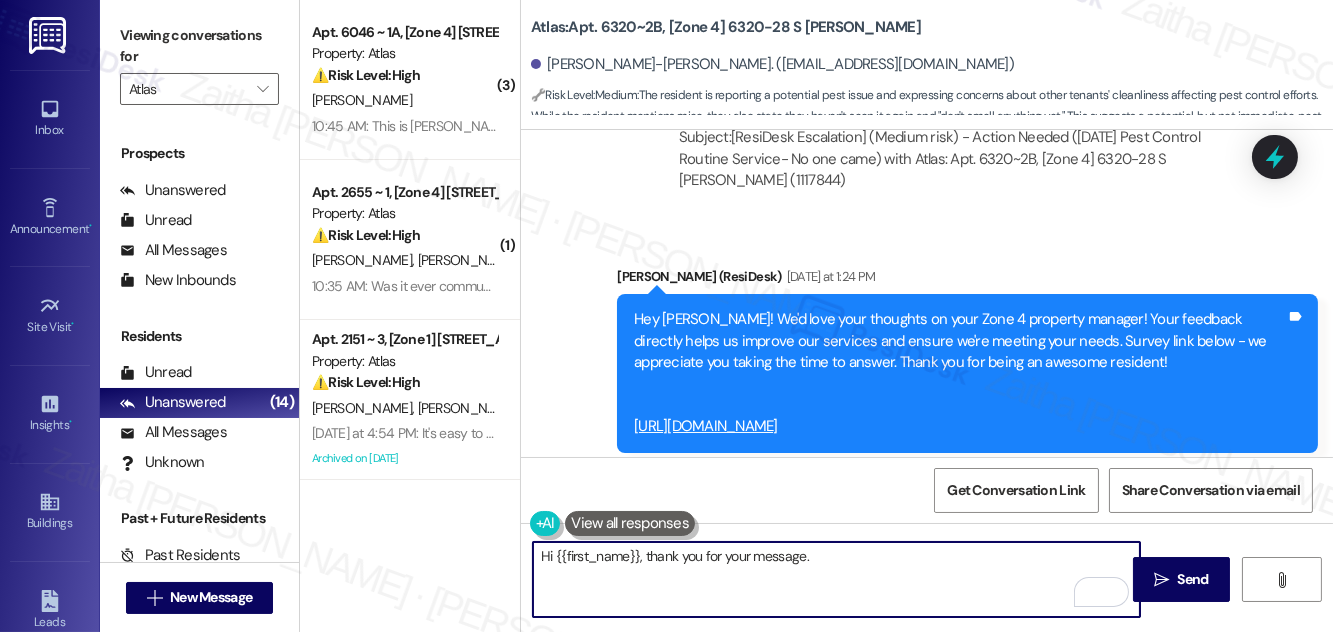 paste on ". I really appreciate you keeping us informed, and I understand your concerns." 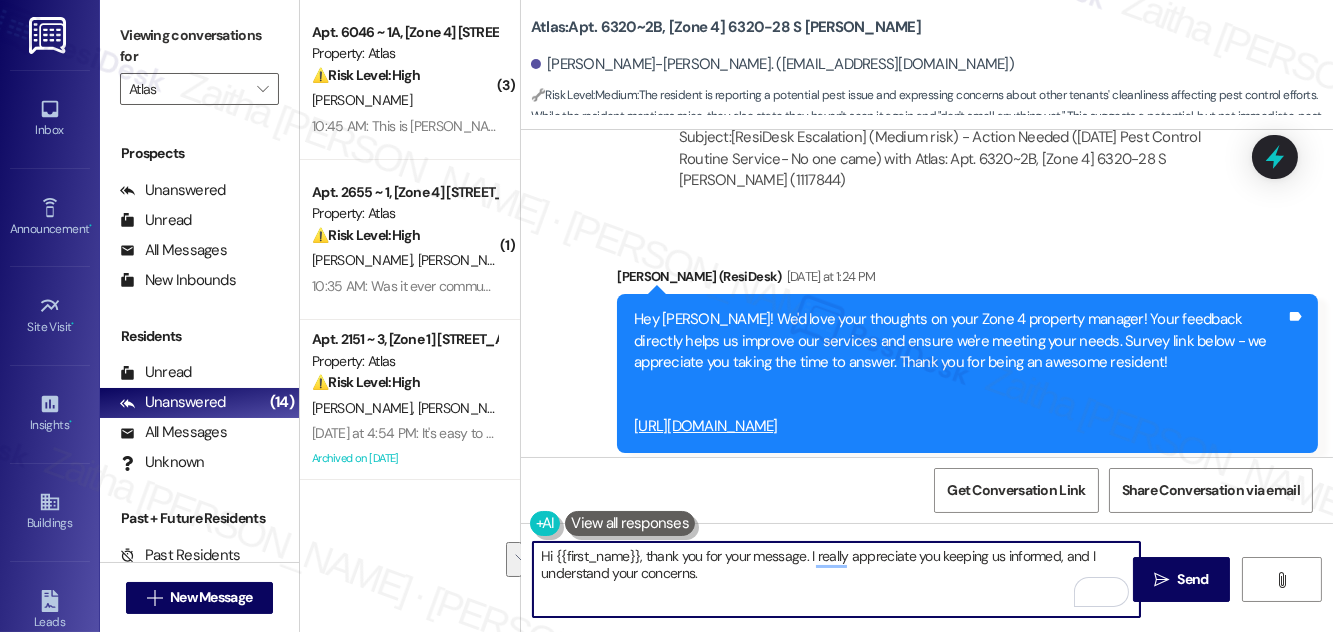 drag, startPoint x: 1085, startPoint y: 556, endPoint x: 1083, endPoint y: 573, distance: 17.117243 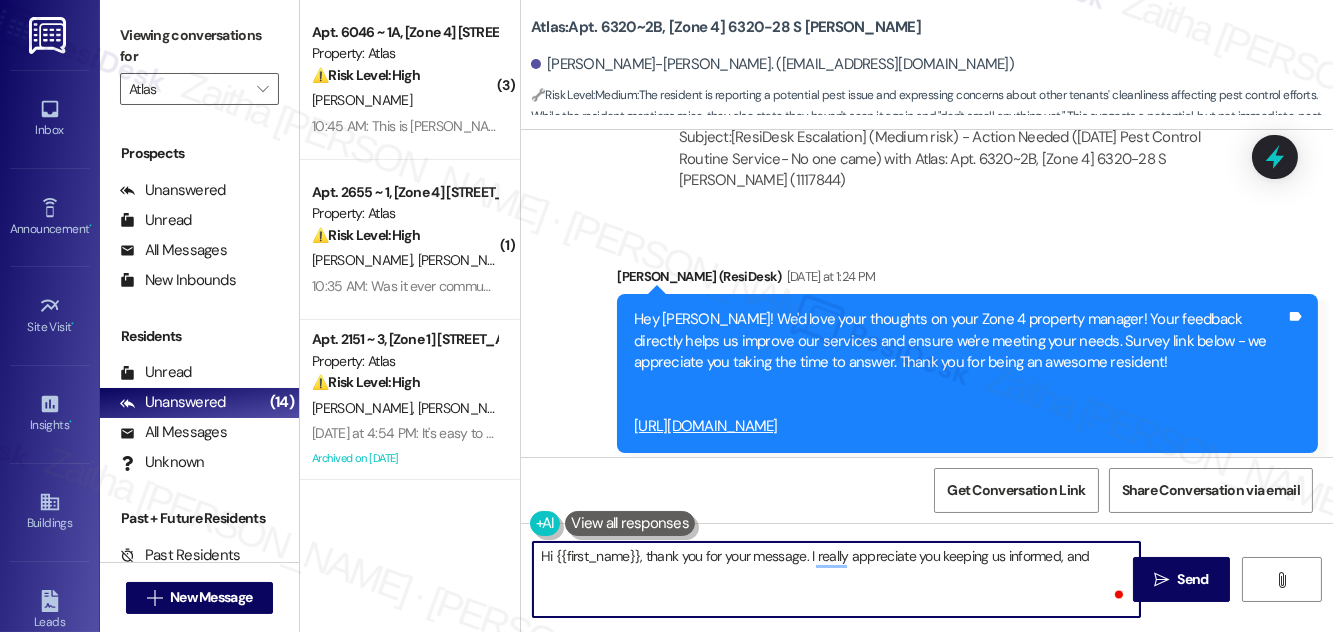paste on "sharing your thoughts. I appreciate you taking the time to let us know." 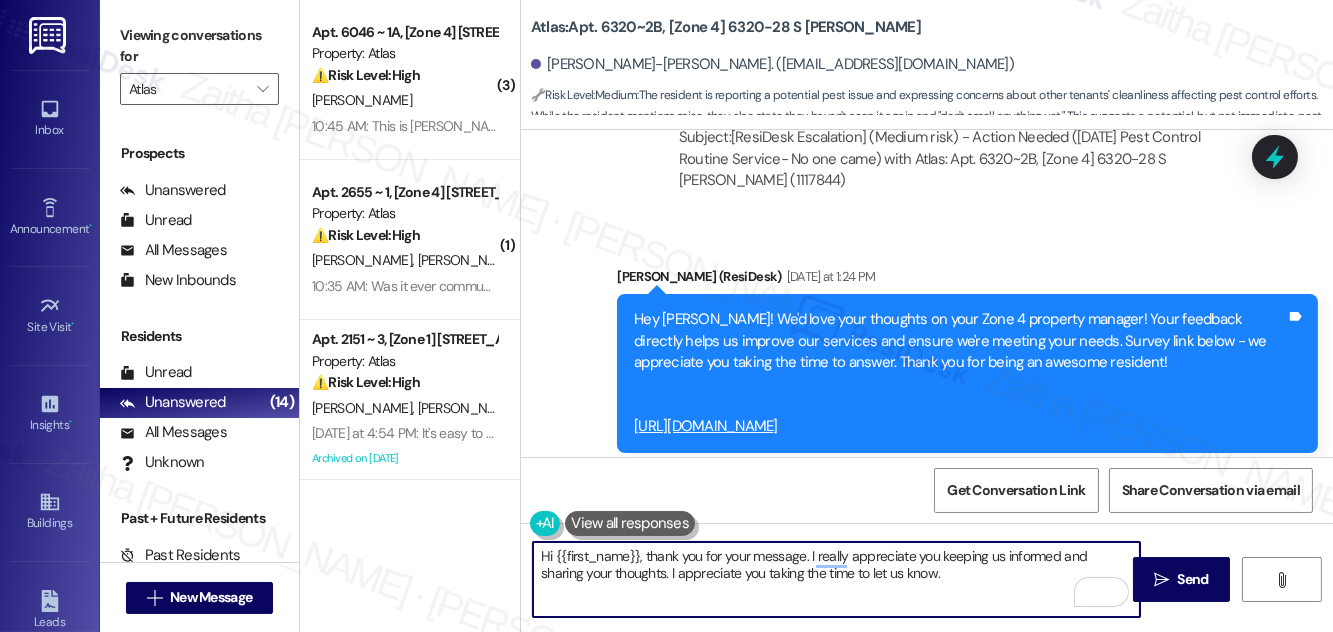 click on "Hi {{first_name}}, thank you for your message. I really appreciate you keeping us informed and sharing your thoughts. I appreciate you taking the time to let us know." at bounding box center (836, 579) 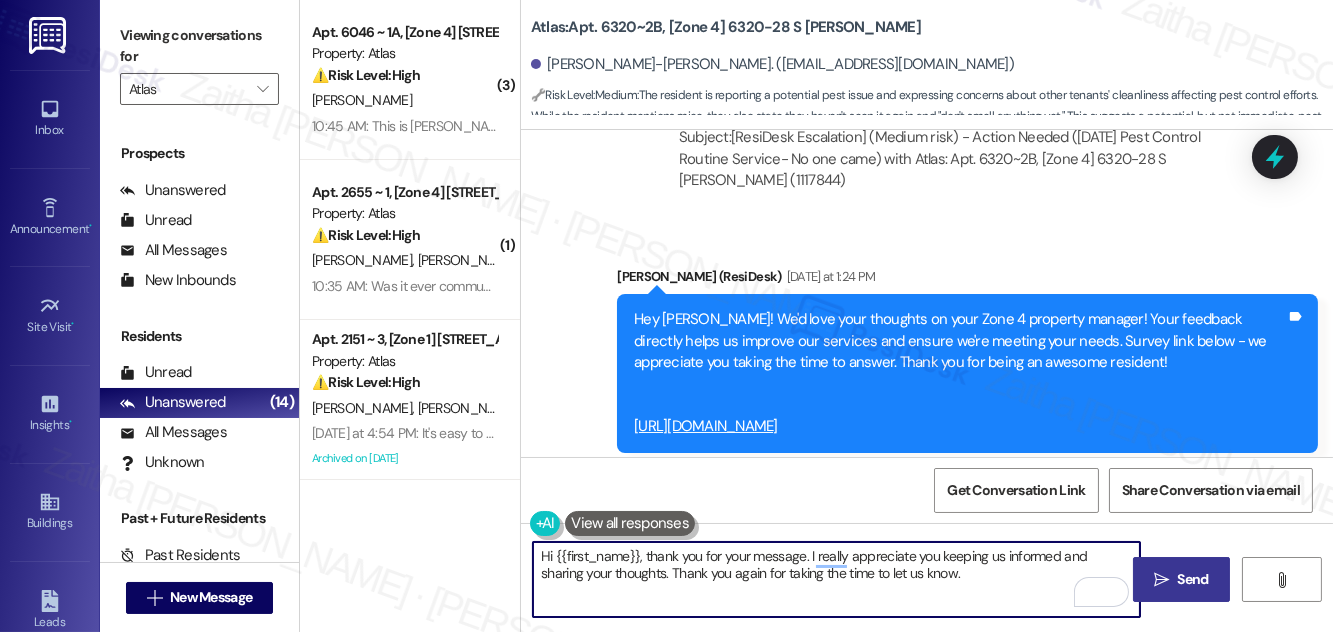 type on "Hi {{first_name}}, thank you for your message. I really appreciate you keeping us informed and sharing your thoughts. Thank you again for taking the time to let us know." 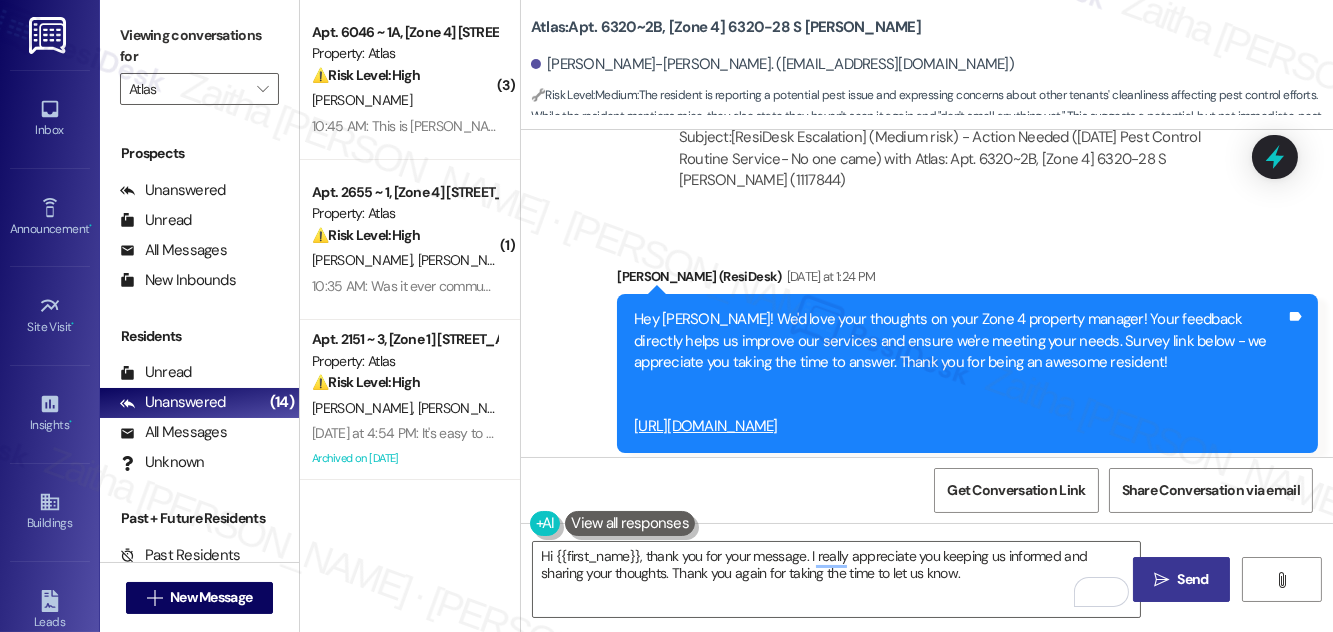 click on "Send" at bounding box center (1193, 579) 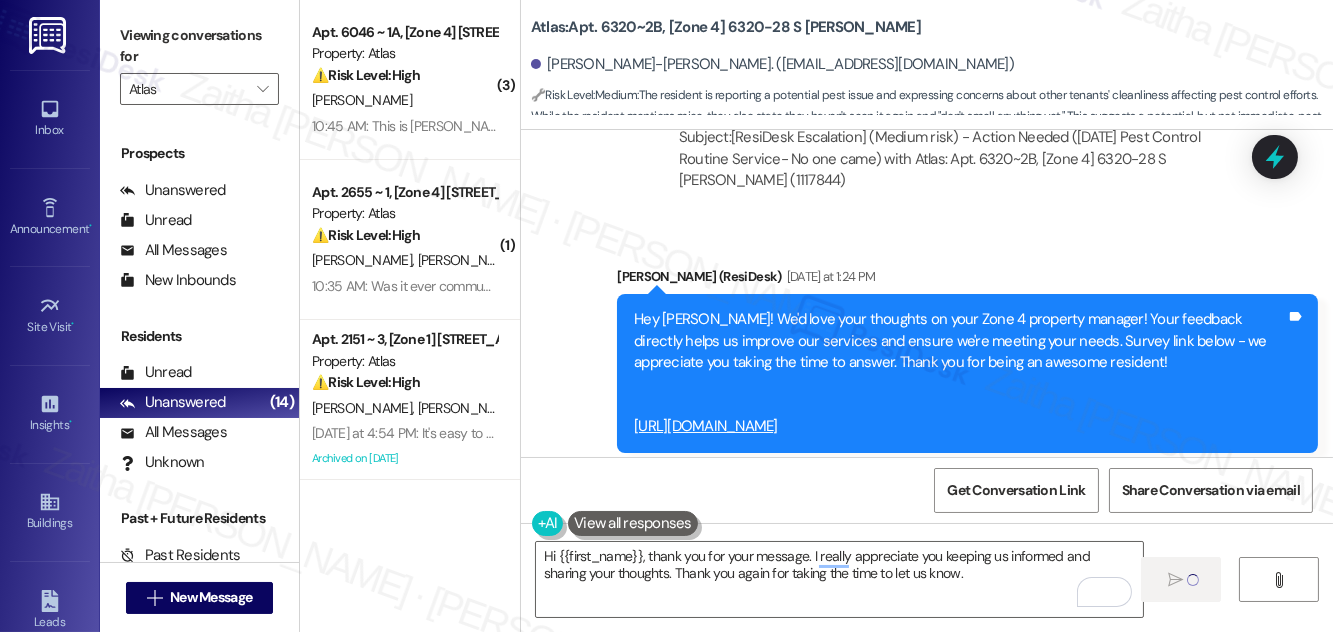 type 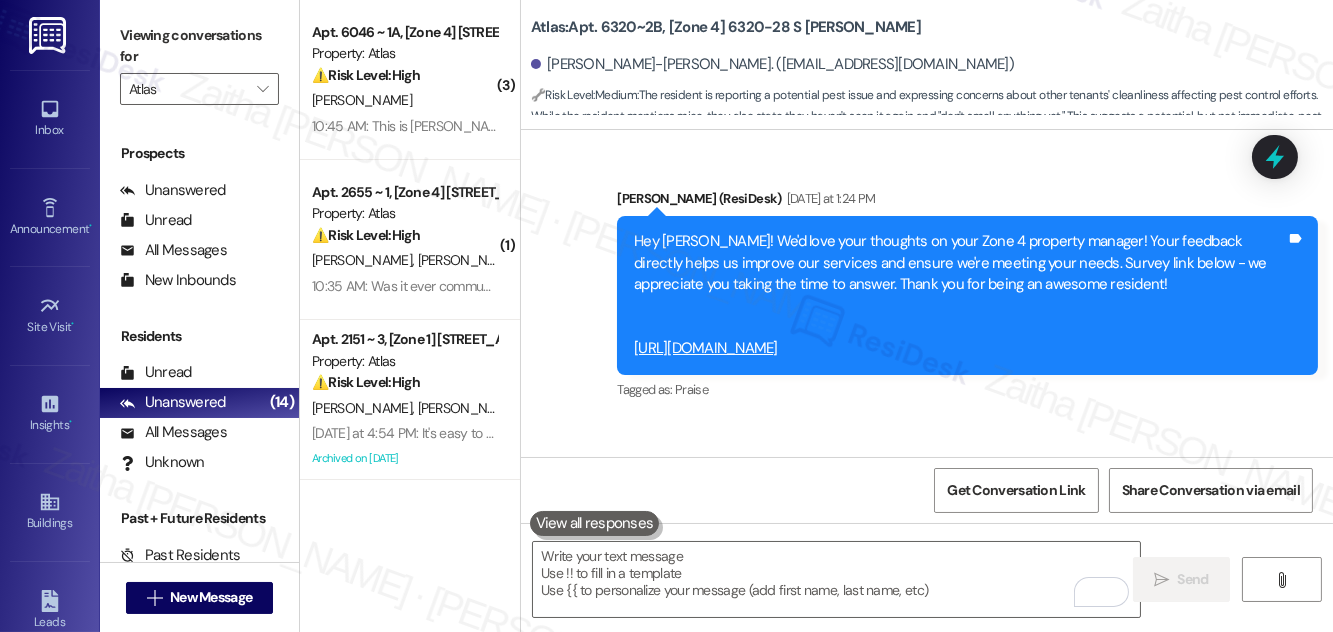 scroll, scrollTop: 40178, scrollLeft: 0, axis: vertical 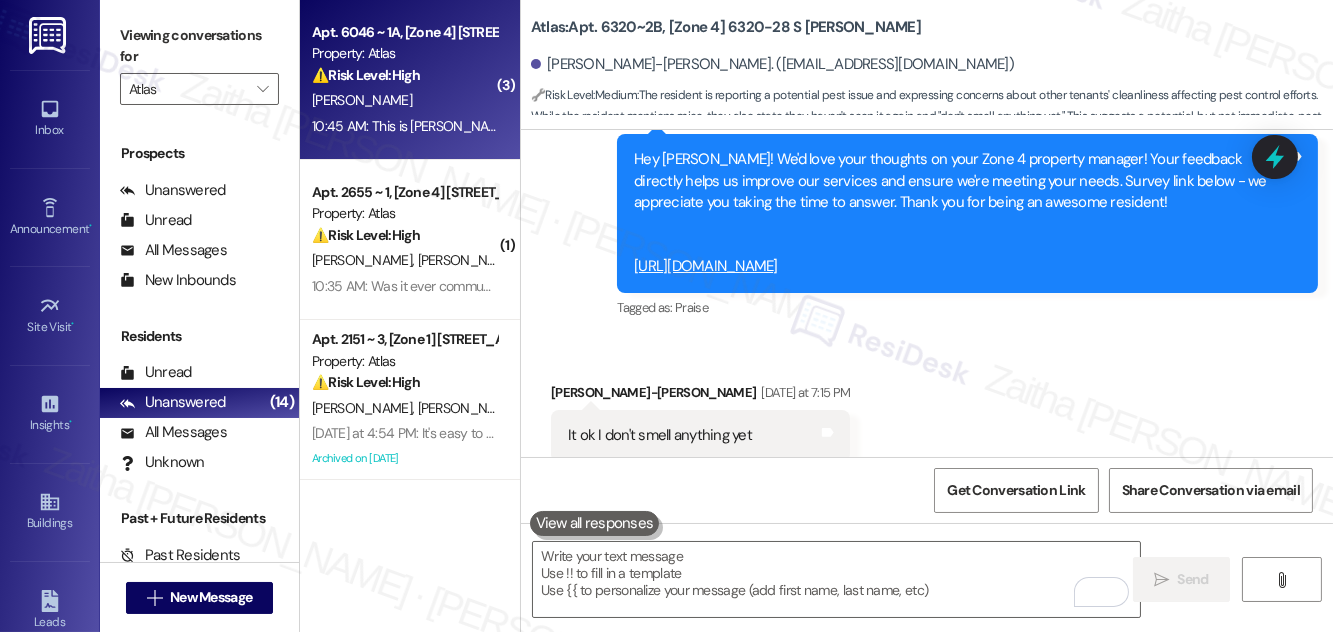 click on "[PERSON_NAME]" at bounding box center [404, 100] 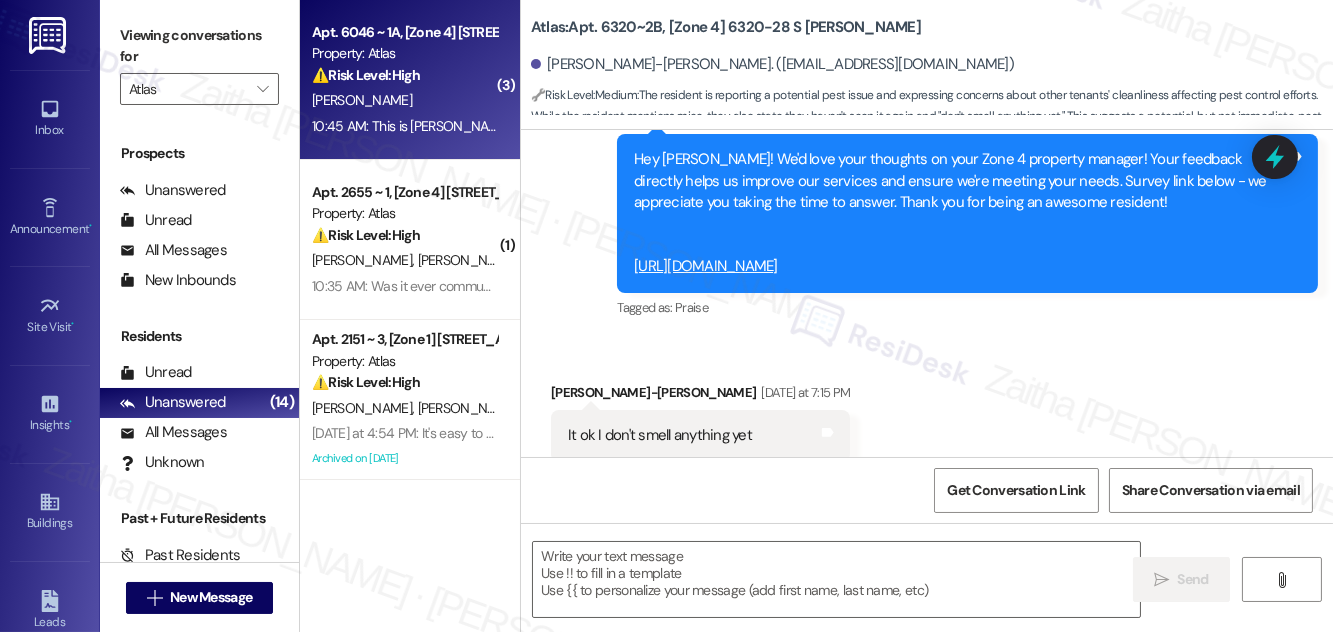 type on "Fetching suggested responses. Please feel free to read through the conversation in the meantime." 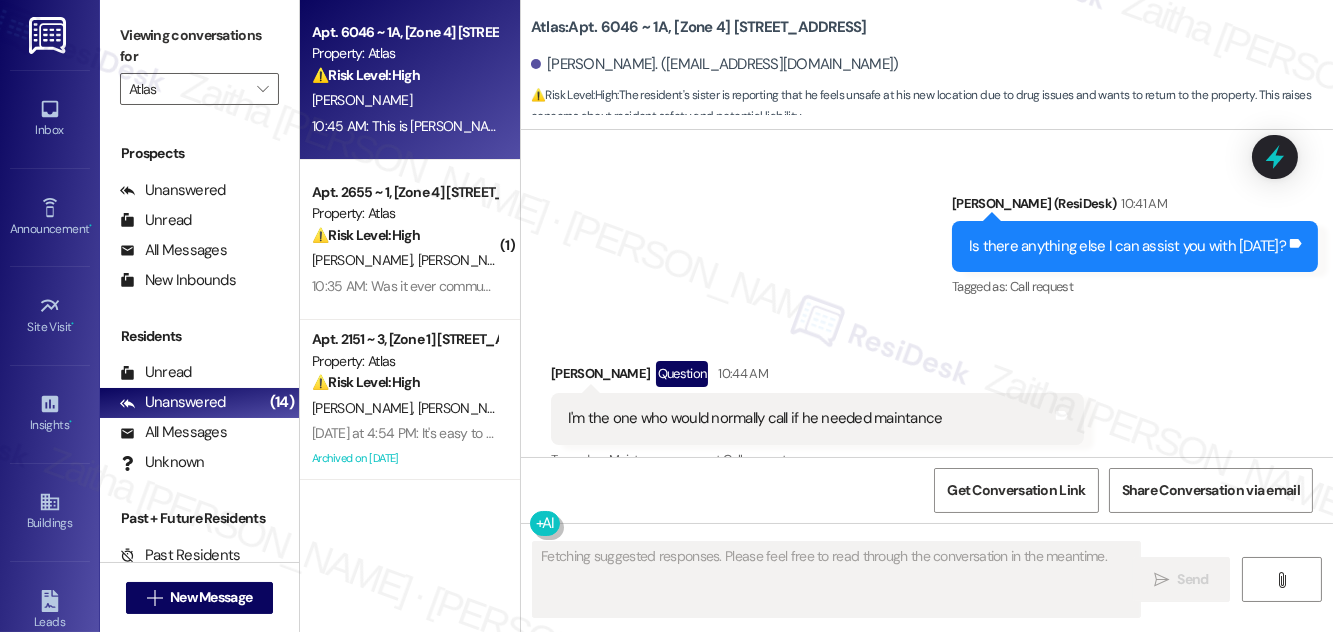 scroll, scrollTop: 8274, scrollLeft: 0, axis: vertical 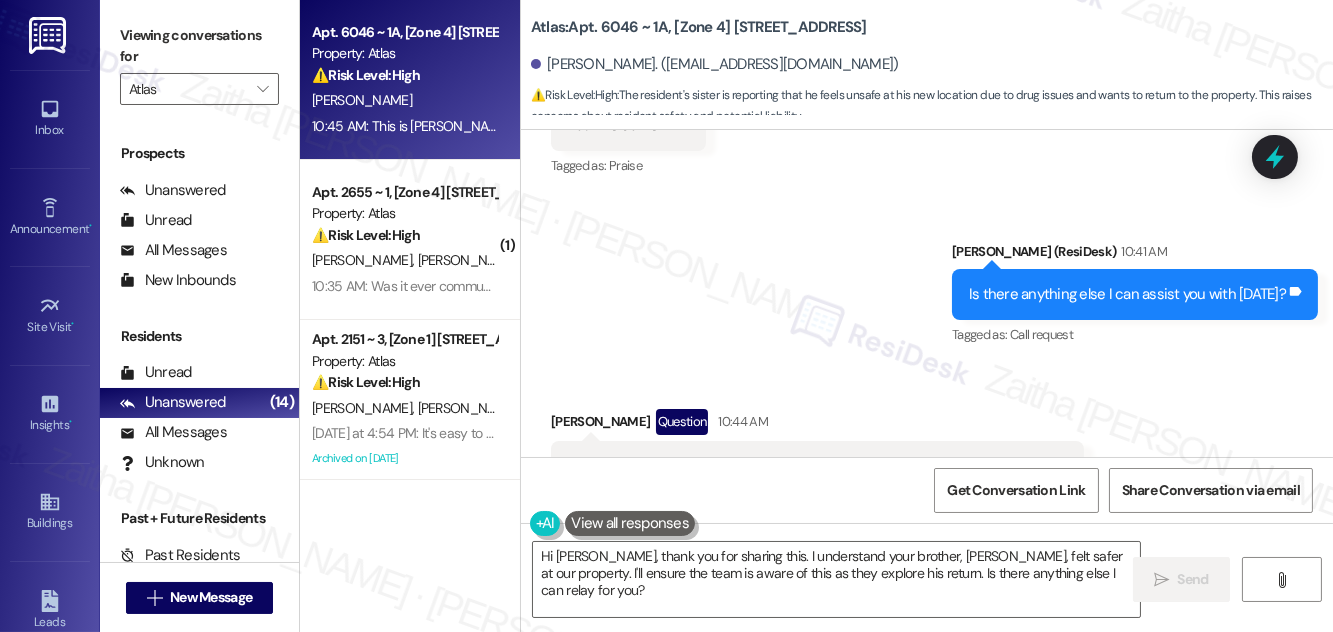 click on "Received via SMS Jeffery Davis Question 10:44 AM I'm the one who would normally call if he needed maintance  Tags and notes Tagged as:   Maintenance request ,  Click to highlight conversations about Maintenance request Call request Click to highlight conversations about Call request  Related guidelines Hide Suggestions No relevant resident-related questions or concerns are present in the provided property document. Created  a year ago Property level guideline  ( 68 % match) FAQs generated by ResiDesk AI What should I do if I get locked out of the property? If you experience a lock out, please create a work order marked as urgent. Who will be notified when I create a work order for a lock out? A maintenance technician will receive a notification when a work order for a lock out is created. Original Guideline View original document here  http://res.cl… Received via SMS 10:45 AM Jeffery Davis 10:45 AM Tags and notes Tagged as:   Safety & security ,  Click to highlight conversations about Safety & security" at bounding box center [927, 739] 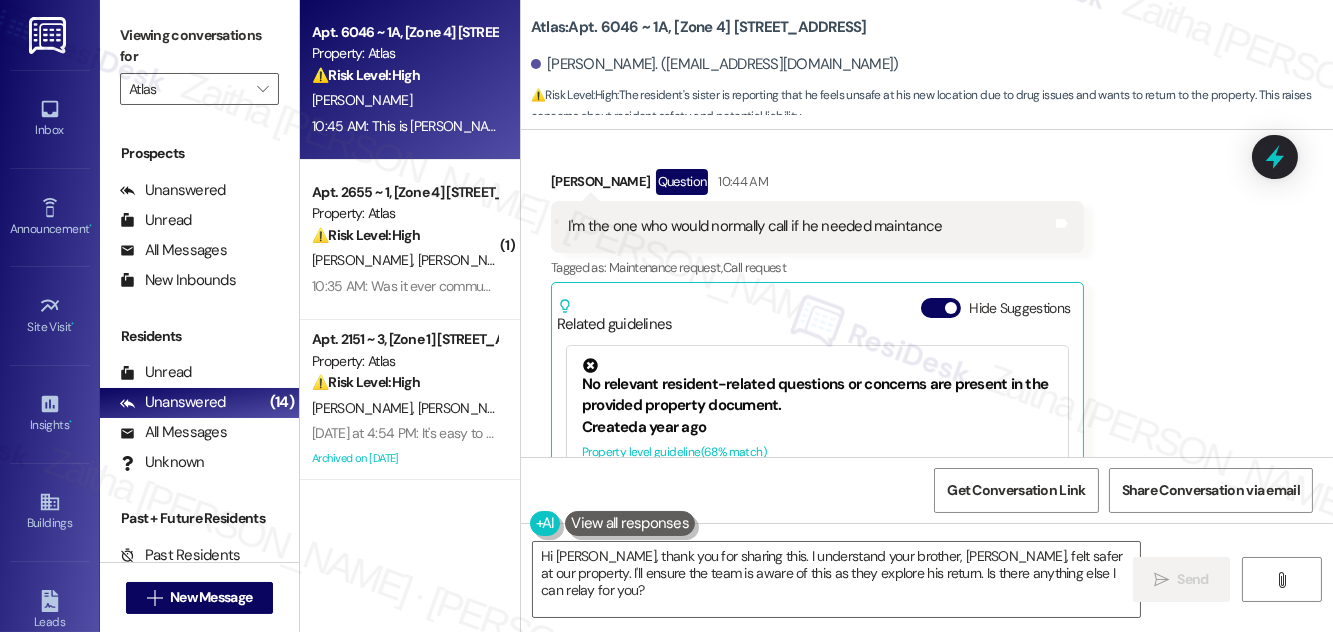 scroll, scrollTop: 8547, scrollLeft: 0, axis: vertical 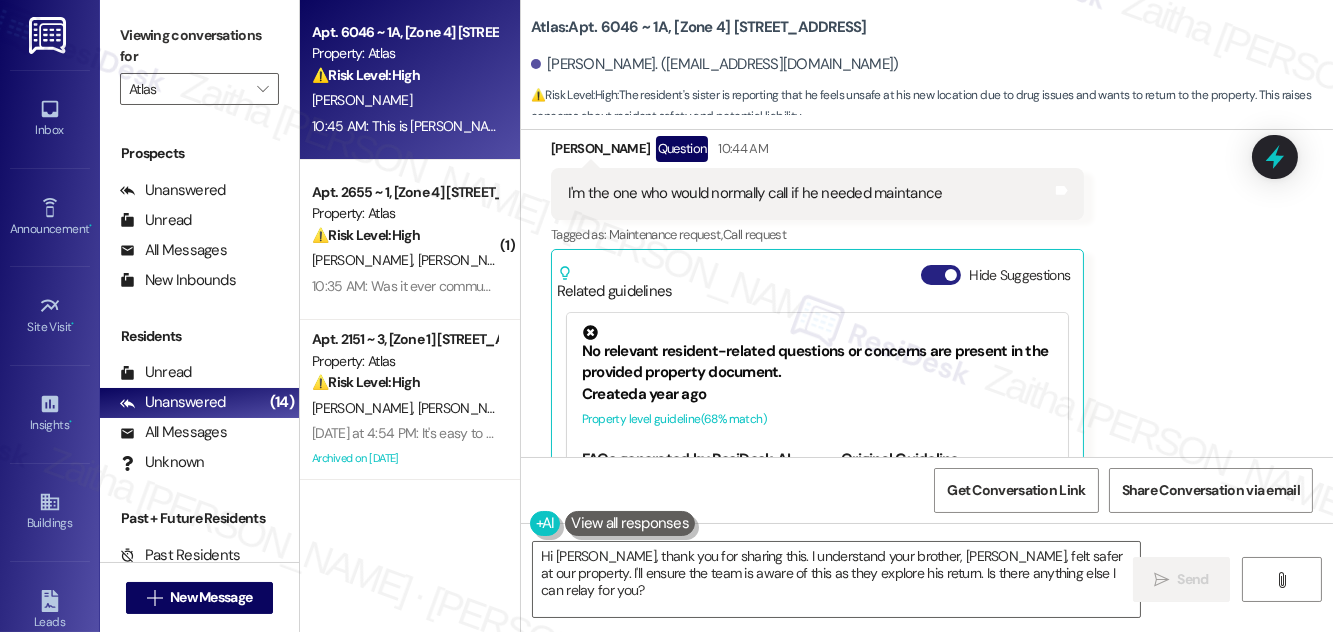 click on "Hide Suggestions" at bounding box center (941, 275) 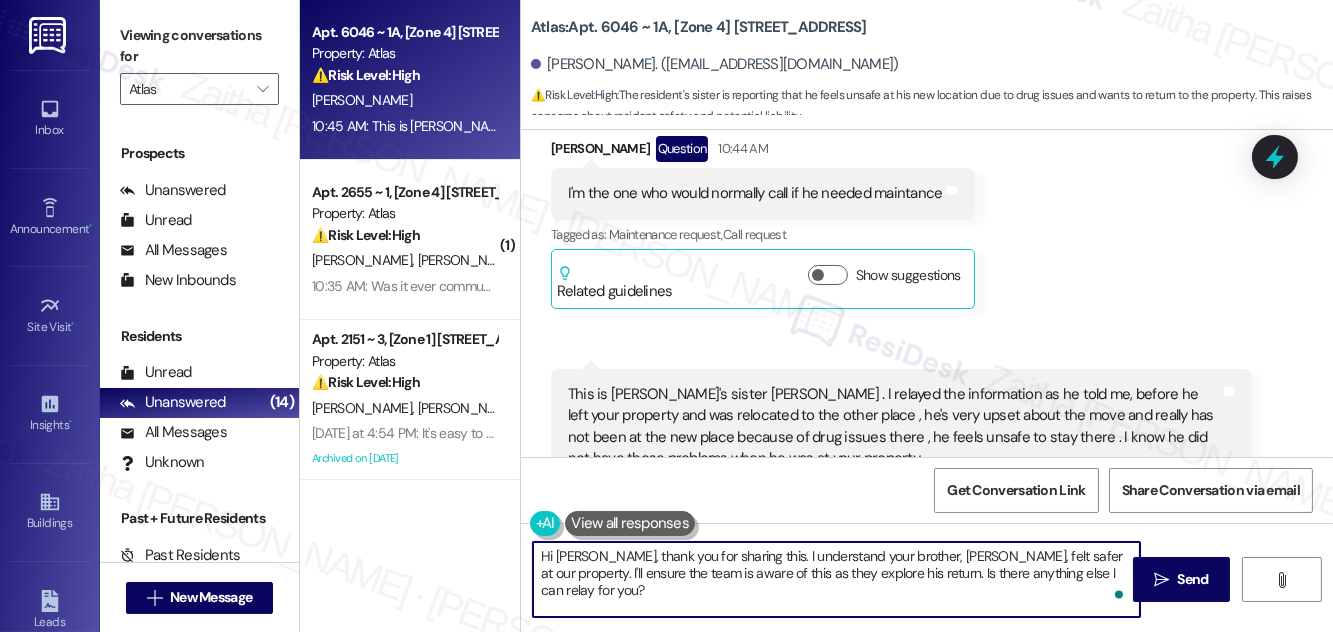 drag, startPoint x: 728, startPoint y: 570, endPoint x: 741, endPoint y: 570, distance: 13 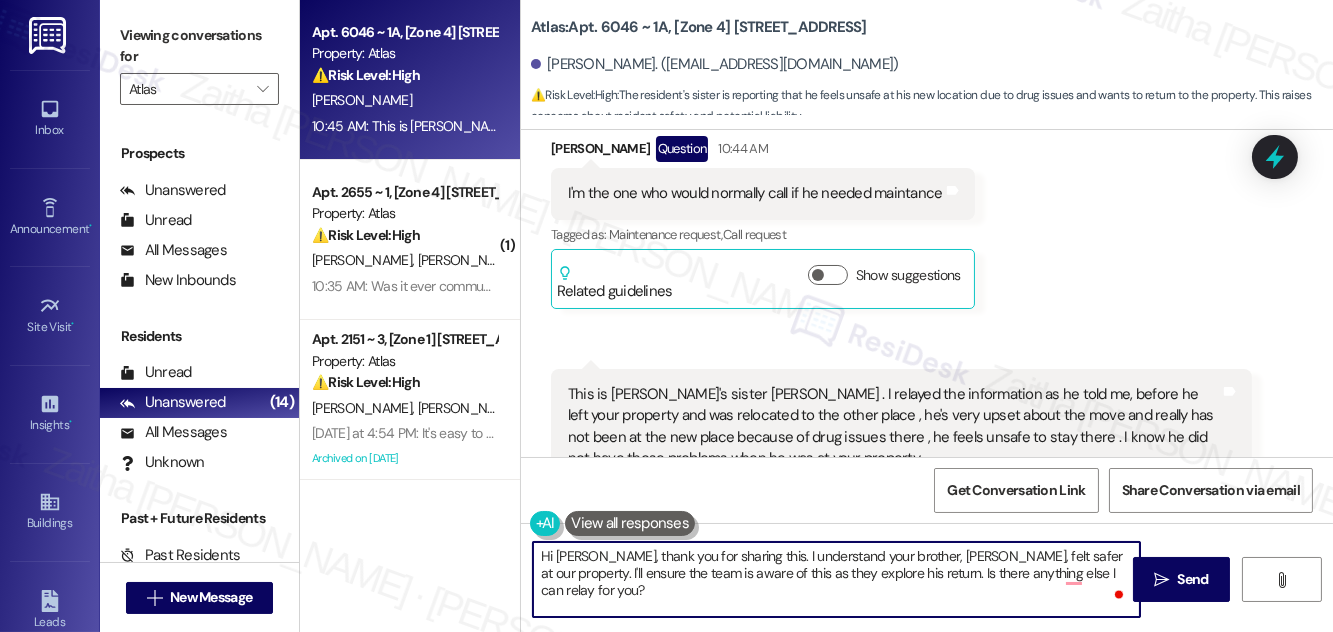 click on "Hi Cynthia, thank you for sharing this. I understand your brother, Jeffery, felt safer at our property. I'll ensure the team is aware of this as they explore his return. Is there anything else I can relay for you?" at bounding box center (836, 579) 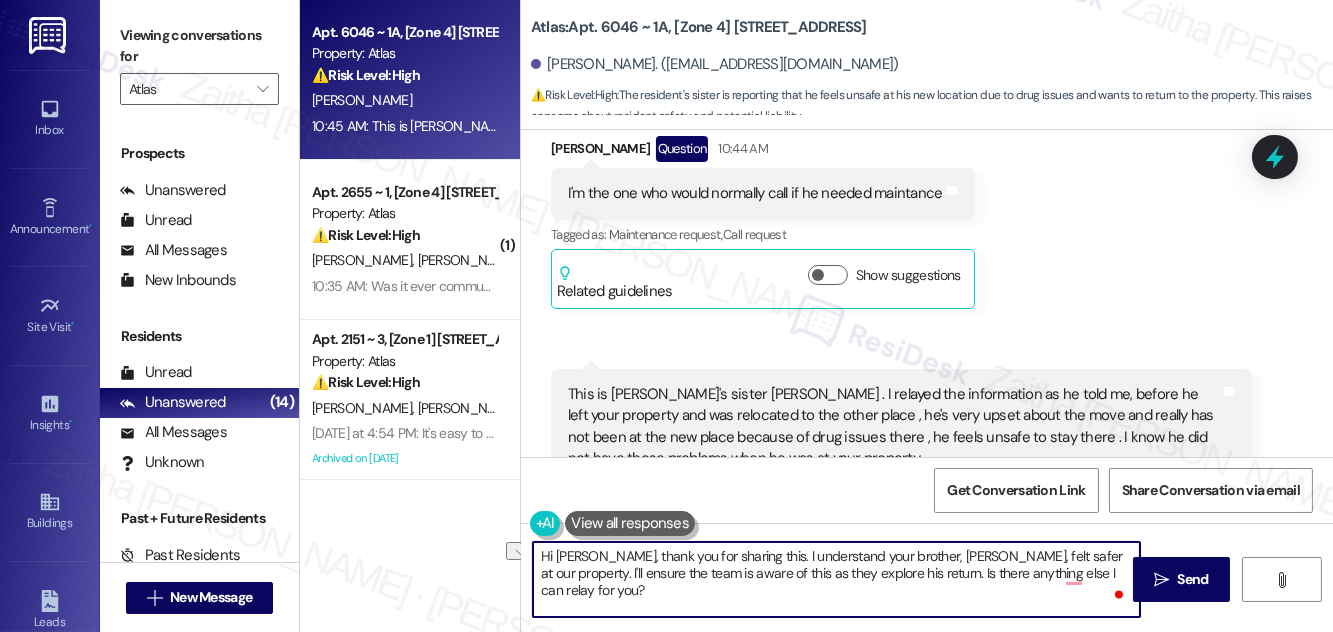 drag, startPoint x: 728, startPoint y: 573, endPoint x: 877, endPoint y: 567, distance: 149.12076 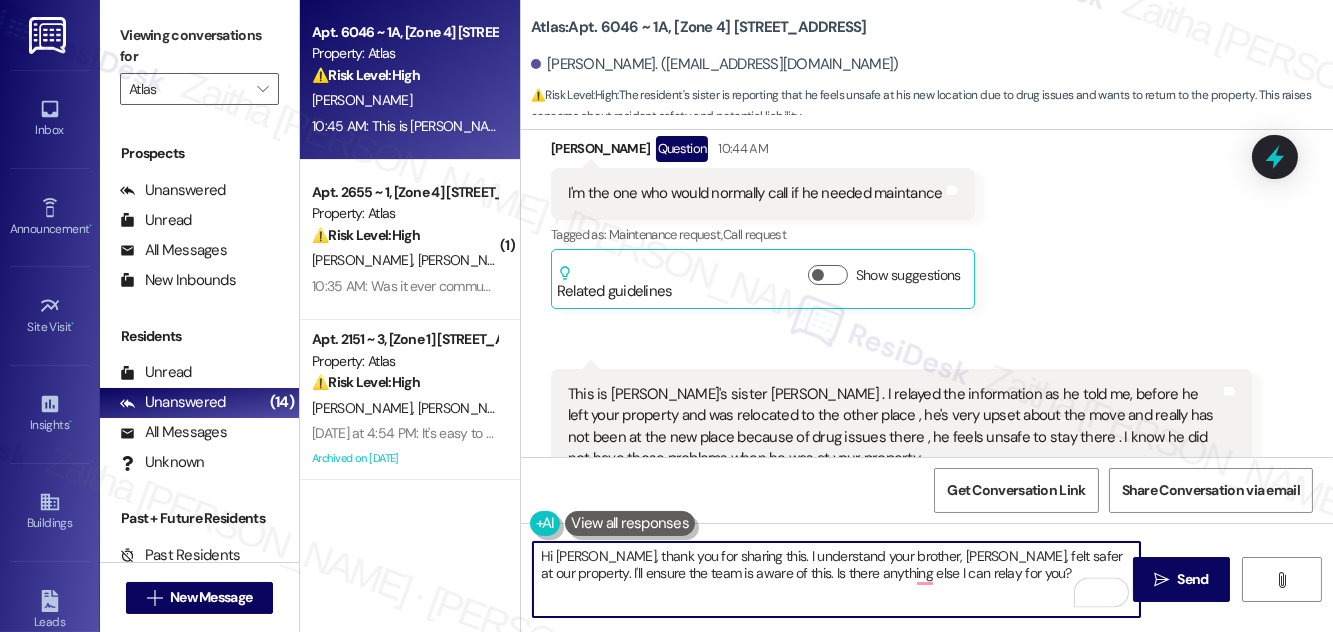 scroll, scrollTop: 8568, scrollLeft: 0, axis: vertical 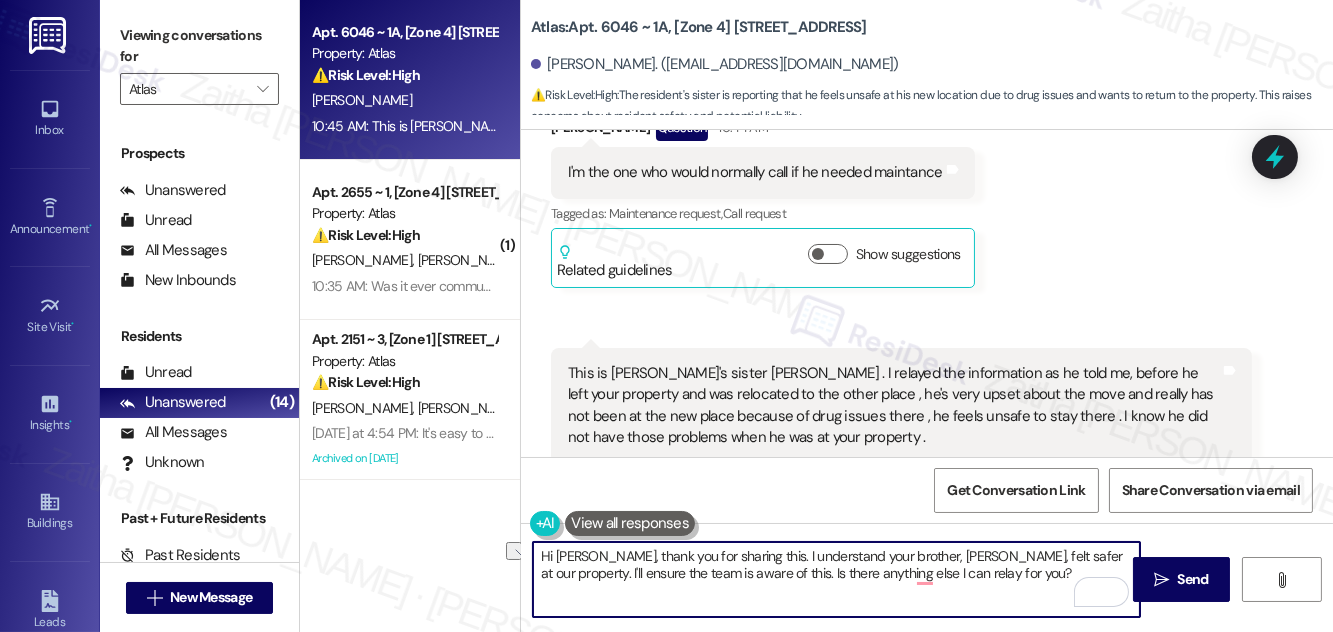 drag, startPoint x: 732, startPoint y: 578, endPoint x: 976, endPoint y: 575, distance: 244.01845 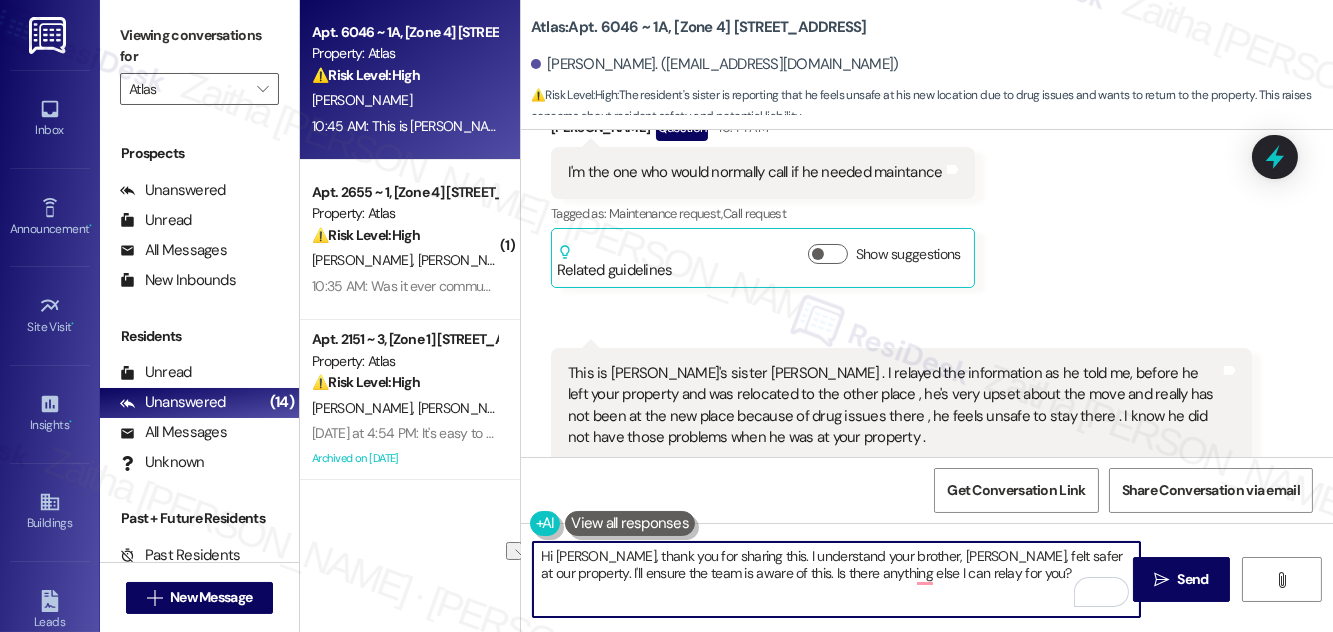 click on "Hi Cynthia, thank you for sharing this. I understand your brother, Jeffery, felt safer at our property. I'll ensure the team is aware of this. Is there anything else I can relay for you?" at bounding box center [836, 579] 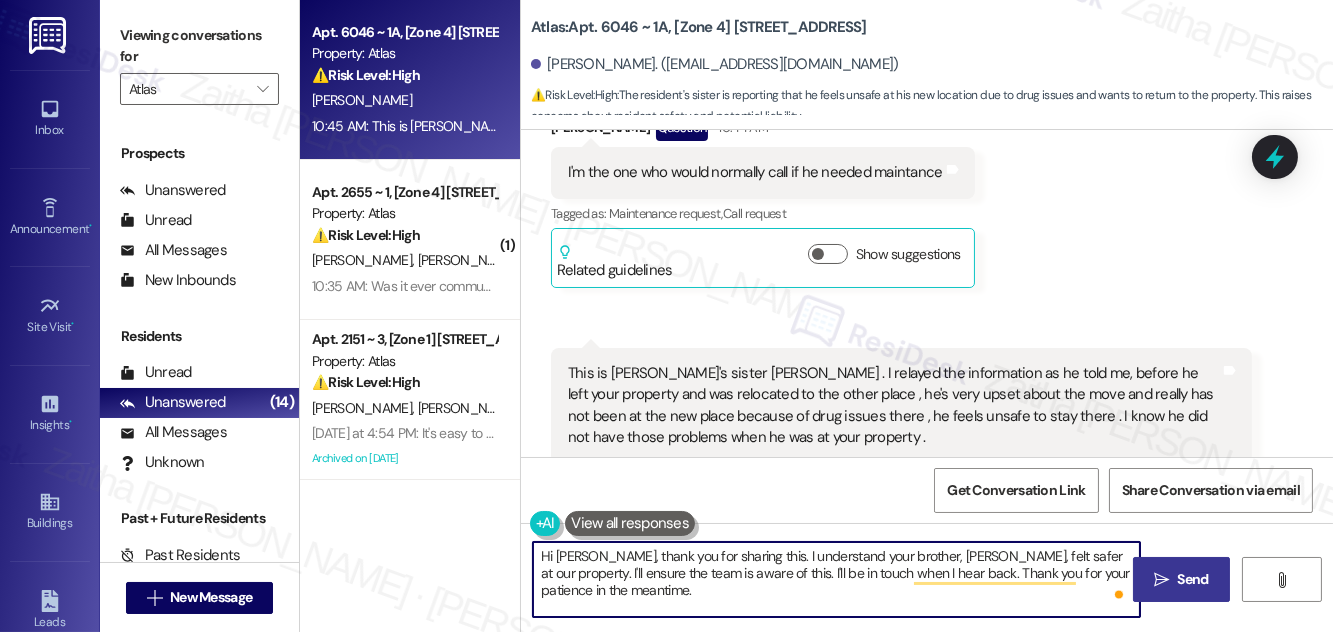 type on "Hi [PERSON_NAME], thank you for sharing this. I understand your brother, [PERSON_NAME], felt safer at our property. I'll ensure the team is aware of this. I'll be in touch when I hear back. Thank you for your patience in the meantime." 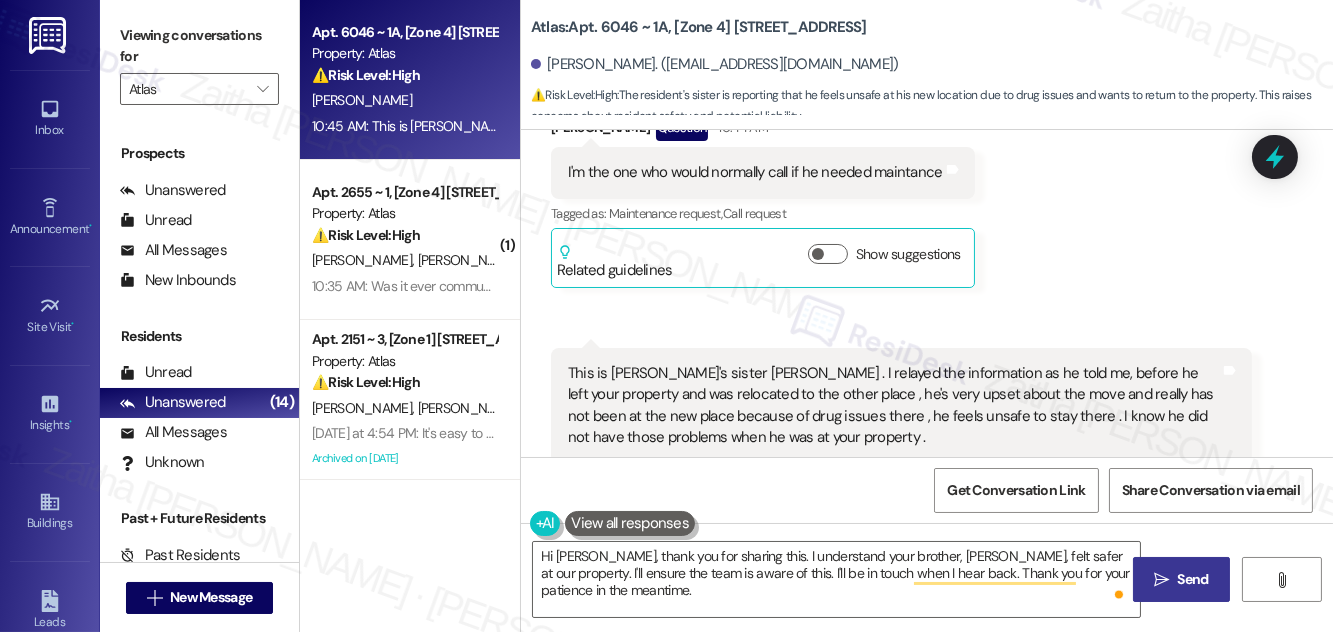click on "Send" at bounding box center [1193, 579] 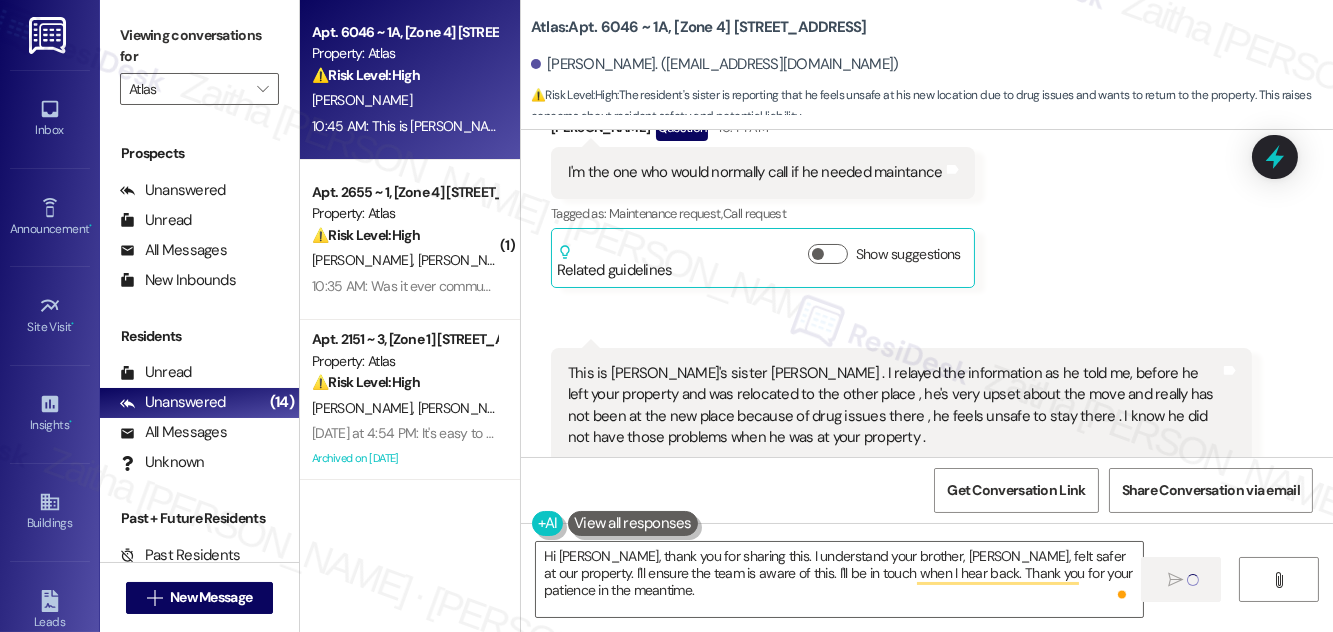 type 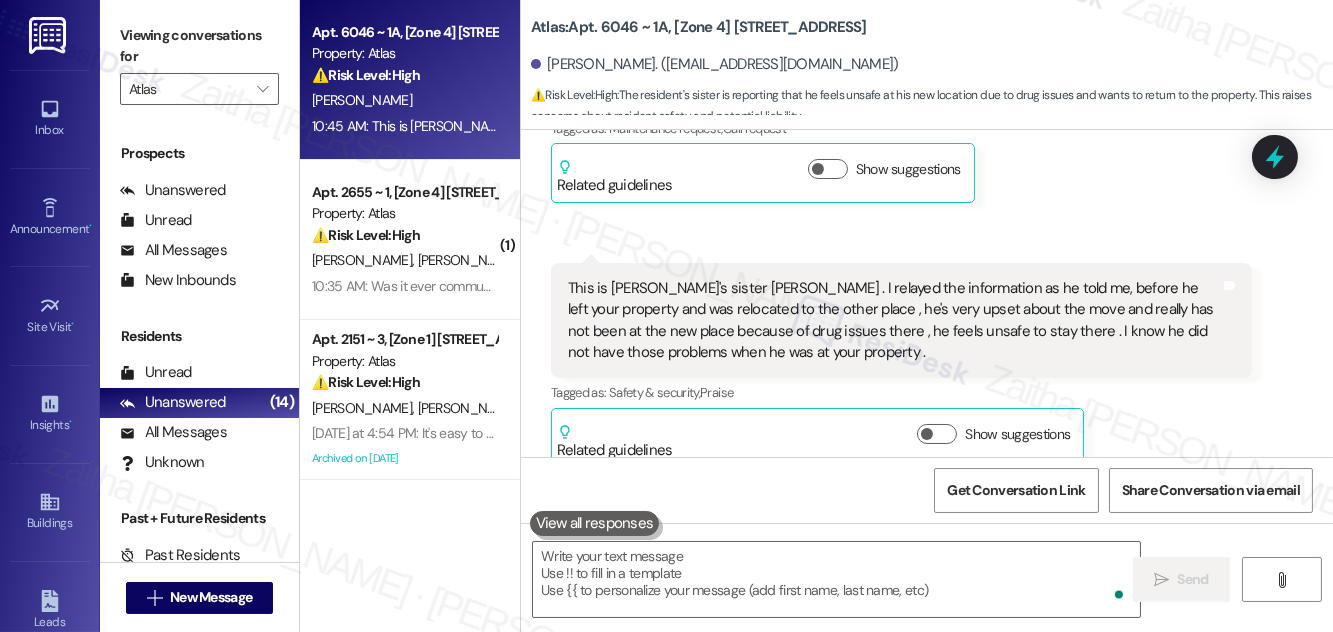 scroll, scrollTop: 8750, scrollLeft: 0, axis: vertical 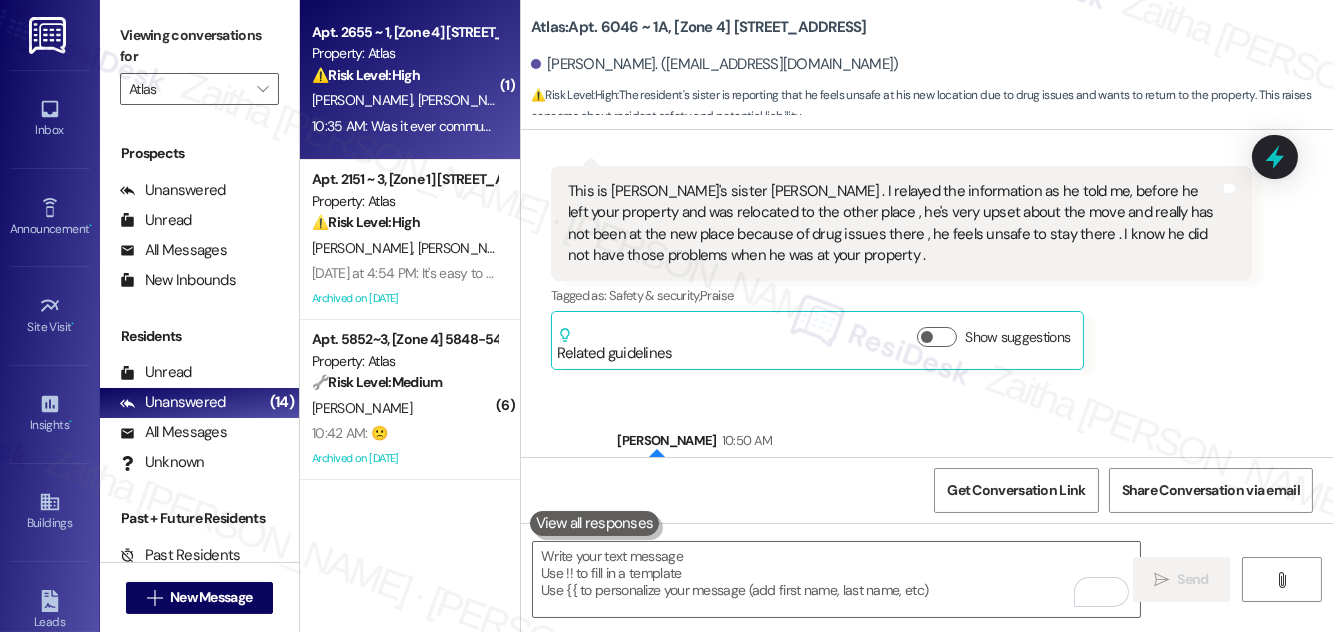 click on "⚠️  Risk Level:  High The resident is inquiring about a previously discussed payment plan for overdue rent. This indicates a potential financial concern and a possible breakdown in communication regarding the payment arrangement." at bounding box center [404, 75] 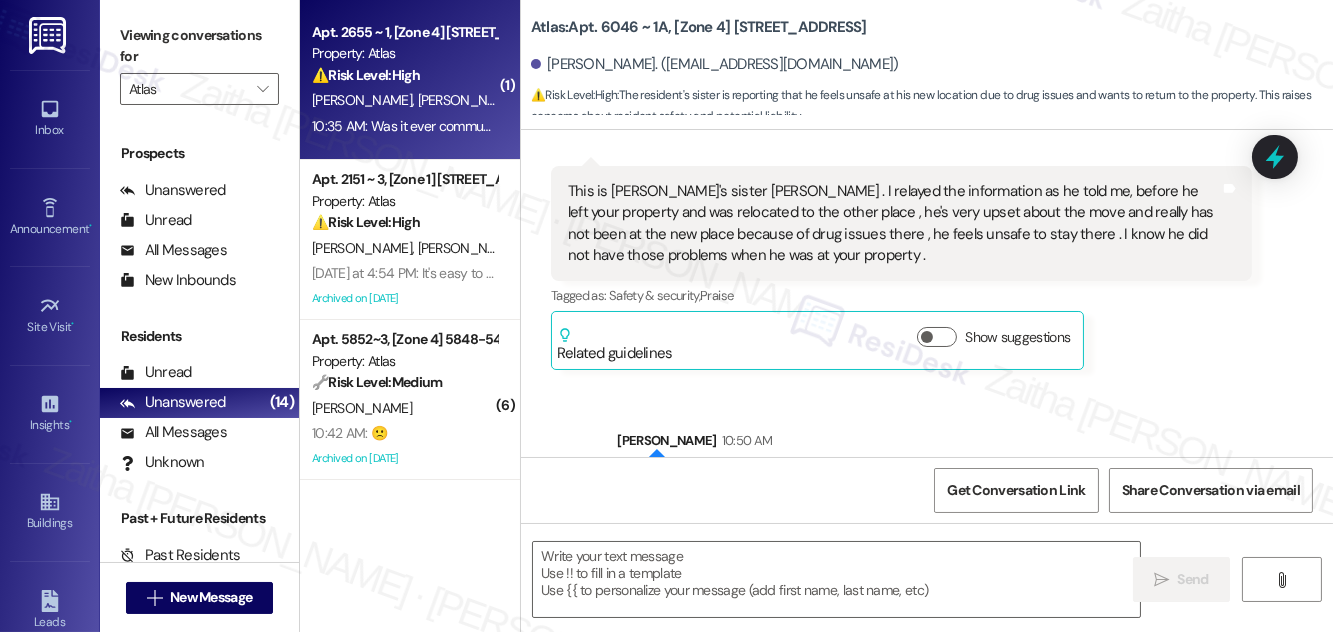 type on "Fetching suggested responses. Please feel free to read through the conversation in the meantime." 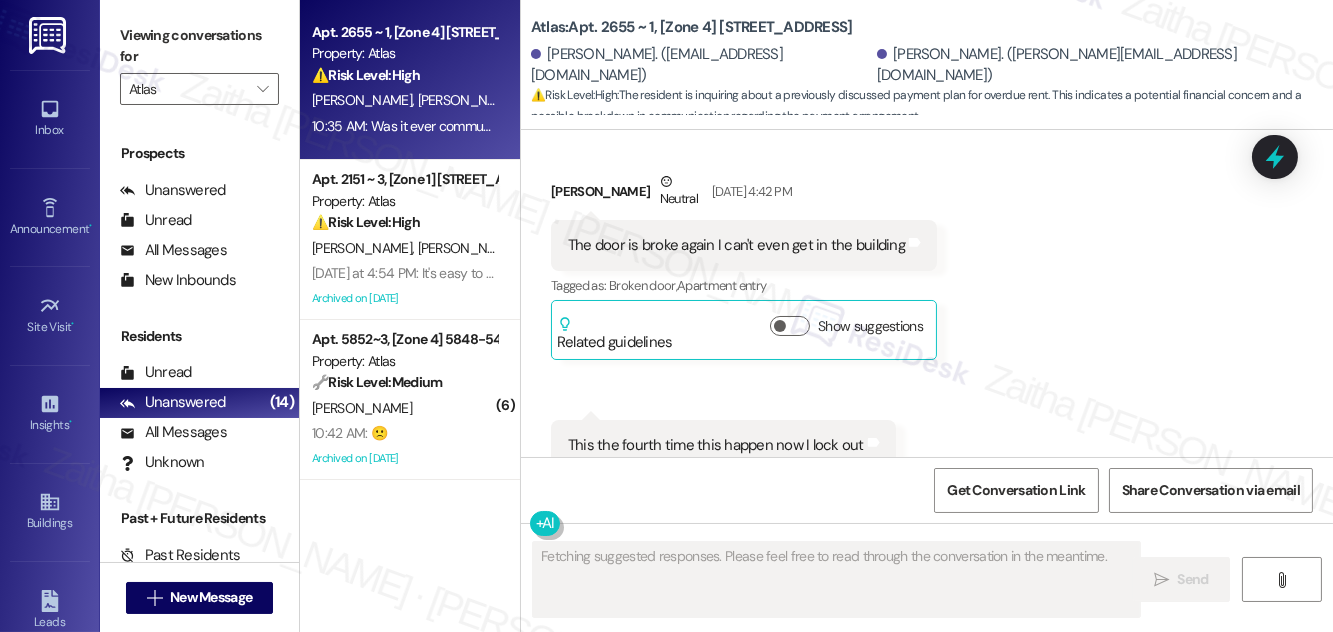 click on "Hide Suggestions" at bounding box center [941, 2377] 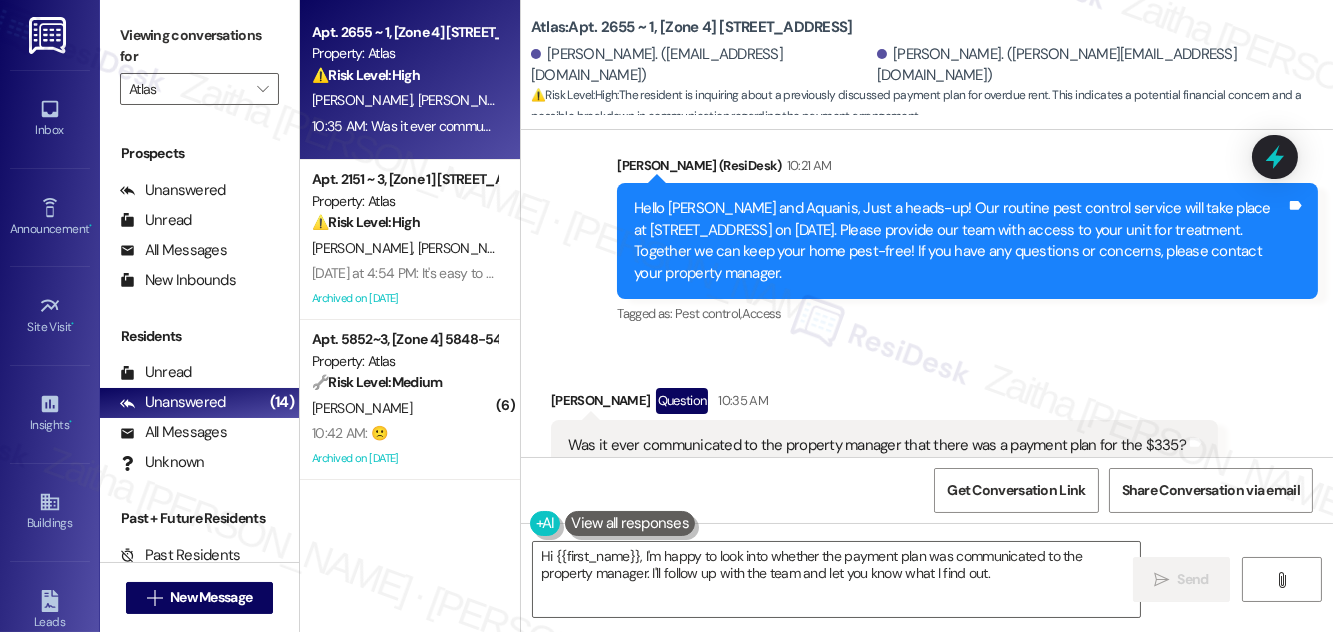 scroll, scrollTop: 44637, scrollLeft: 0, axis: vertical 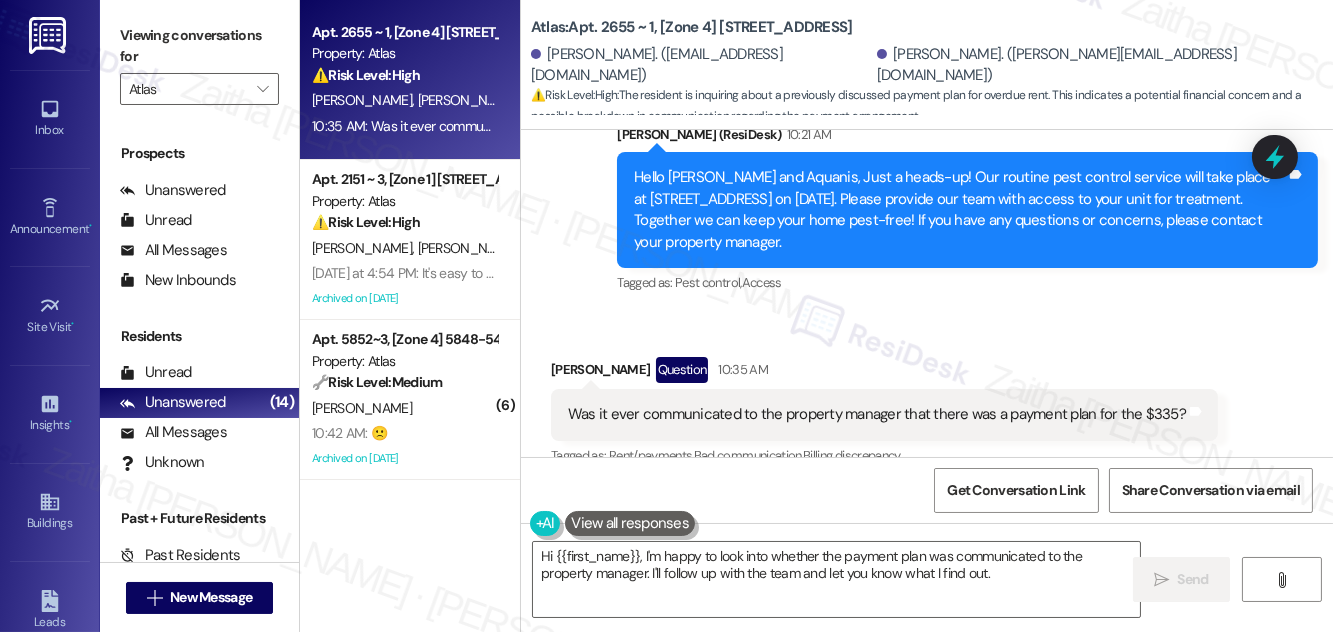 click on "Markeala Taylor Question 10:35 AM" at bounding box center (884, 373) 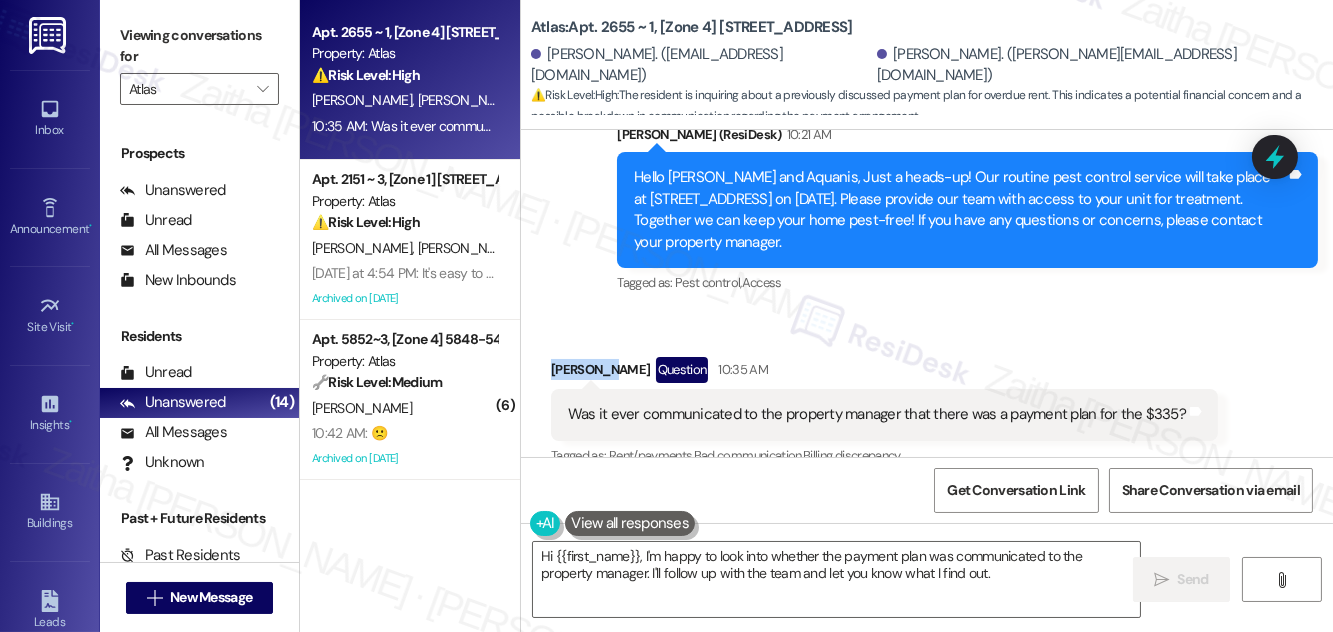 click on "Markeala Taylor Question 10:35 AM" at bounding box center [884, 373] 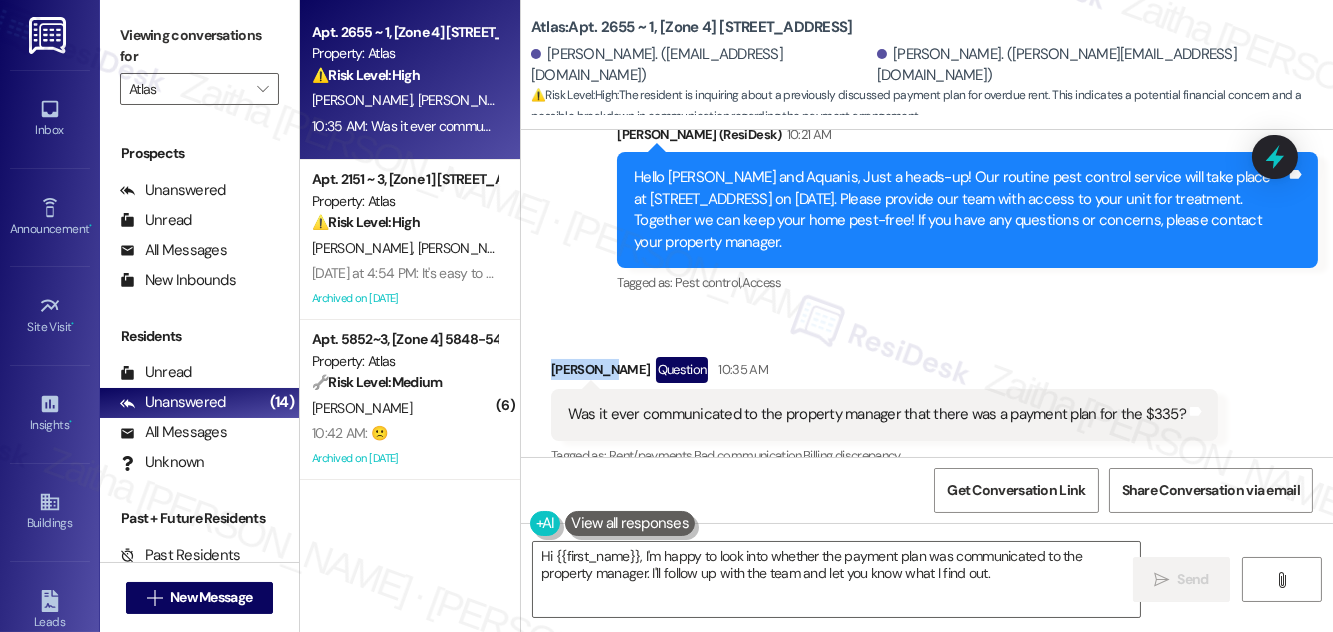 copy on "Markeala" 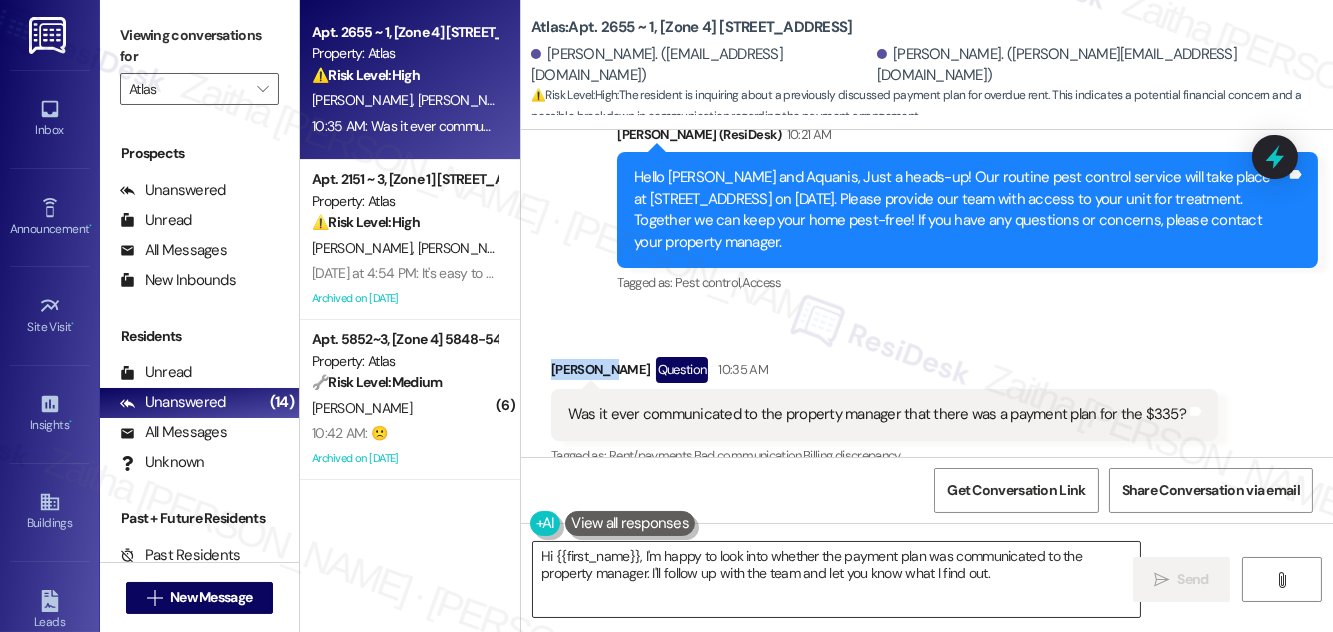 click on "Hi {{first_name}}, I'm happy to look into whether the payment plan was communicated to the property manager. I'll follow up with the team and let you know what I find out." at bounding box center [836, 579] 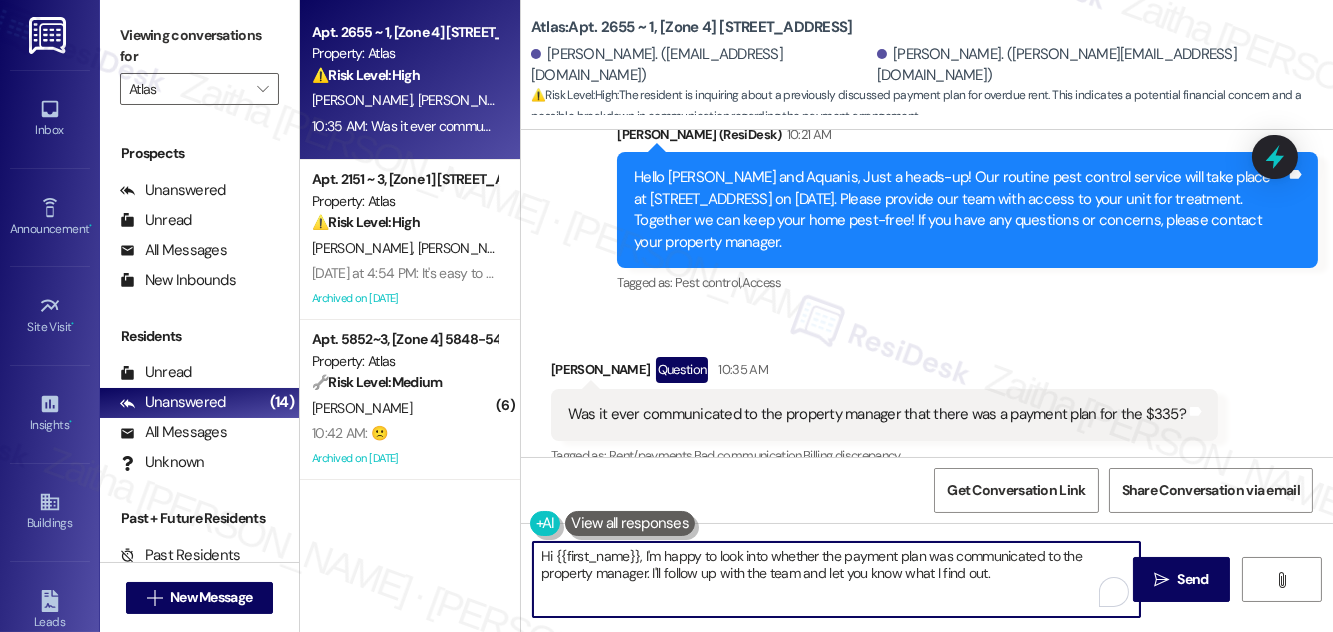 click on "Hi {{first_name}}, I'm happy to look into whether the payment plan was communicated to the property manager. I'll follow up with the team and let you know what I find out." at bounding box center (836, 579) 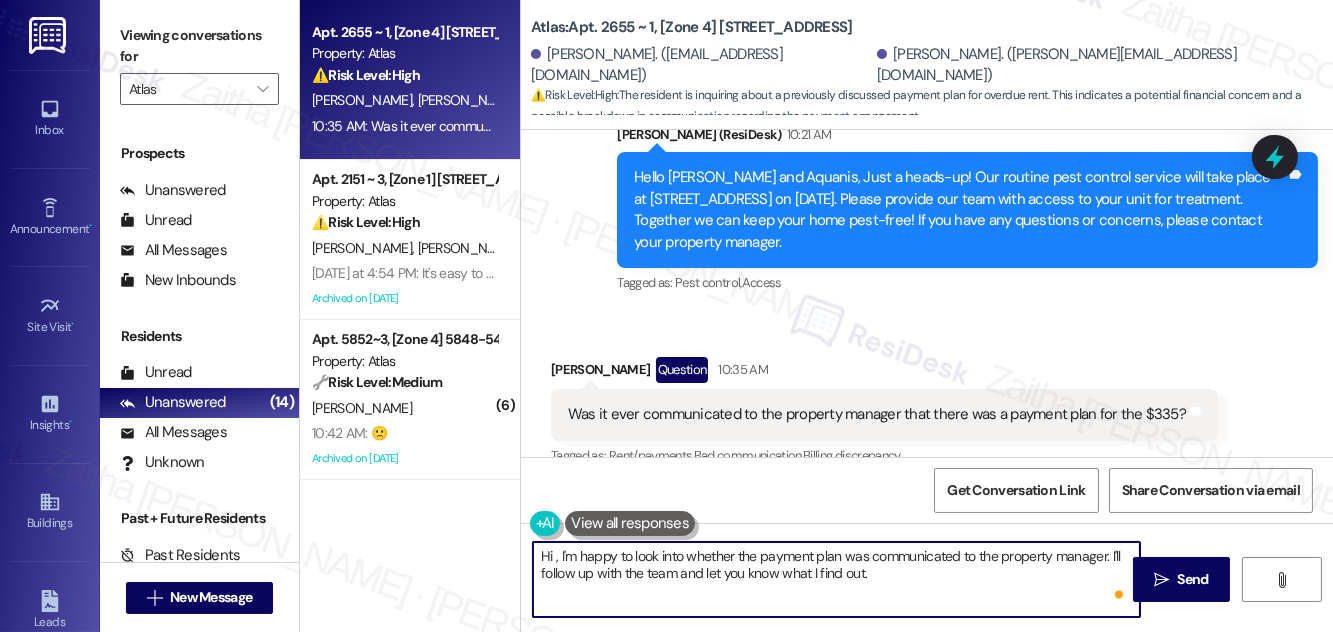 paste on "Markeala" 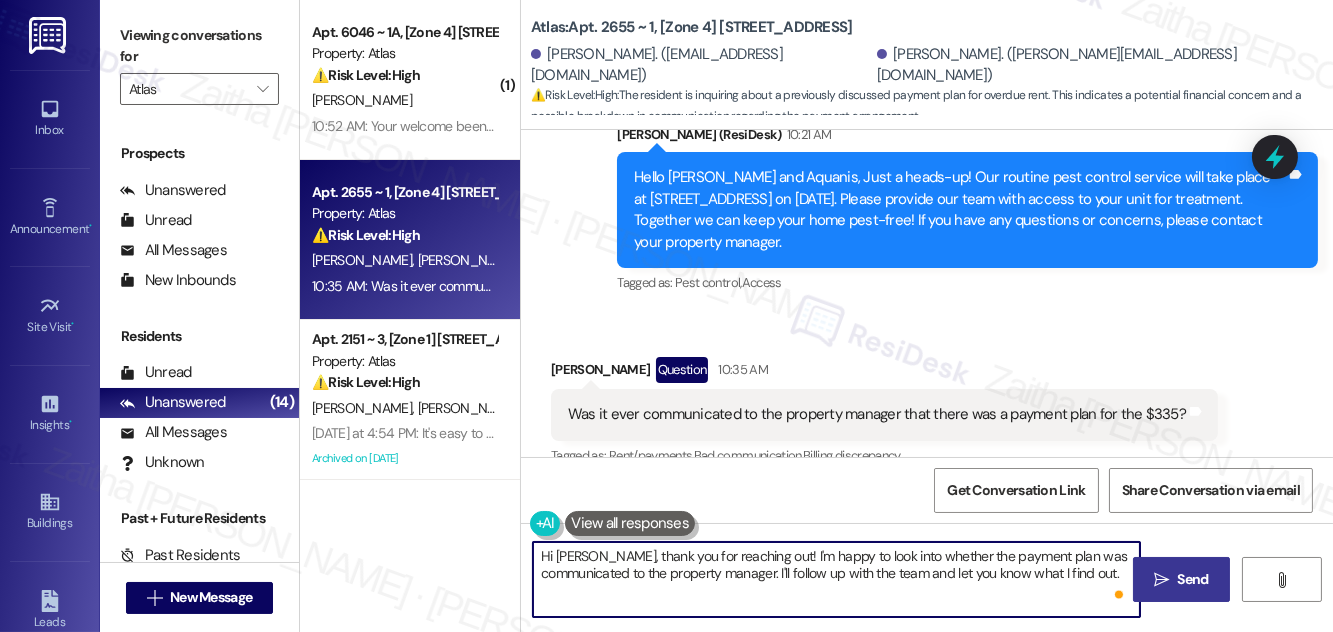 type on "Hi Markeala, thank you for reaching out! I'm happy to look into whether the payment plan was communicated to the property manager. I'll follow up with the team and let you know what I find out." 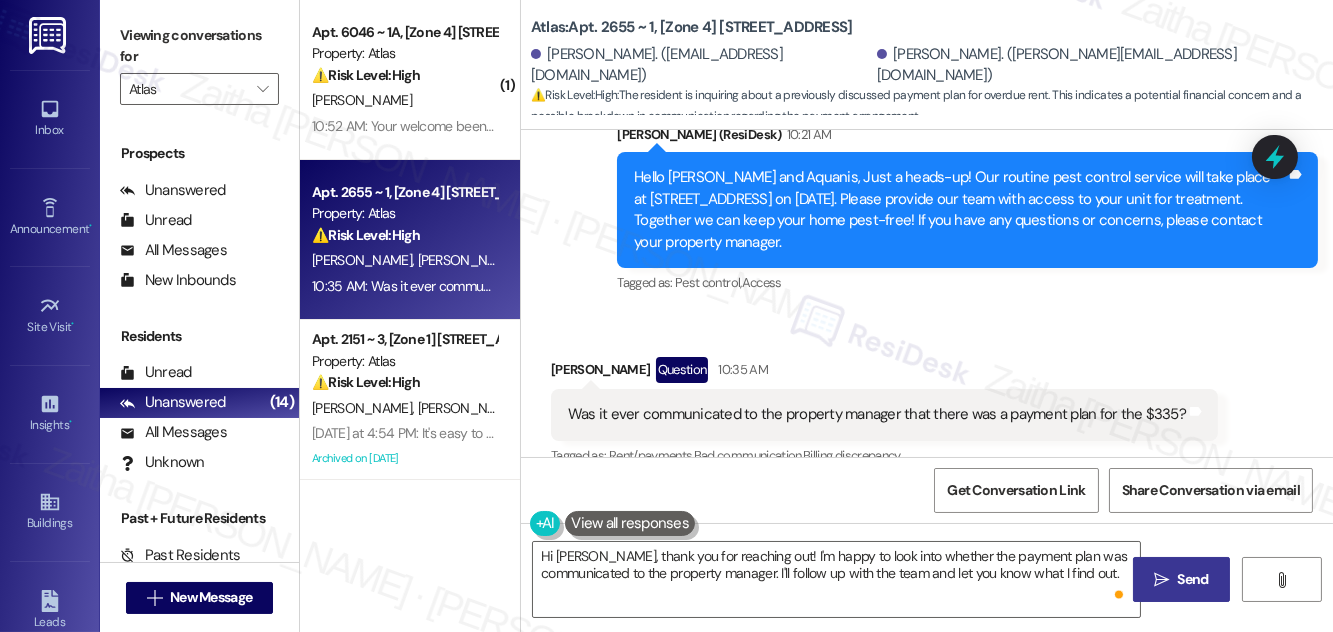 click on "Send" at bounding box center [1193, 579] 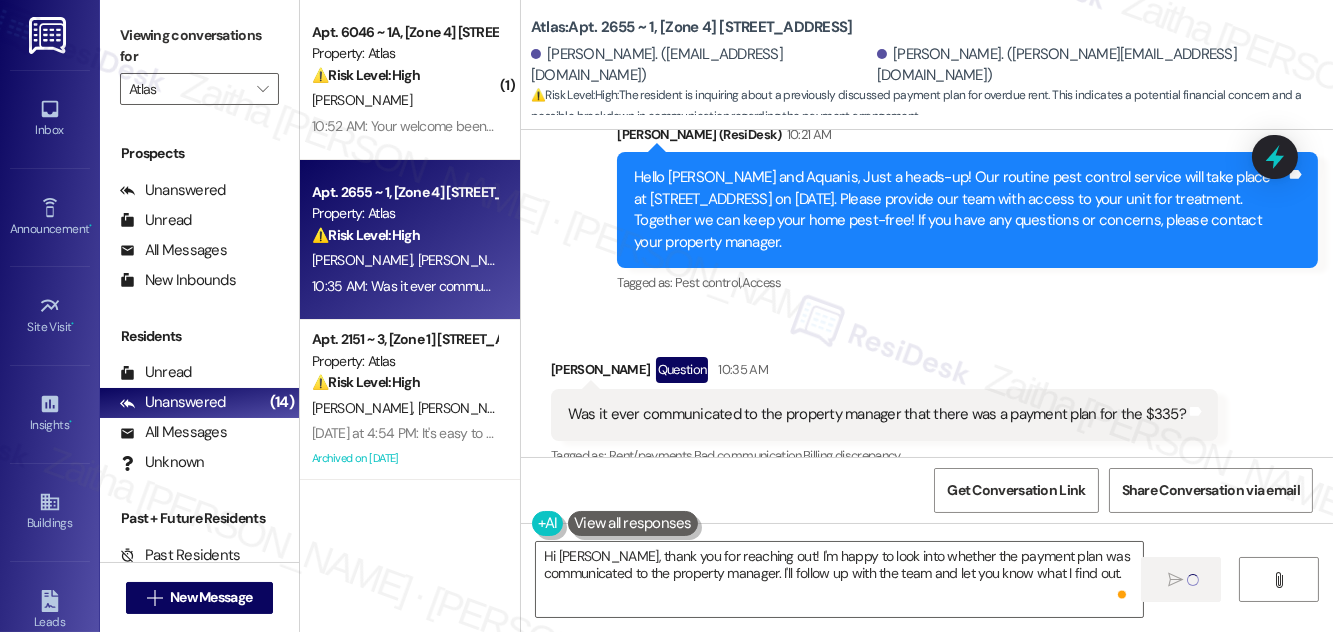 type 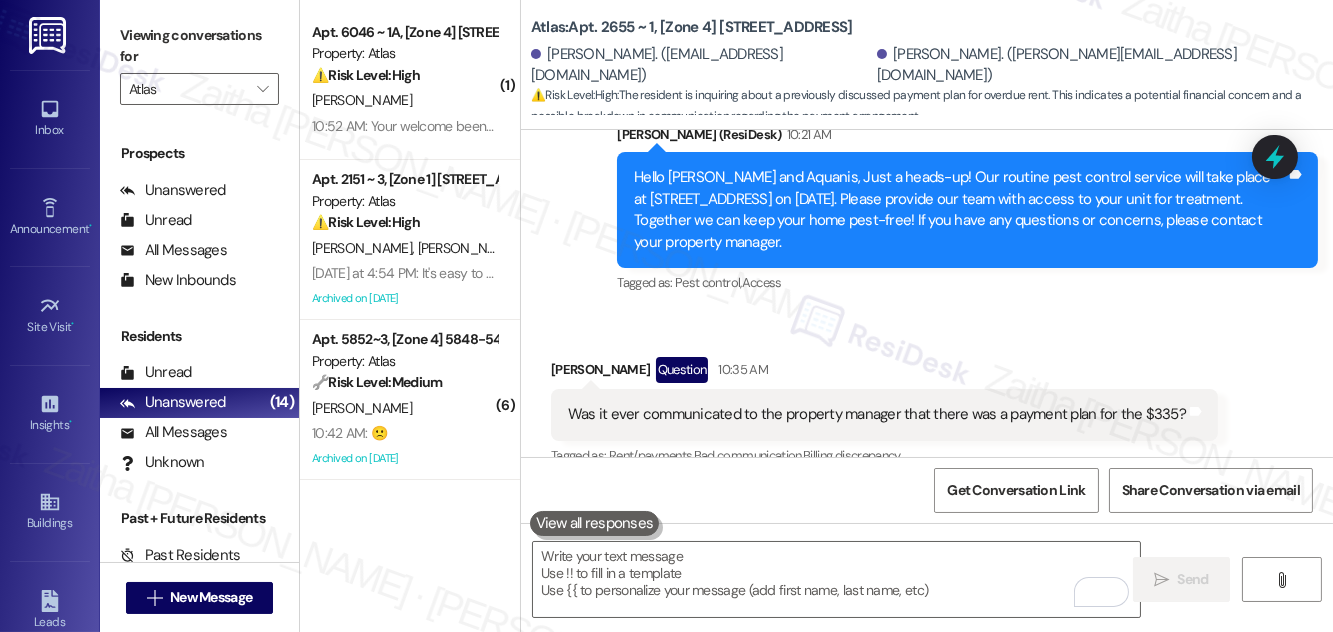 scroll, scrollTop: 44798, scrollLeft: 0, axis: vertical 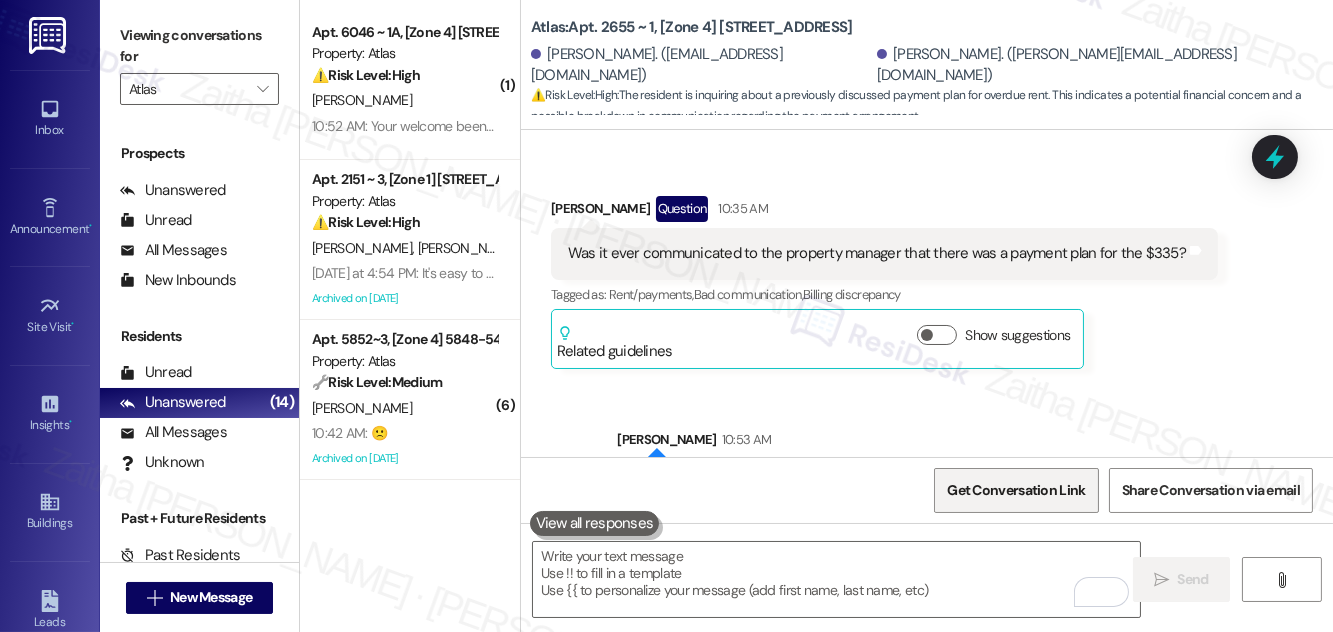 click on "Get Conversation Link" at bounding box center [1016, 490] 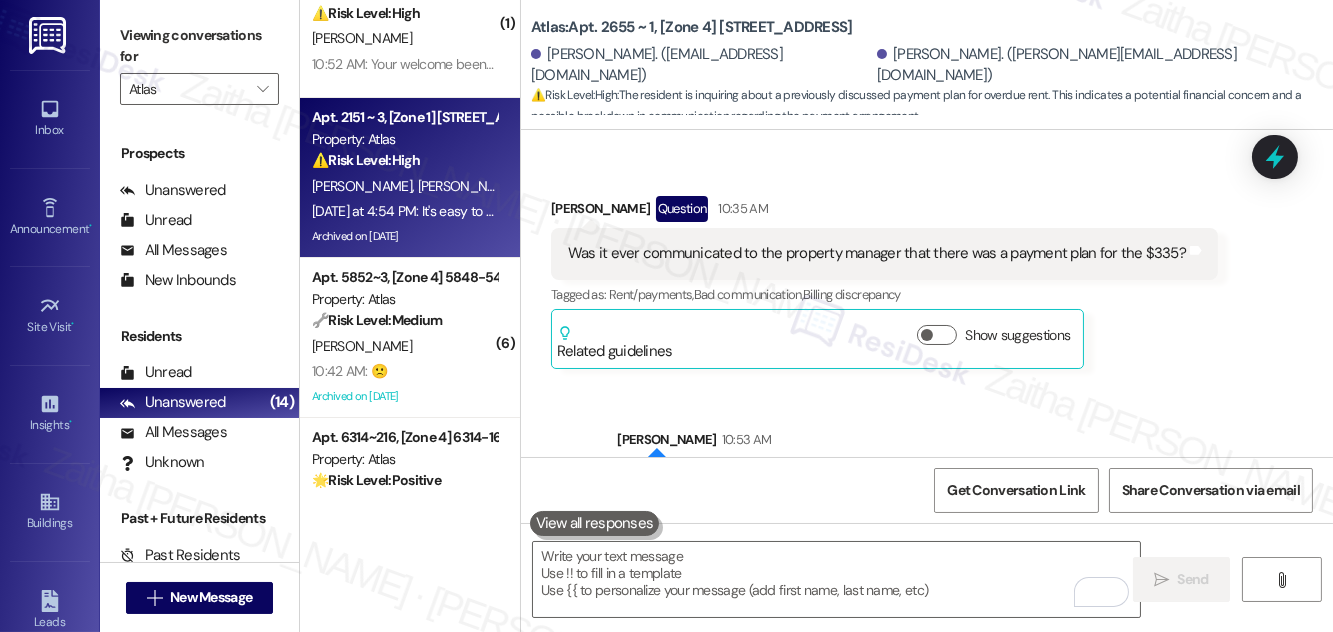 scroll, scrollTop: 90, scrollLeft: 0, axis: vertical 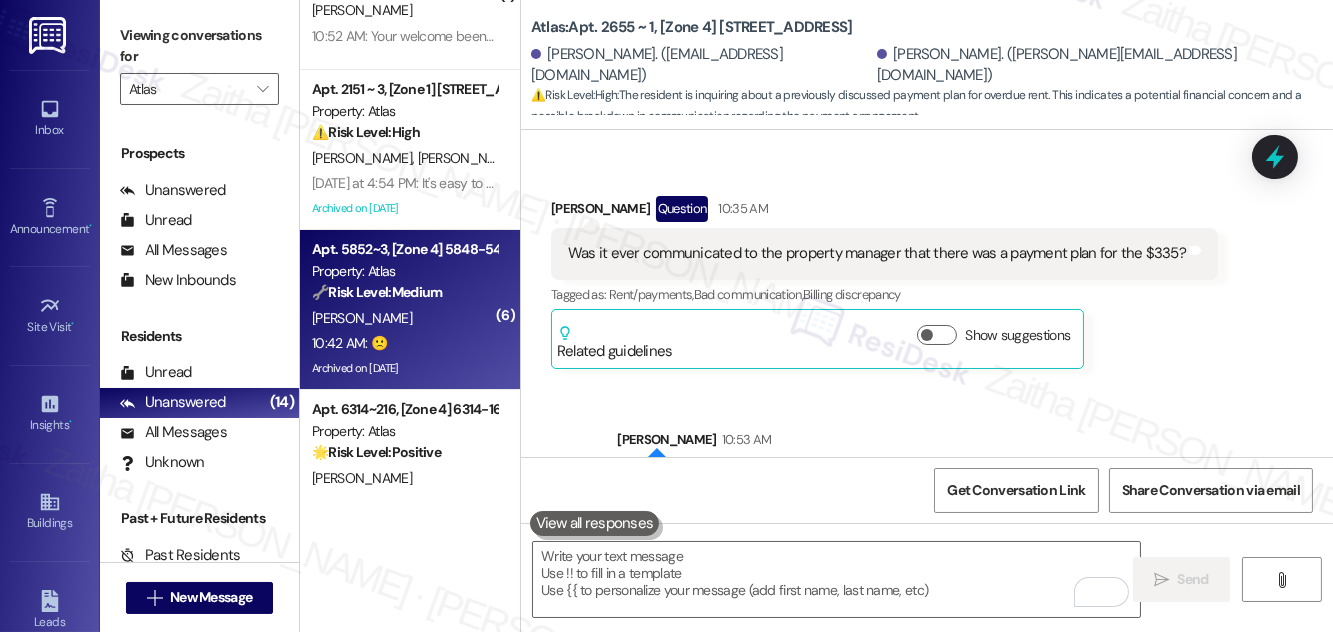 click on "10:42 AM: 🙁 10:42 AM: 🙁" at bounding box center (404, 343) 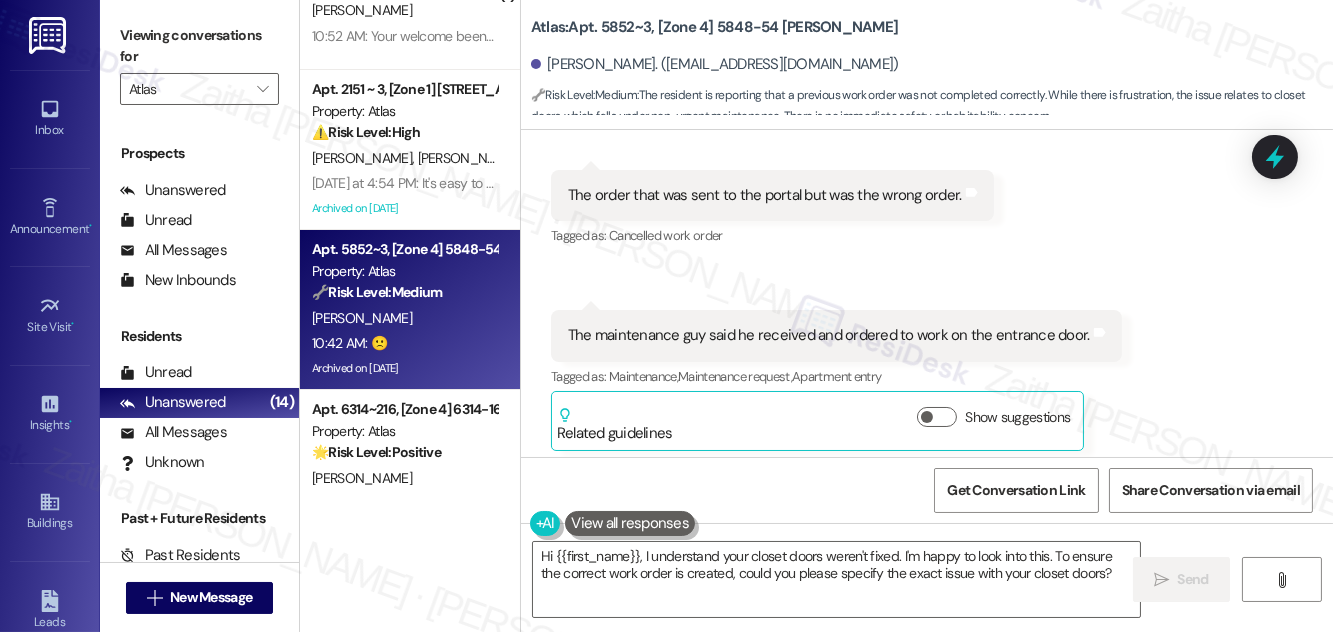 scroll, scrollTop: 13485, scrollLeft: 0, axis: vertical 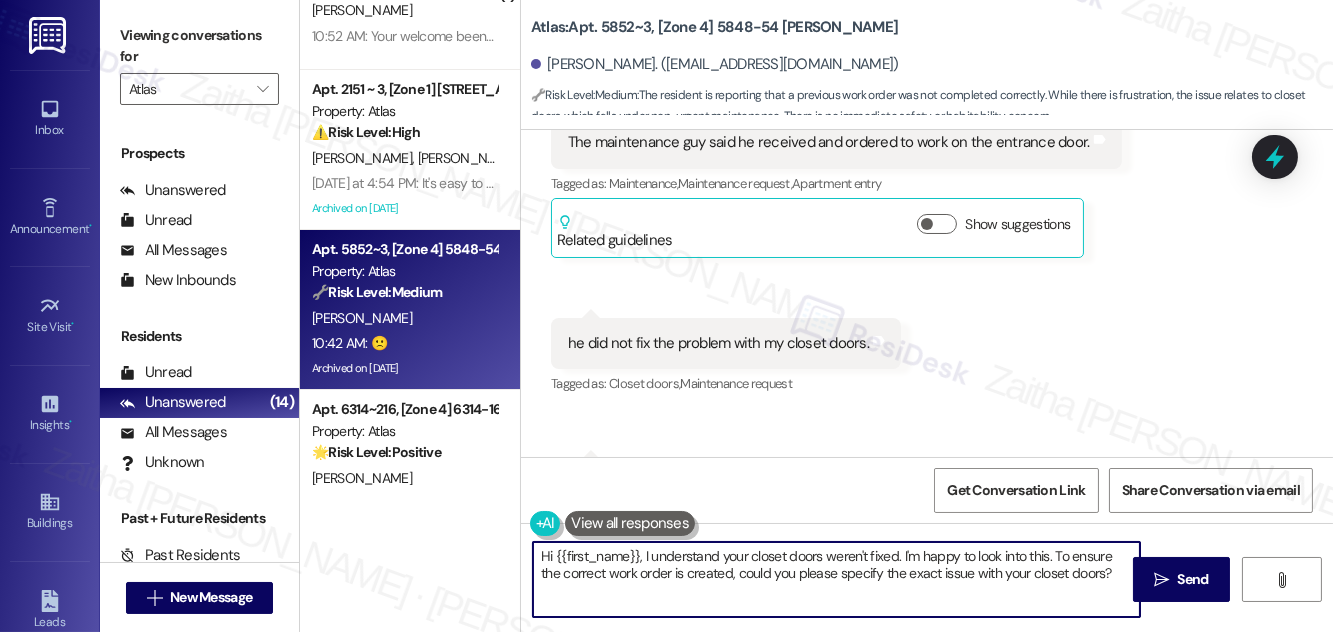 click on "Hi {{first_name}}, I understand your closet doors weren't fixed. I'm happy to look into this. To ensure the correct work order is created, could you please specify the exact issue with your closet doors?" at bounding box center (836, 579) 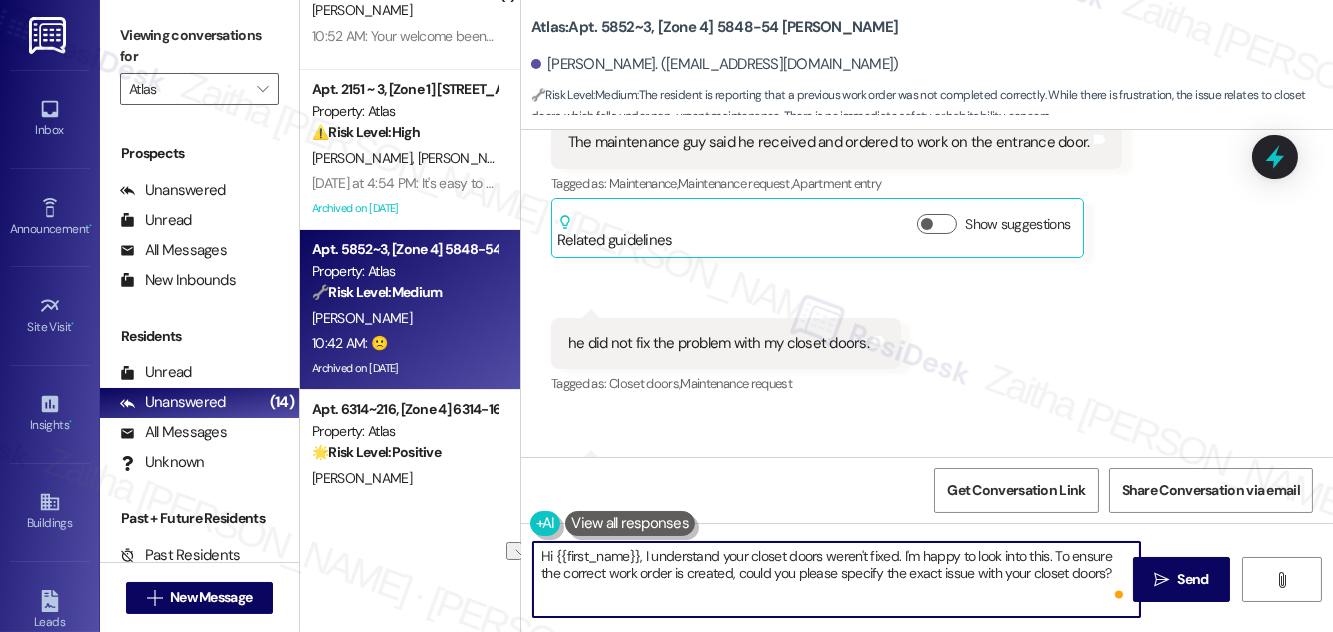 drag, startPoint x: 641, startPoint y: 554, endPoint x: 543, endPoint y: 555, distance: 98.005104 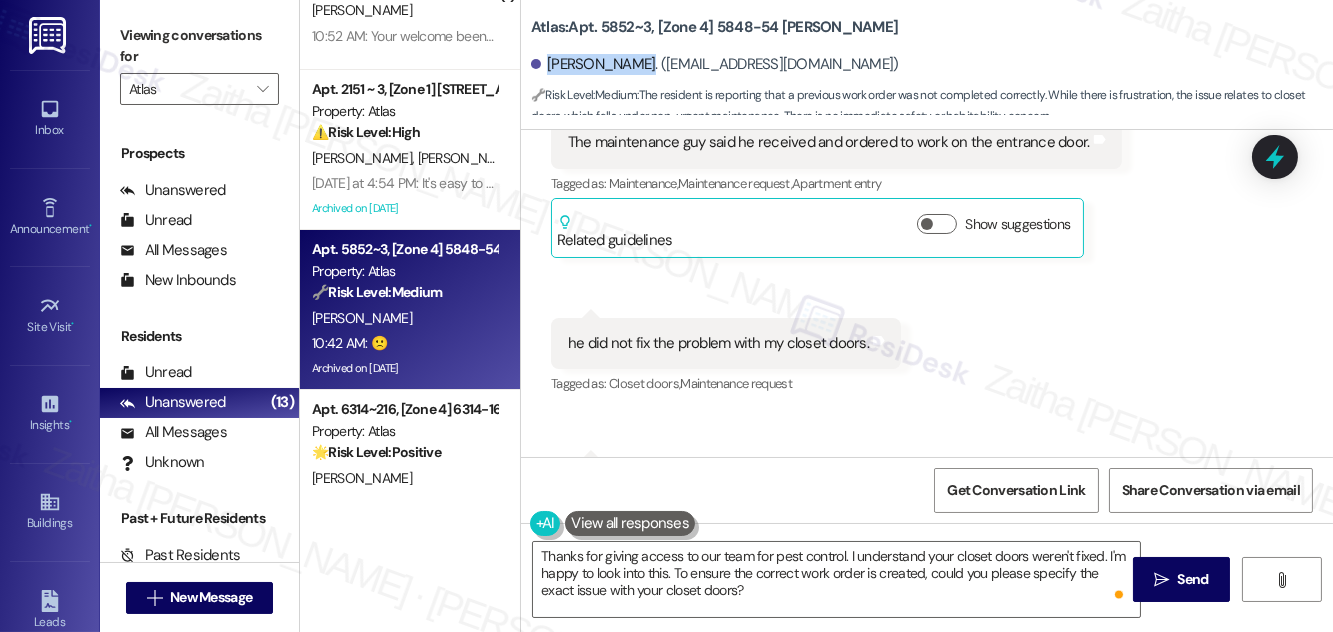 drag, startPoint x: 546, startPoint y: 60, endPoint x: 630, endPoint y: 61, distance: 84.00595 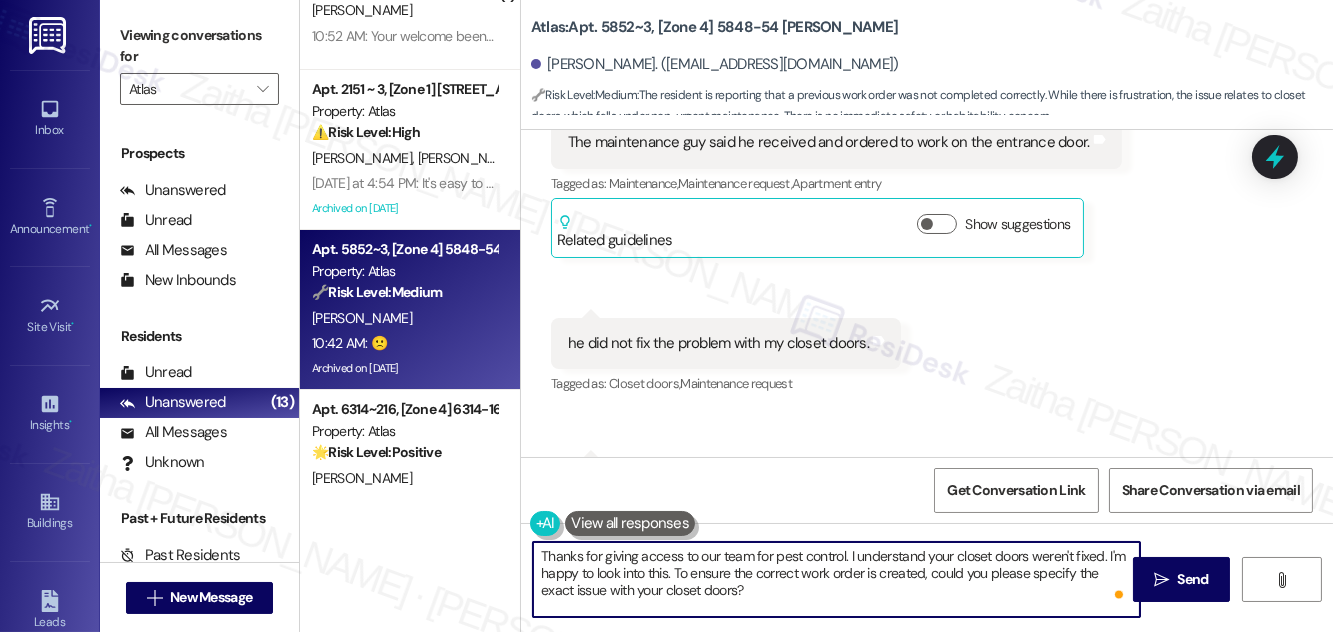 click on "Thanks for giving access to our team for pest control. I understand your closet doors weren't fixed. I'm happy to look into this. To ensure the correct work order is created, could you please specify the exact issue with your closet doors?" at bounding box center [836, 579] 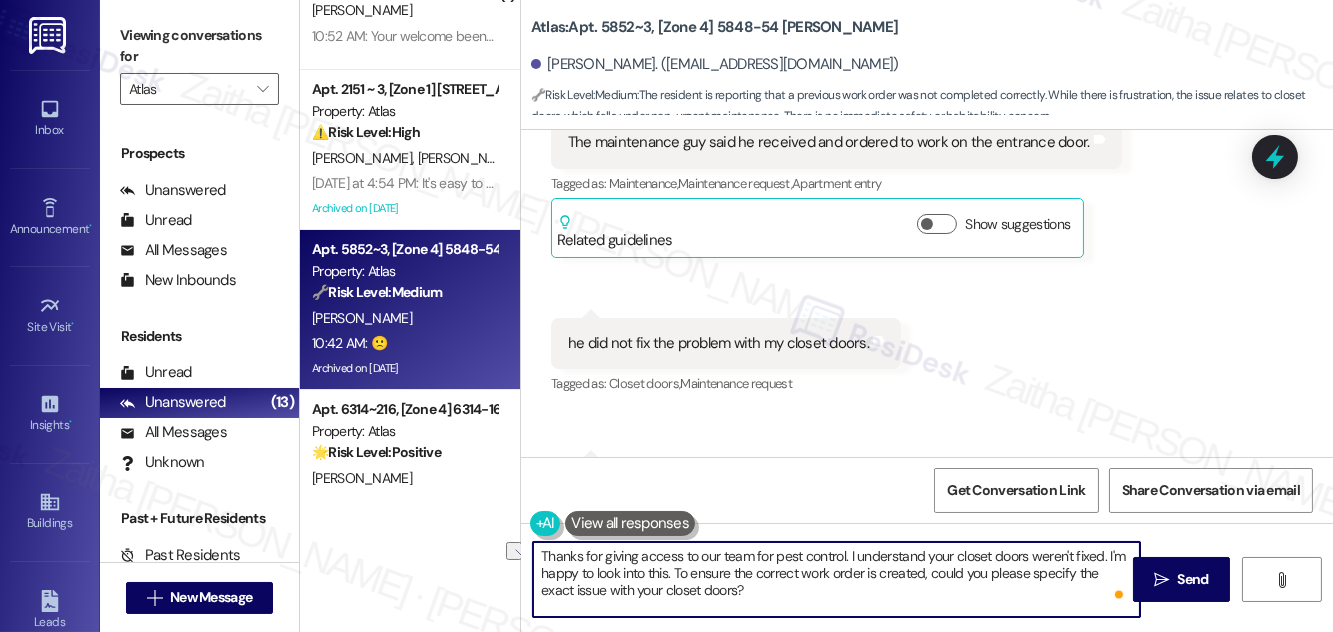 drag, startPoint x: 750, startPoint y: 556, endPoint x: 637, endPoint y: 560, distance: 113.07078 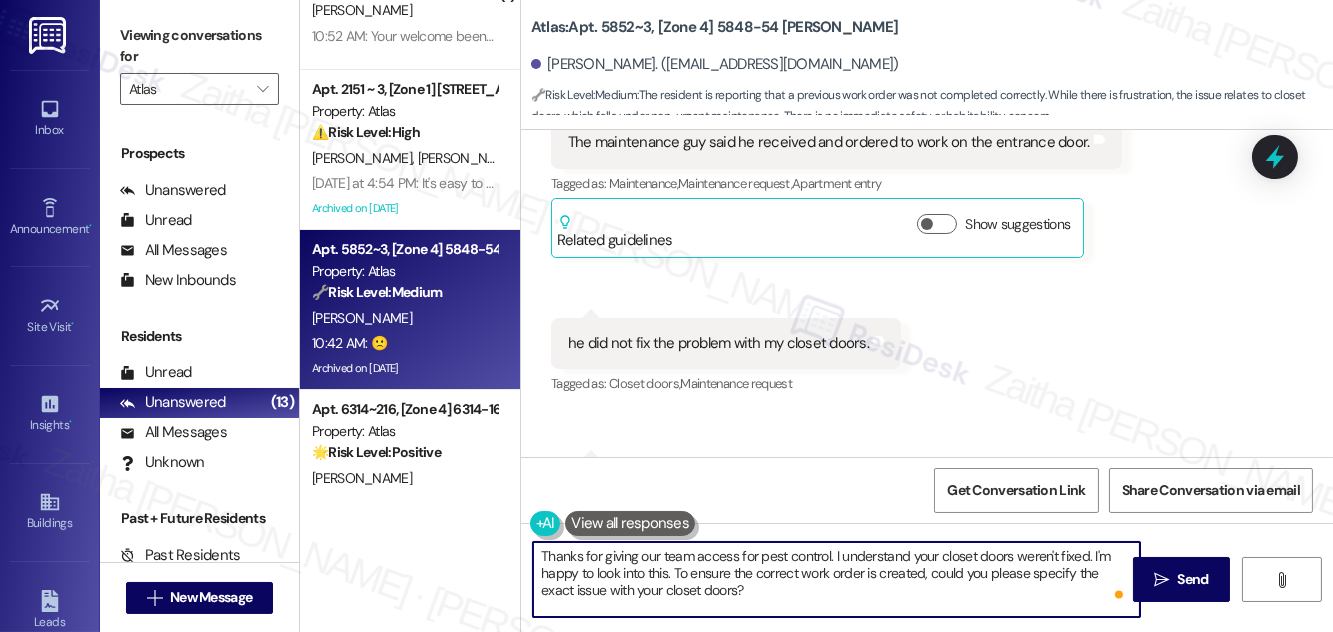 click on "Thanks for giving our team access for pest control. I understand your closet doors weren't fixed. I'm happy to look into this. To ensure the correct work order is created, could you please specify the exact issue with your closet doors?" at bounding box center [836, 579] 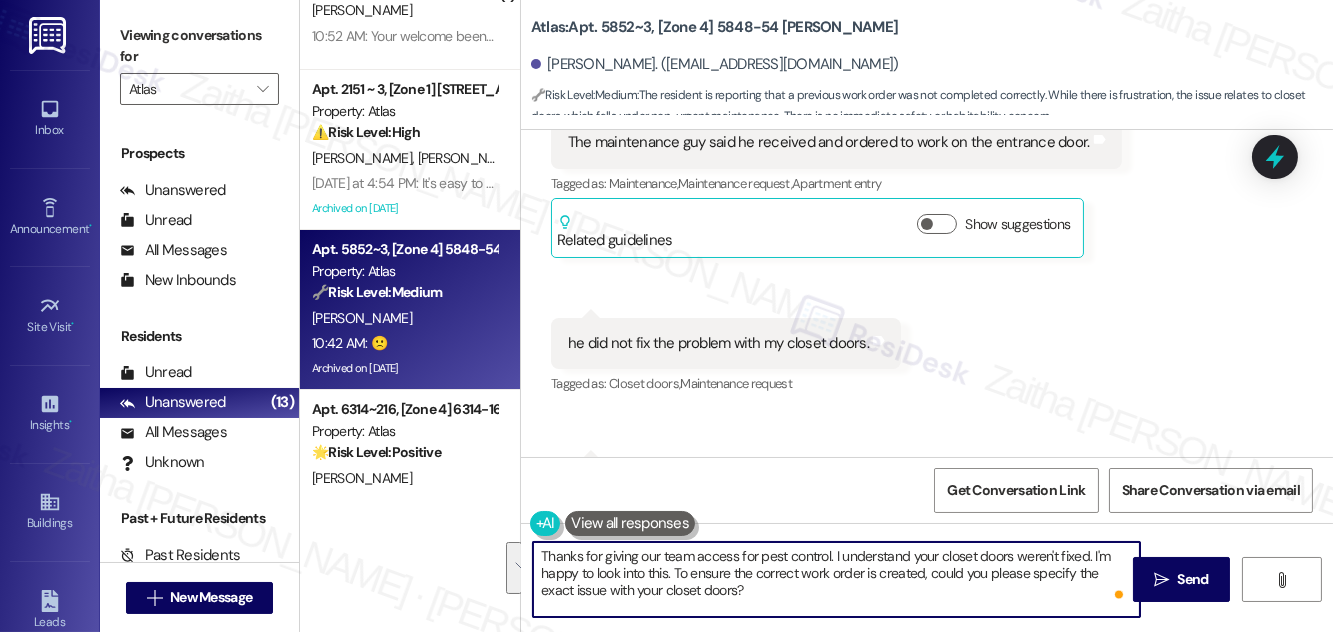 drag, startPoint x: 1090, startPoint y: 556, endPoint x: 1092, endPoint y: 583, distance: 27.073973 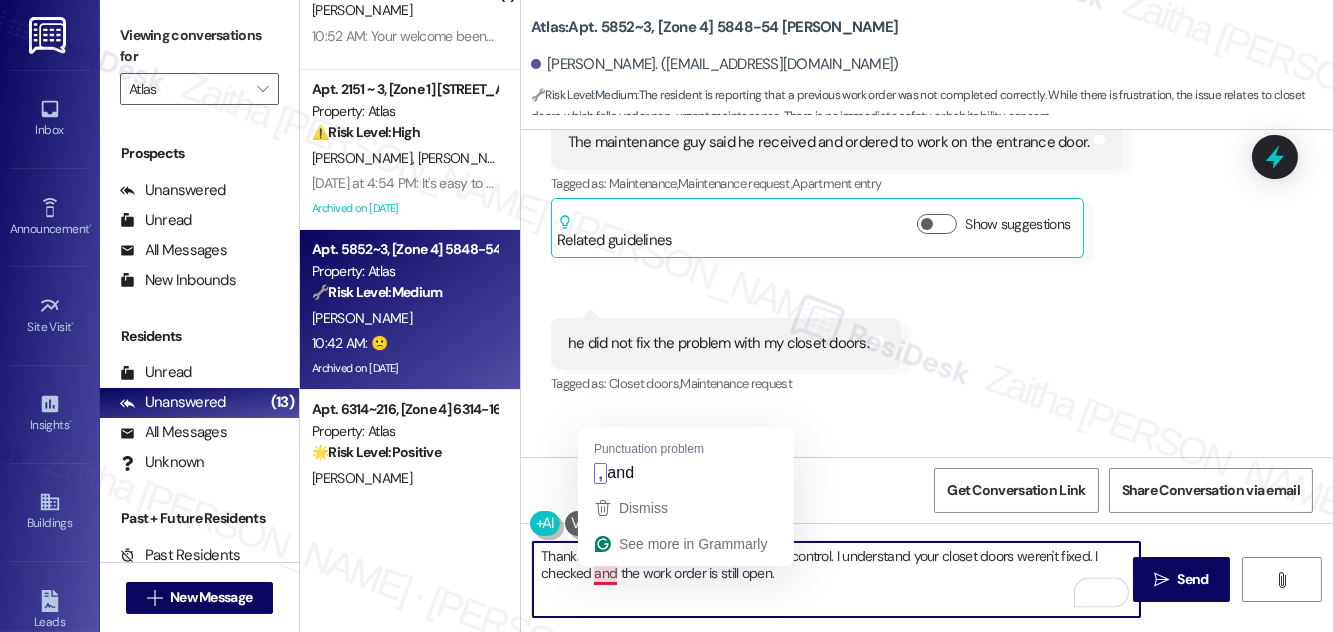 type on "Thanks for giving our team access for pest control. I understand your closet doors weren't fixed. I checked, and the work order is still open." 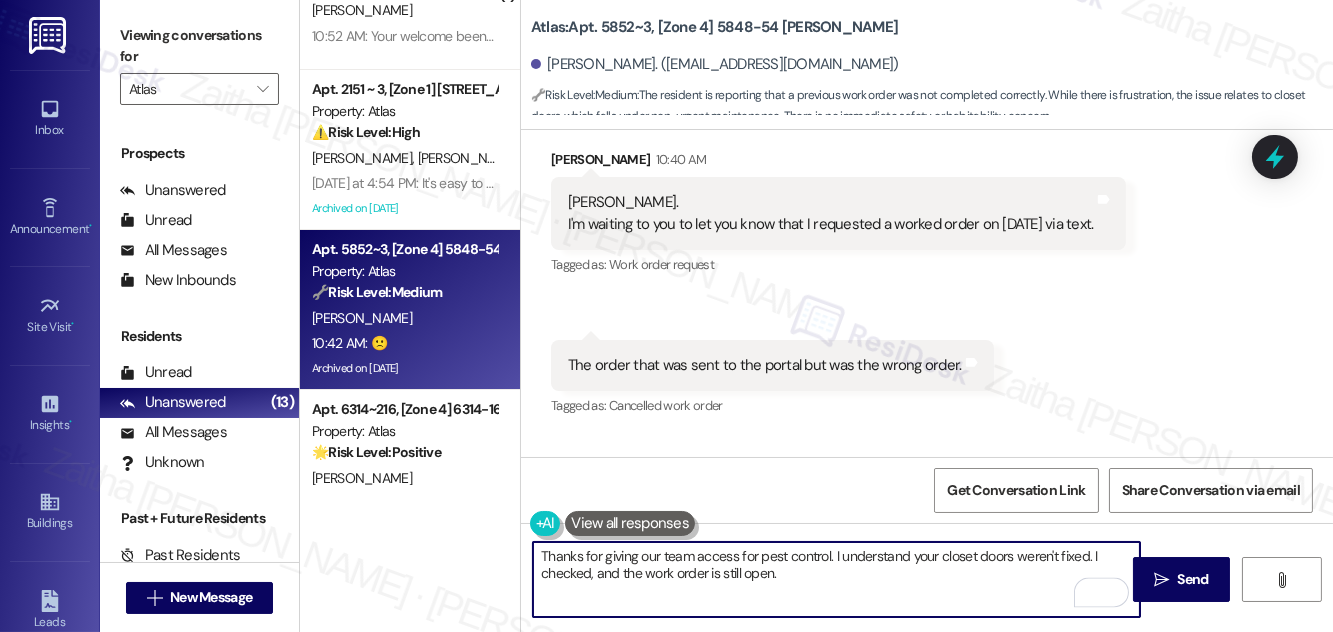 scroll, scrollTop: 13031, scrollLeft: 0, axis: vertical 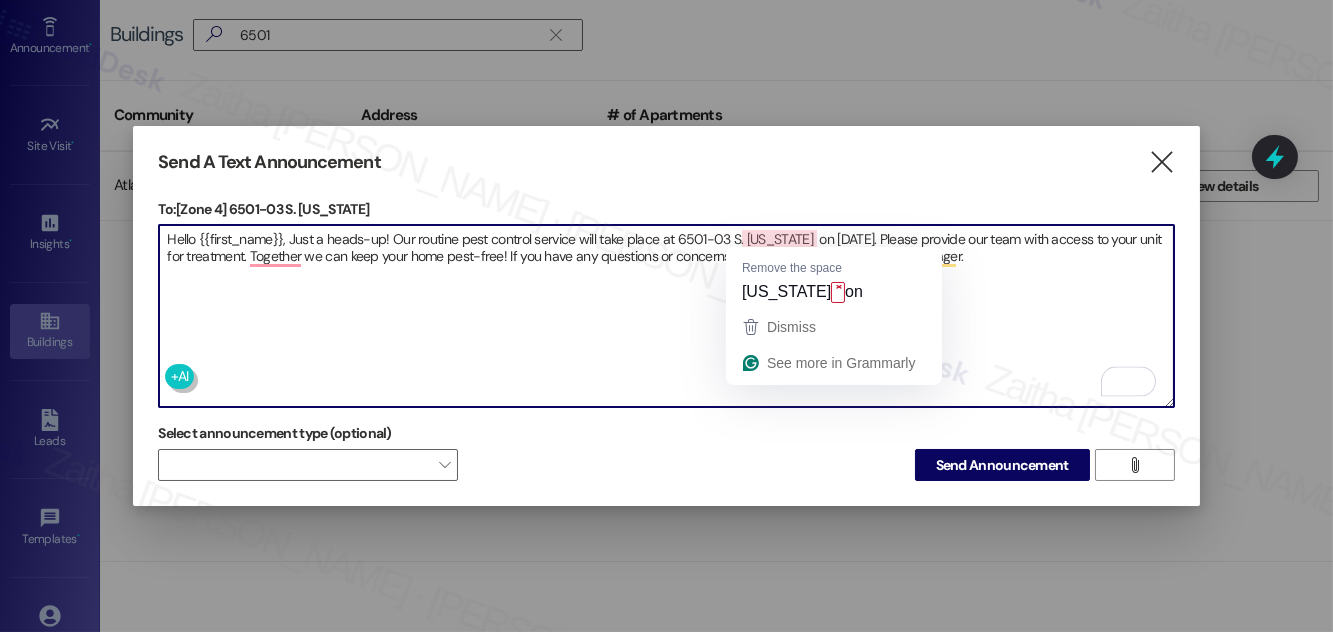 click on "Hello {{first_name}}, Just a heads-up! Our routine pest control service will take place at 6501-03 S. [US_STATE]  on [DATE]. Please provide our team with access to your unit for treatment. Together we can keep your home pest-free! If you have any questions or concerns, please contact your property manager." at bounding box center (666, 316) 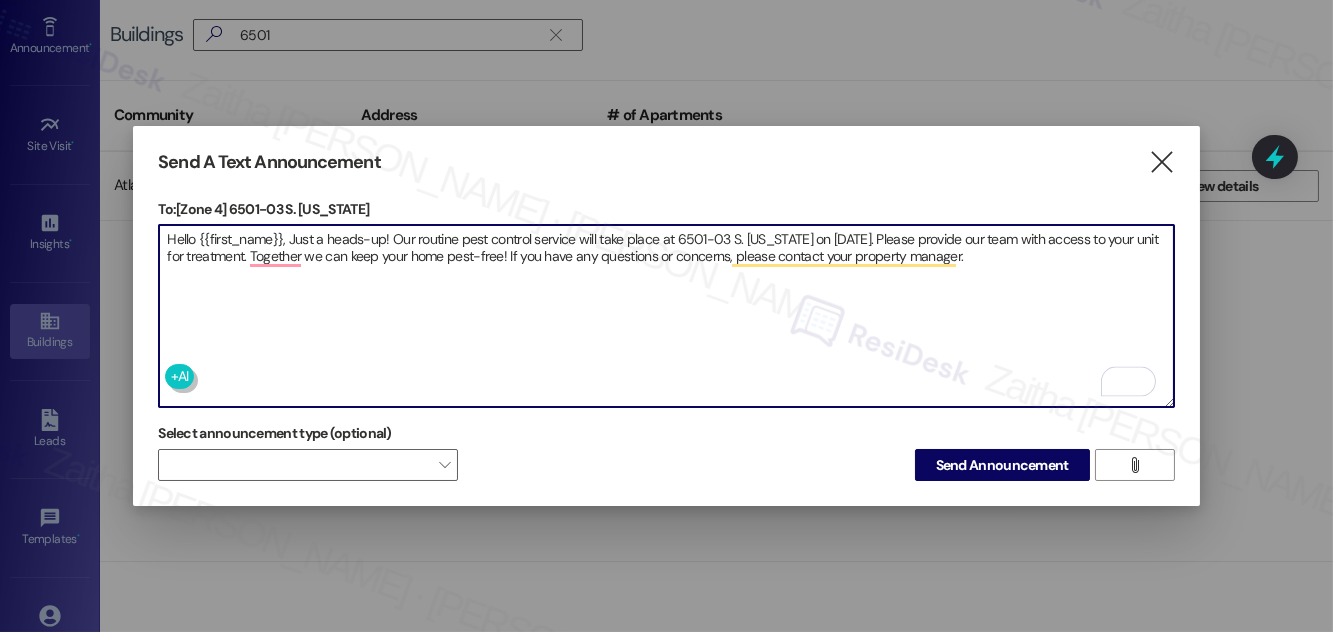 type on "Hello {{first_name}}, Just a heads-up! Our routine pest control service will take place at 6501-03 S. [US_STATE] on [DATE]. Please provide our team with access to your unit for treatment. Together we can keep your home pest-free! If you have any questions or concerns, please contact your property manager." 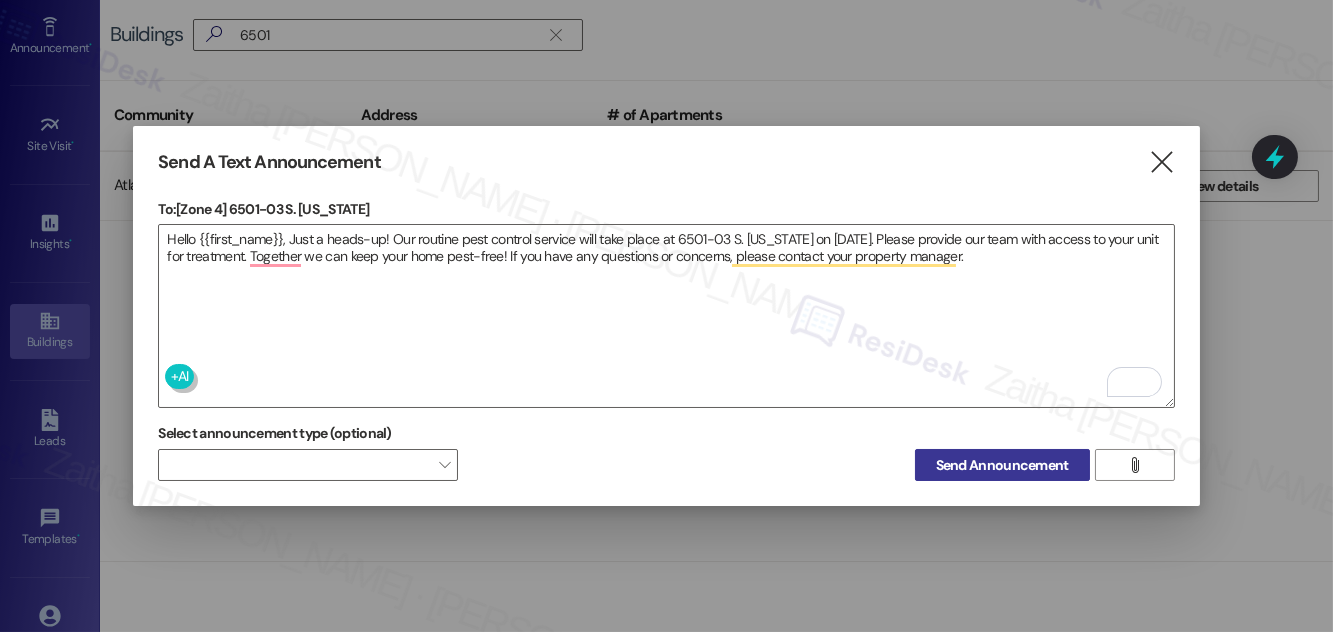 click on "Send Announcement" at bounding box center (1002, 465) 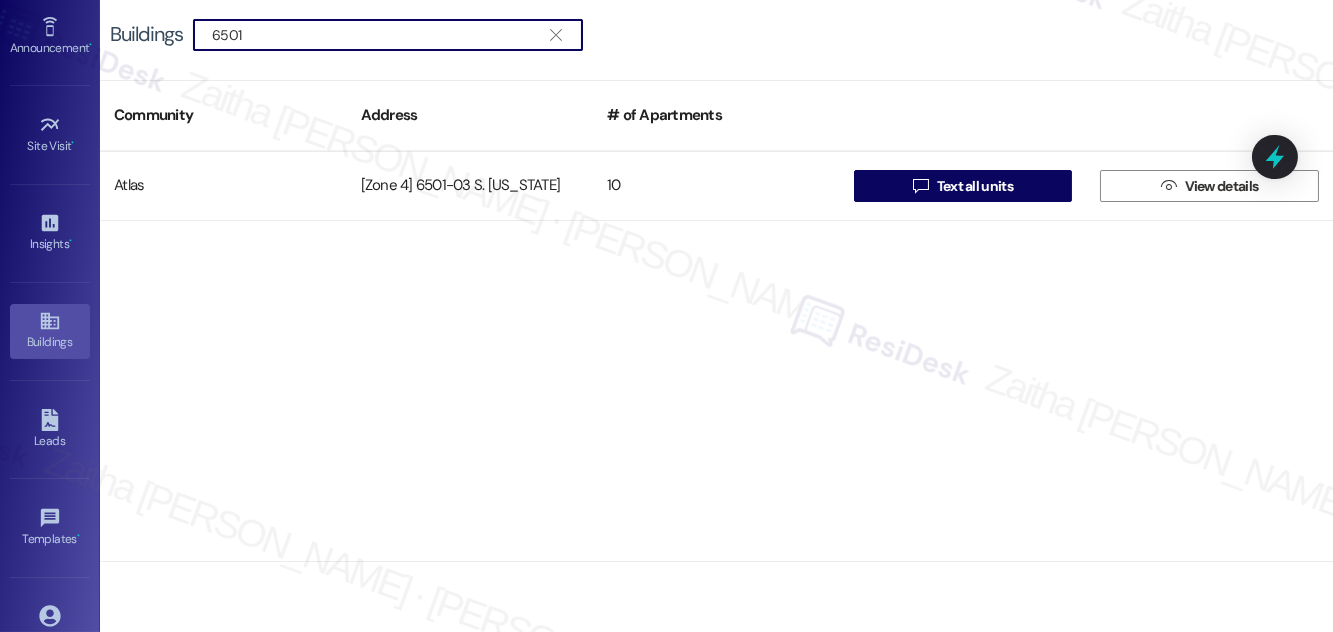 drag, startPoint x: 304, startPoint y: 33, endPoint x: 215, endPoint y: 31, distance: 89.02247 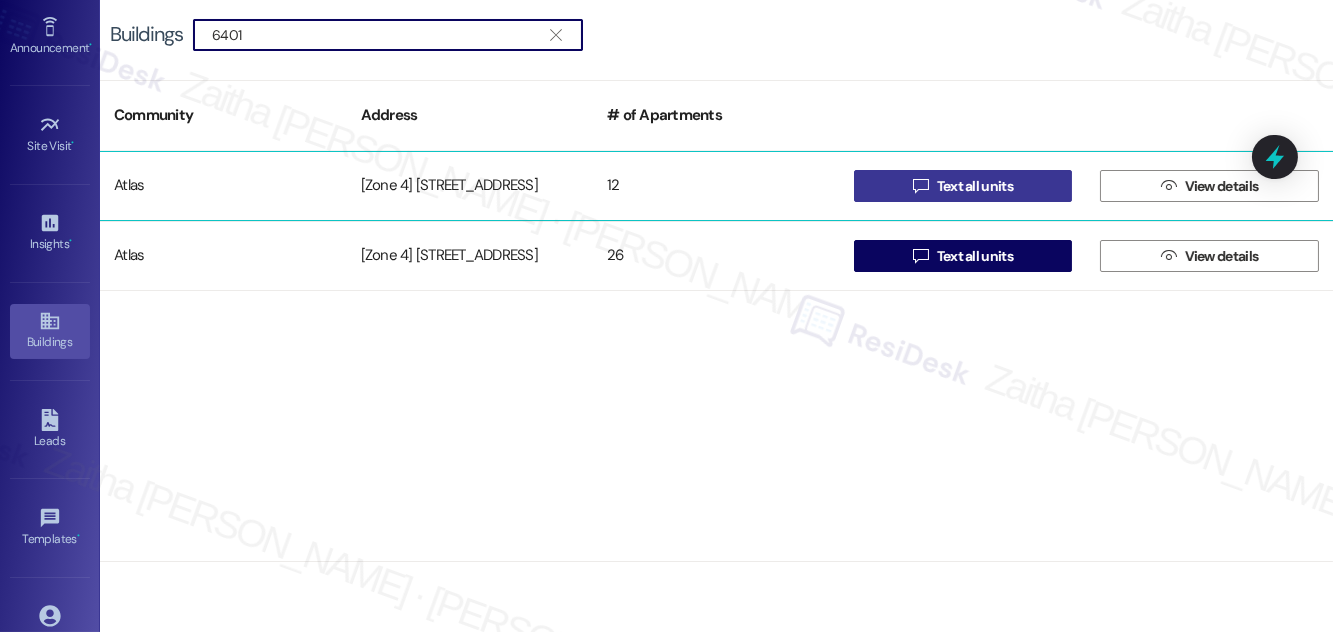type on "6401" 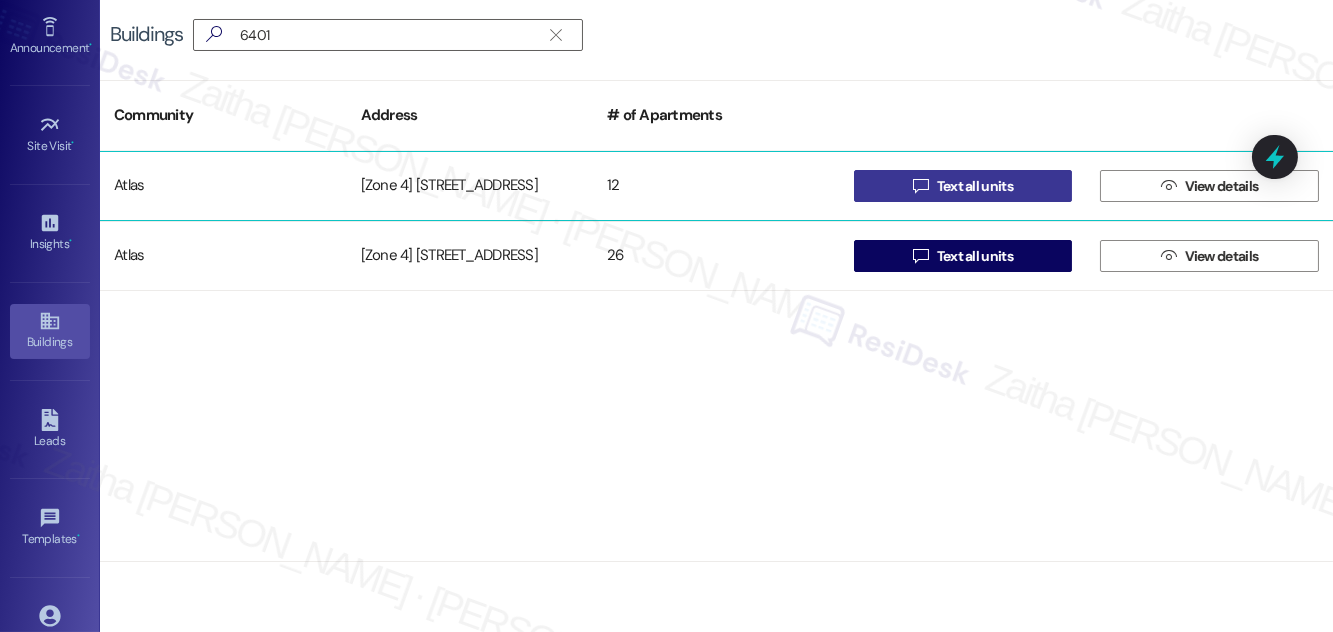 click on "Text all units" at bounding box center [975, 186] 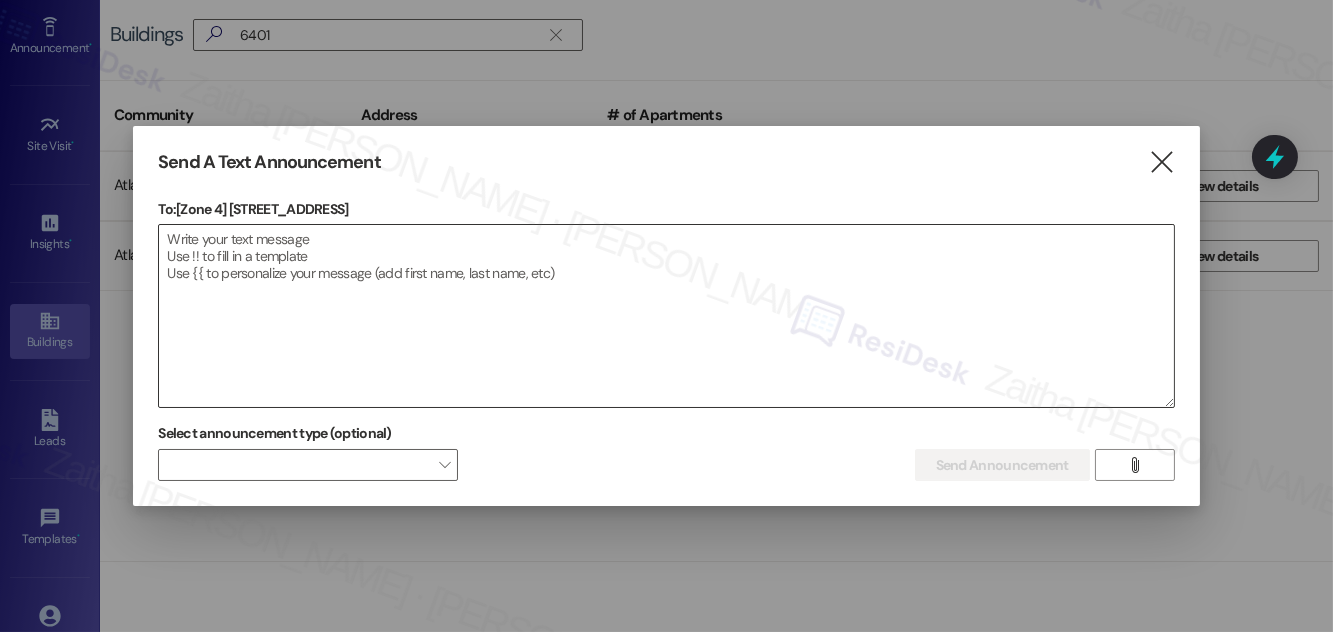 click at bounding box center [666, 316] 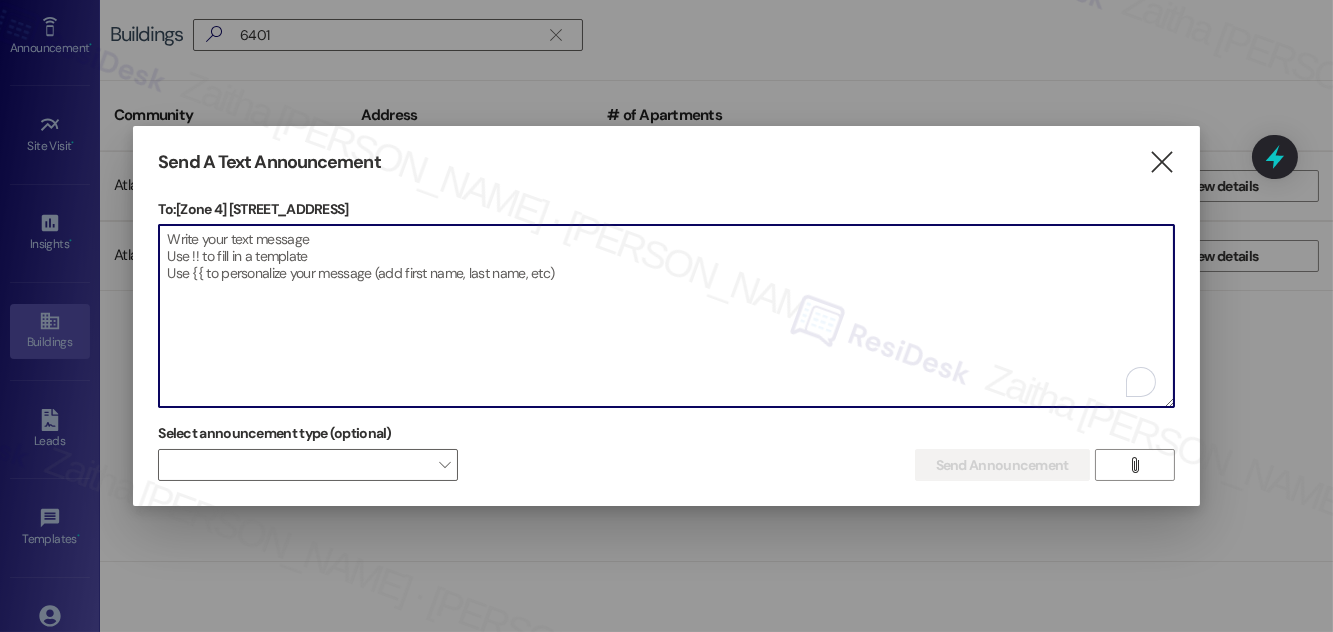 paste on "Hello {{first_name}}, Just a heads-up! Our routine pest control service will take place at {{property}} on [Date]. Please provide our team with access to your unit for treatment. Together we can keep your home pest-free! If you have any questions or concerns, please contact your property manager." 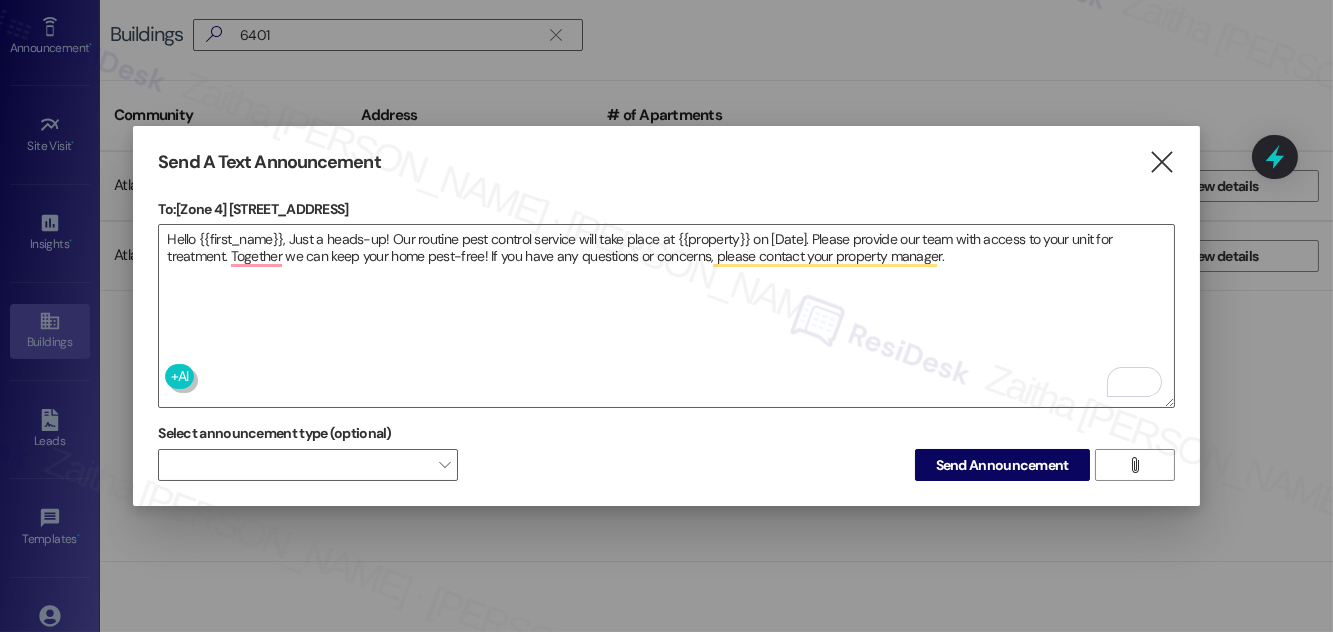 drag, startPoint x: 232, startPoint y: 202, endPoint x: 394, endPoint y: 202, distance: 162 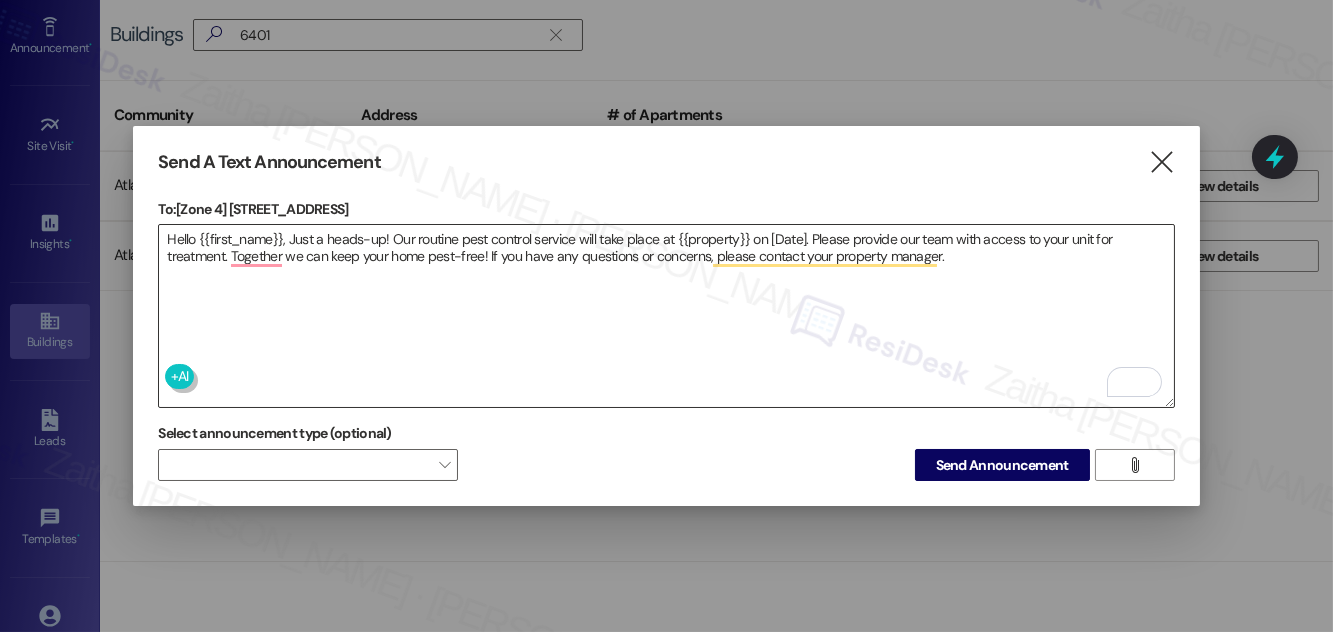 click on "Hello {{first_name}}, Just a heads-up! Our routine pest control service will take place at {{property}} on [Date]. Please provide our team with access to your unit for treatment. Together we can keep your home pest-free! If you have any questions or concerns, please contact your property manager." at bounding box center (666, 316) 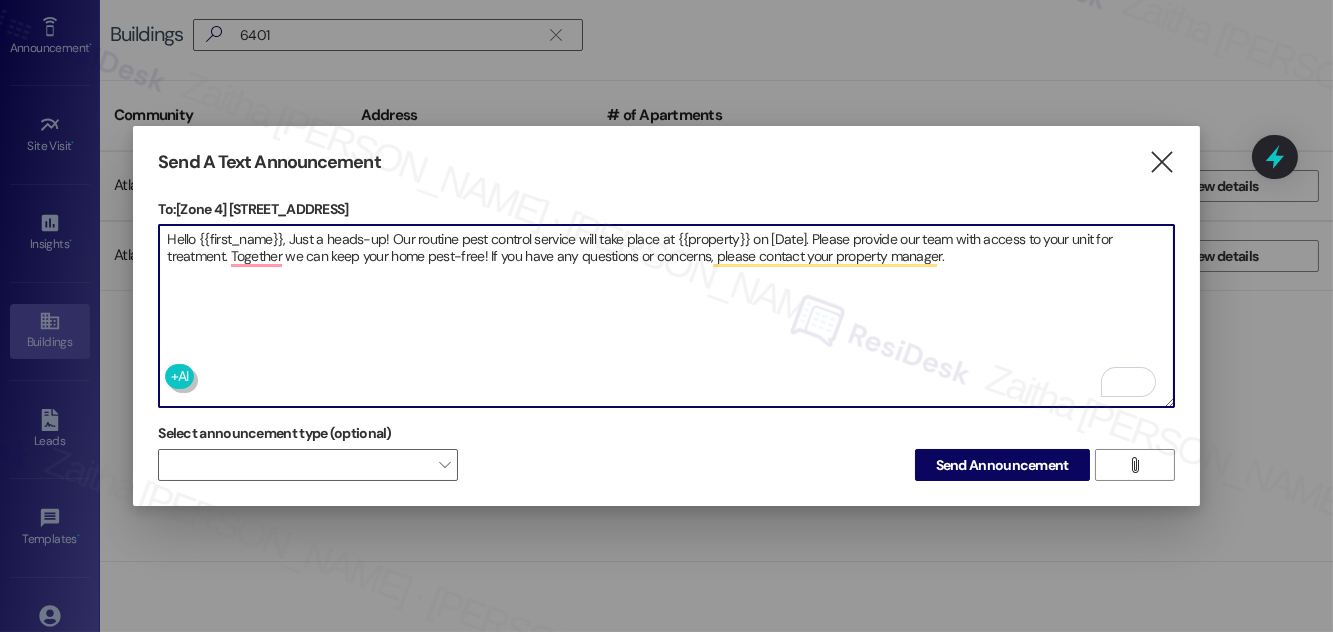 click on "Hello {{first_name}}, Just a heads-up! Our routine pest control service will take place at {{property}} on [Date]. Please provide our team with access to your unit for treatment. Together we can keep your home pest-free! If you have any questions or concerns, please contact your property manager." at bounding box center [666, 316] 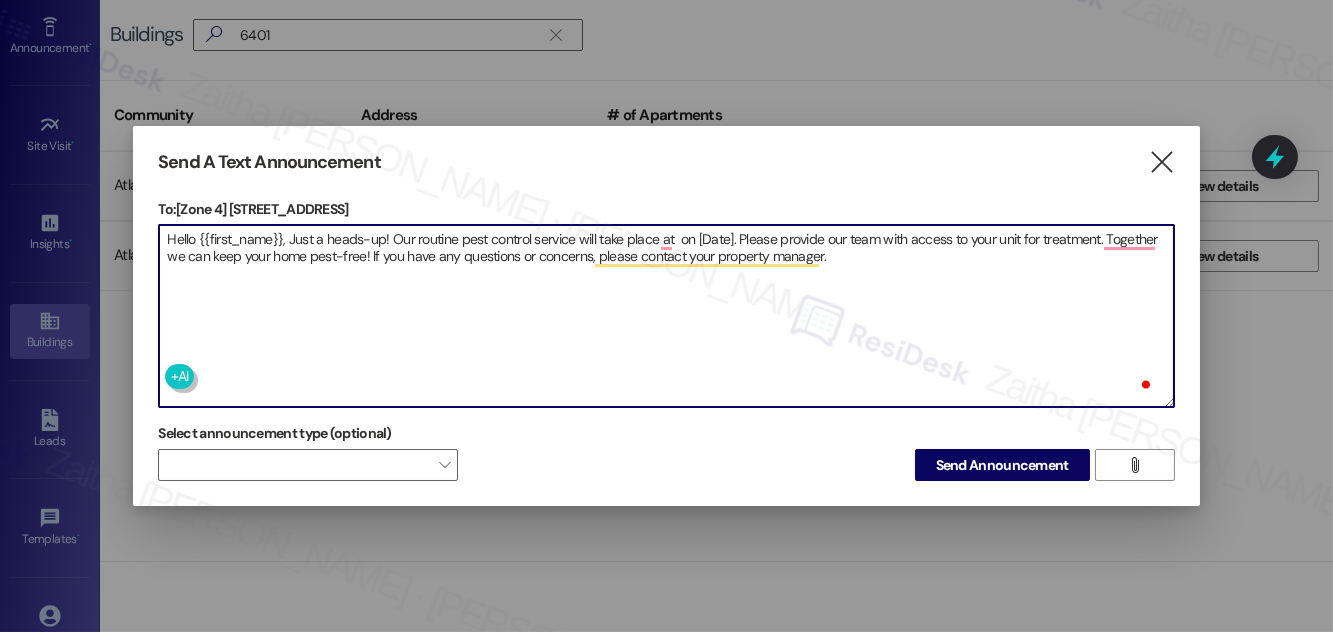 paste on "6401 S Washtenaw Ave" 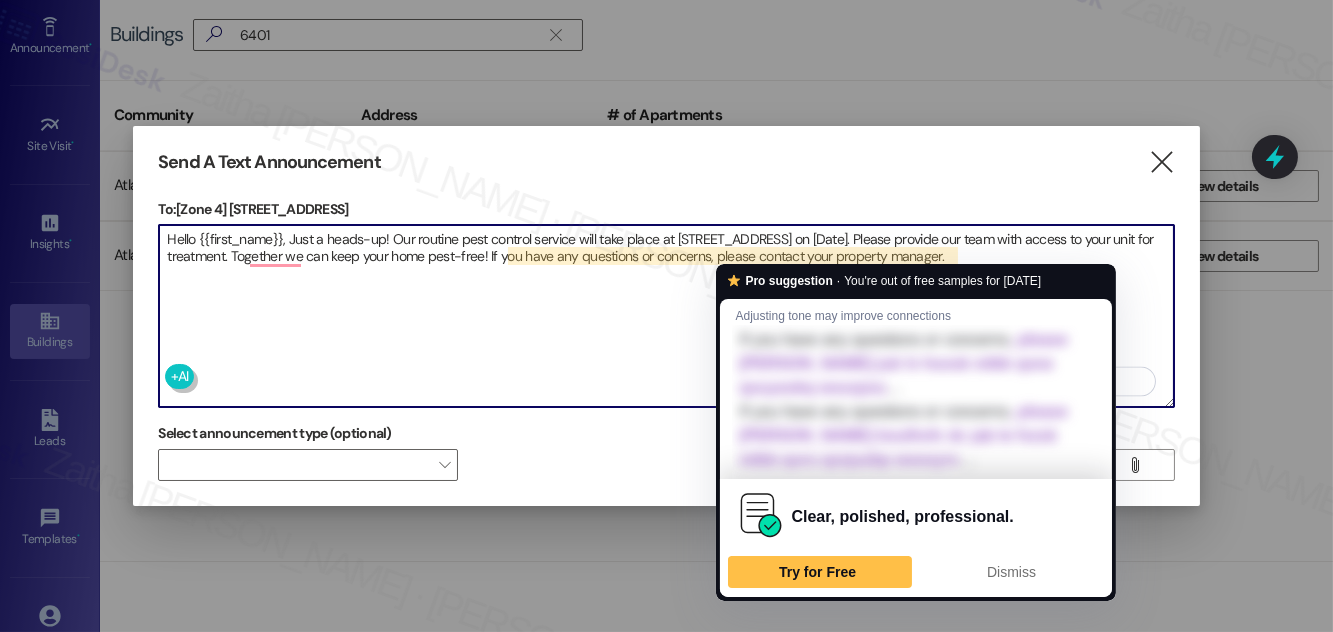 click on "Hello {{first_name}}, Just a heads-up! Our routine pest control service will take place at 6401 S Washtenaw Ave on [Date]. Please provide our team with access to your unit for treatment. Together we can keep your home pest-free! If you have any questions or concerns, please contact your property manager." at bounding box center [666, 316] 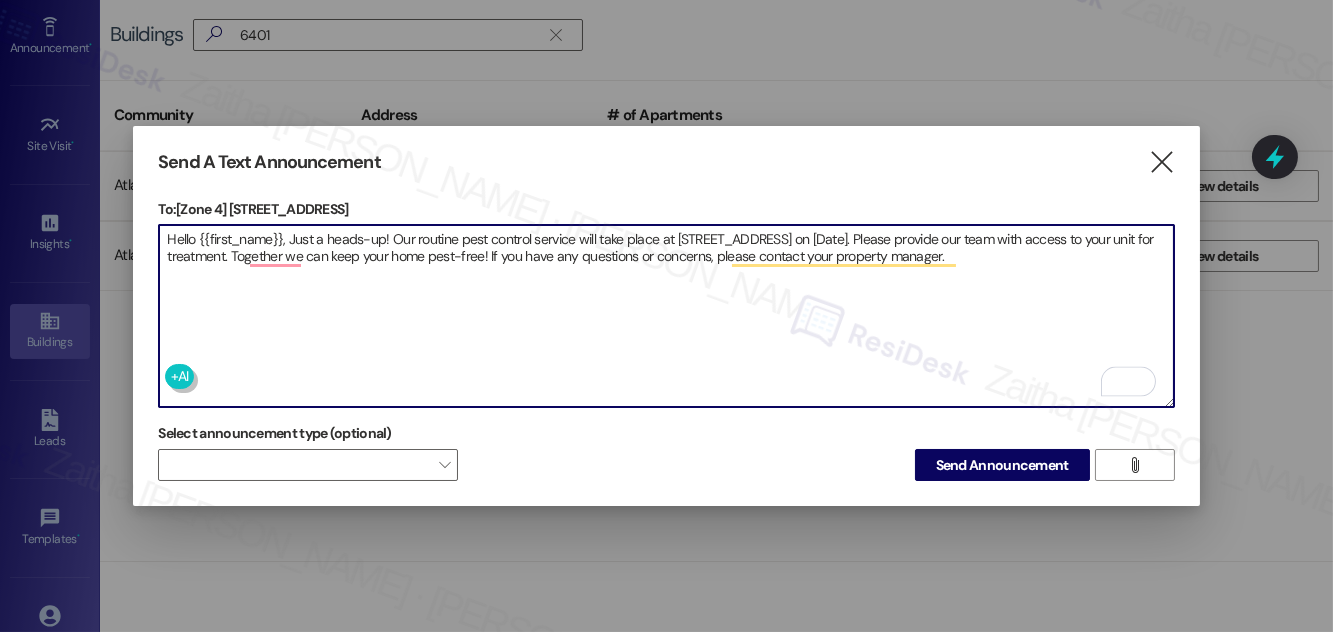 click on "Hello {{first_name}}, Just a heads-up! Our routine pest control service will take place at 6401 S Washtenaw Ave on [Date]. Please provide our team with access to your unit for treatment. Together we can keep your home pest-free! If you have any questions or concerns, please contact your property manager." at bounding box center [666, 316] 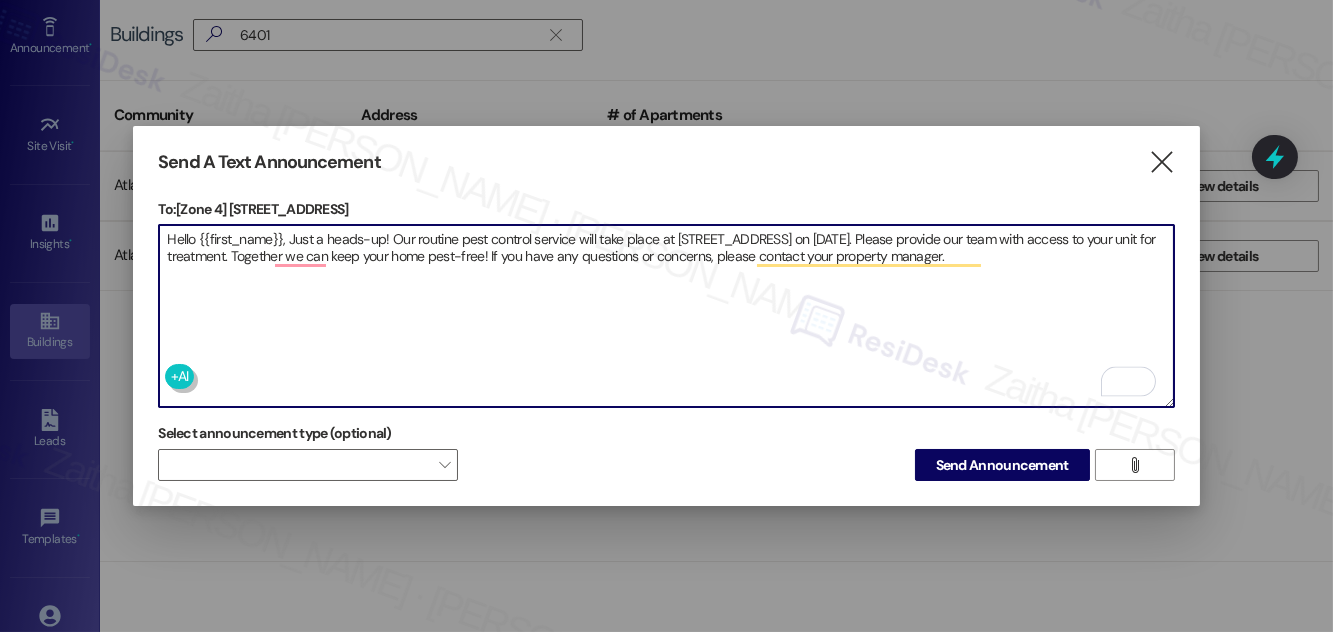 type on "Hello {{first_name}}, Just a heads-up! Our routine pest control service will take place at 6401 S Washtenaw Ave on July 12th. Please provide our team with access to your unit for treatment. Together we can keep your home pest-free! If you have any questions or concerns, please contact your property manager." 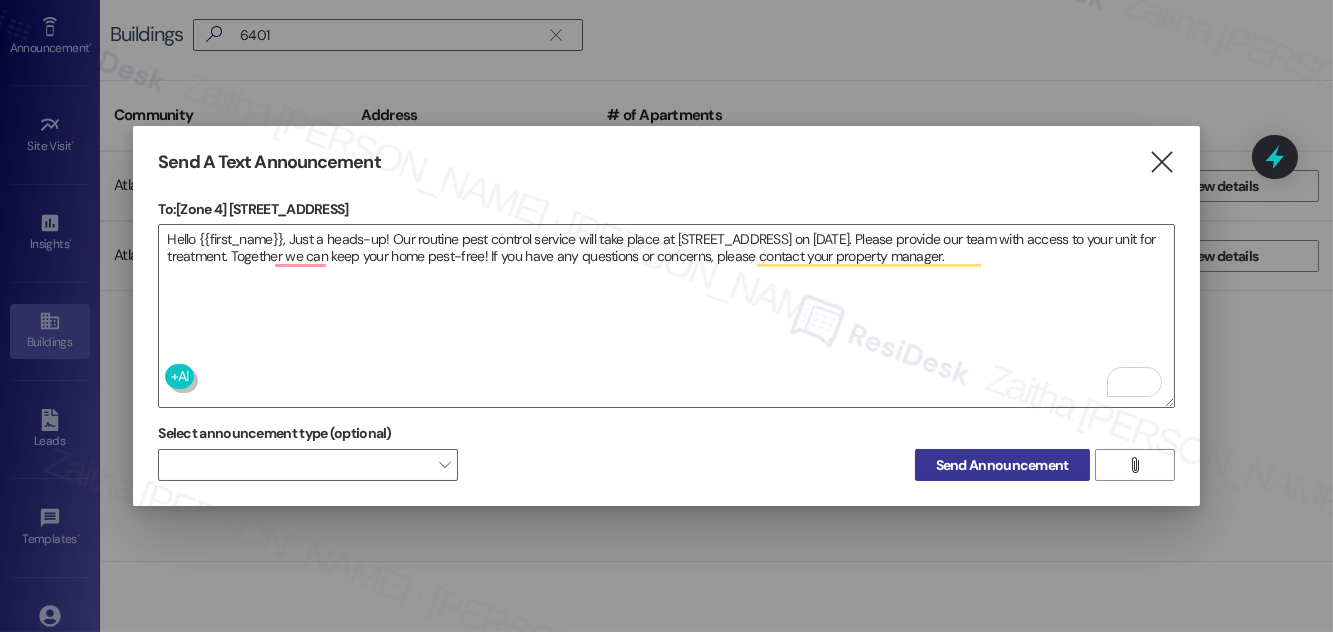 click on "Send Announcement" at bounding box center (1002, 465) 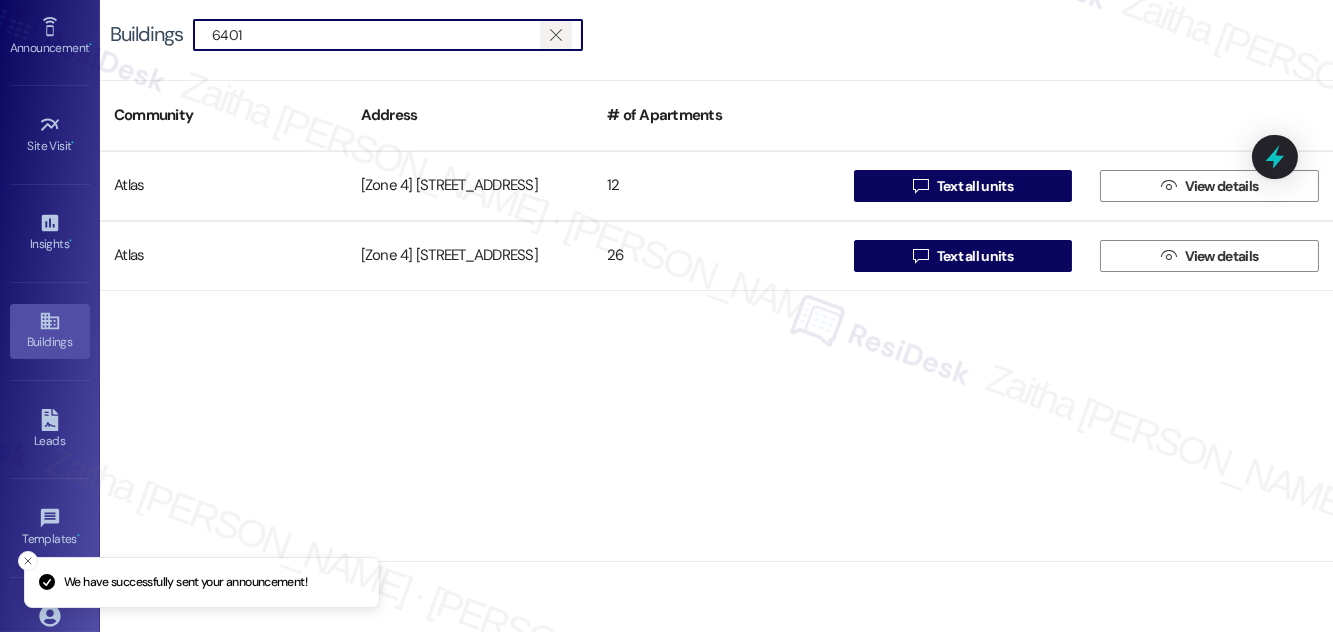 click on "" at bounding box center (556, 35) 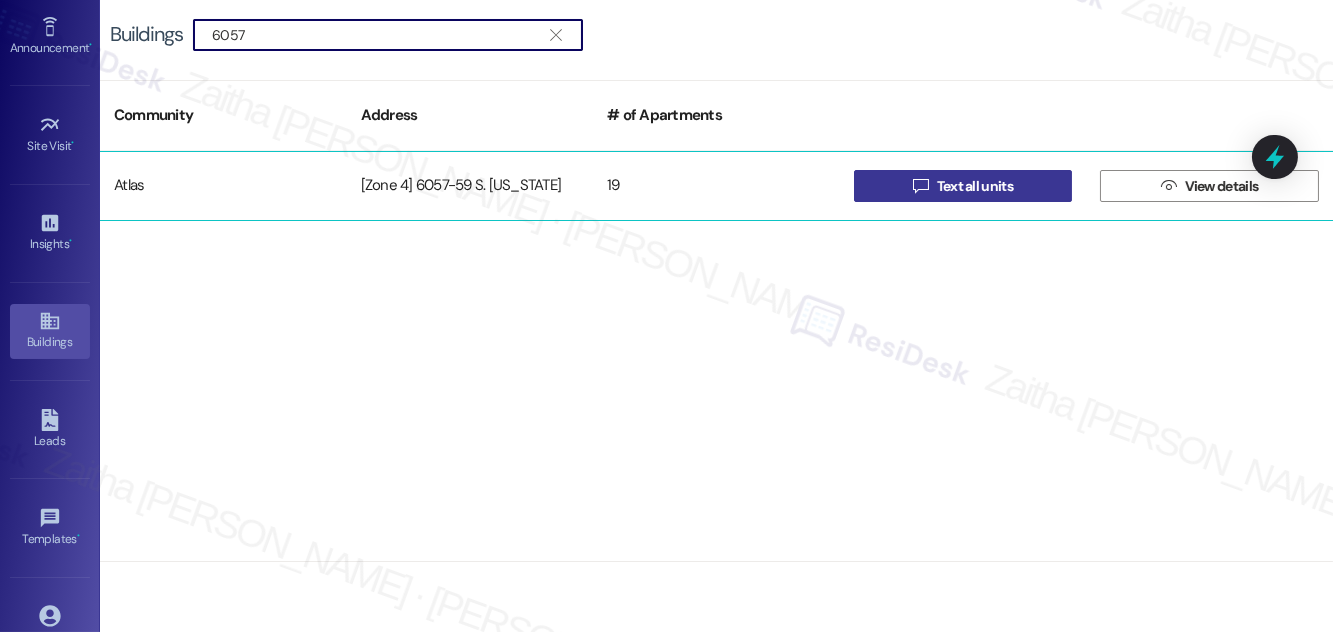 type on "6057" 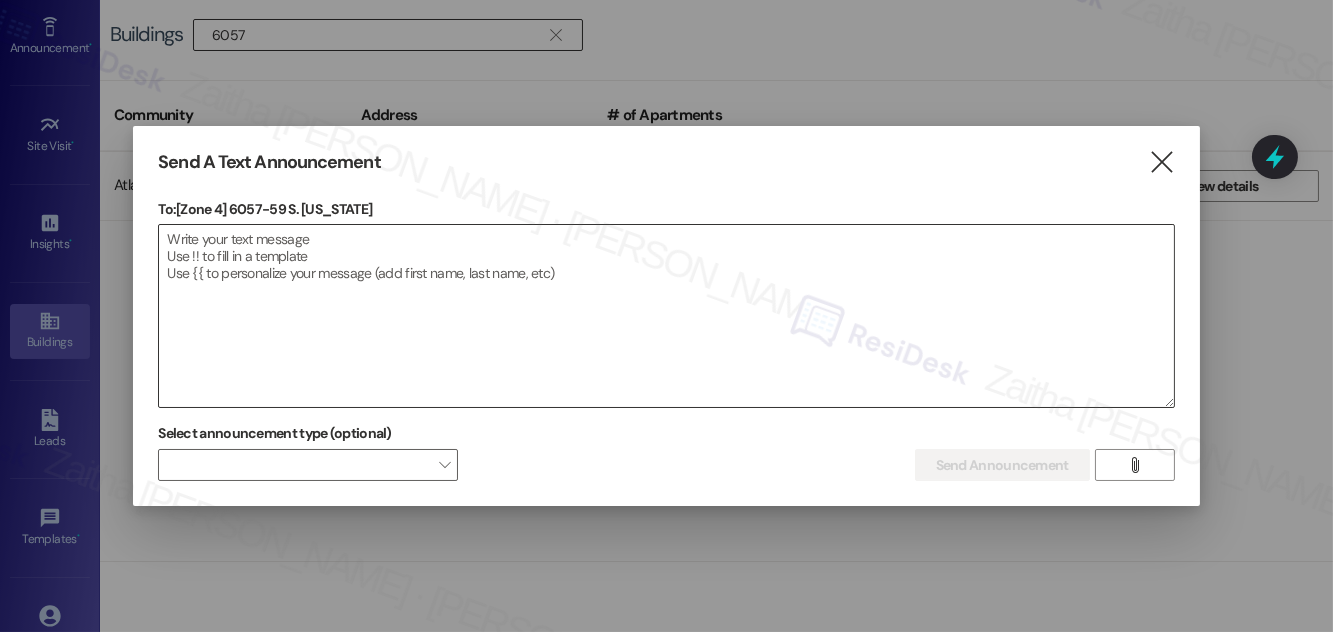 click at bounding box center (666, 316) 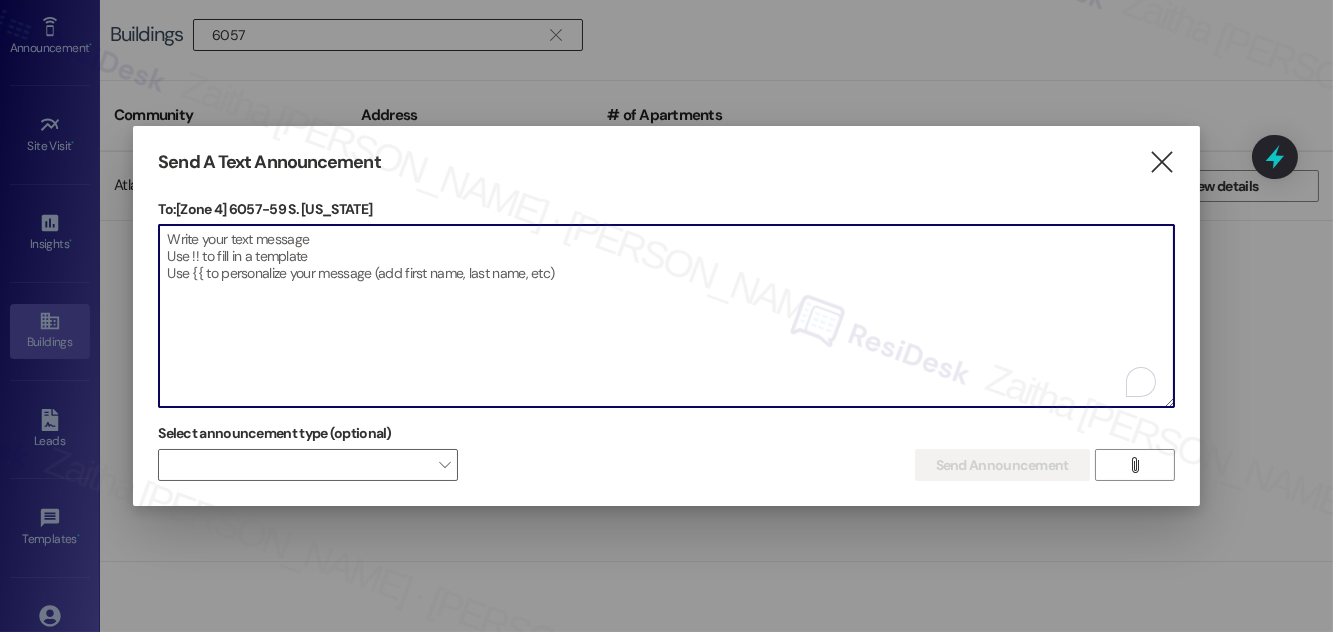paste on "Hello {{first_name}}, Just a heads-up! Our routine pest control service will take place at {{property}} on [Date]. Please provide our team with access to your unit for treatment. Together we can keep your home pest-free! If you have any questions or concerns, please contact your property manager." 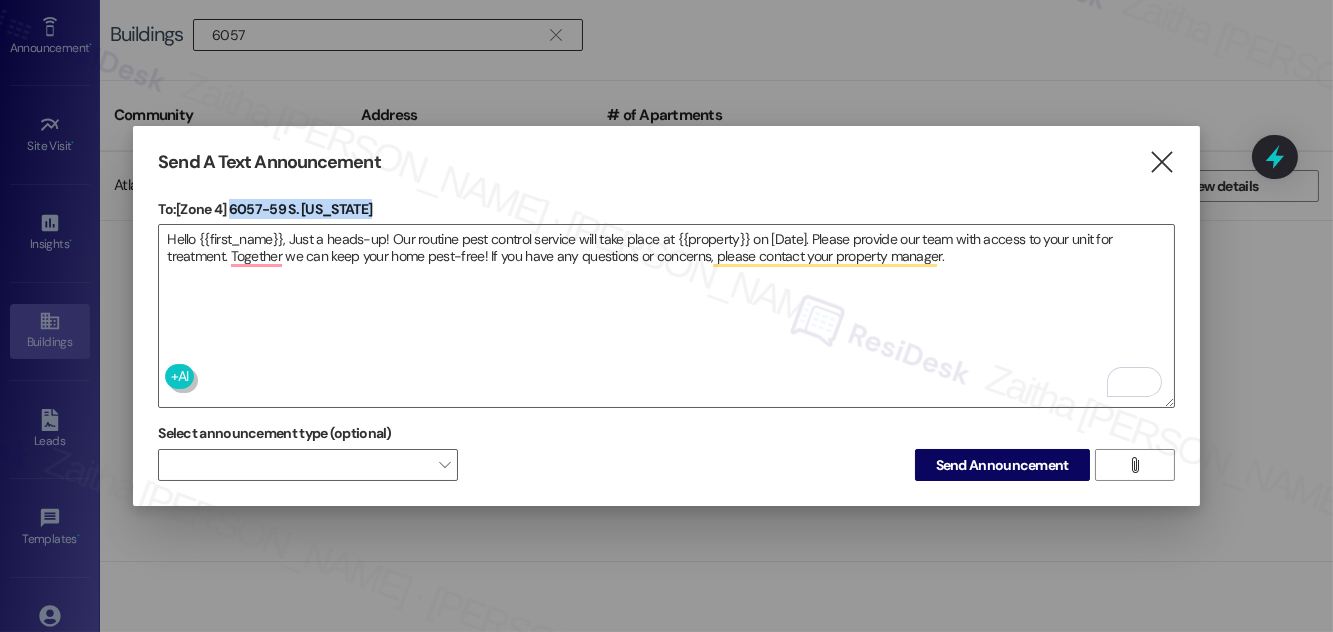 drag, startPoint x: 231, startPoint y: 204, endPoint x: 365, endPoint y: 199, distance: 134.09325 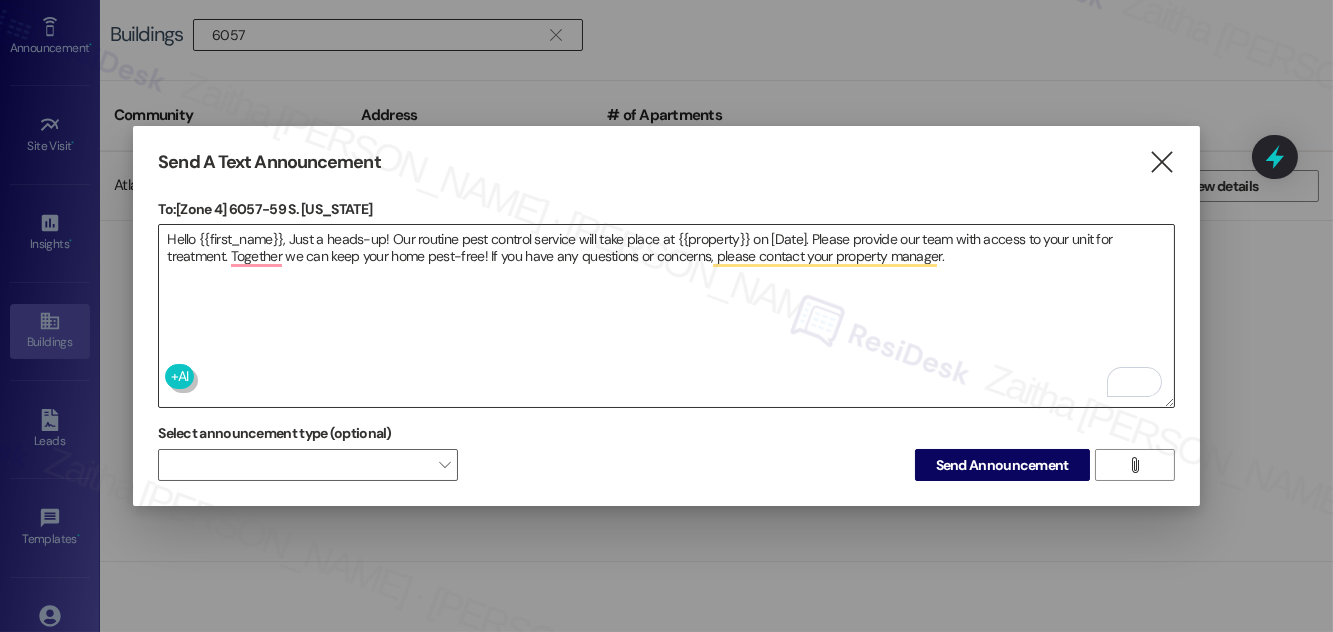 click on "Hello {{first_name}}, Just a heads-up! Our routine pest control service will take place at {{property}} on [Date]. Please provide our team with access to your unit for treatment. Together we can keep your home pest-free! If you have any questions or concerns, please contact your property manager." at bounding box center (666, 316) 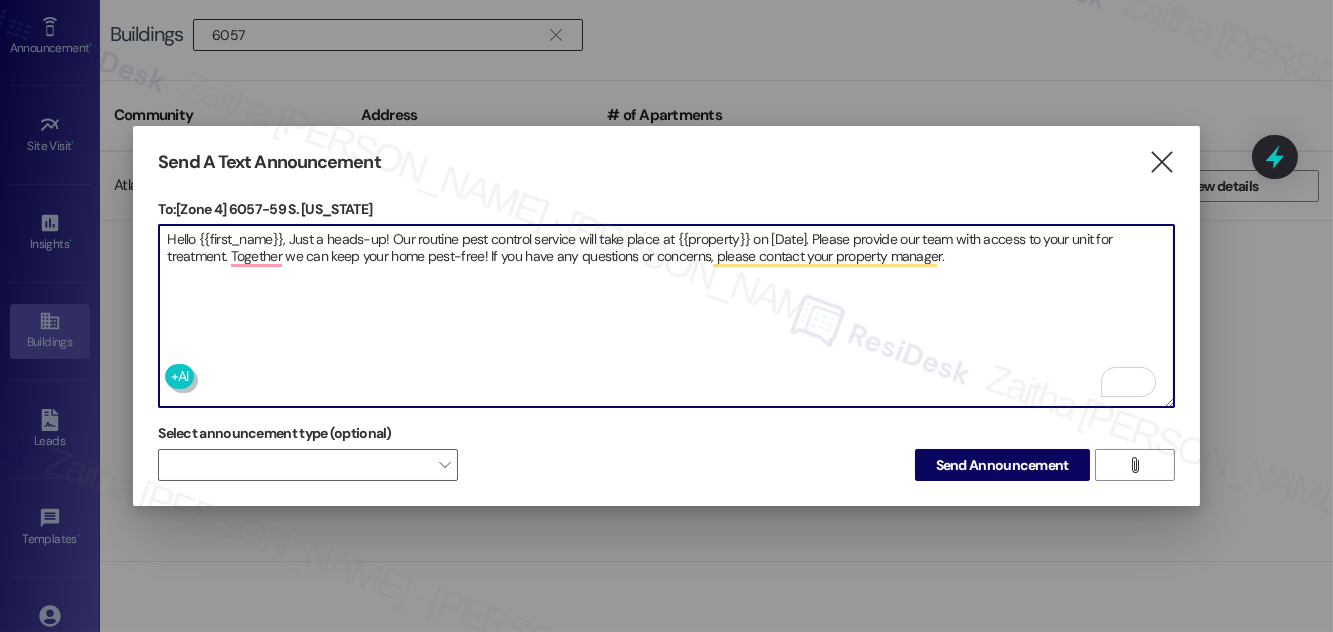 click on "Hello {{first_name}}, Just a heads-up! Our routine pest control service will take place at {{property}} on [Date]. Please provide our team with access to your unit for treatment. Together we can keep your home pest-free! If you have any questions or concerns, please contact your property manager." at bounding box center [666, 316] 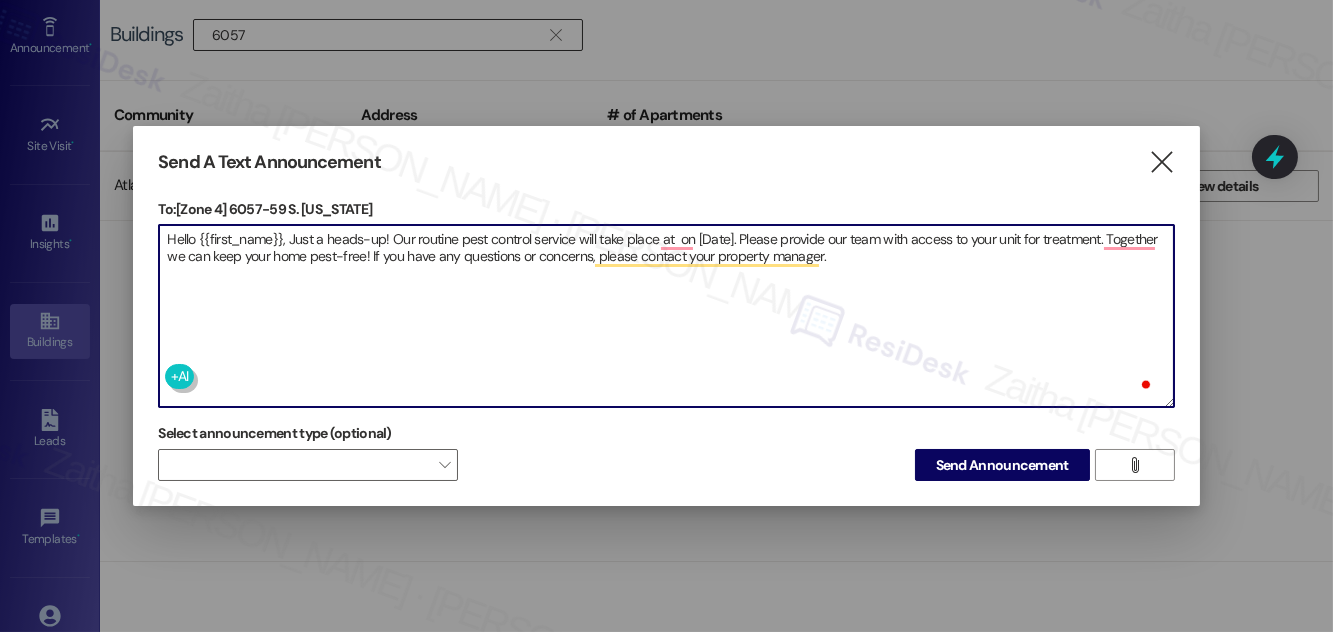 paste on "6057-59 S. California" 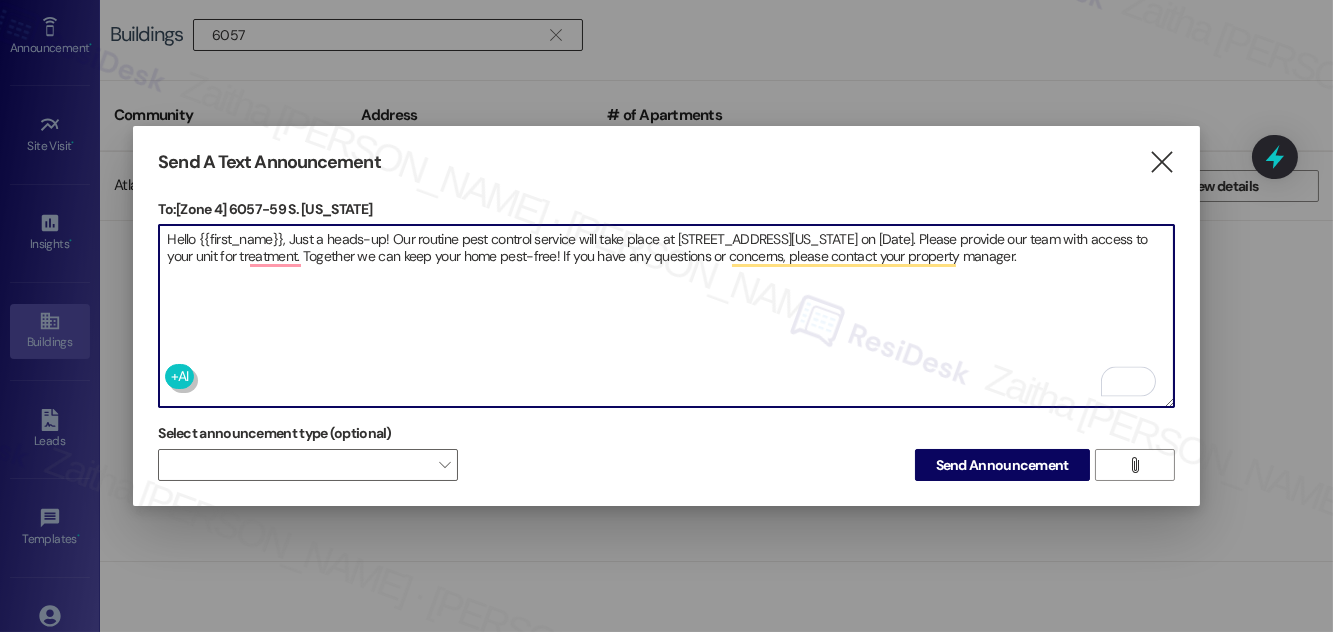 click on "Hello {{first_name}}, Just a heads-up! Our routine pest control service will take place at 6057-59 S. California on [Date]. Please provide our team with access to your unit for treatment. Together we can keep your home pest-free! If you have any questions or concerns, please contact your property manager." at bounding box center (666, 316) 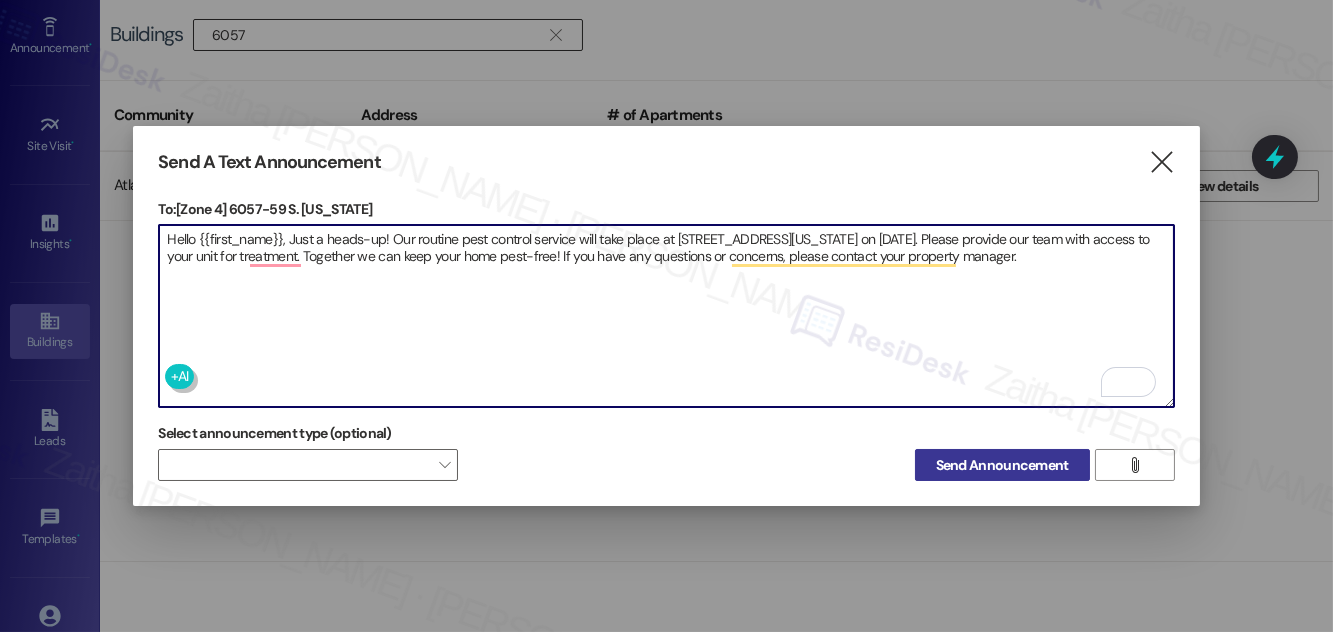 type on "Hello {{first_name}}, Just a heads-up! Our routine pest control service will take place at 6057-59 S. California on July 12th. Please provide our team with access to your unit for treatment. Together we can keep your home pest-free! If you have any questions or concerns, please contact your property manager." 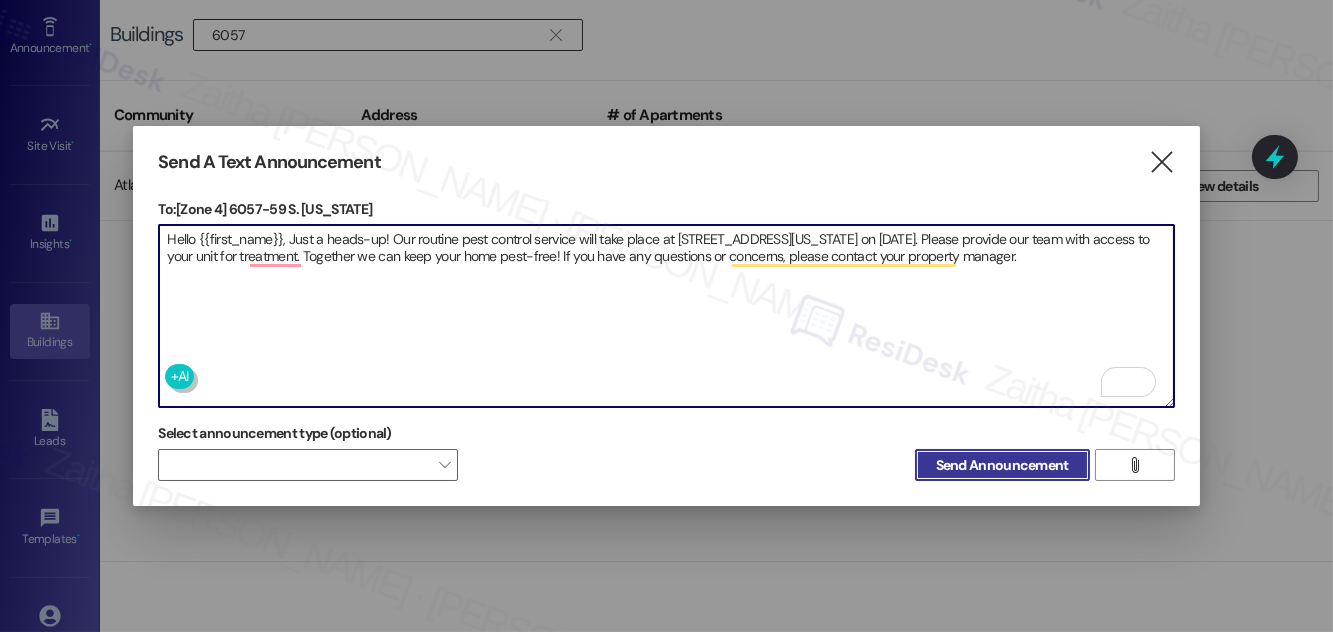 click on "Send Announcement" at bounding box center [1002, 465] 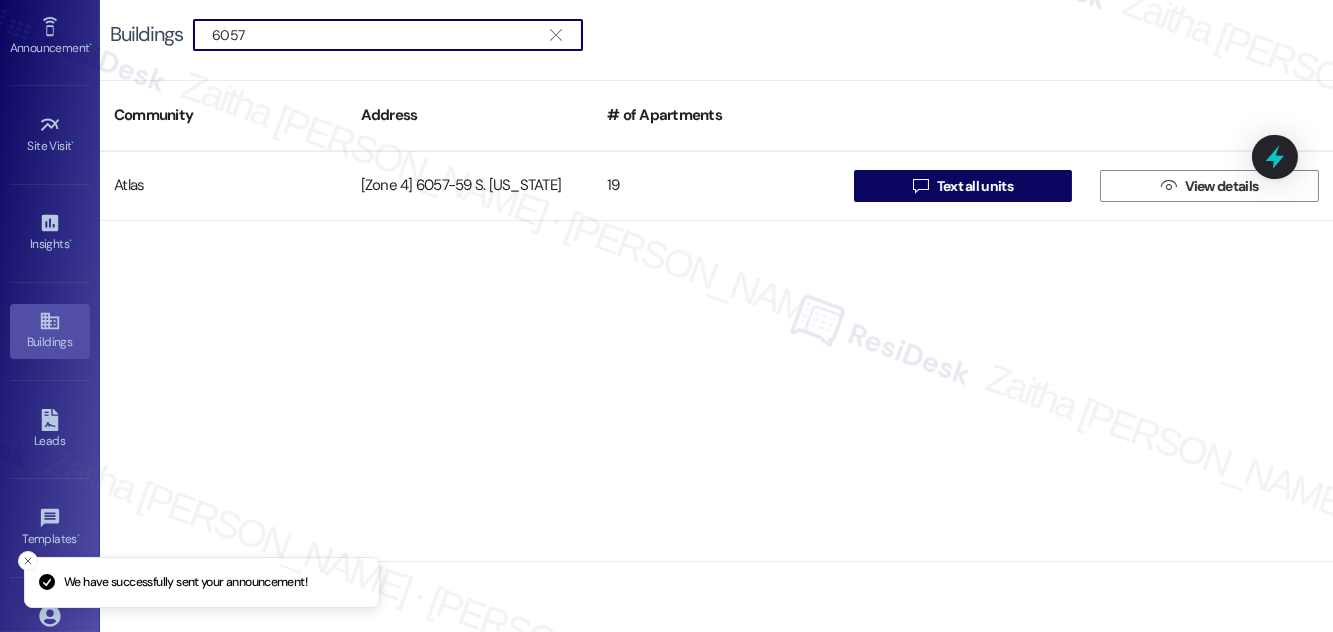 drag, startPoint x: 277, startPoint y: 29, endPoint x: 177, endPoint y: 27, distance: 100.02 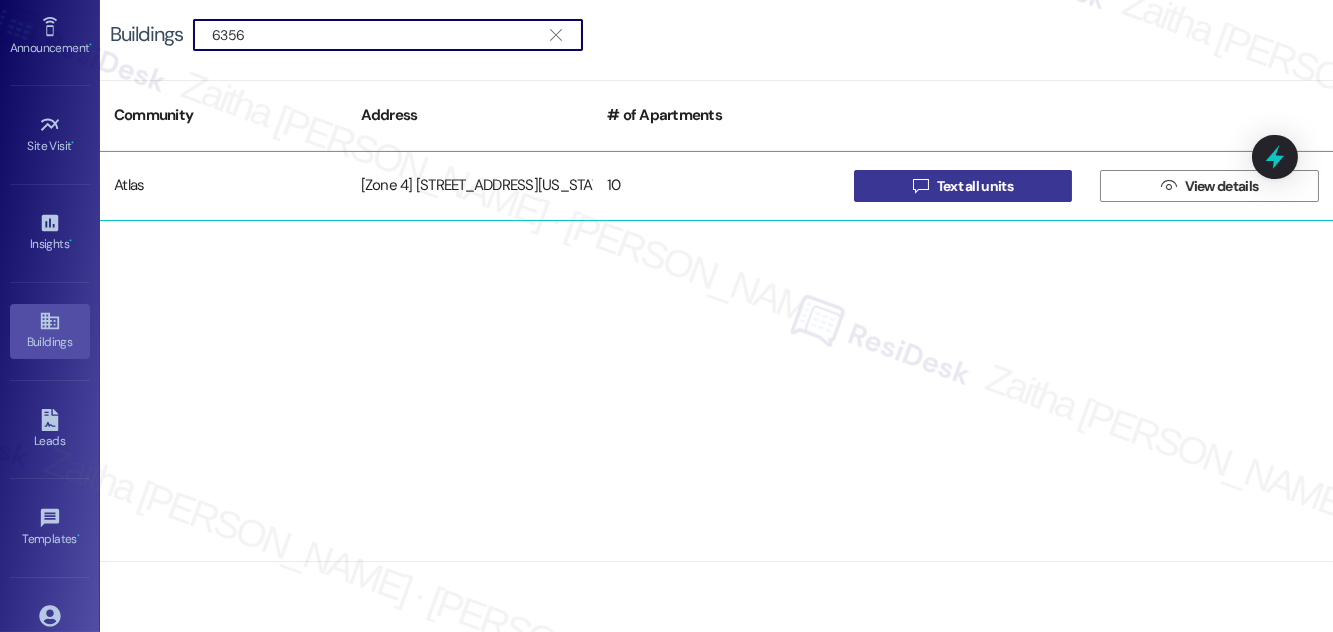 type on "6356" 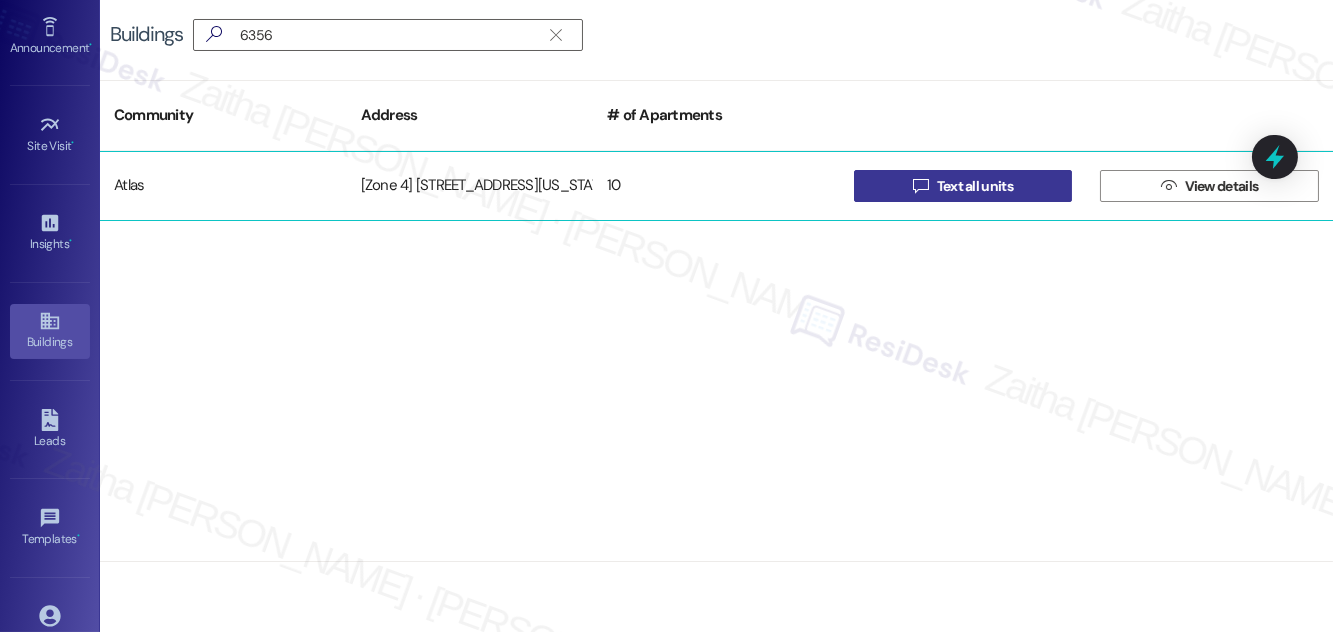 click on "Text all units" at bounding box center [975, 186] 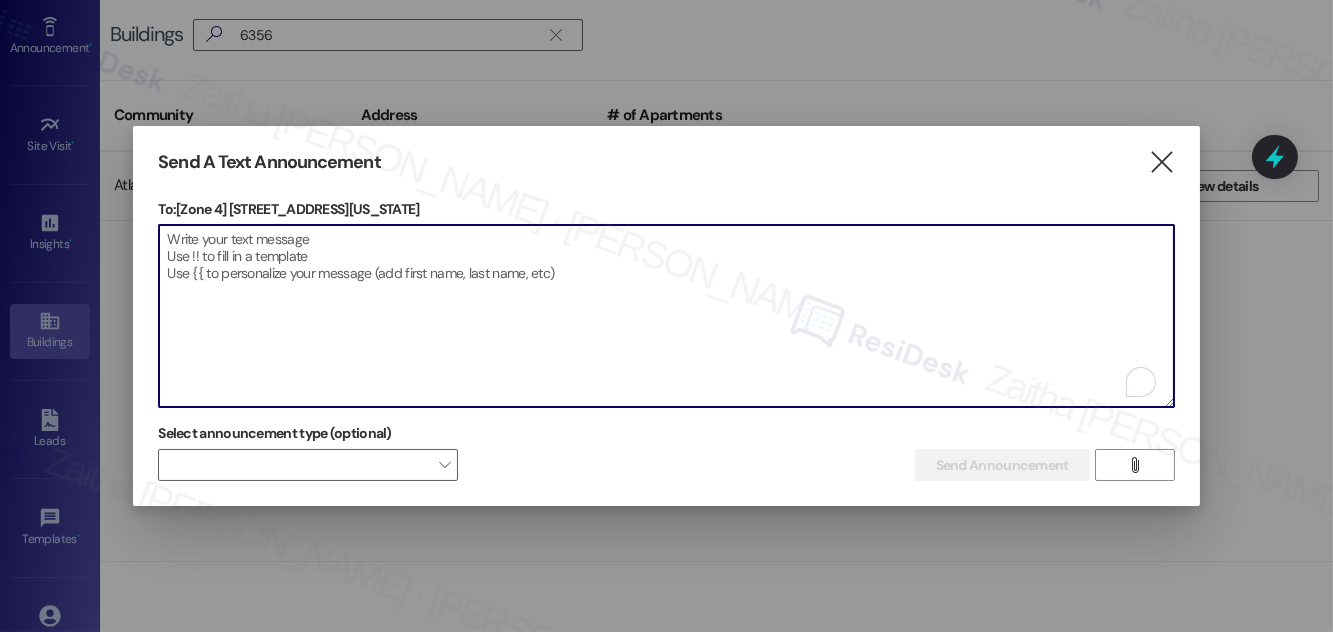 click at bounding box center (666, 316) 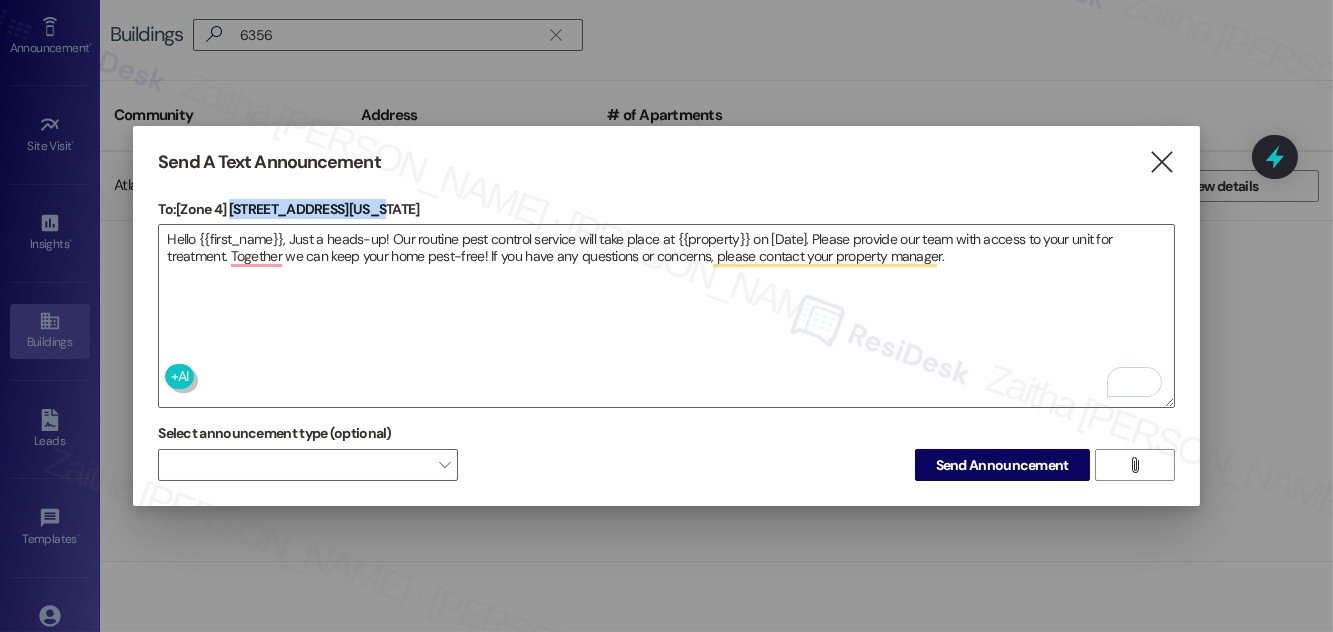 drag, startPoint x: 231, startPoint y: 207, endPoint x: 384, endPoint y: 201, distance: 153.1176 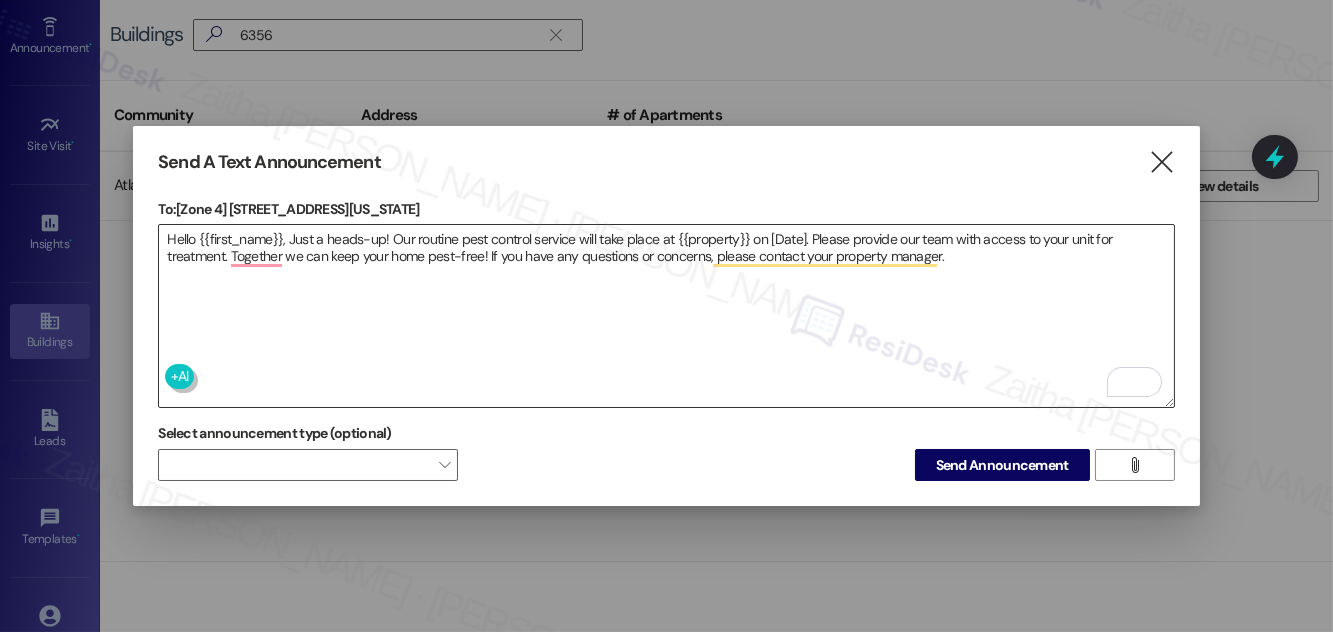 click on "Hello {{first_name}}, Just a heads-up! Our routine pest control service will take place at {{property}} on [Date]. Please provide our team with access to your unit for treatment. Together we can keep your home pest-free! If you have any questions or concerns, please contact your property manager." at bounding box center [666, 316] 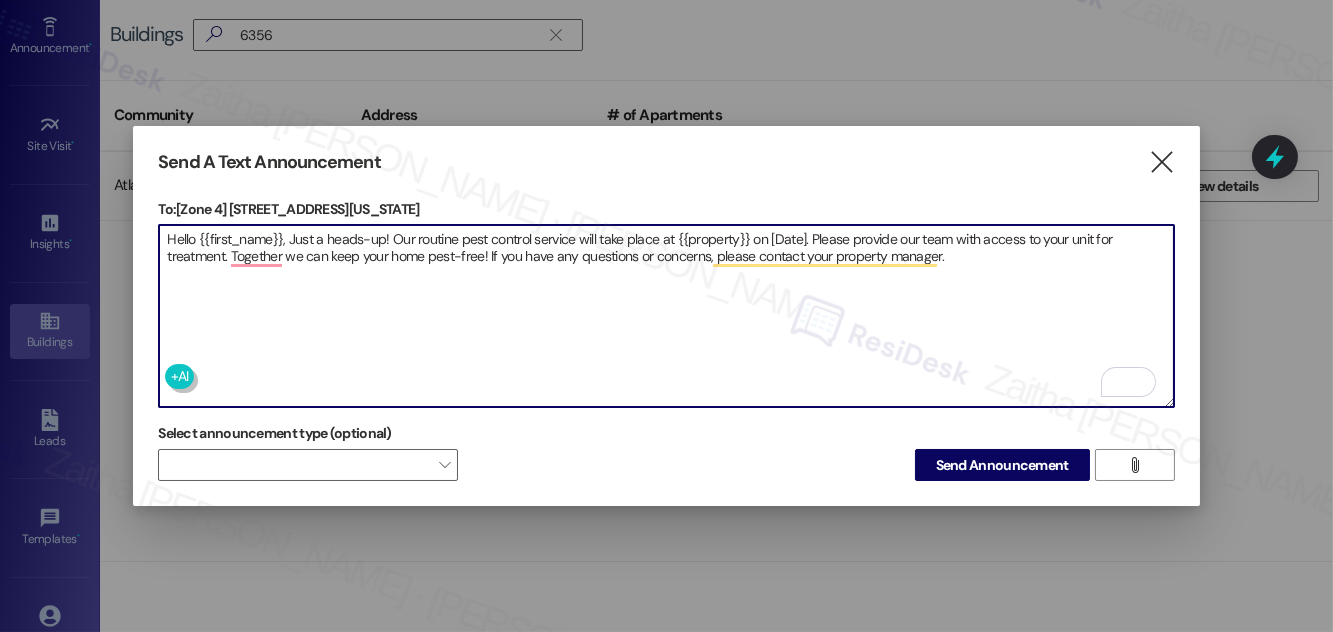 click on "Hello {{first_name}}, Just a heads-up! Our routine pest control service will take place at {{property}} on [Date]. Please provide our team with access to your unit for treatment. Together we can keep your home pest-free! If you have any questions or concerns, please contact your property manager." at bounding box center (666, 316) 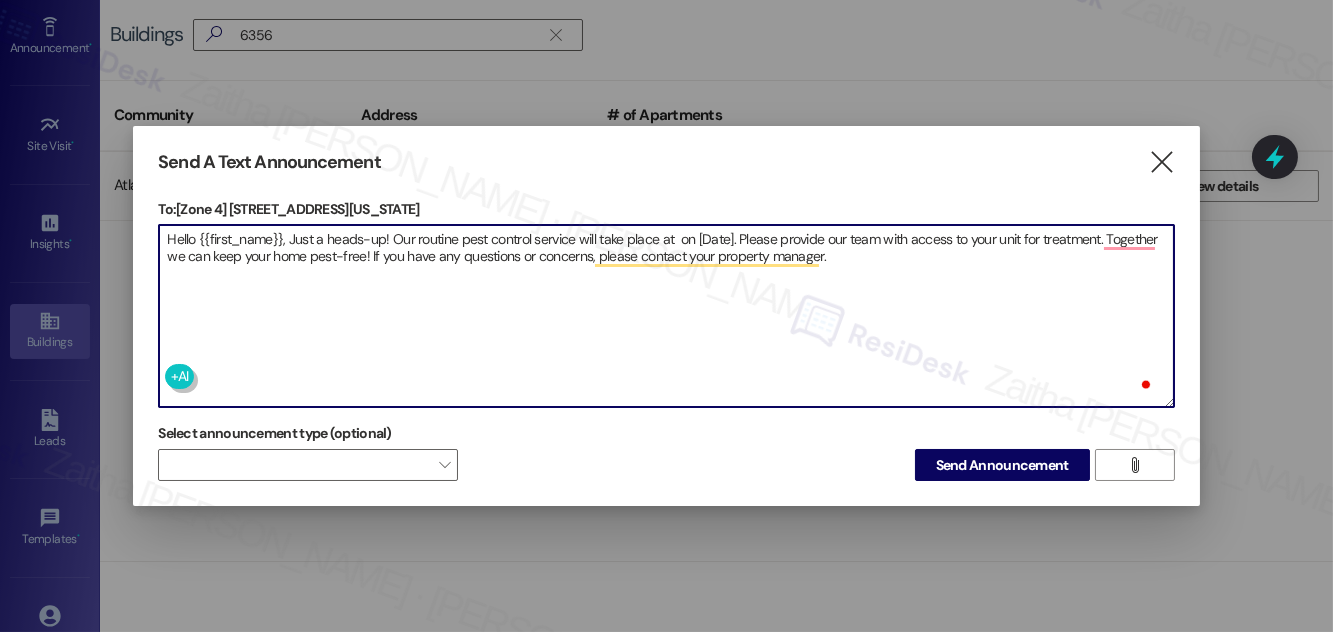paste on "6356 S California Ave" 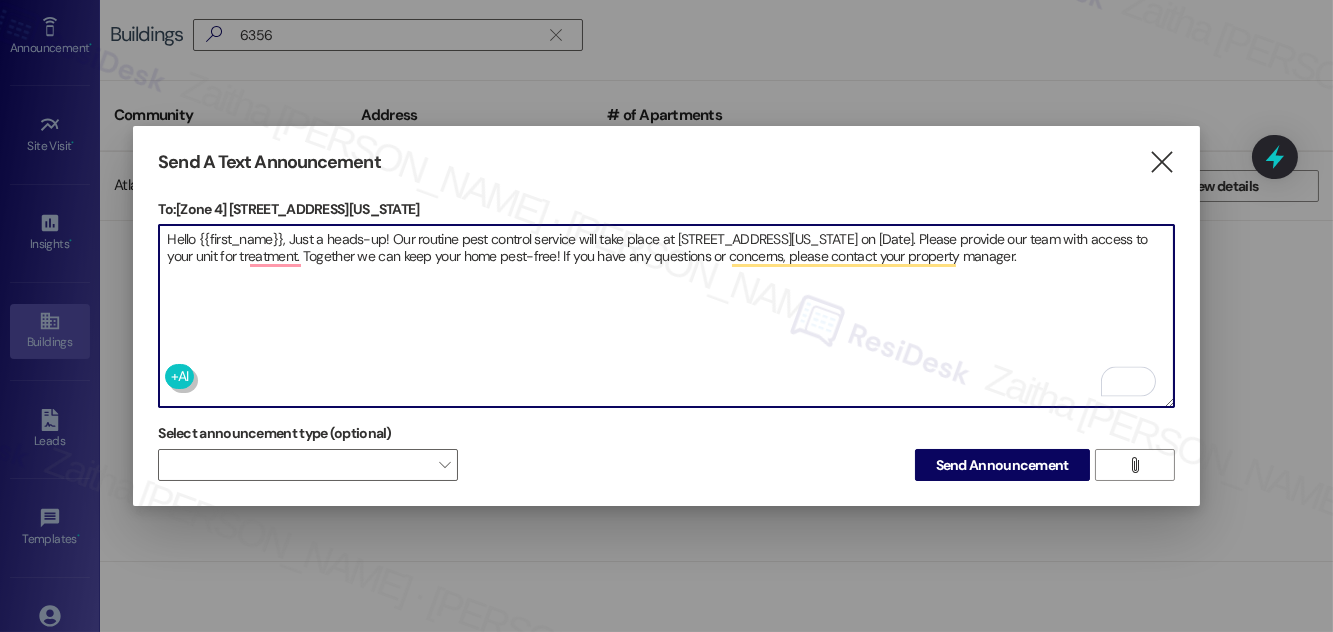 click on "Hello {{first_name}}, Just a heads-up! Our routine pest control service will take place at 6356 S California Ave on [Date]. Please provide our team with access to your unit for treatment. Together we can keep your home pest-free! If you have any questions or concerns, please contact your property manager." at bounding box center (666, 316) 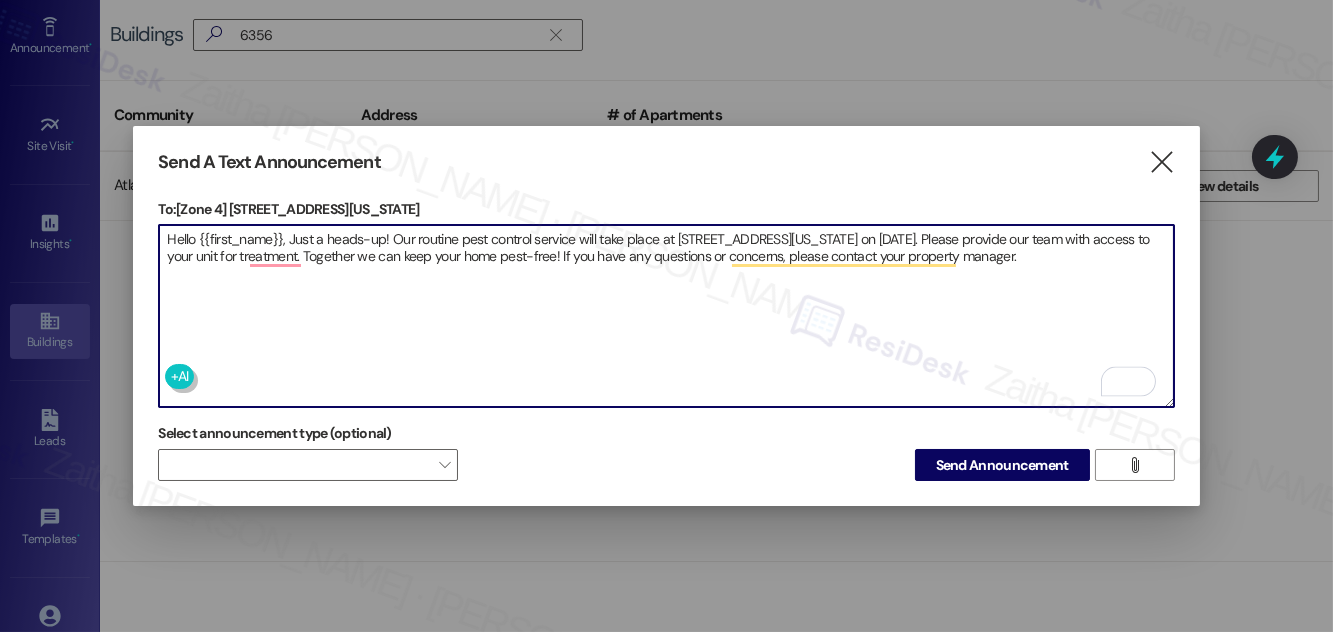 type on "Hello {{first_name}}, Just a heads-up! Our routine pest control service will take place at 6356 S California Ave on July 12th. Please provide our team with access to your unit for treatment. Together we can keep your home pest-free! If you have any questions or concerns, please contact your property manager." 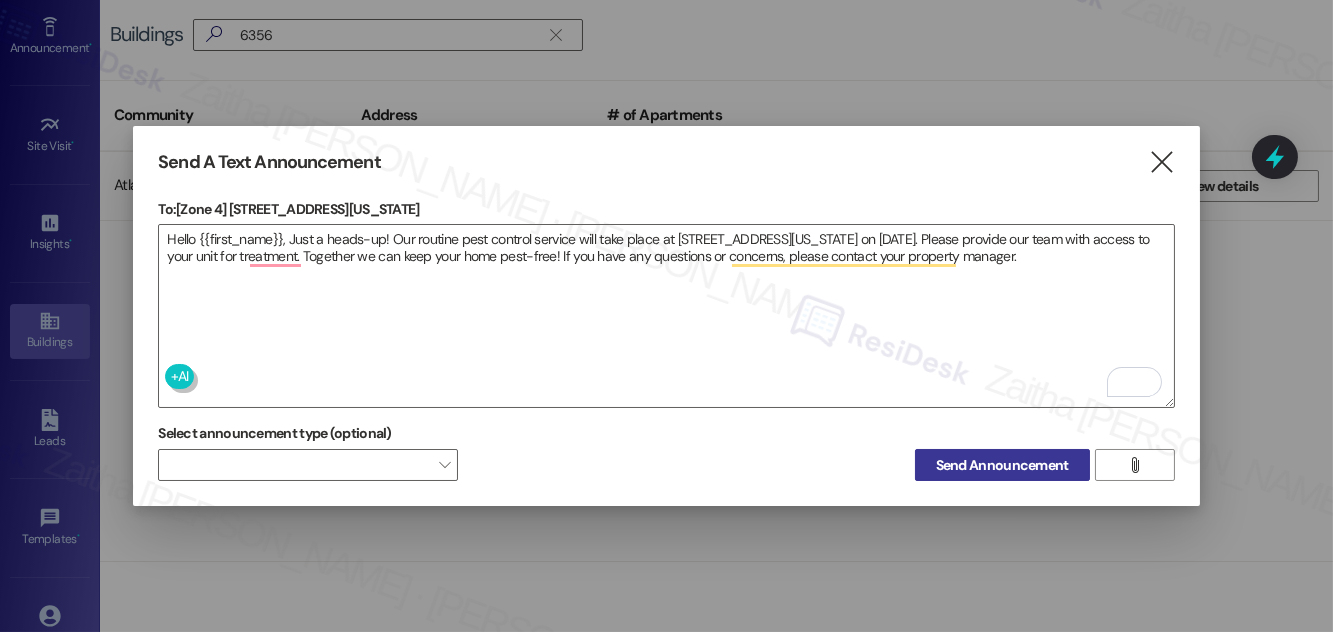 click on "Send Announcement" at bounding box center [1002, 465] 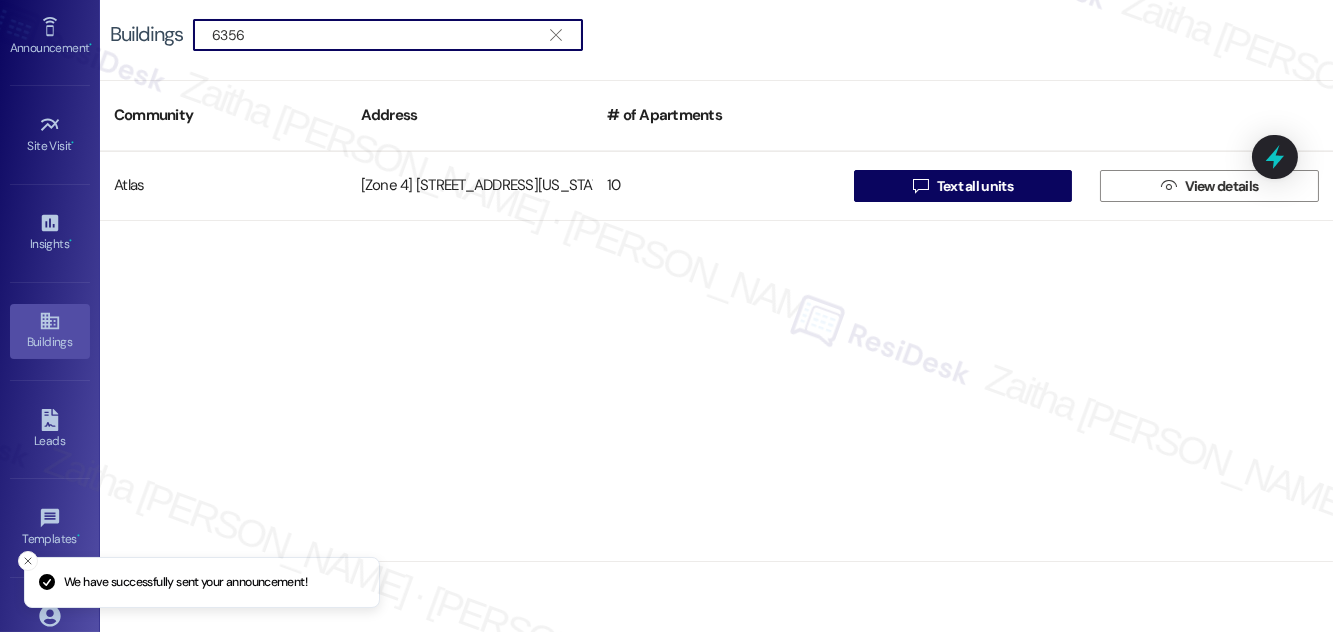drag, startPoint x: 284, startPoint y: 31, endPoint x: 165, endPoint y: 39, distance: 119.26861 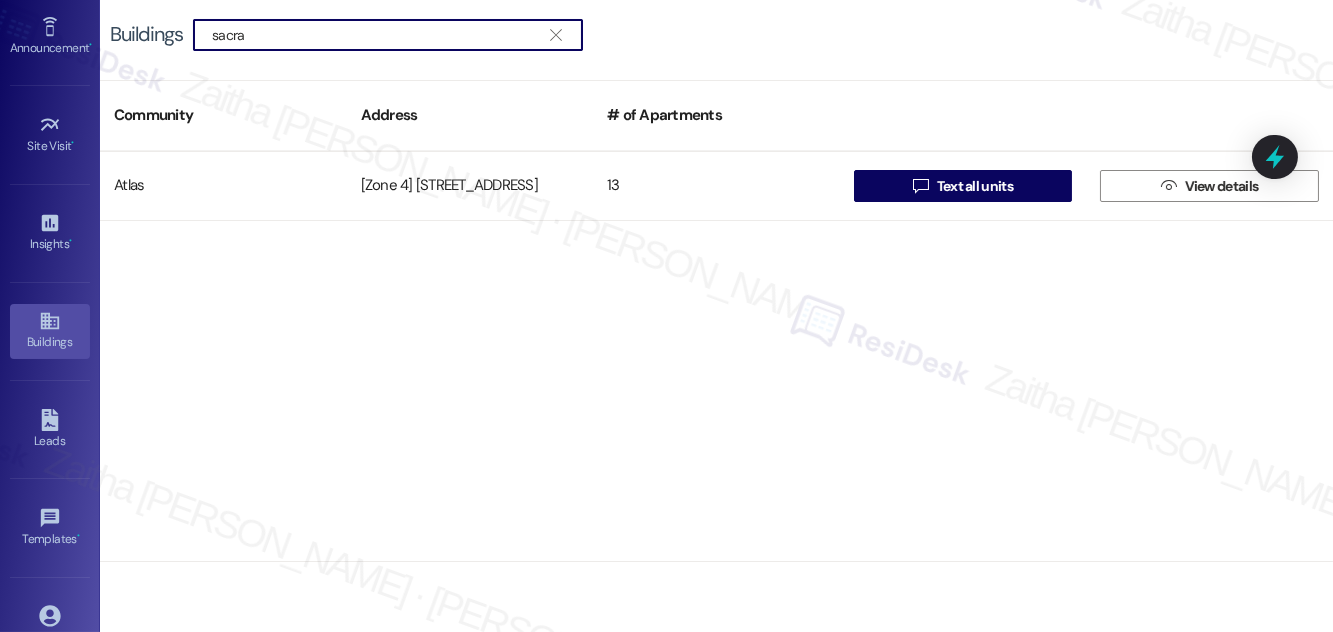 type on "sacra" 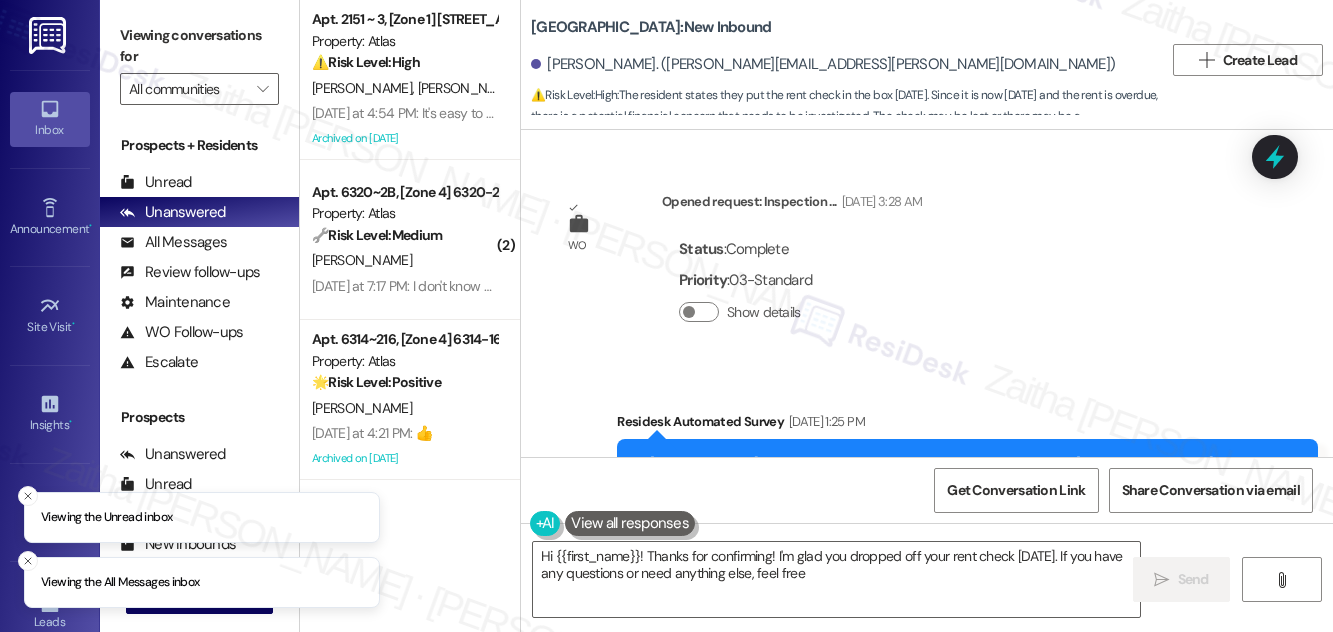 scroll, scrollTop: 0, scrollLeft: 0, axis: both 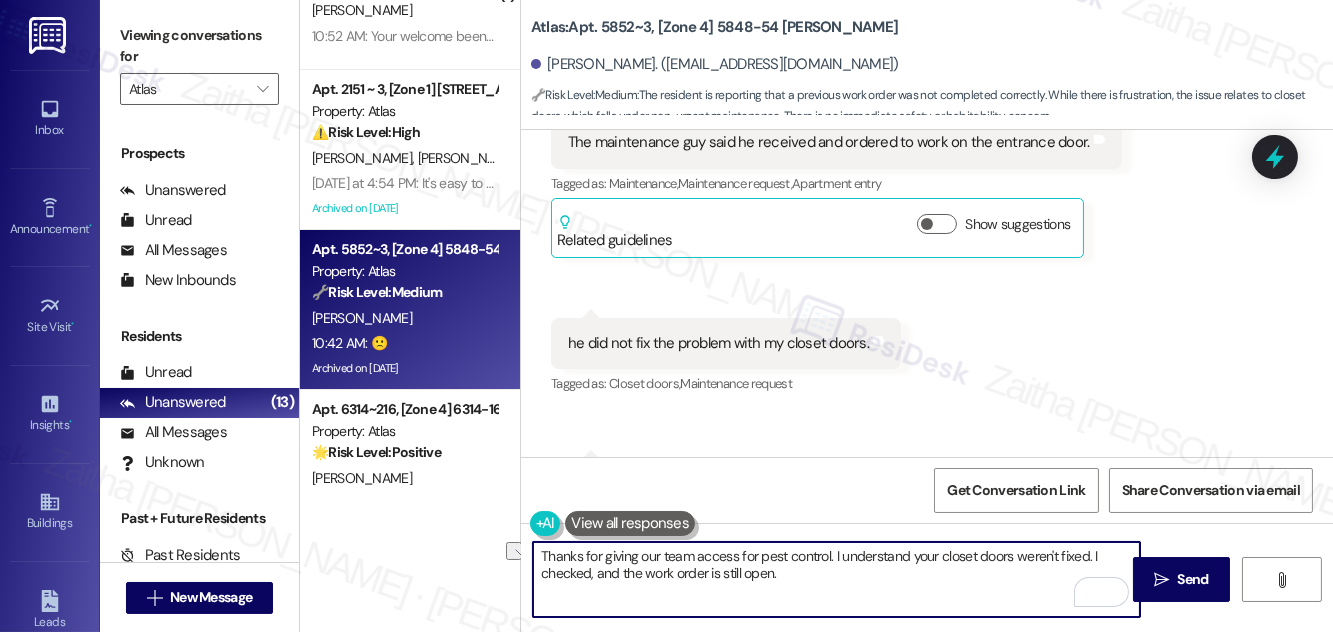 drag, startPoint x: 589, startPoint y: 575, endPoint x: 826, endPoint y: 574, distance: 237.0021 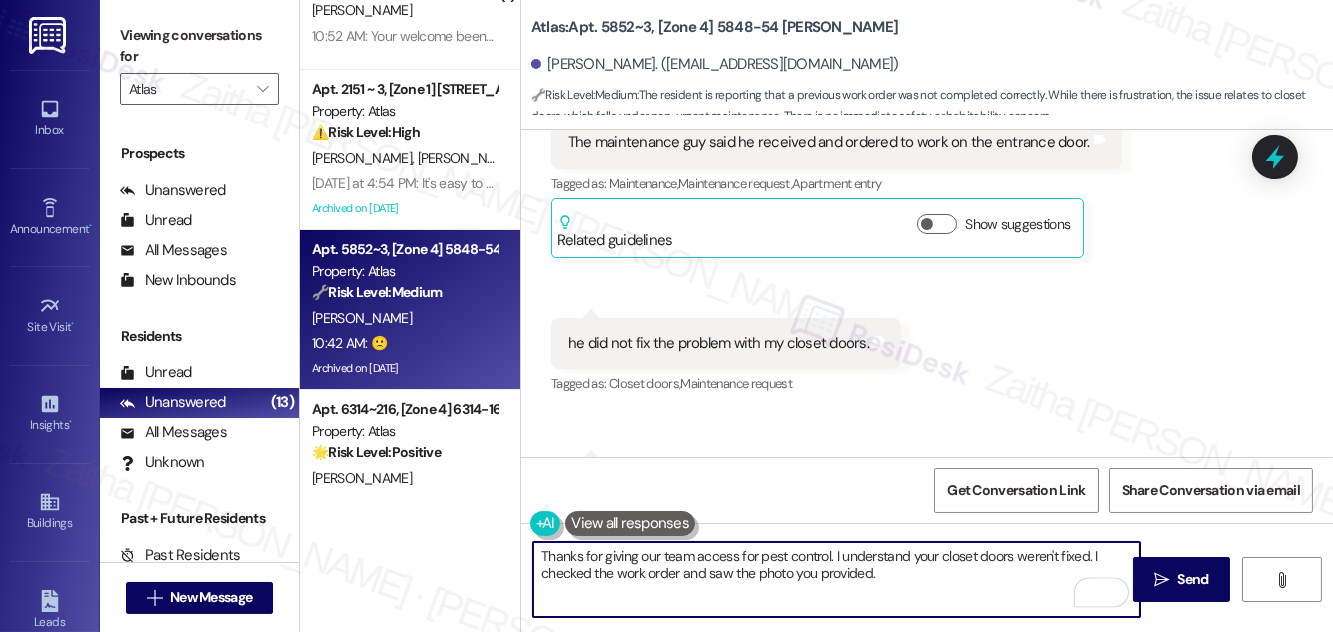 click on "Thanks for giving our team access for pest control. I understand your closet doors weren't fixed. I checked the work order and saw the photo you provided." at bounding box center [836, 579] 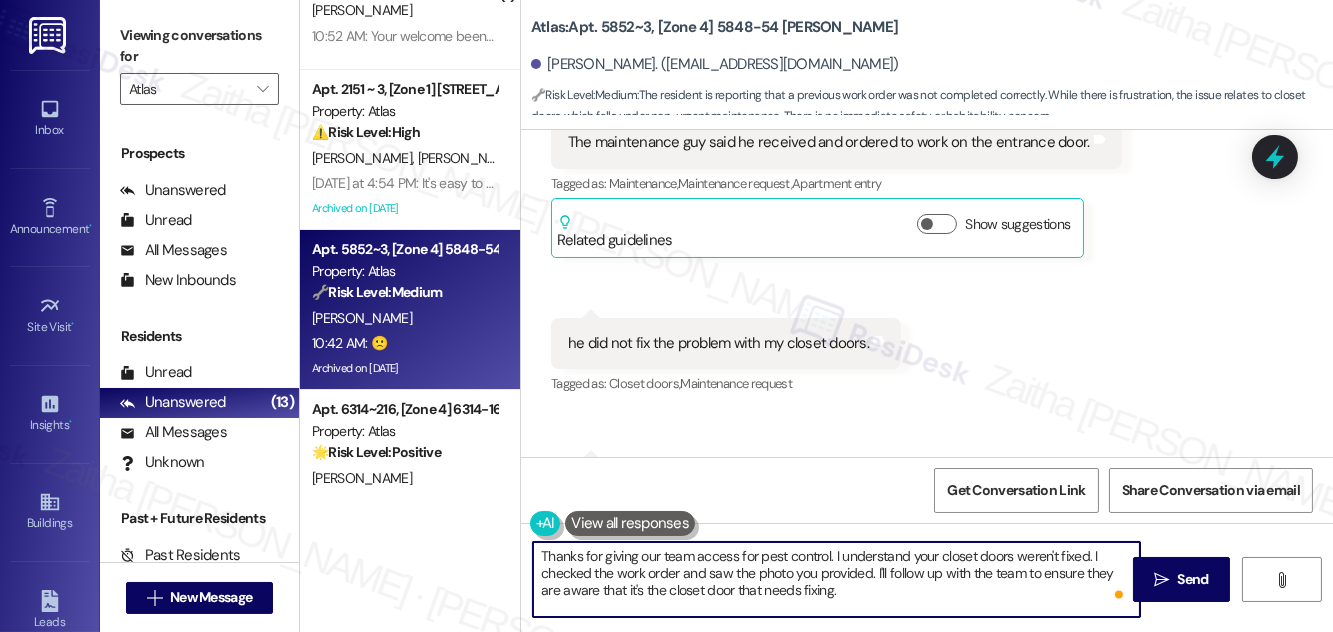 click on "Thanks for giving our team access for pest control. I understand your closet doors weren't fixed. I checked the work order and saw the photo you provided. I'll follow up with the team to ensure they are aware that it's the closet door that needs fixing." at bounding box center [836, 579] 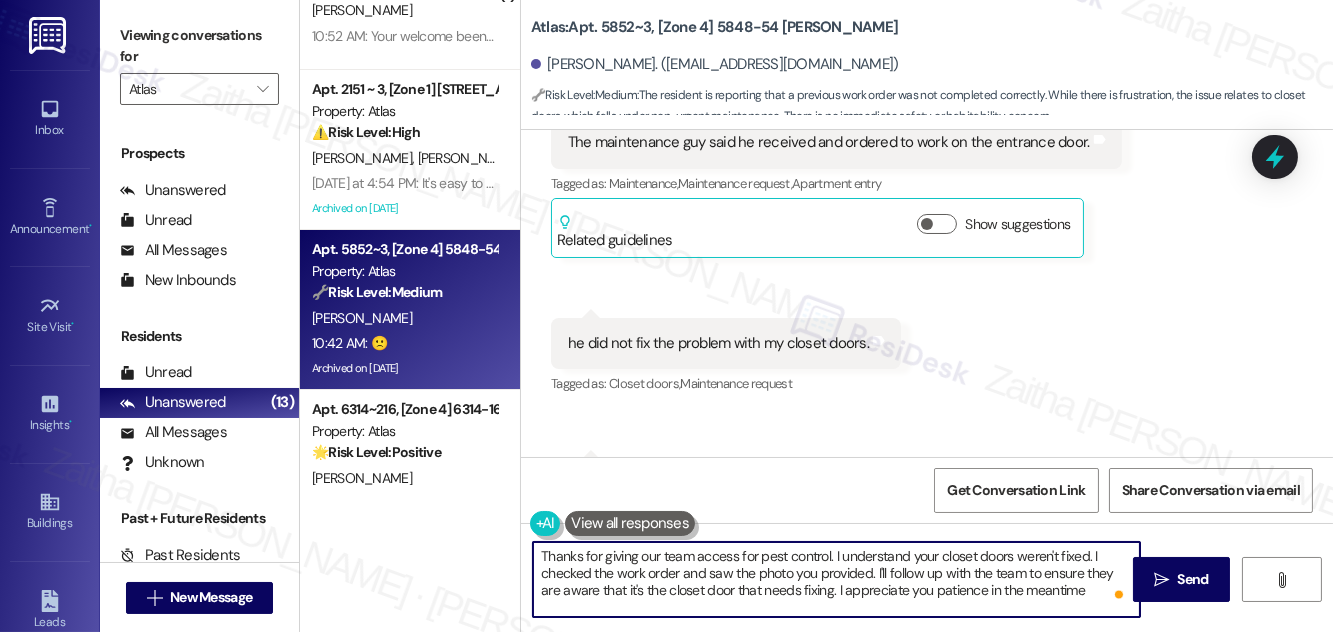 type on "Thanks for giving our team access for pest control. I understand your closet doors weren't fixed. I checked the work order and saw the photo you provided. I'll follow up with the team to ensure they are aware that it's the closet door that needs fixing. I appreciate you patience in the meantime." 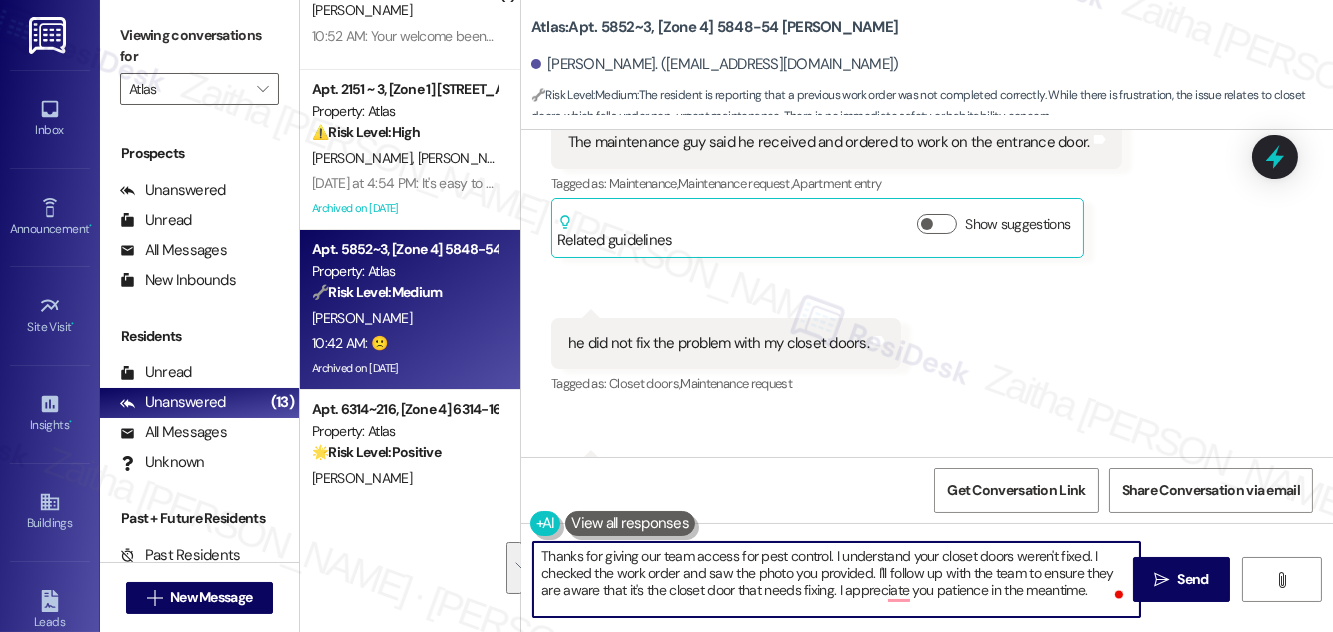 drag, startPoint x: 542, startPoint y: 551, endPoint x: 1066, endPoint y: 591, distance: 525.5245 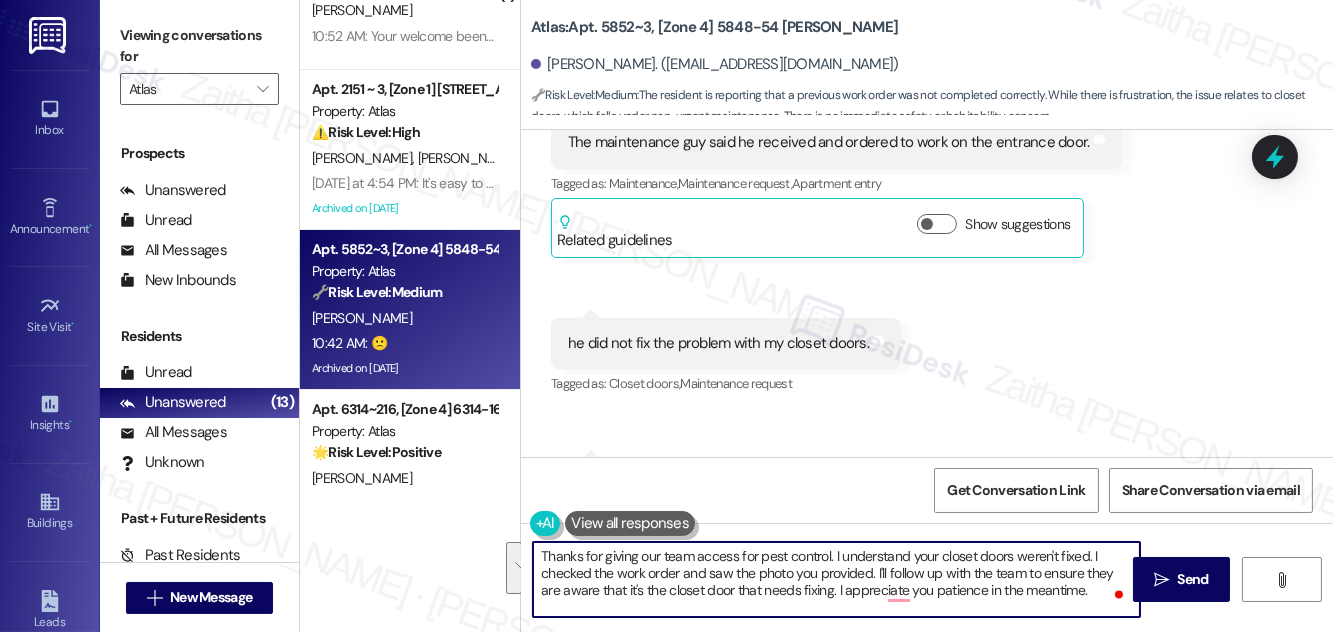click on "Thanks for giving our team access for pest control. I understand your closet doors weren't fixed. I checked the work order and saw the photo you provided. I'll follow up with the team to ensure they are aware that it's the closet door that needs fixing. I appreciate you patience in the meantime." at bounding box center [836, 579] 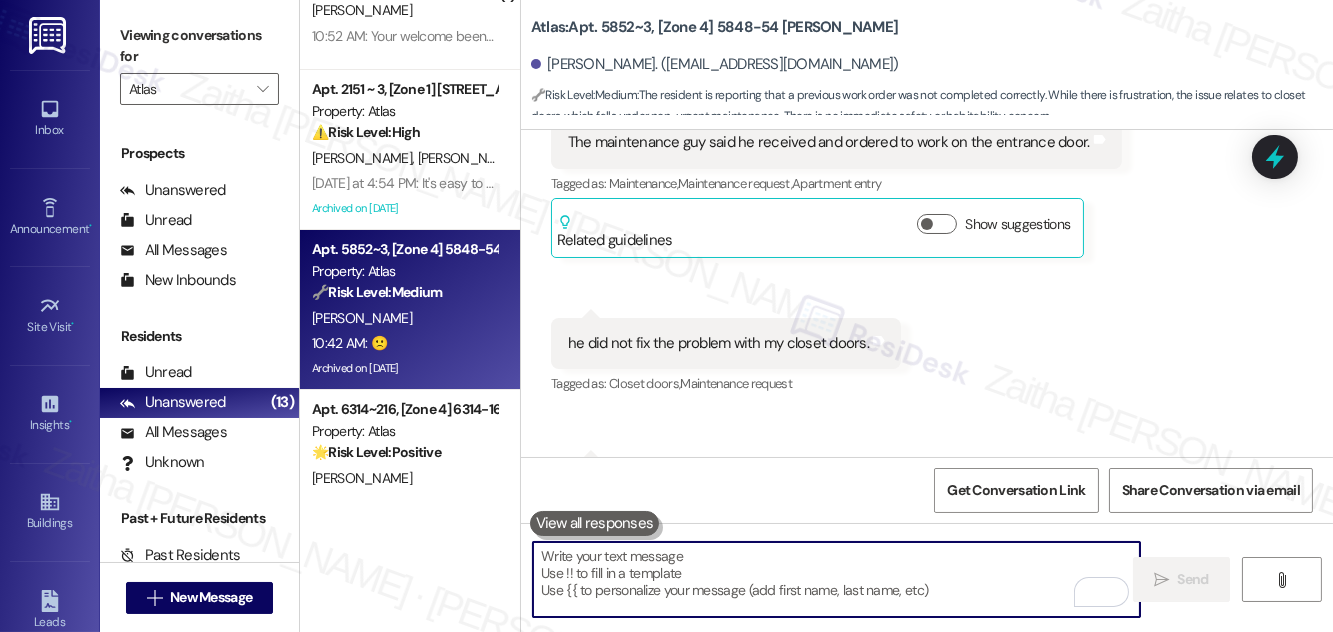 paste on "Thanks for giving our team access for pest control. I understand the closet doors still haven’t been fixed. I checked the work order and saw the photo you shared. I’ll follow up with the team to make sure they’re aware that it’s the closet door that needs attention. I appreciate your patience in the meantime." 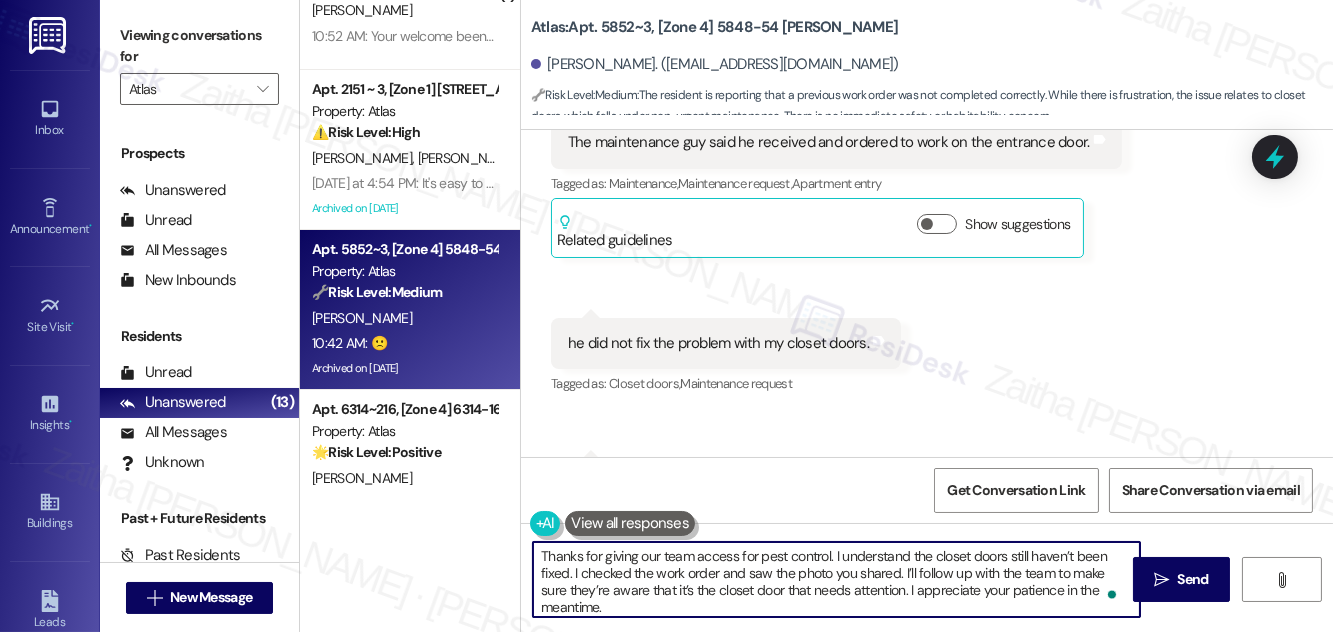 scroll, scrollTop: 4, scrollLeft: 0, axis: vertical 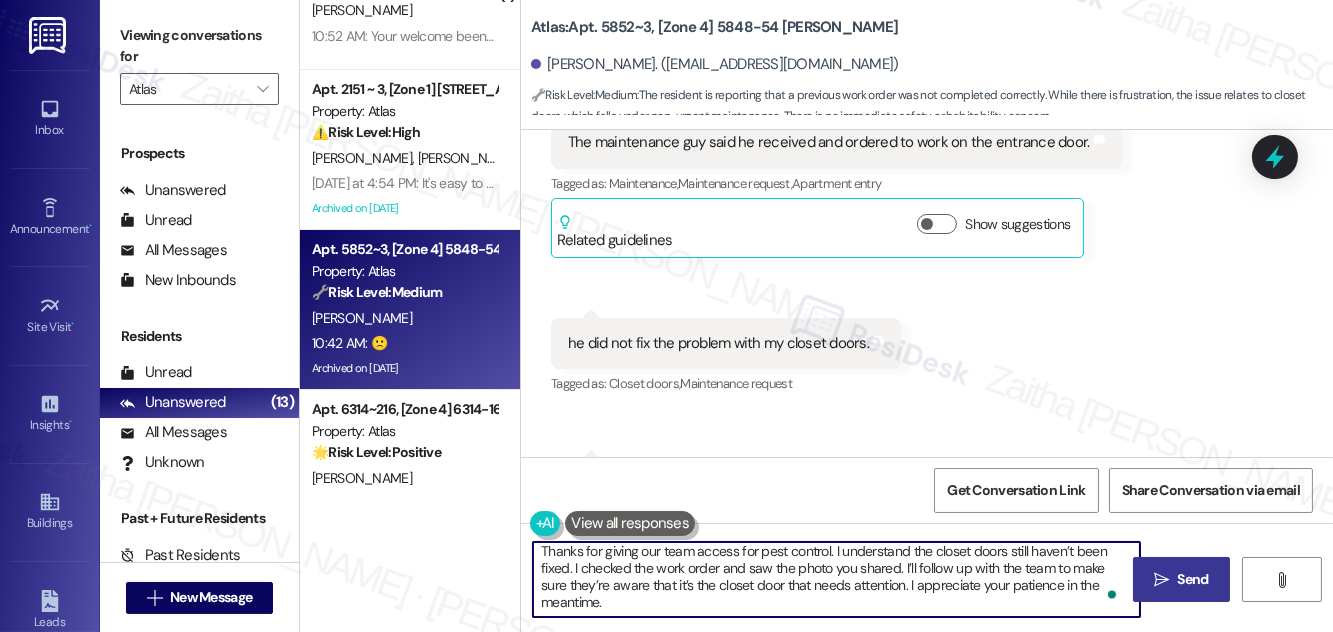 type on "Thanks for giving our team access for pest control. I understand the closet doors still haven’t been fixed. I checked the work order and saw the photo you shared. I’ll follow up with the team to make sure they’re aware that it’s the closet door that needs attention. I appreciate your patience in the meantime." 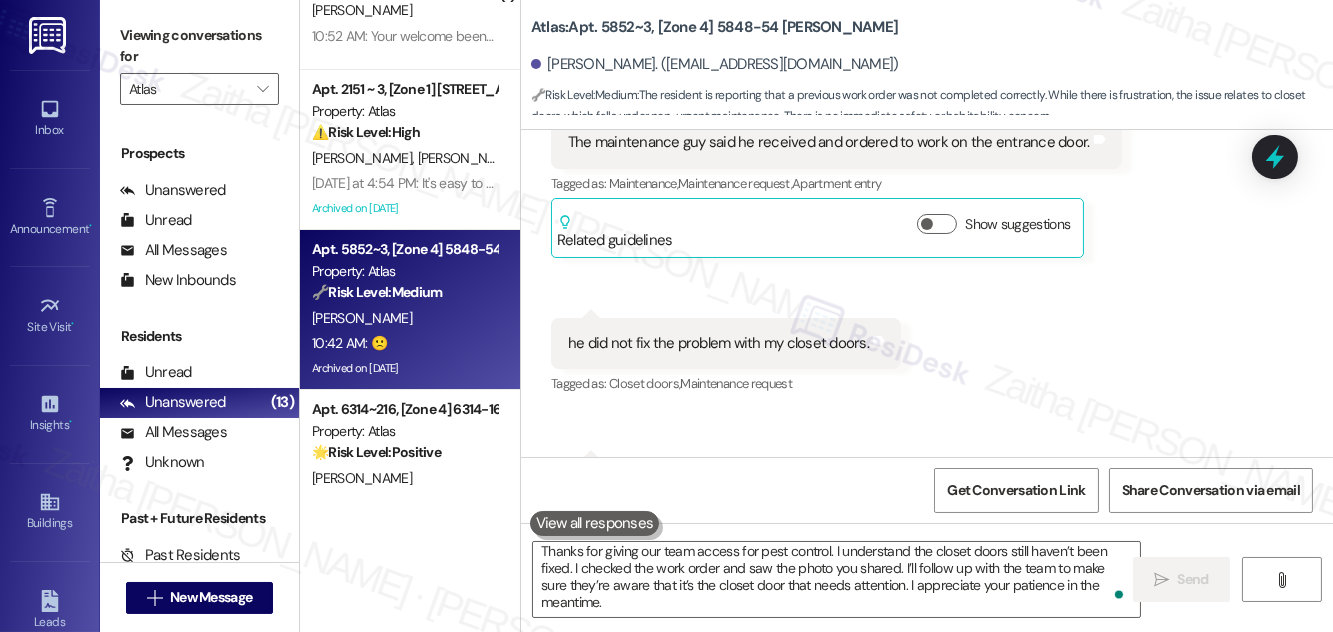 scroll, scrollTop: 0, scrollLeft: 0, axis: both 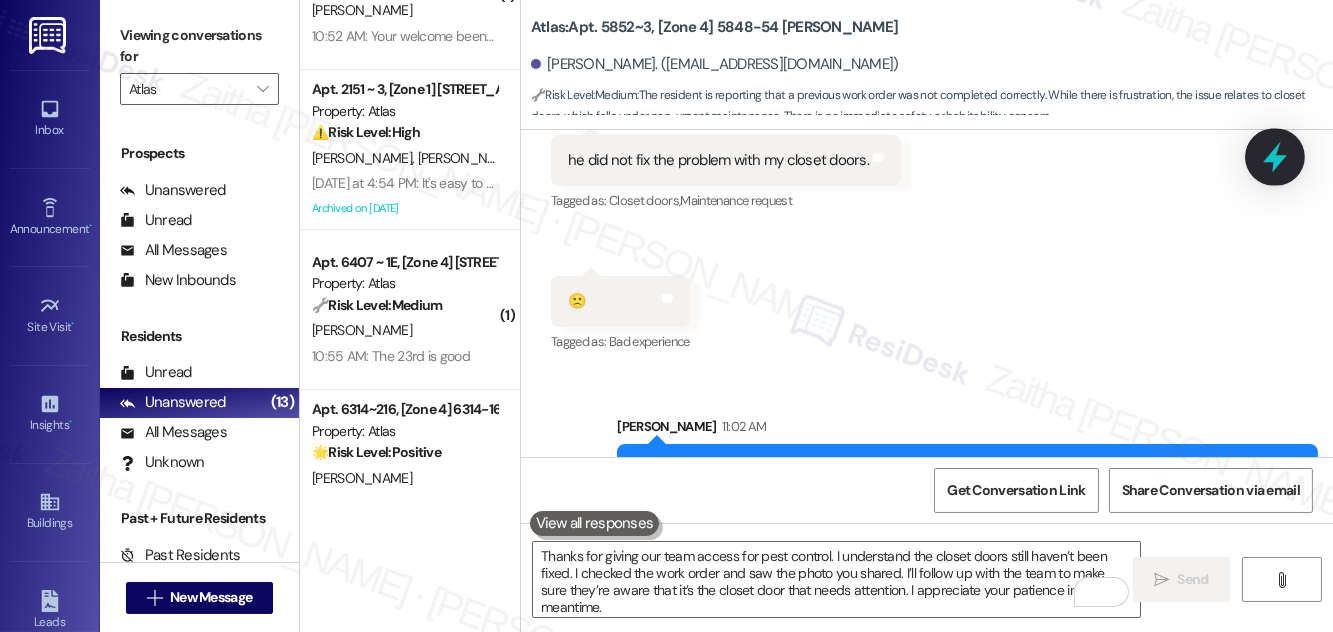 click 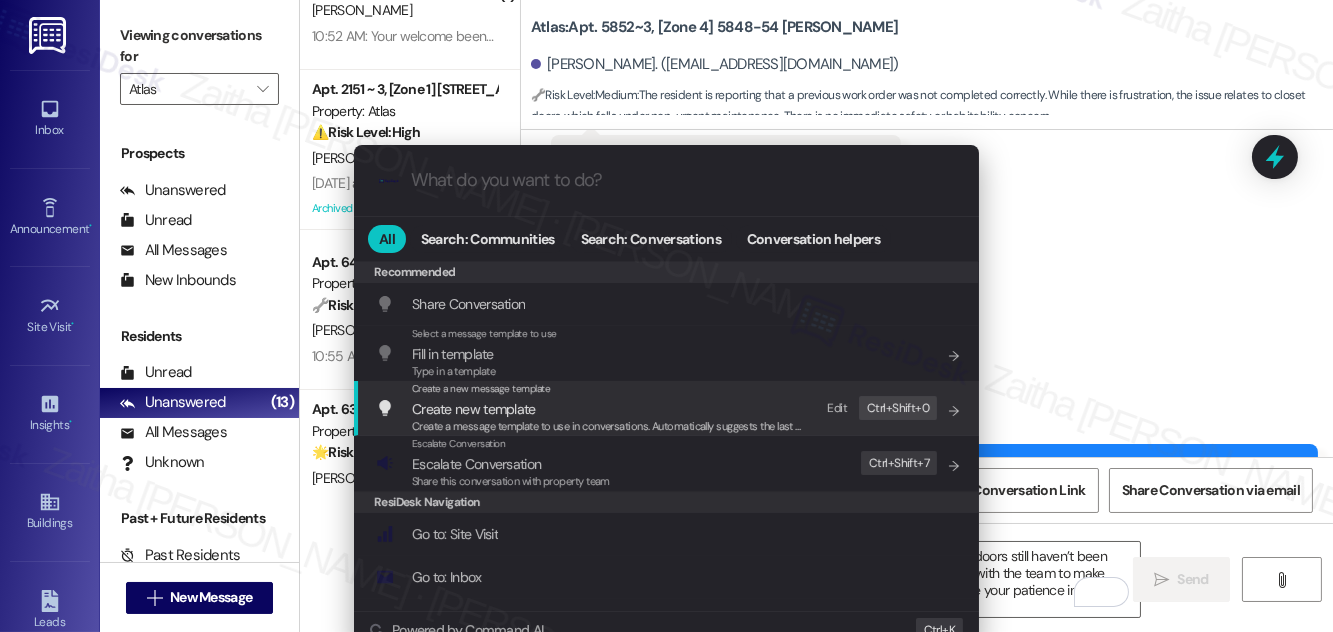 click on ".cls-1{fill:#0a055f;}.cls-2{fill:#0cc4c4;} resideskLogoBlueOrange All Search: Communities Search: Conversations Conversation helpers Recommended Recommended Share Conversation Add shortcut Select a message template to use Fill in template Type in a template Add shortcut Create a new message template Create new template Create a message template to use in conversations. Automatically suggests the last message you sent. Edit Ctrl+ Shift+ 0 Escalate Conversation Escalate Conversation Share this conversation with property team Edit Ctrl+ Shift+ 7 ResiDesk Navigation Go to: Site Visit Add shortcut Go to: Inbox Add shortcut Go to: Settings Add shortcut Go to: Message Templates Add shortcut Go to: Buildings Add shortcut Help Getting Started: What you can do with ResiDesk How to message a tenant
How to send an announcement
How to attach a file on messages and announcements
How to message a prospect
How to message an inbound prospect
How to send an internal message
How to use the ResiDesk Outlook Add-in Settings" at bounding box center (666, 316) 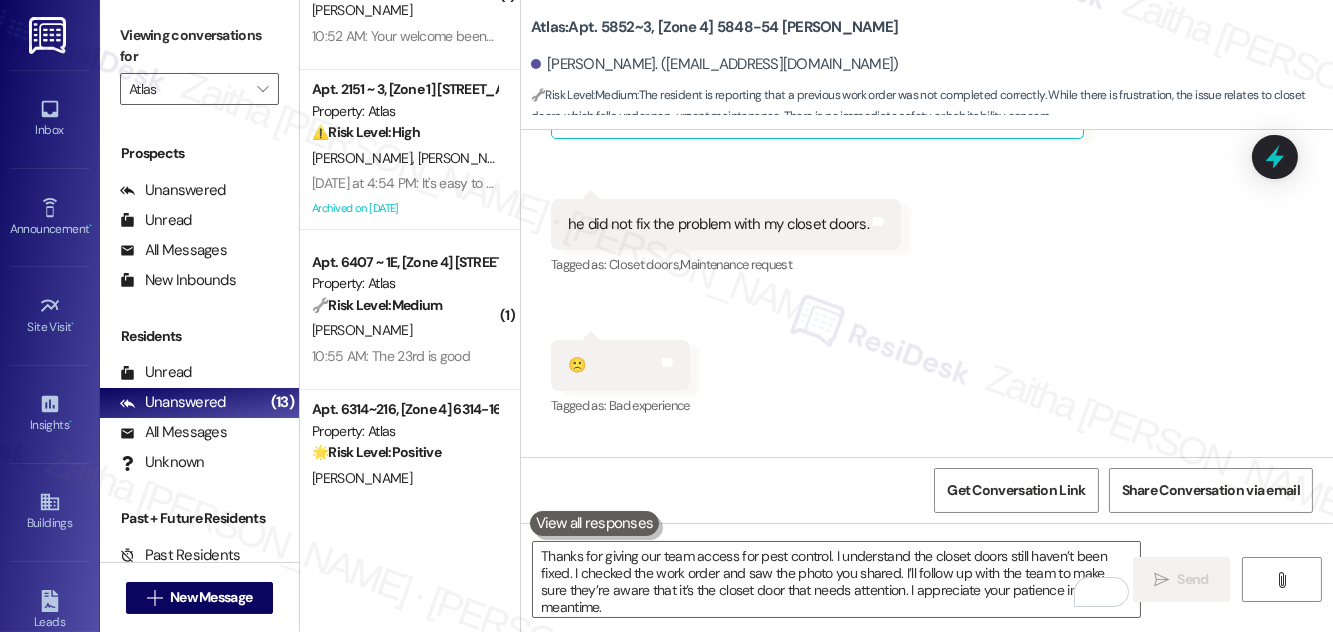scroll, scrollTop: 13668, scrollLeft: 0, axis: vertical 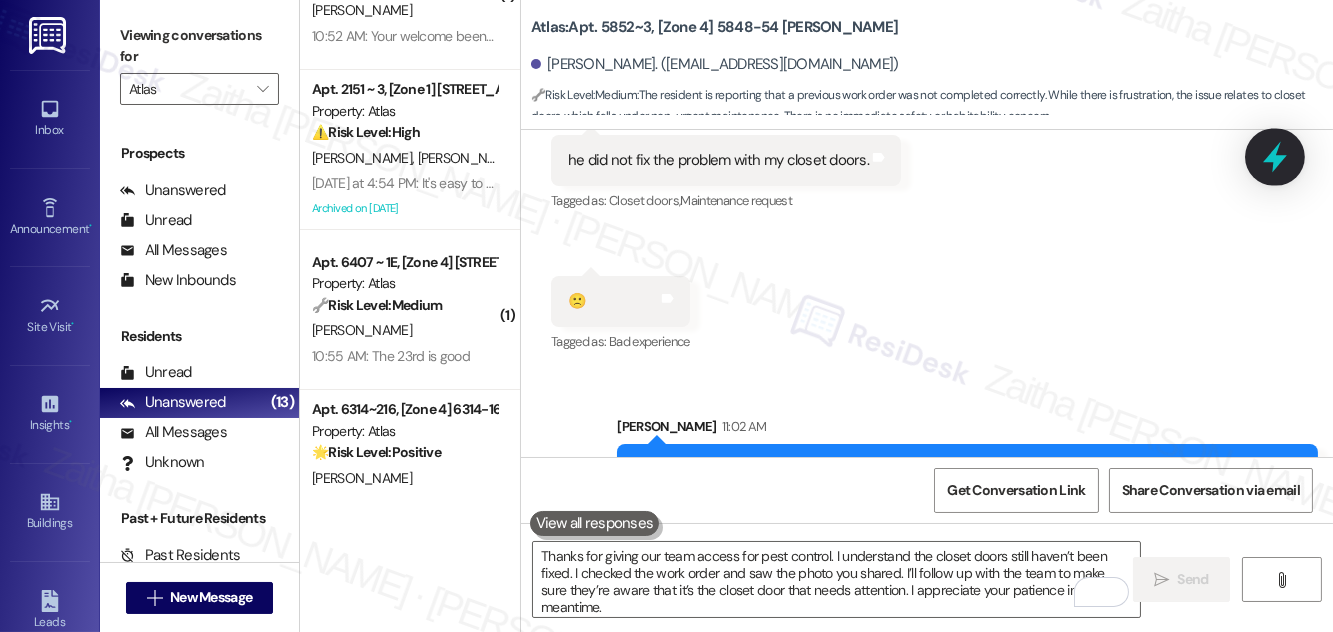 click 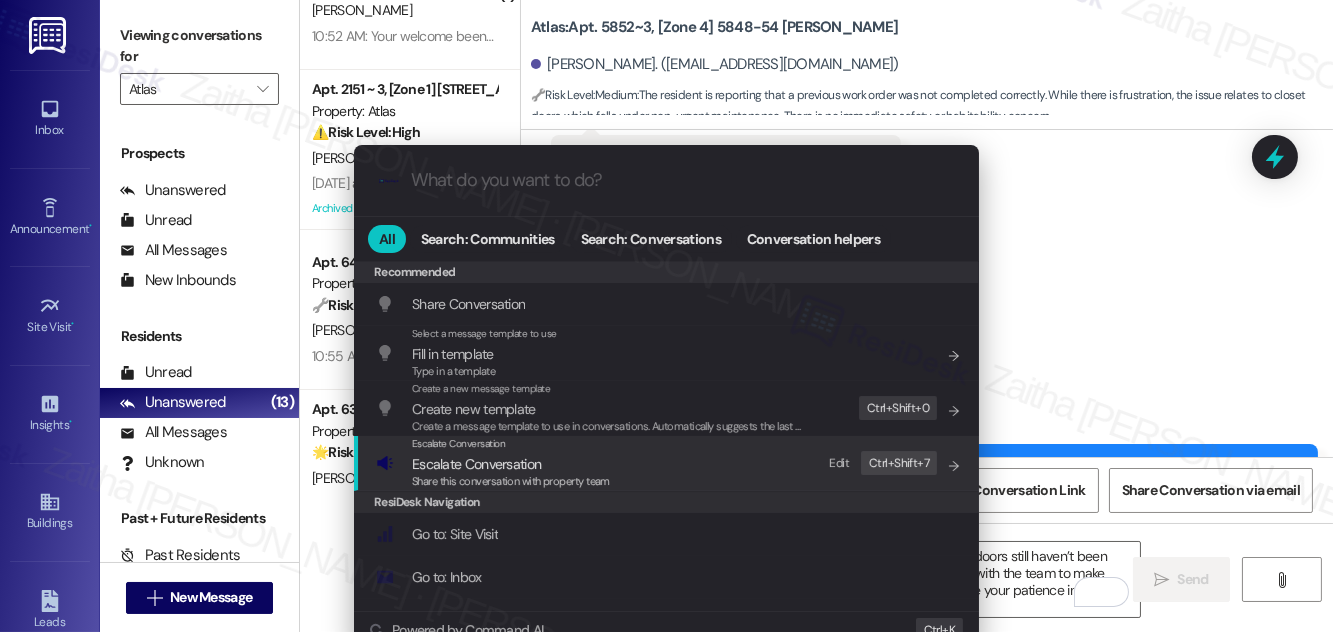 click on "Escalate Conversation" at bounding box center [476, 464] 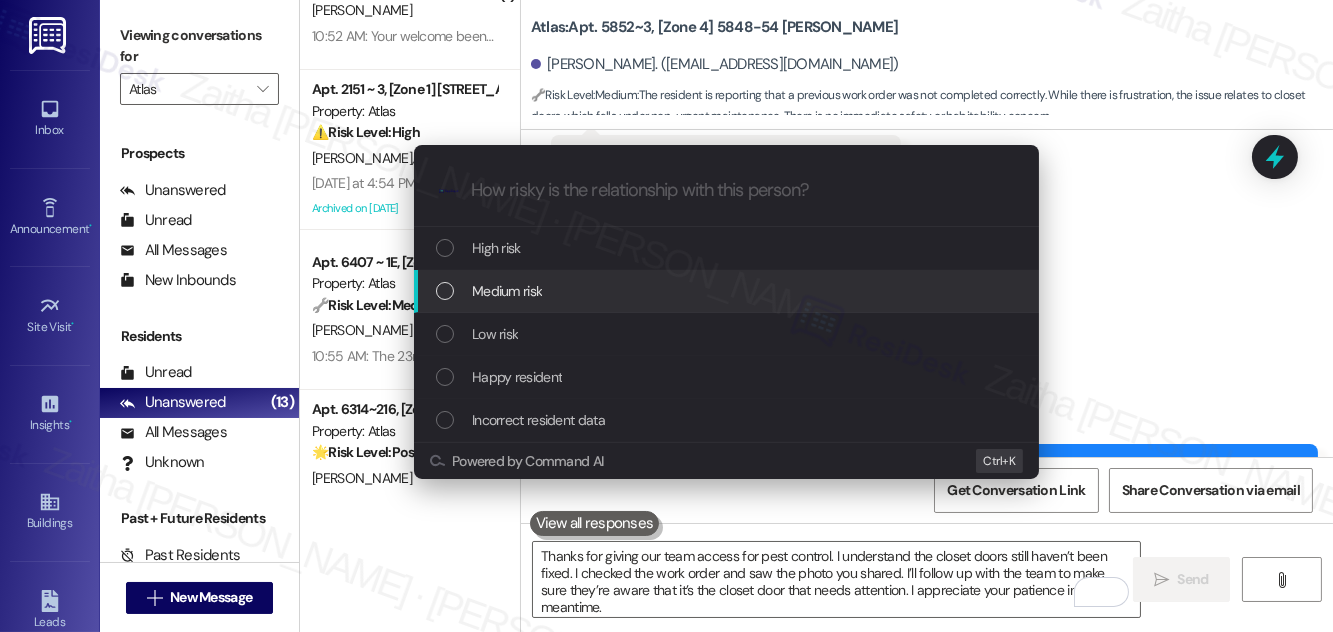 click on "Medium risk" at bounding box center [728, 291] 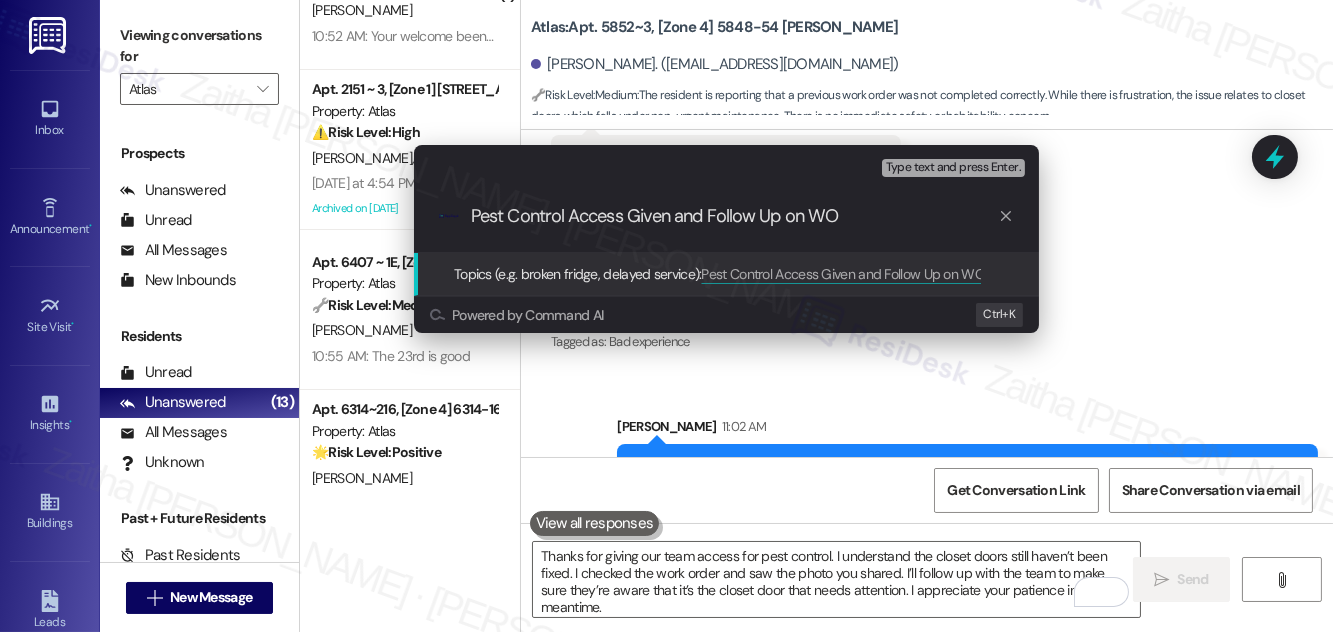 paste on "#162496" 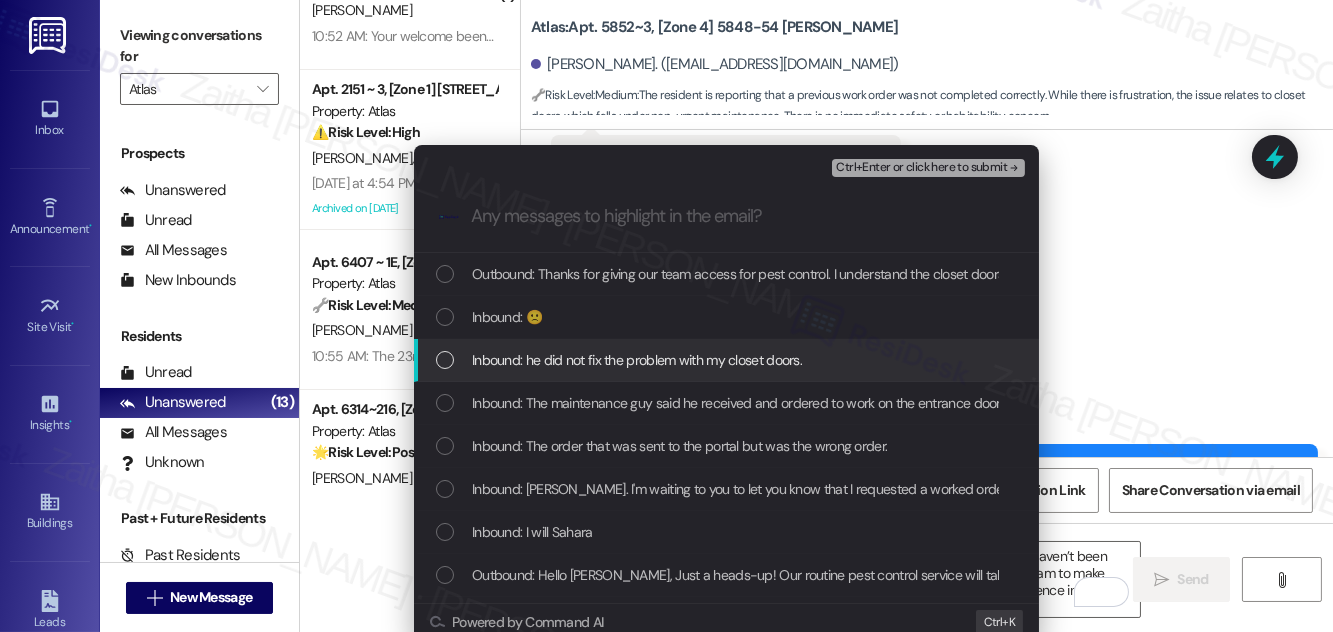 type 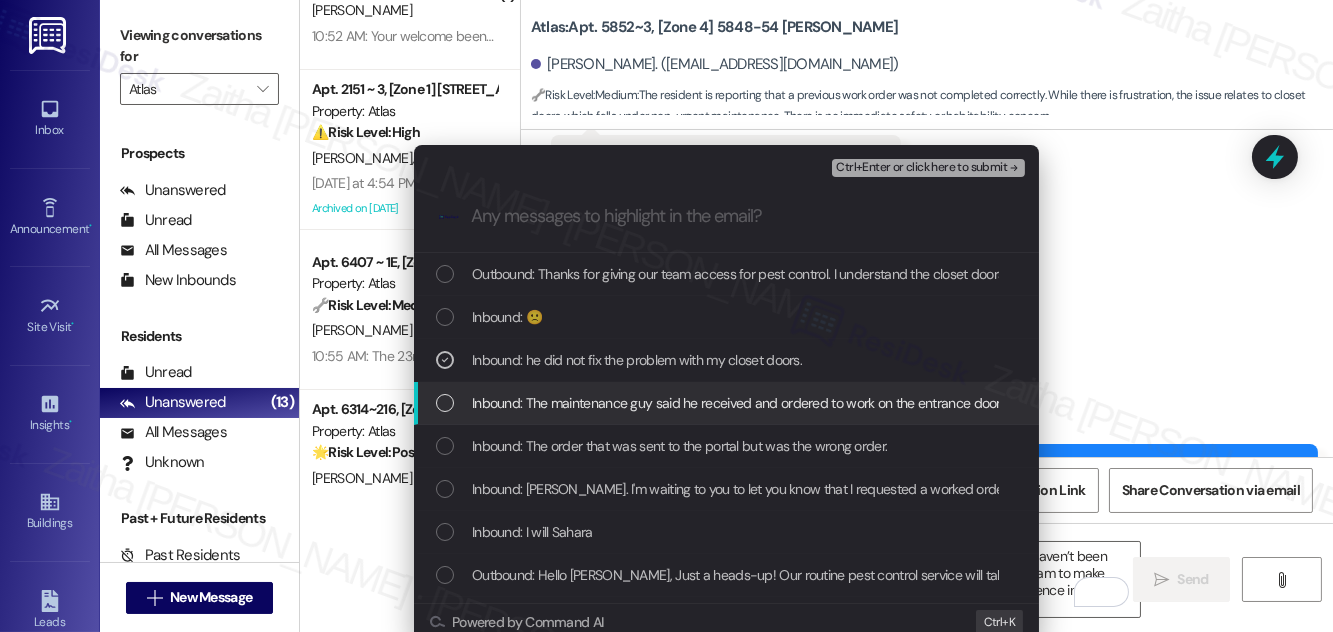 drag, startPoint x: 434, startPoint y: 397, endPoint x: 437, endPoint y: 419, distance: 22.203604 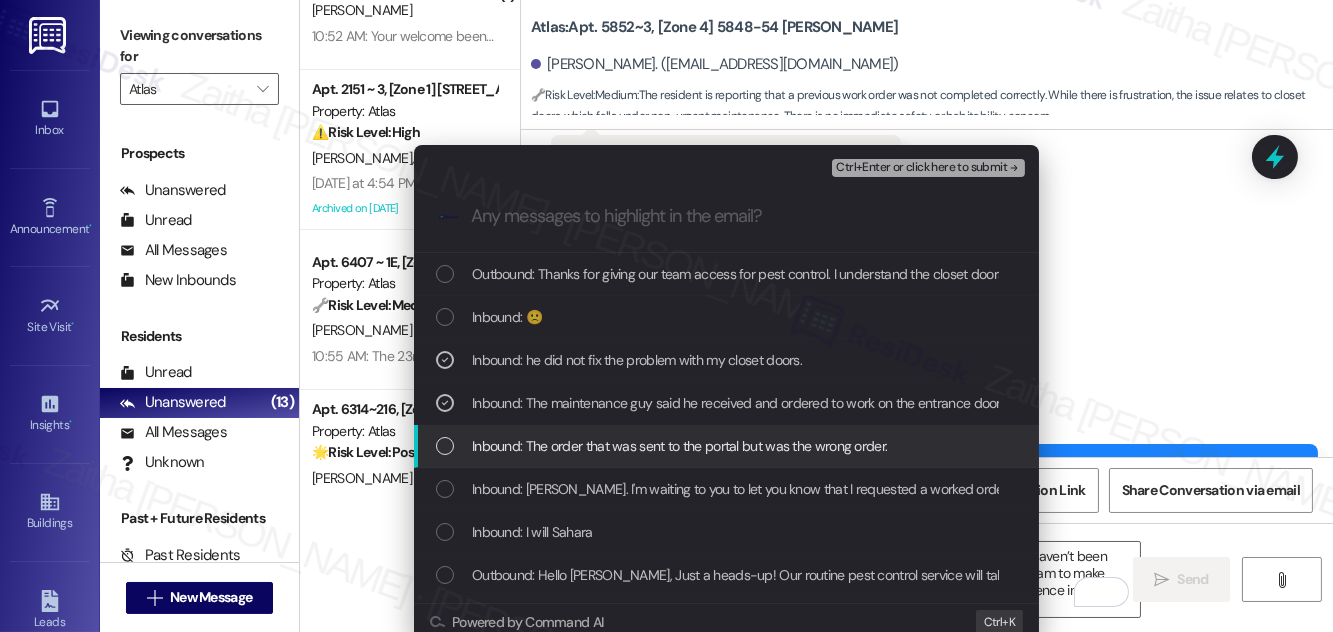 click on "Inbound: The order that was sent to the portal but was the wrong order." at bounding box center [726, 446] 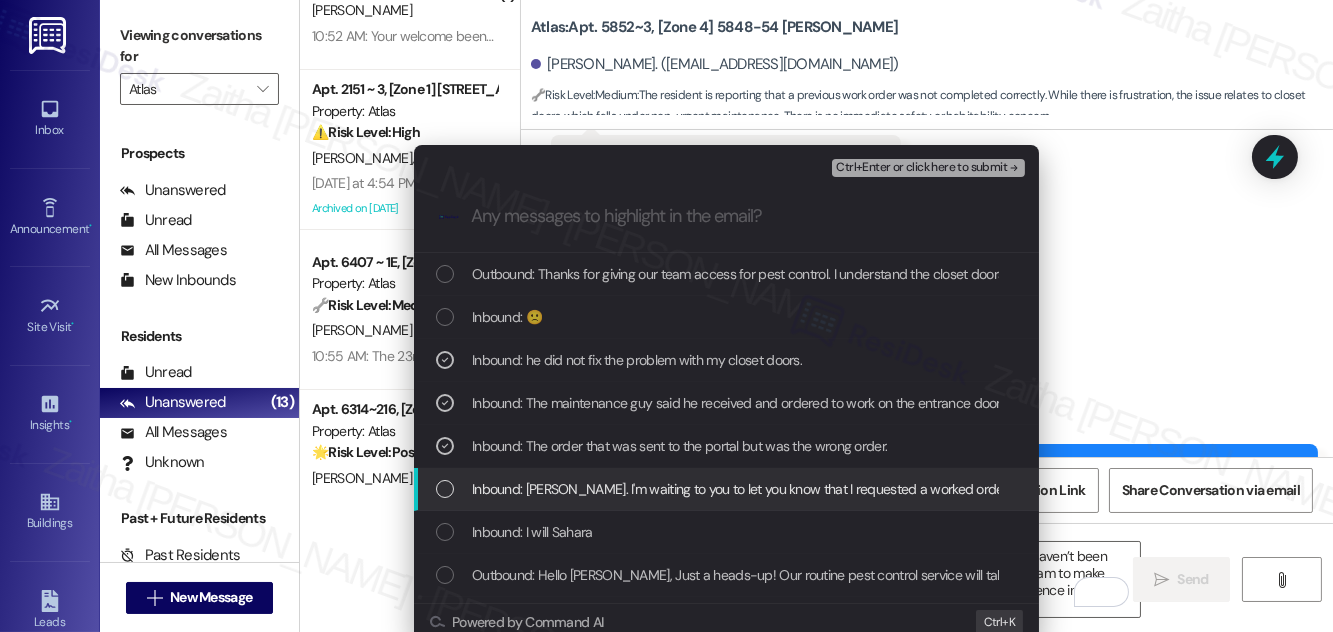 click on "Inbound: Sarah.
I'm waiting to you to let you know that I requested a worked order on 7/7/25 via text." at bounding box center (726, 489) 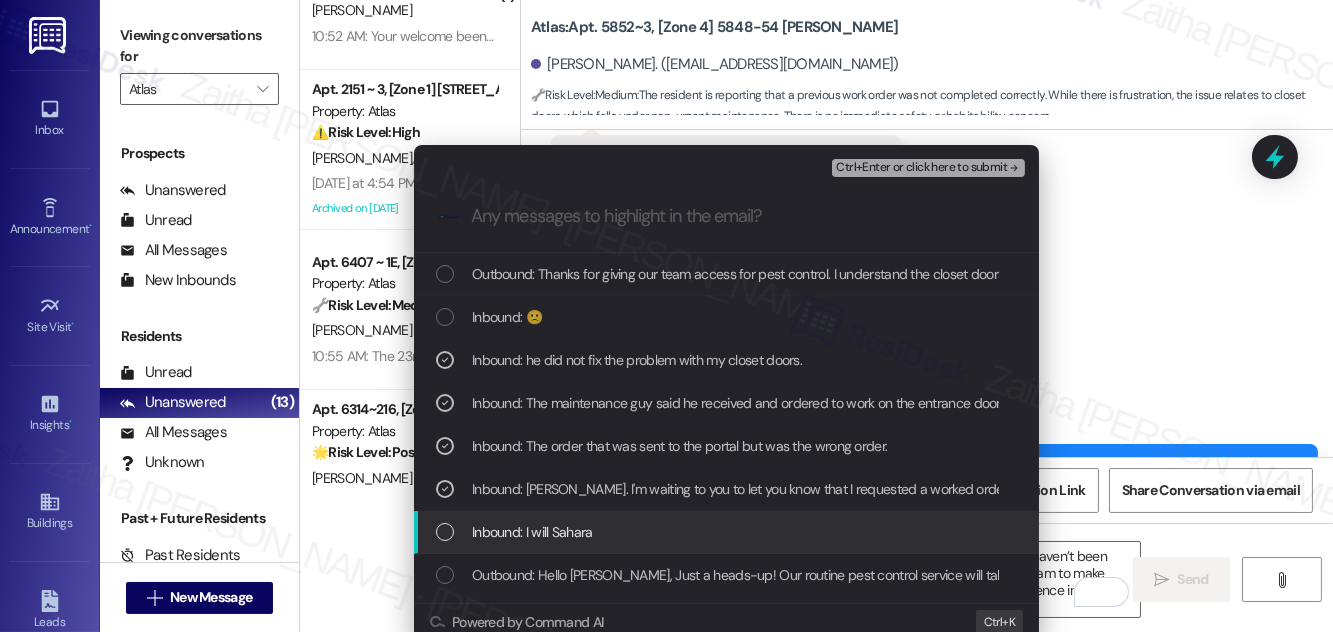 click at bounding box center [445, 532] 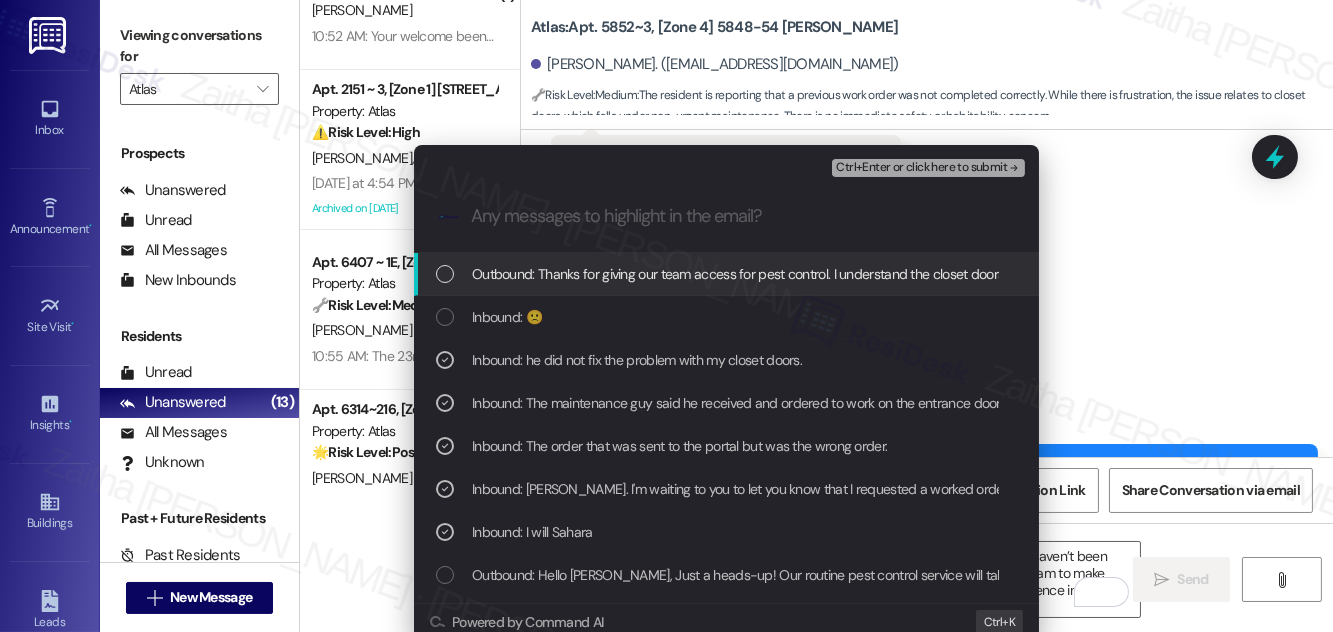 click on "Ctrl+Enter or click here to submit" at bounding box center [921, 168] 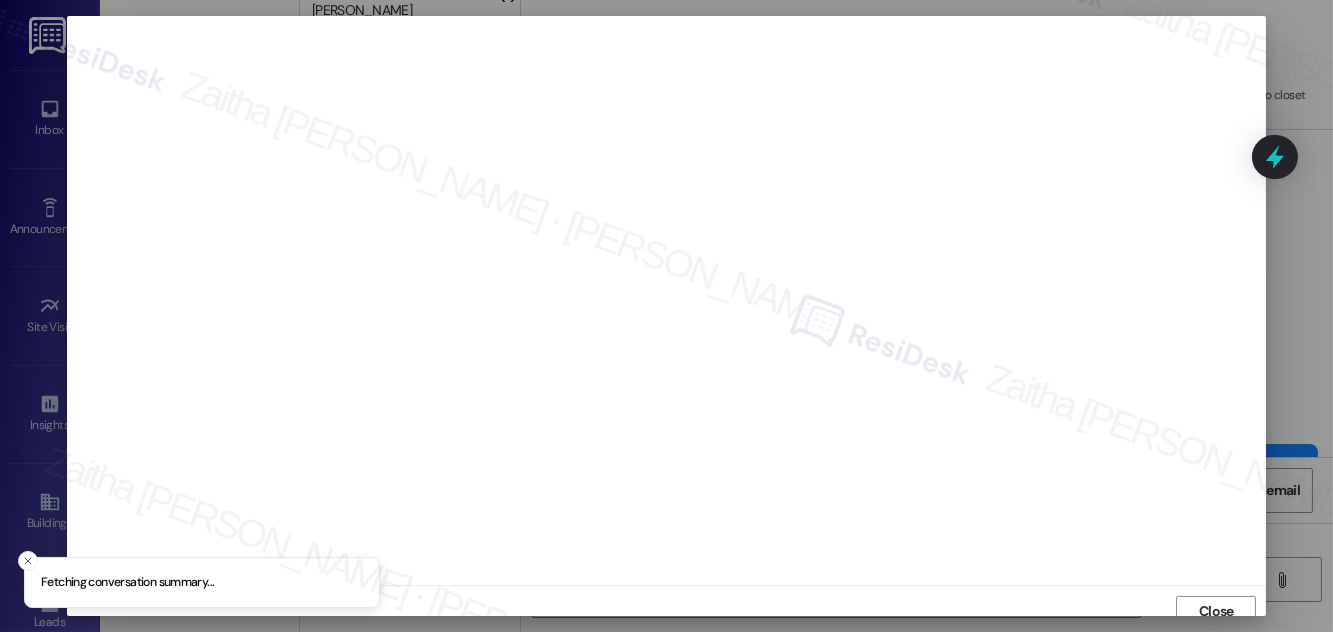 scroll, scrollTop: 11, scrollLeft: 0, axis: vertical 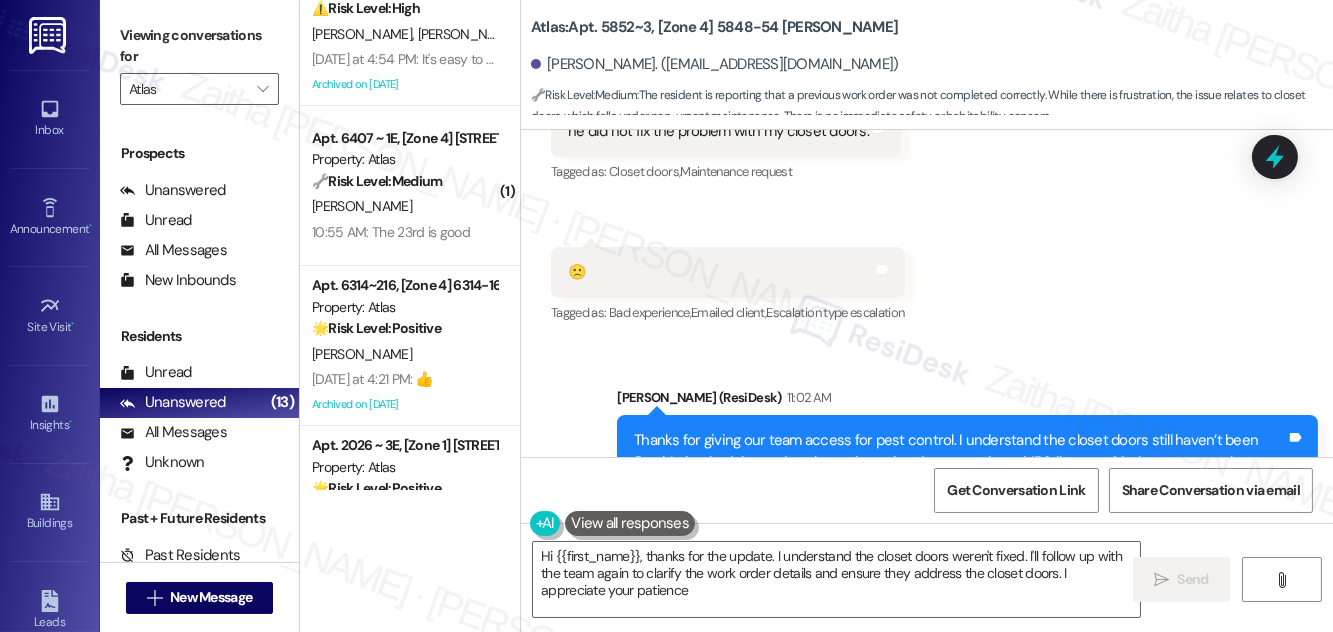 type on "Hi {{first_name}}, thanks for the update. I understand the closet doors weren't fixed. I'll follow up with the team again to clarify the work order details and ensure they address the closet doors. I appreciate your patience!" 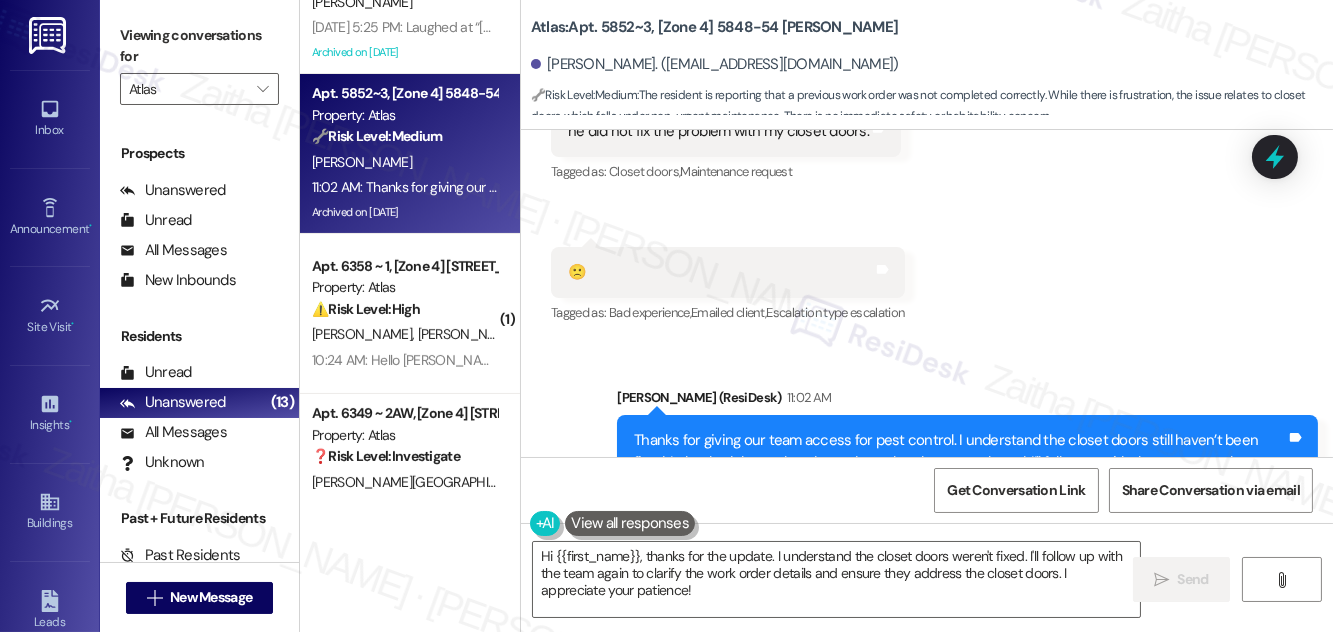 scroll, scrollTop: 727, scrollLeft: 0, axis: vertical 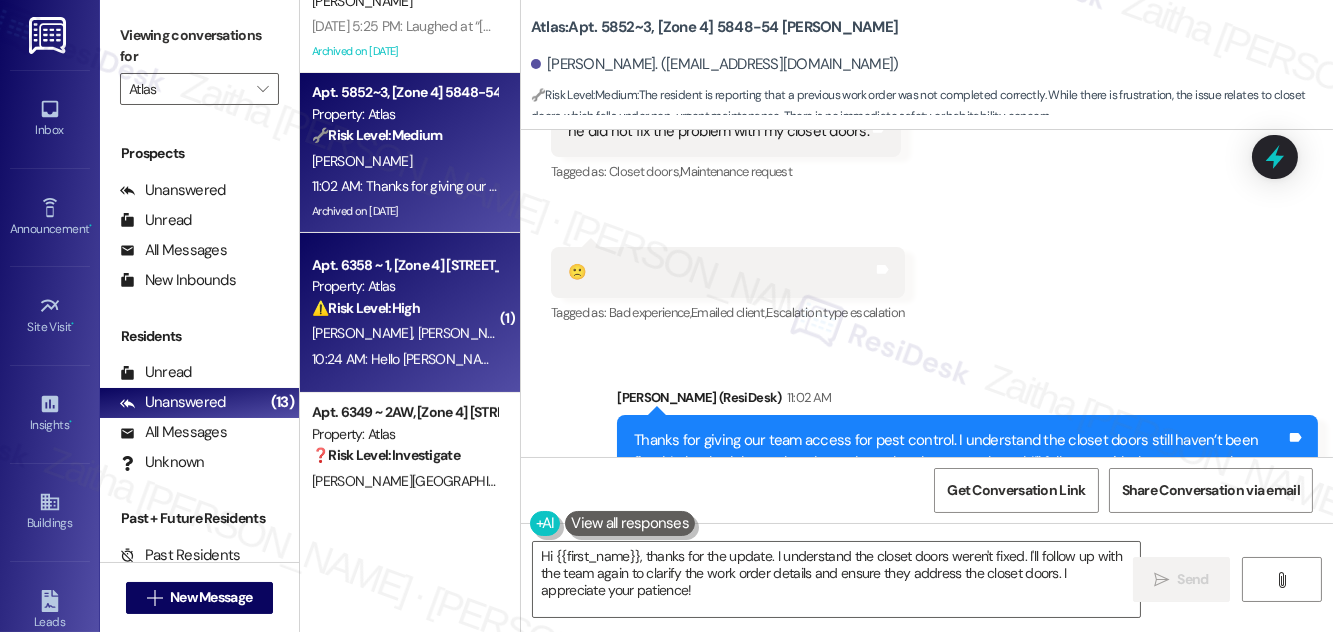 click on "Property: Atlas" at bounding box center (404, 286) 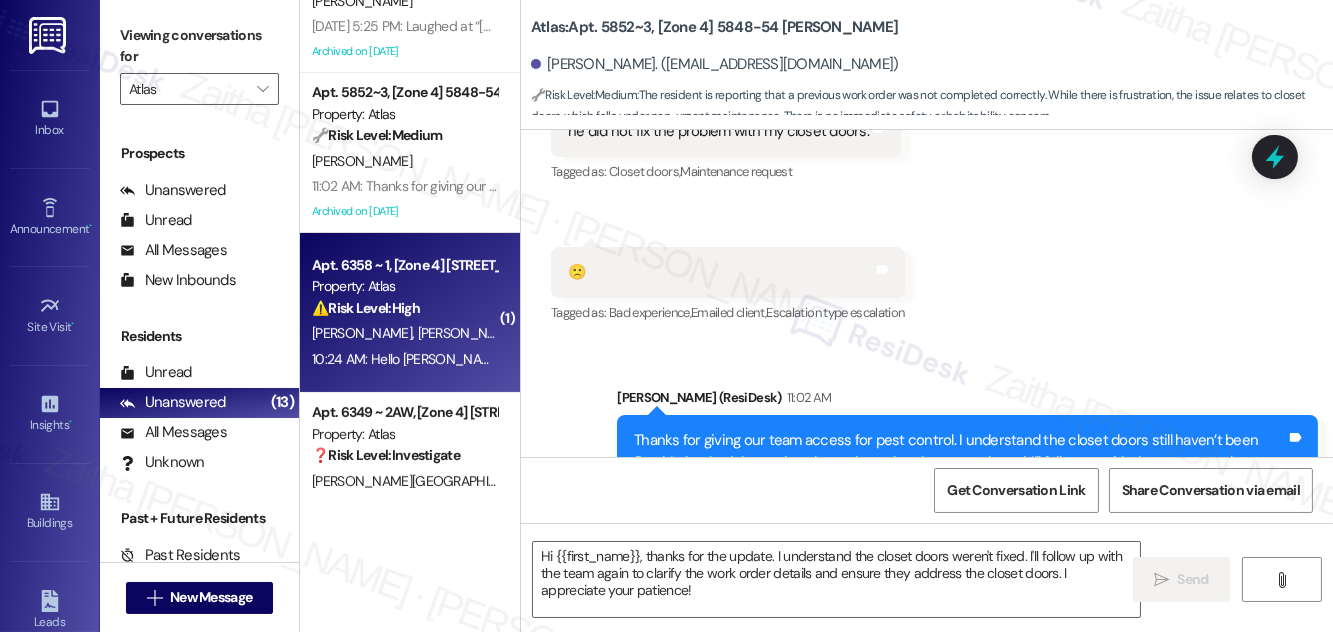 type on "Fetching suggested responses. Please feel free to read through the conversation in the meantime." 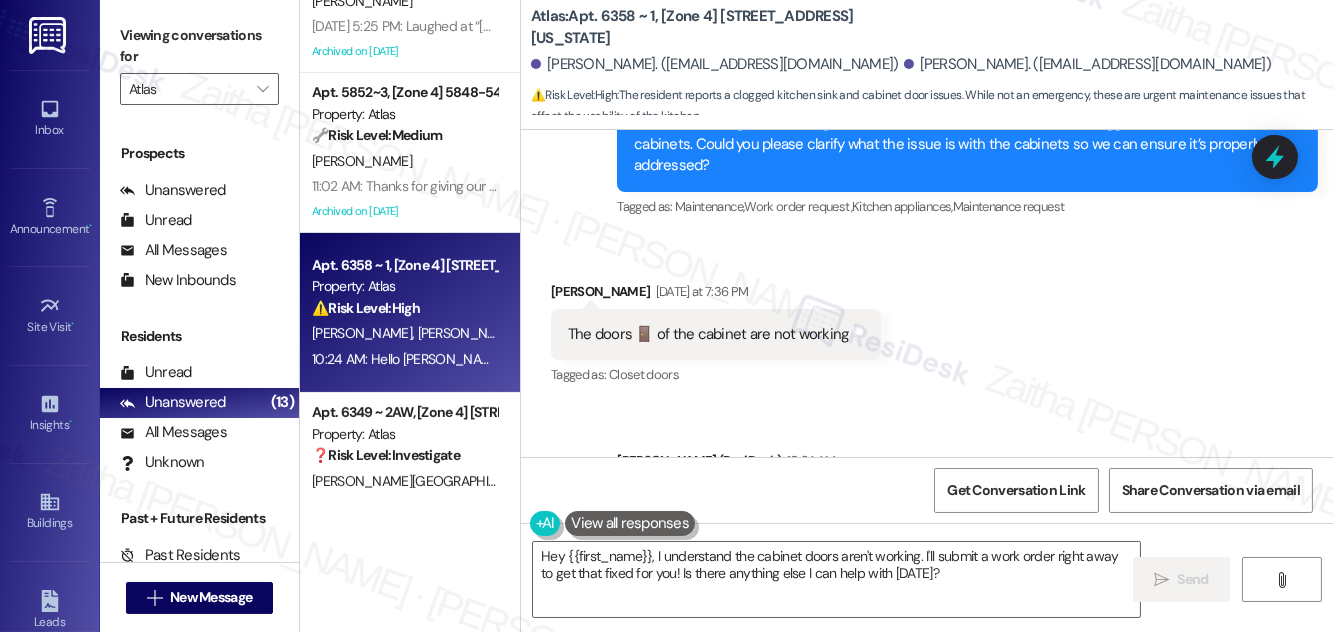 scroll, scrollTop: 4903, scrollLeft: 0, axis: vertical 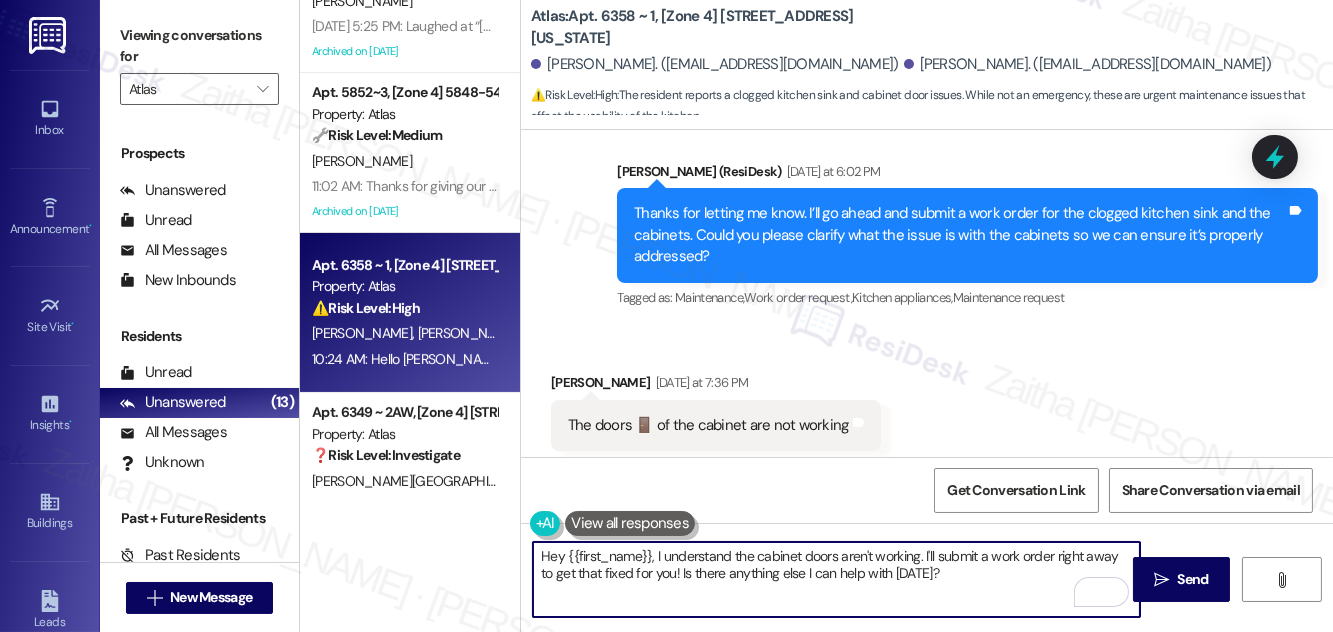 drag, startPoint x: 538, startPoint y: 559, endPoint x: 960, endPoint y: 580, distance: 422.5222 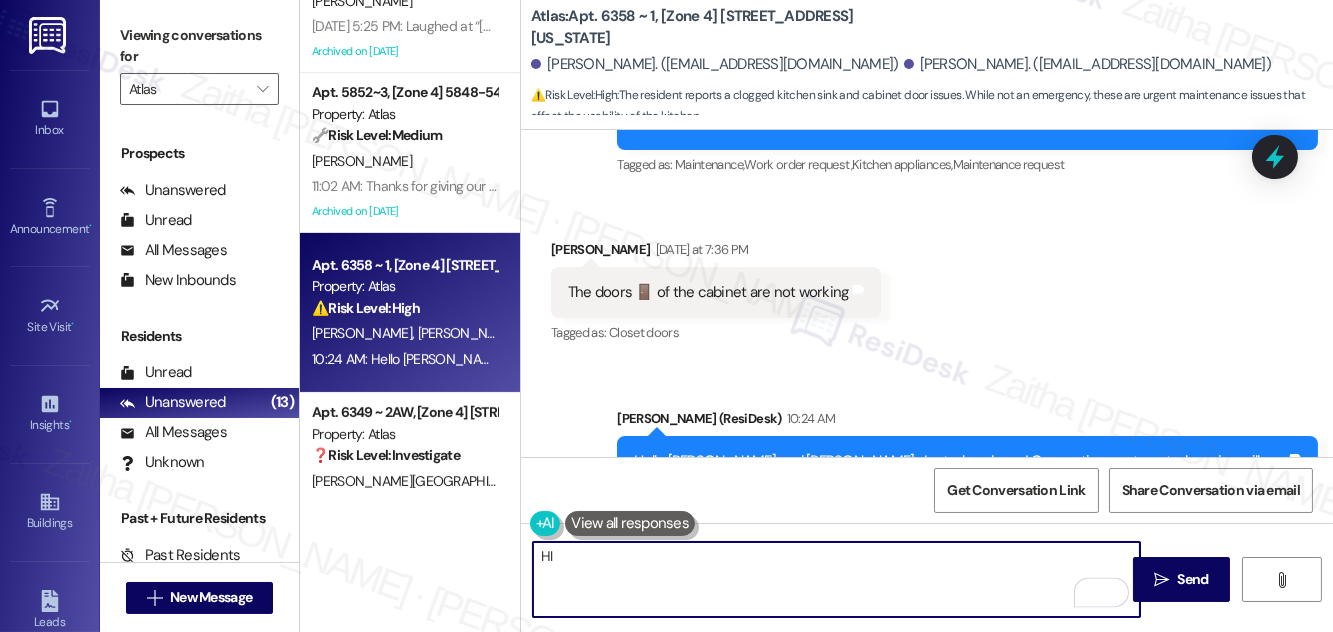 scroll, scrollTop: 4994, scrollLeft: 0, axis: vertical 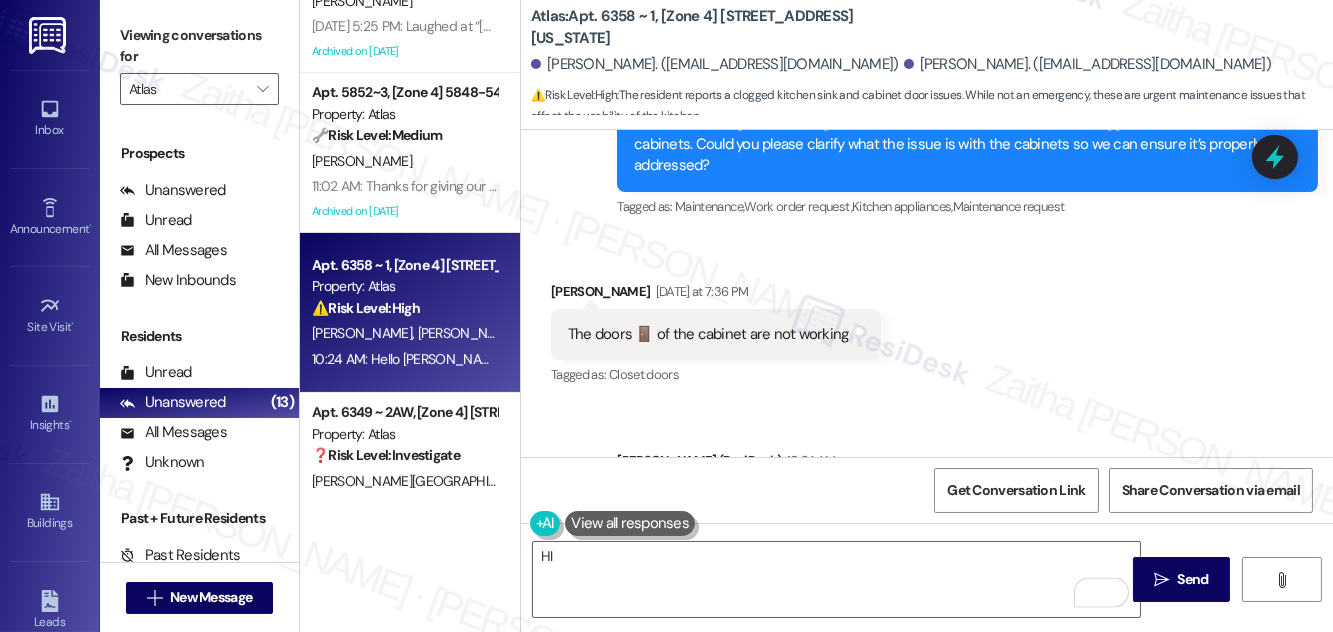 click on "Ibrahim Sulemana Yesterday at 7:36 PM" at bounding box center [716, 295] 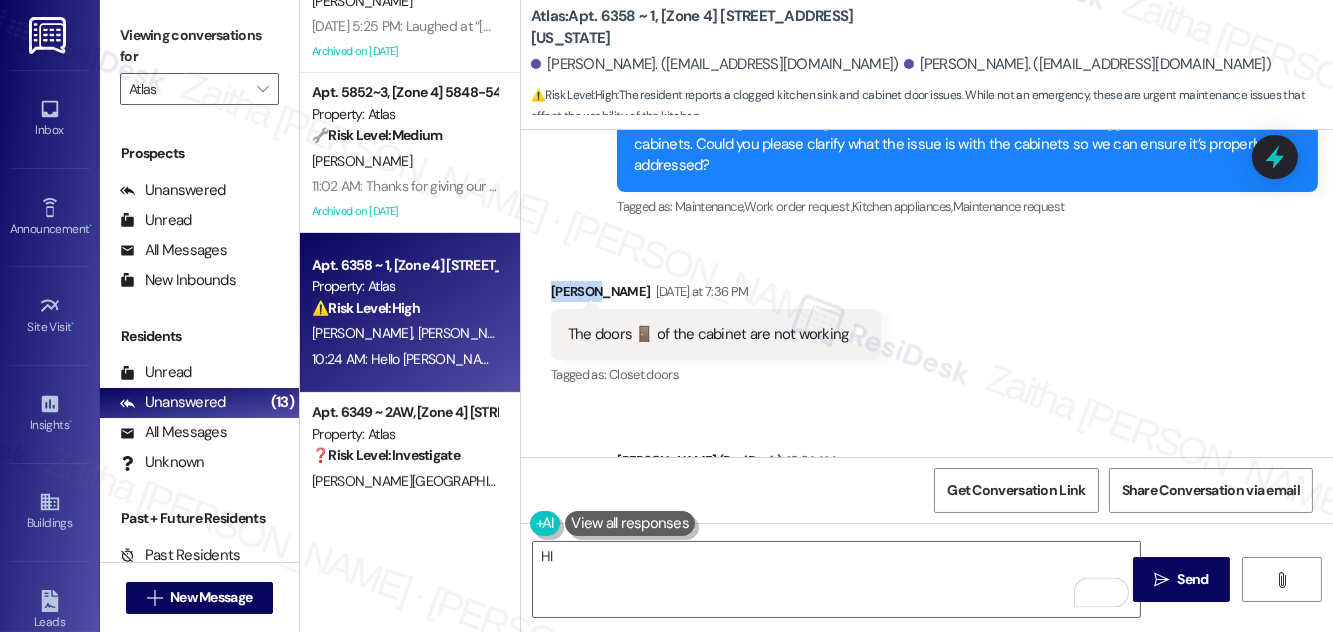 click on "Ibrahim Sulemana Yesterday at 7:36 PM" at bounding box center [716, 295] 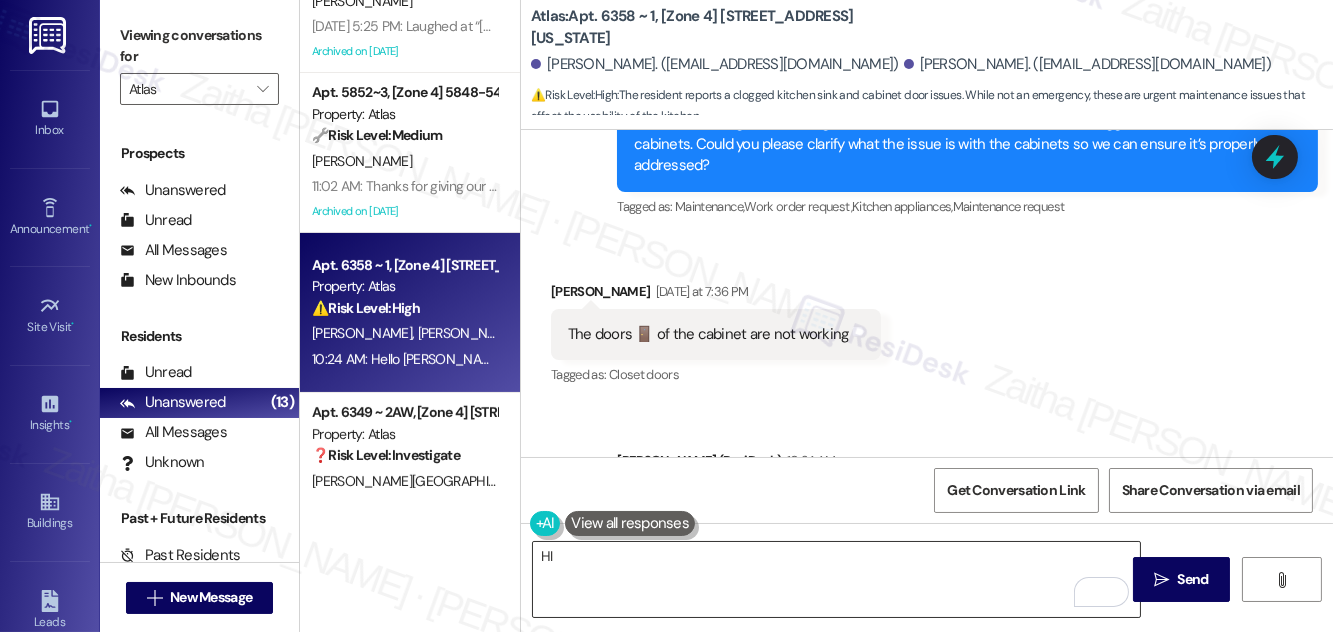 click on "HI" at bounding box center (836, 579) 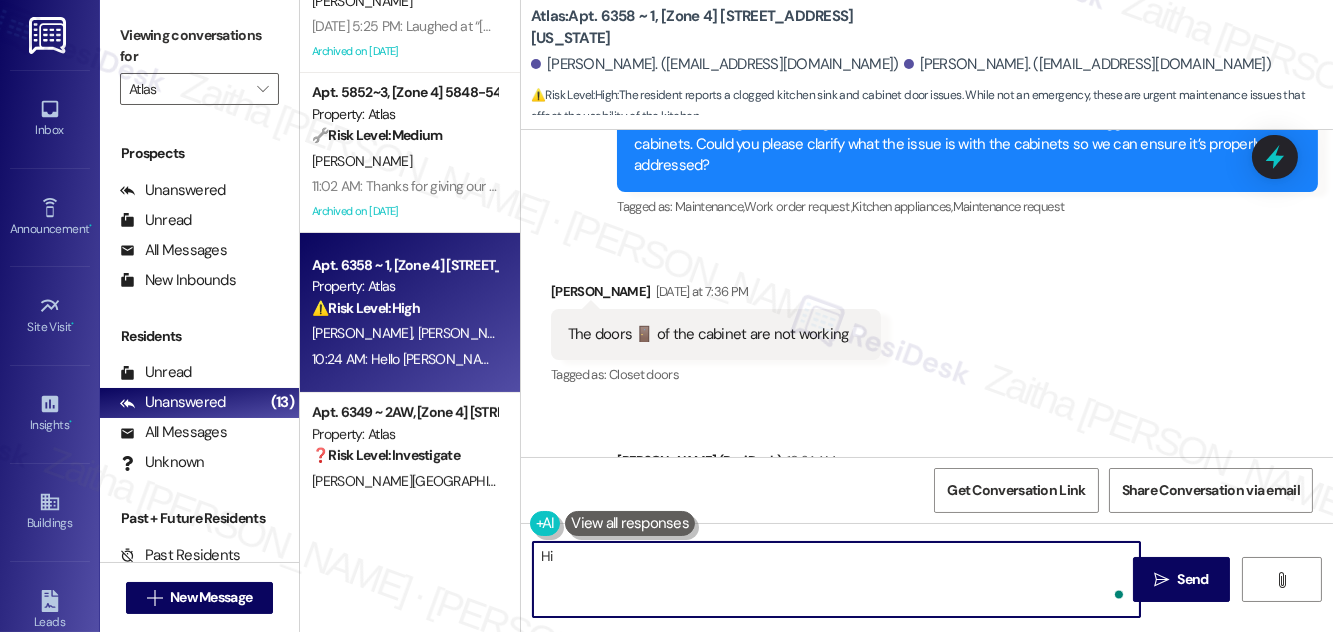 paste on "Ibrahim" 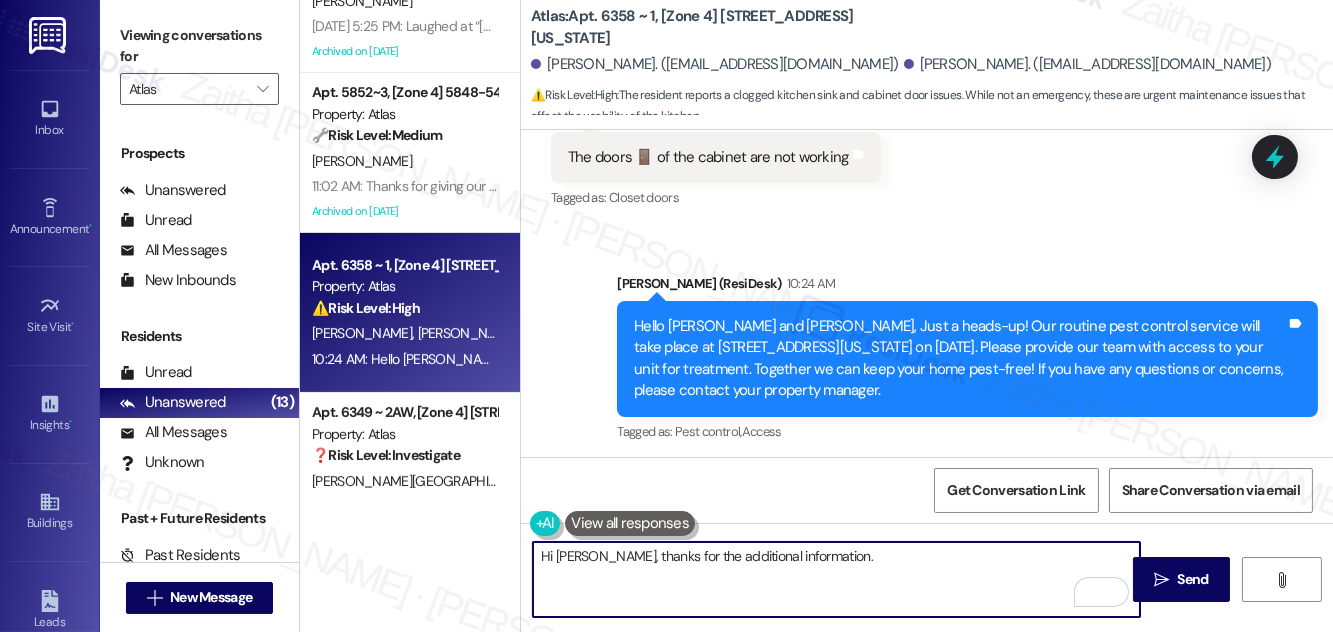scroll, scrollTop: 5176, scrollLeft: 0, axis: vertical 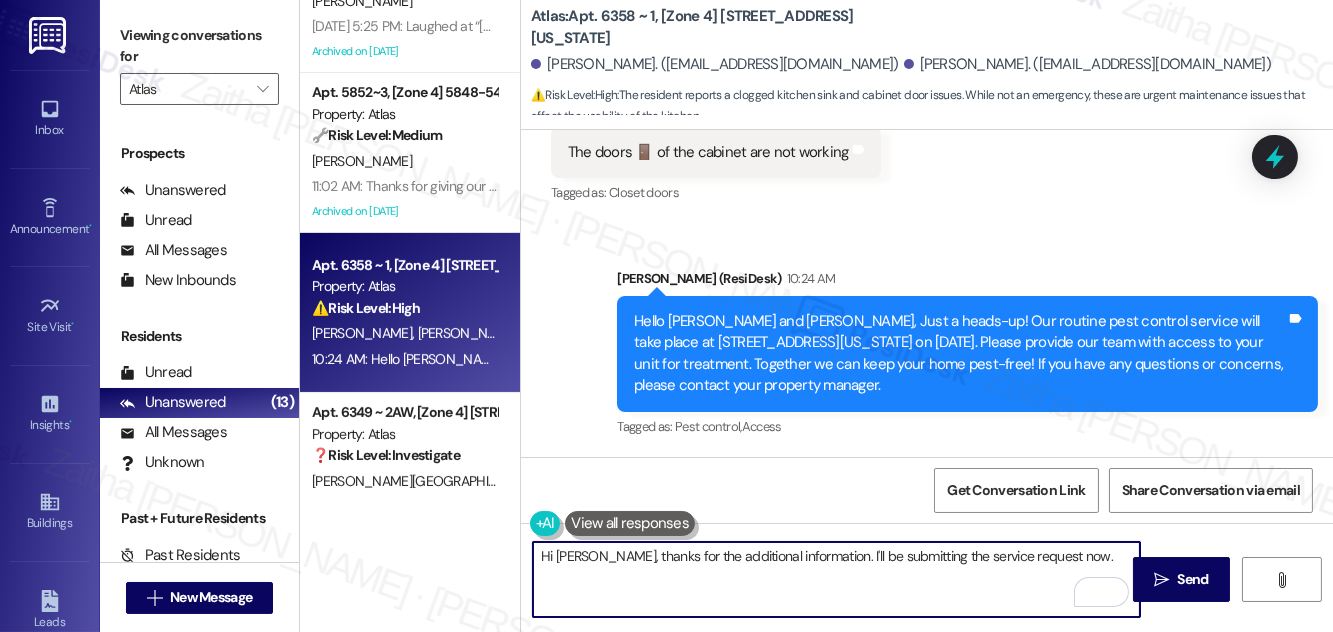 paste on "Do we have your permission to enter during your absence? Do you have pets that we should be aware of?" 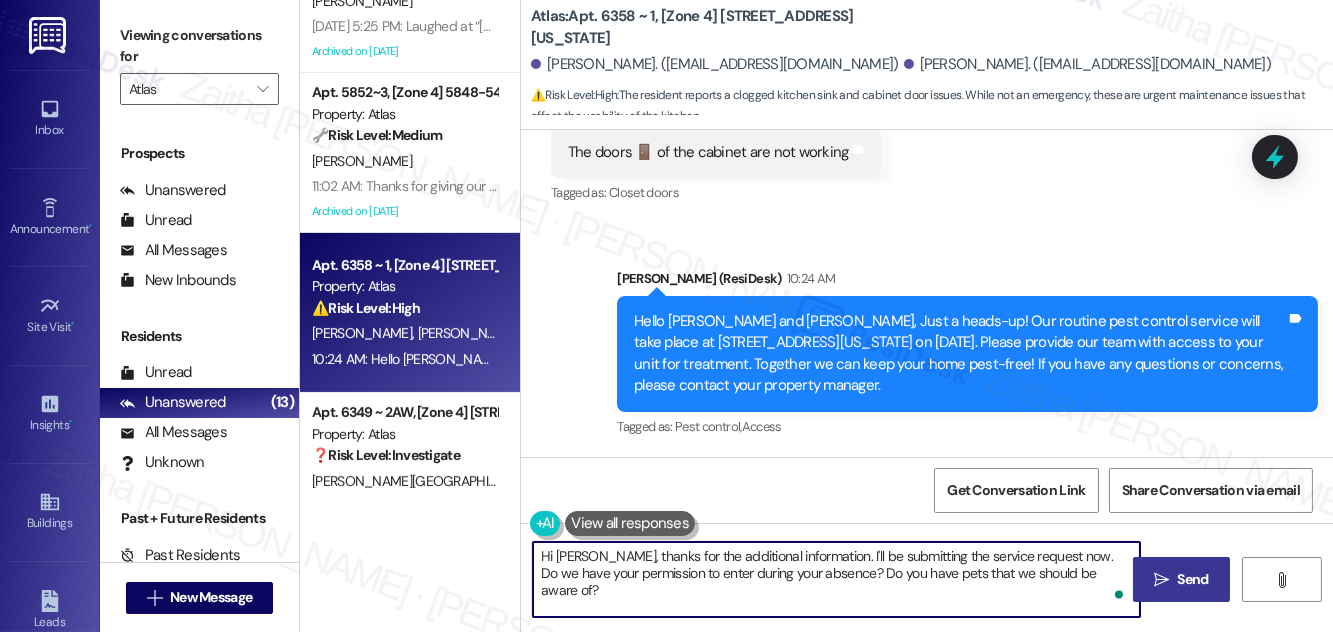 type on "Hi [PERSON_NAME], thanks for the additional information. I'll be submitting the service request now. Do we have your permission to enter during your absence? Do you have pets that we should be aware of?" 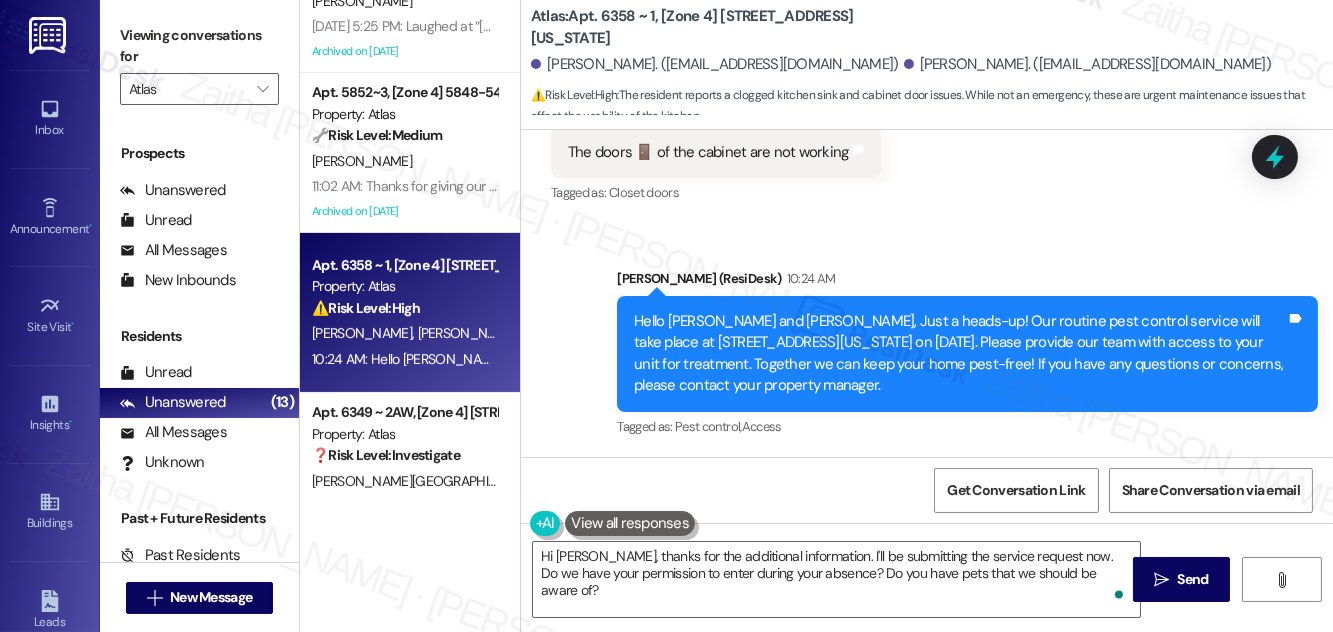 drag, startPoint x: 1192, startPoint y: 585, endPoint x: 1149, endPoint y: 542, distance: 60.811184 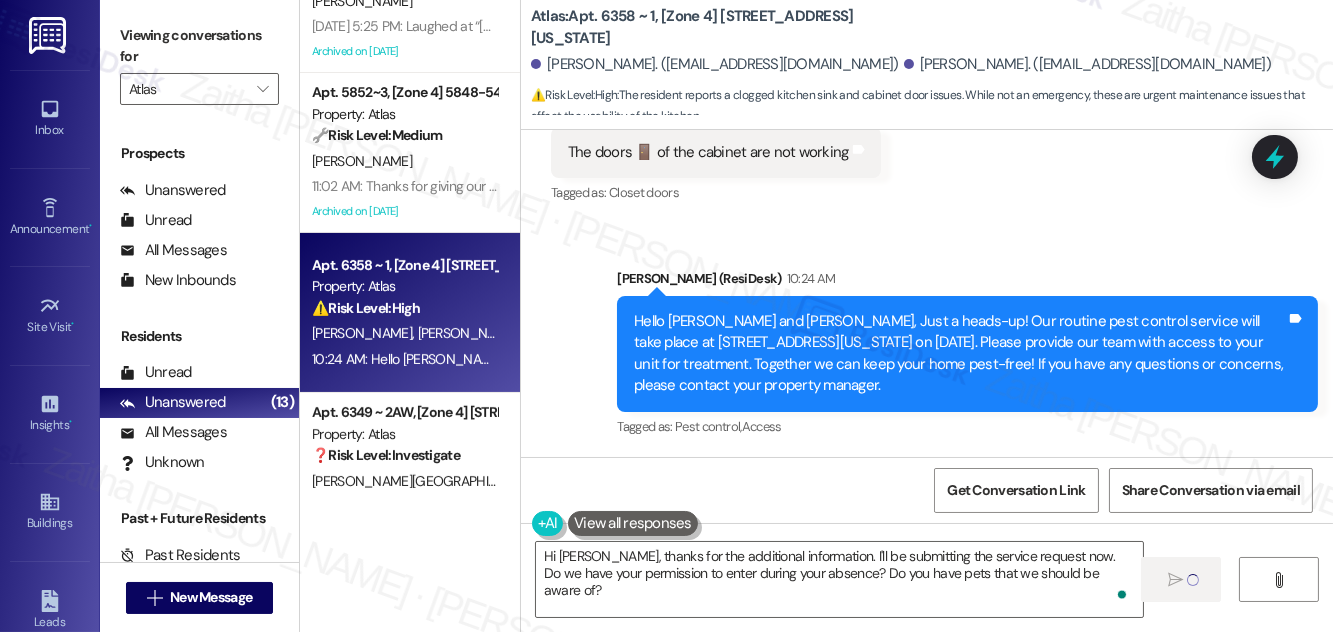 type 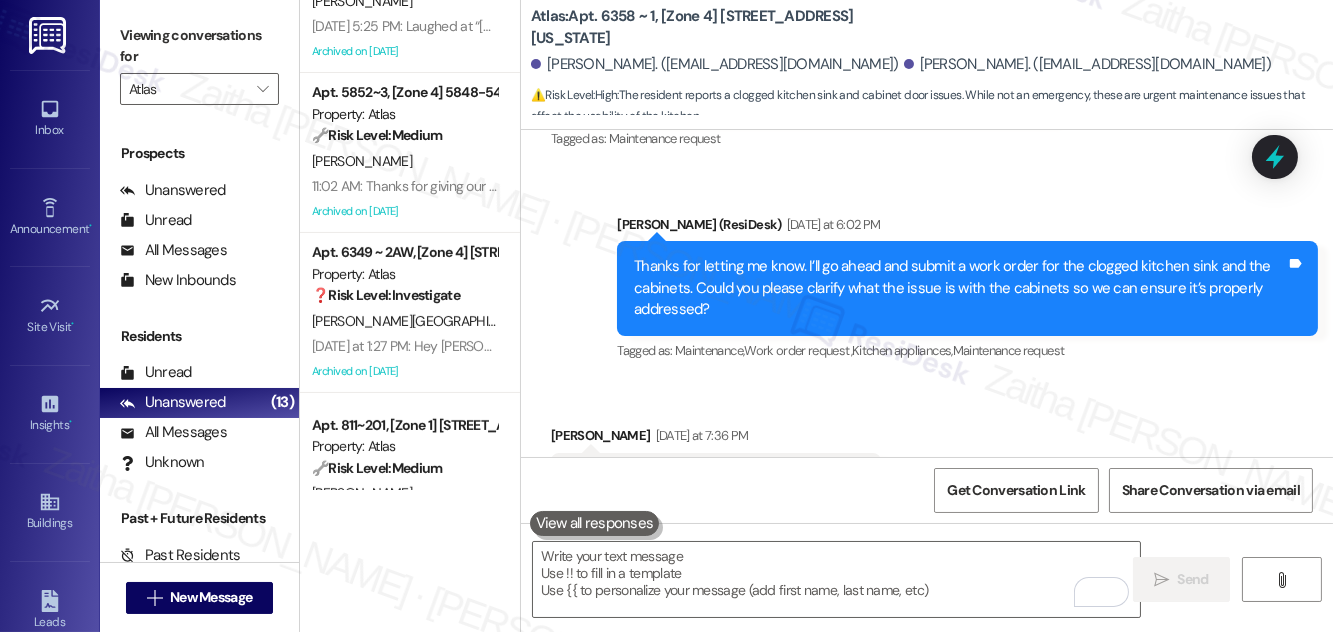 scroll, scrollTop: 4941, scrollLeft: 0, axis: vertical 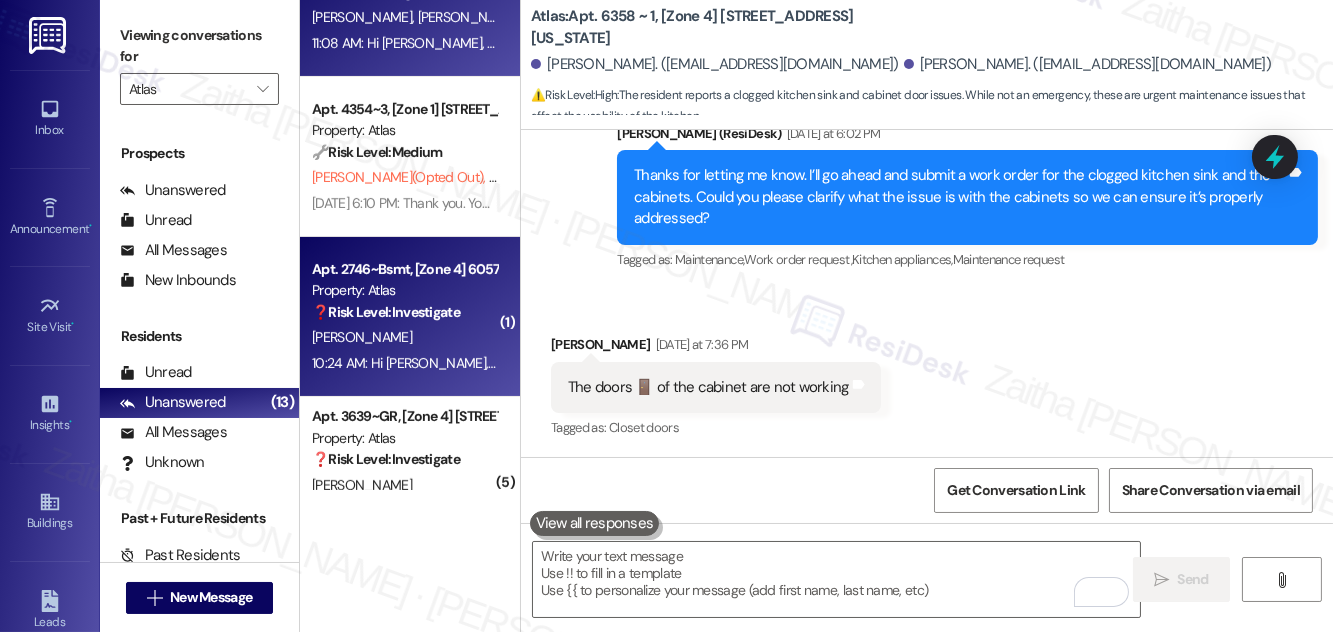 click on "G. Guerrero" at bounding box center (404, 337) 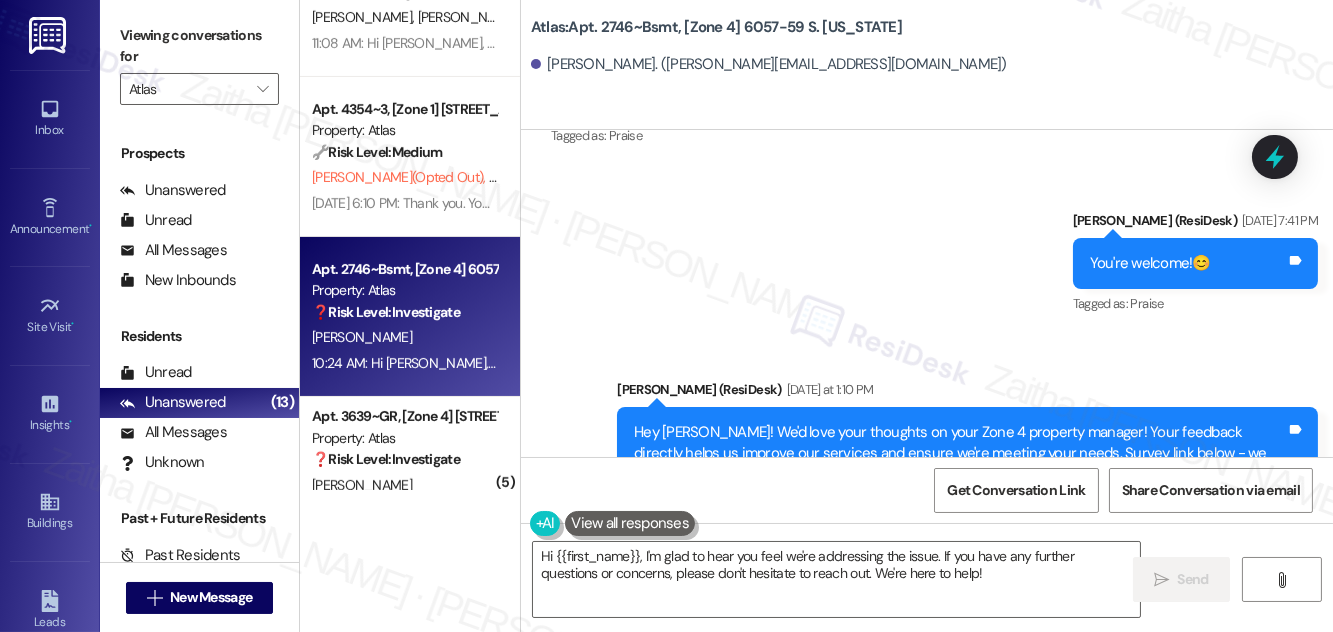 scroll, scrollTop: 36590, scrollLeft: 0, axis: vertical 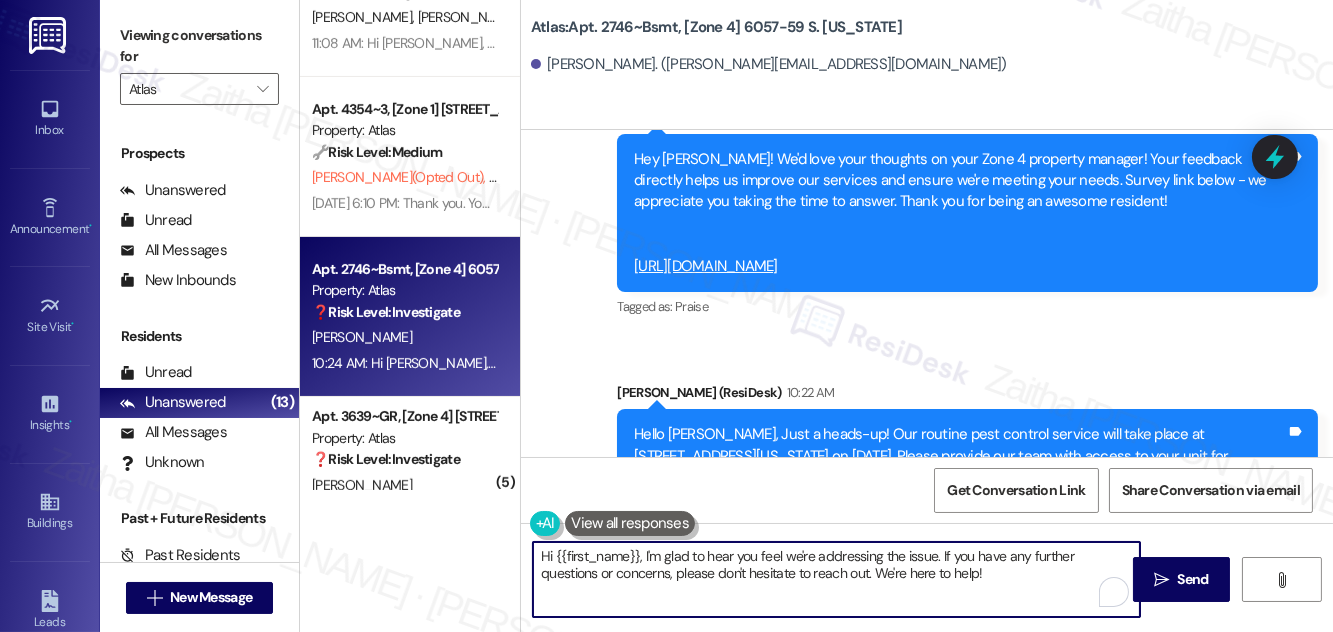 drag, startPoint x: 541, startPoint y: 555, endPoint x: 978, endPoint y: 580, distance: 437.7145 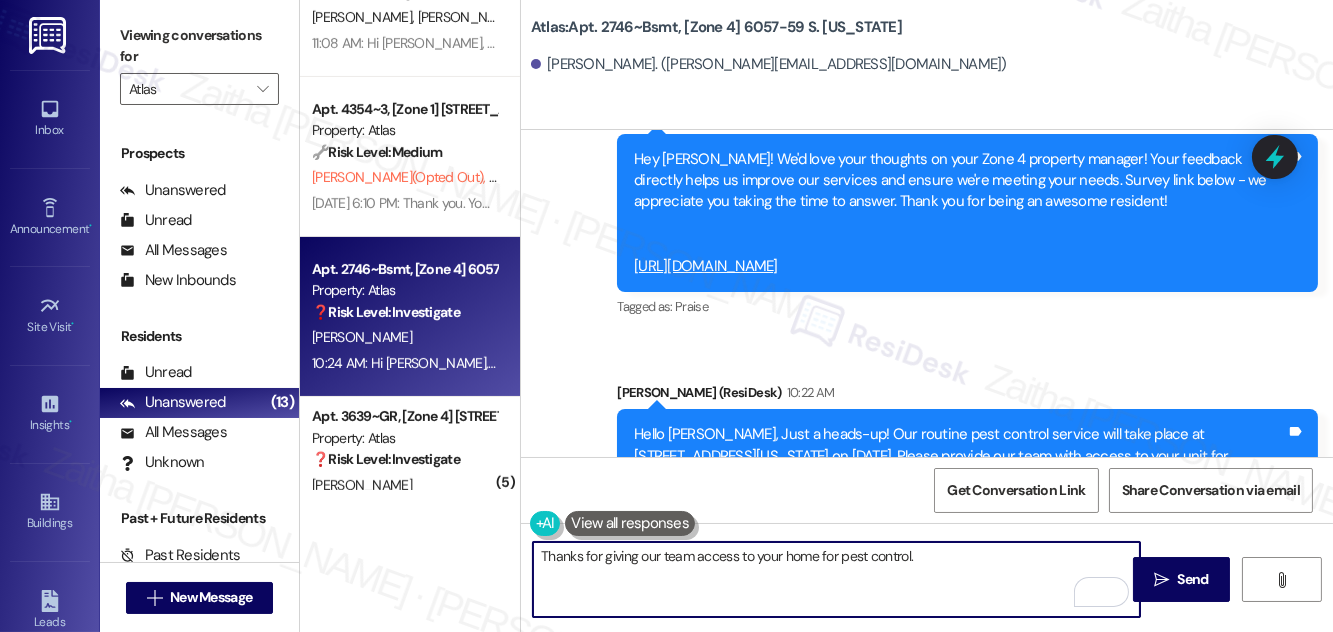 type on "Thanks for giving our team access to your home for pest control." 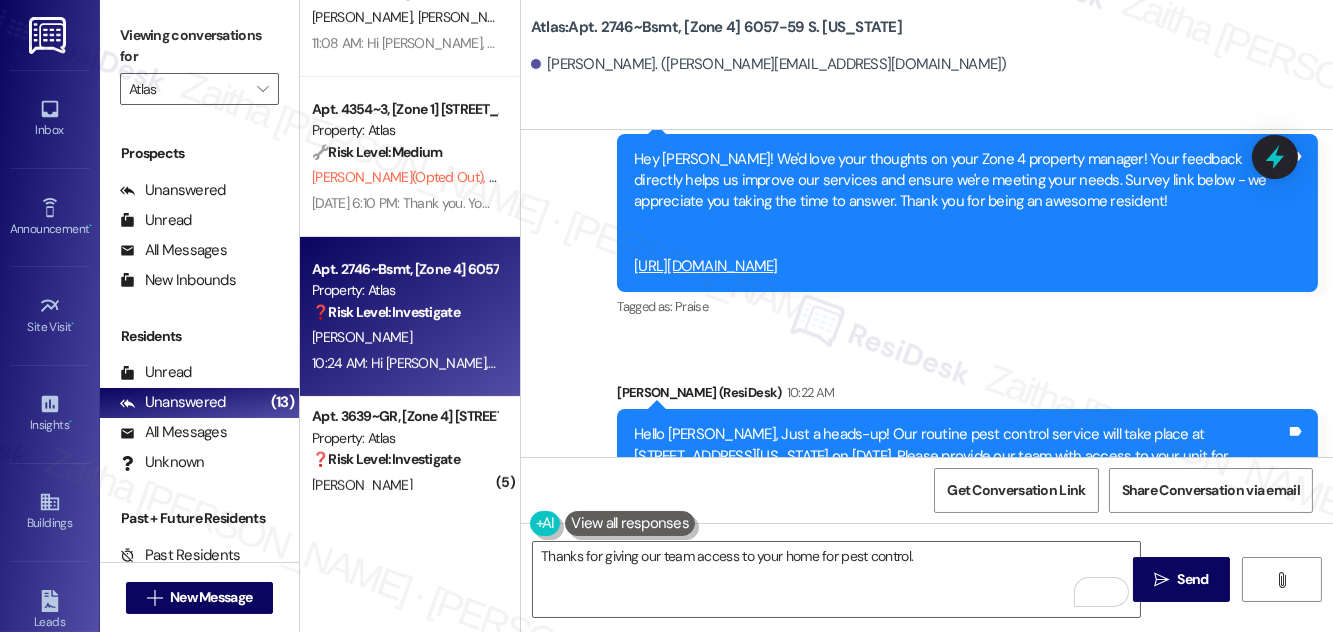 click at bounding box center [630, 523] 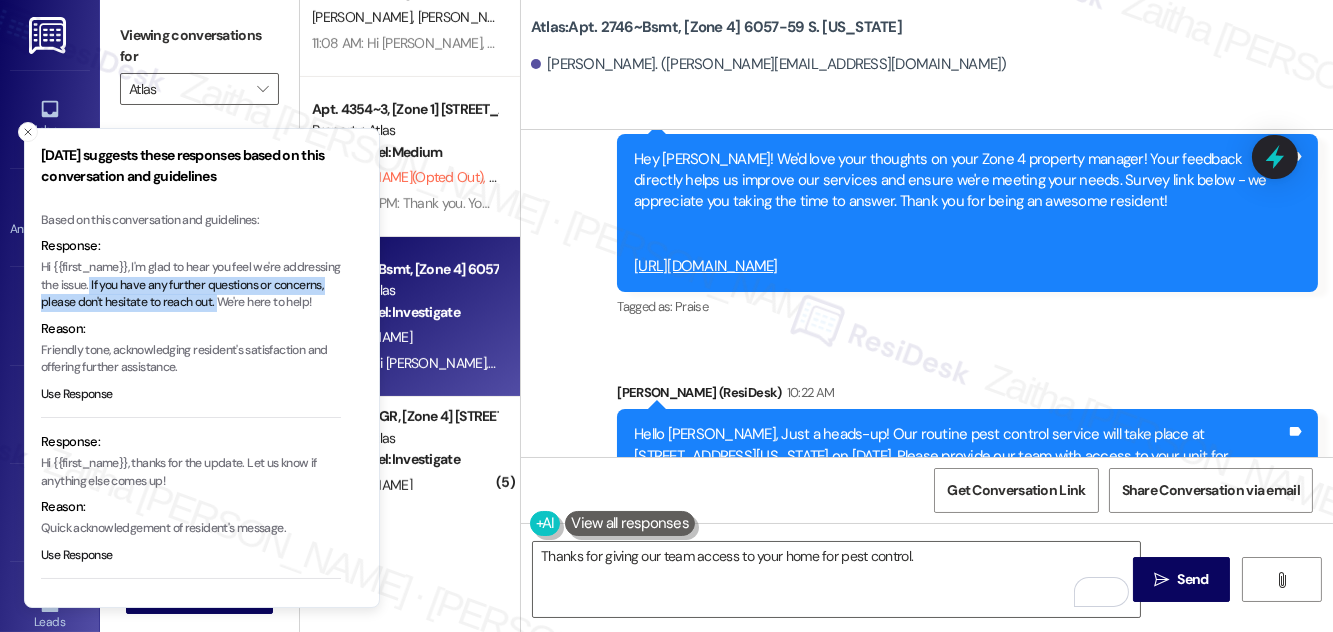drag, startPoint x: 149, startPoint y: 282, endPoint x: 274, endPoint y: 308, distance: 127.67537 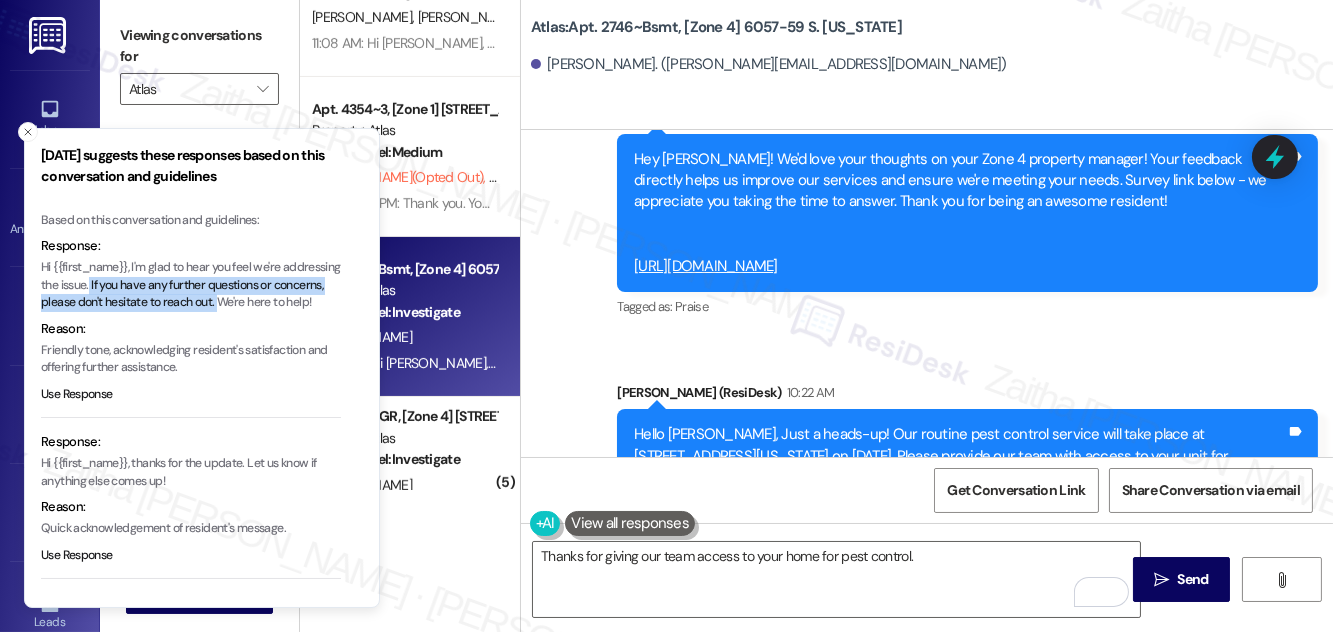 copy on "If you have any further questions or concerns, please don't hesitate to reach out." 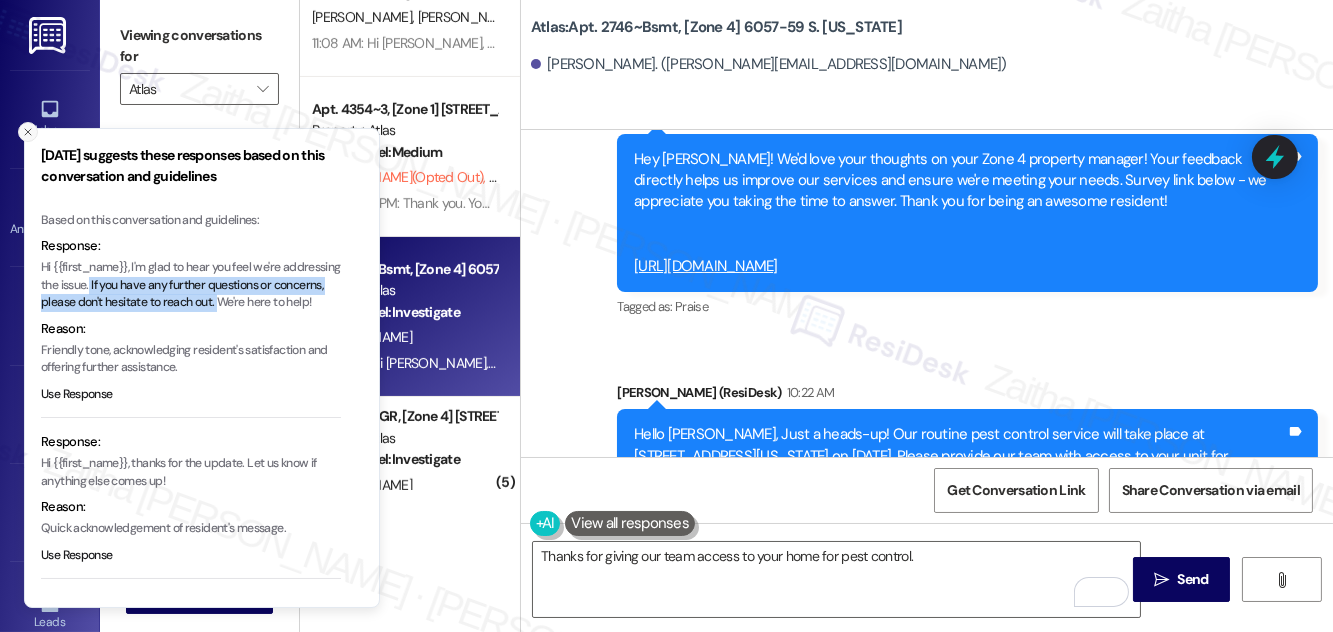 click at bounding box center (28, 132) 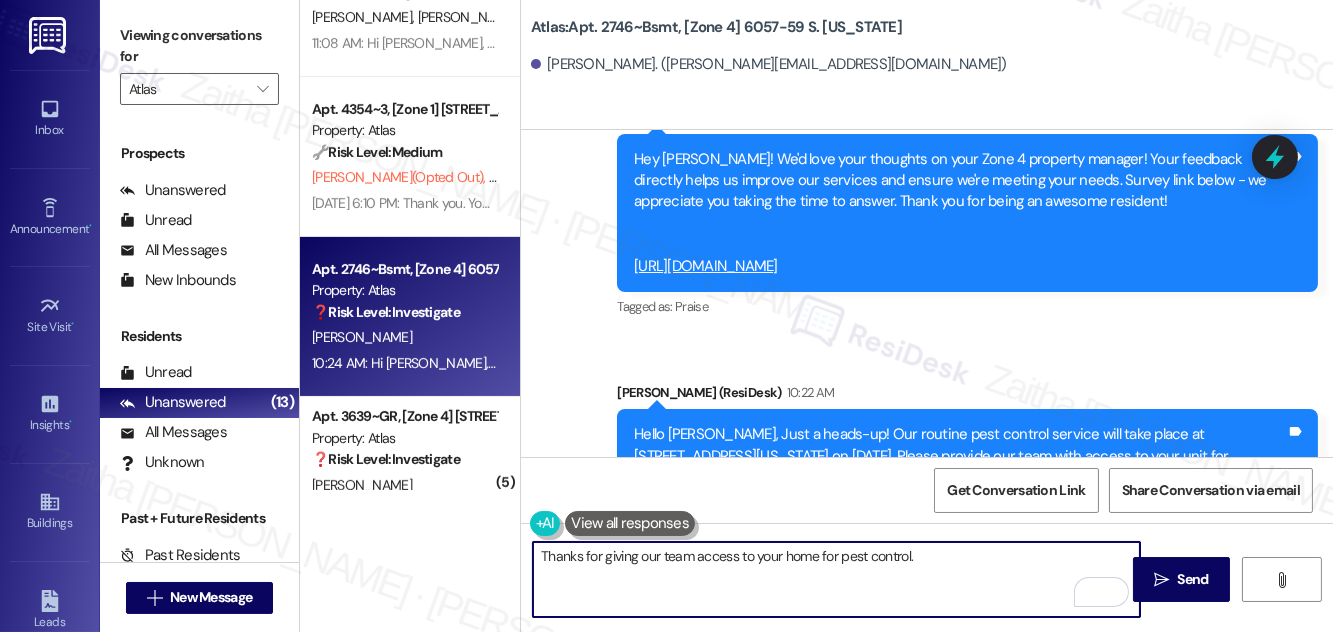 click on "Thanks for giving our team access to your home for pest control." at bounding box center [836, 579] 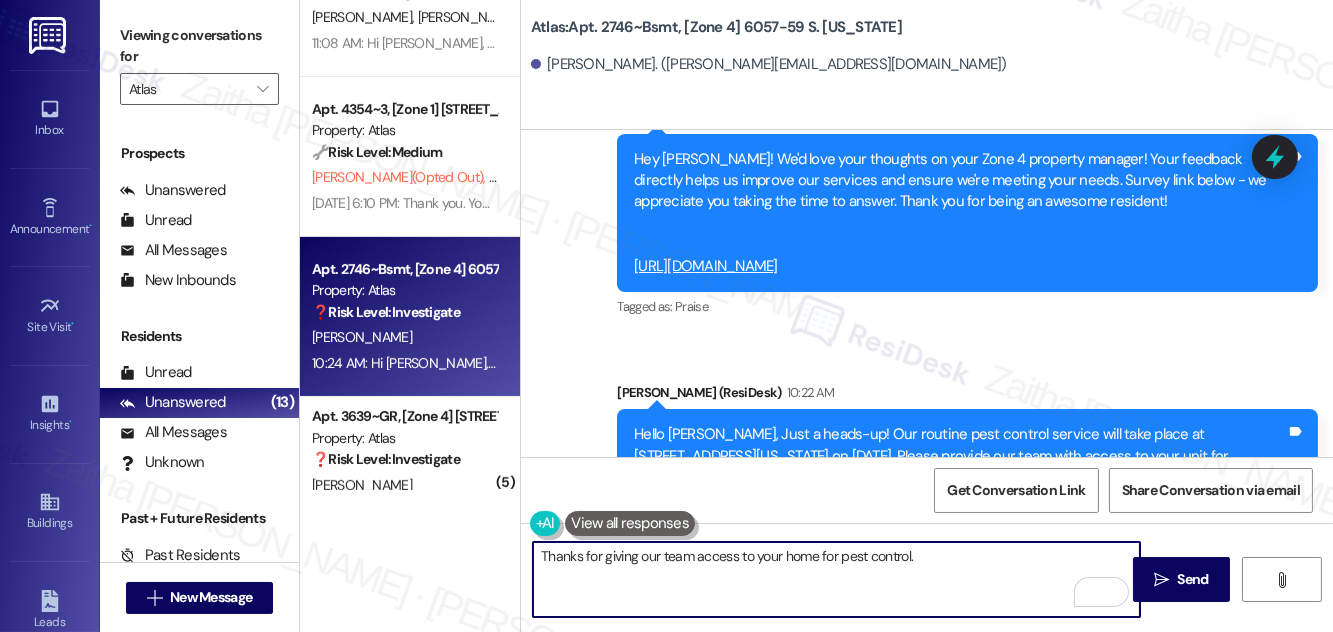 click on "Thanks for giving our team access to your home for pest control." at bounding box center [836, 579] 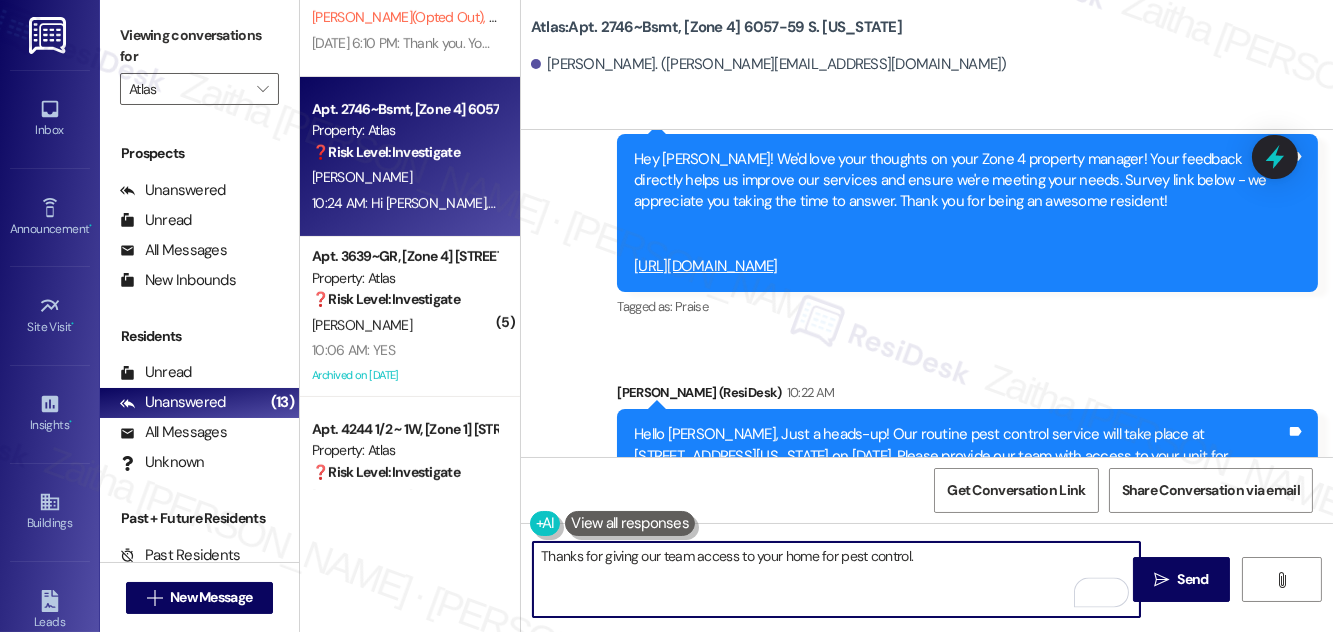 paste on "If you have any further questions or concerns, please don't hesitate to reach out." 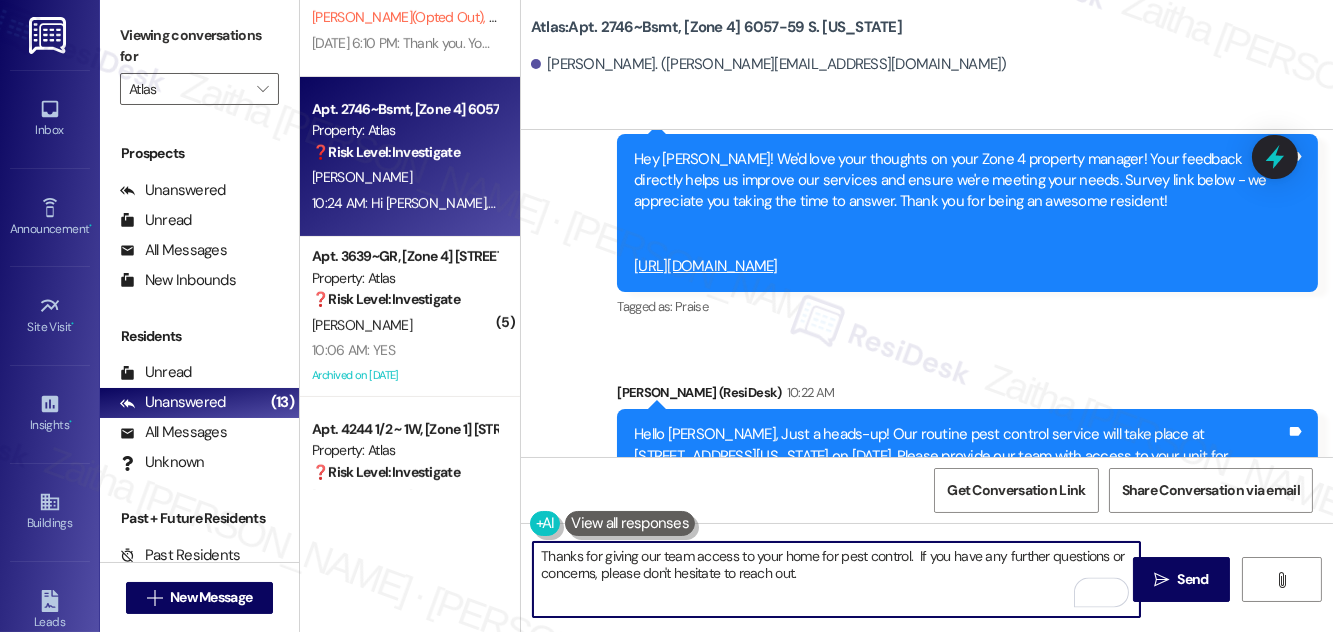 type on "Thanks for giving our team access to your home for pest control.  If you have any further questions or concerns, please don't hesitate to reach out." 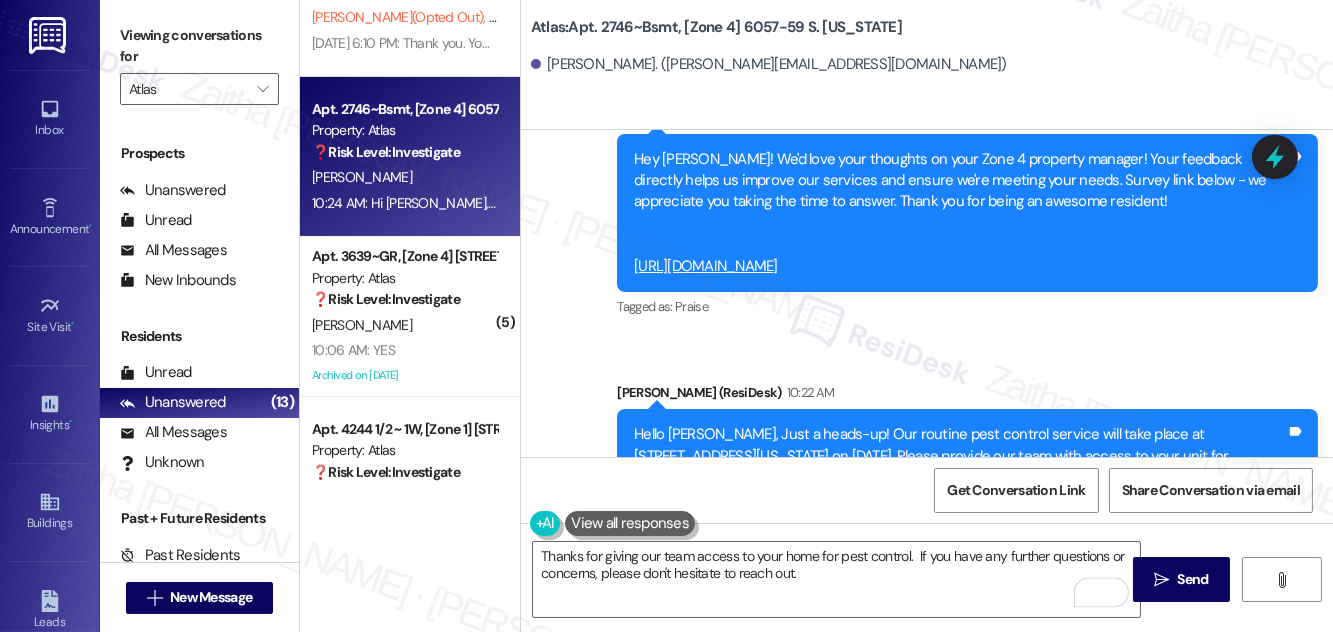 drag, startPoint x: 598, startPoint y: 383, endPoint x: 936, endPoint y: 398, distance: 338.33267 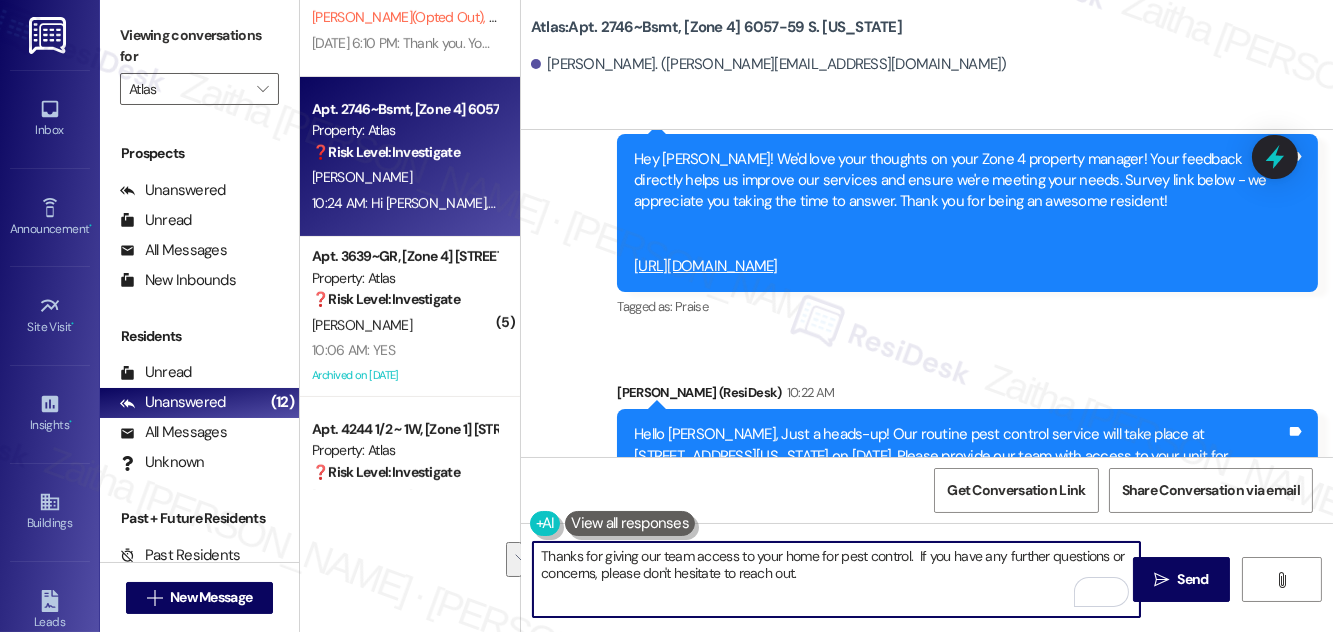 drag, startPoint x: 540, startPoint y: 556, endPoint x: 826, endPoint y: 576, distance: 286.69846 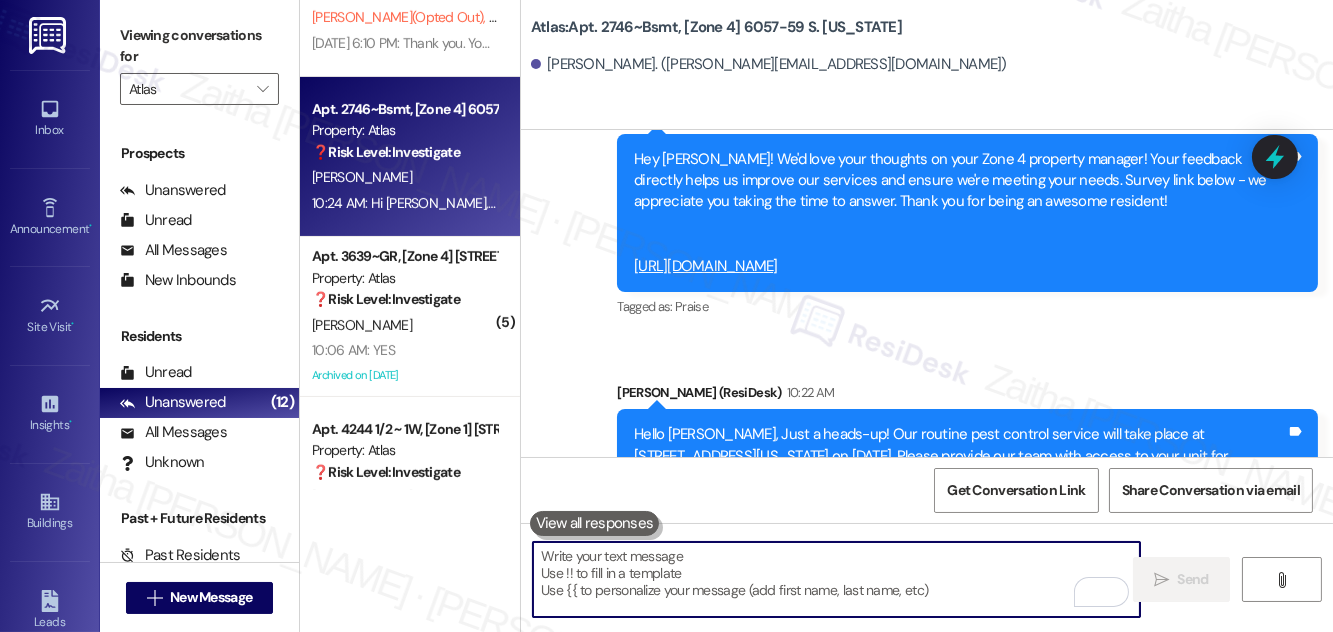paste on "I’m glad to hear that! We appreciate your cooperation in giving us access—please don’t hesitate to reach out if anything else comes up." 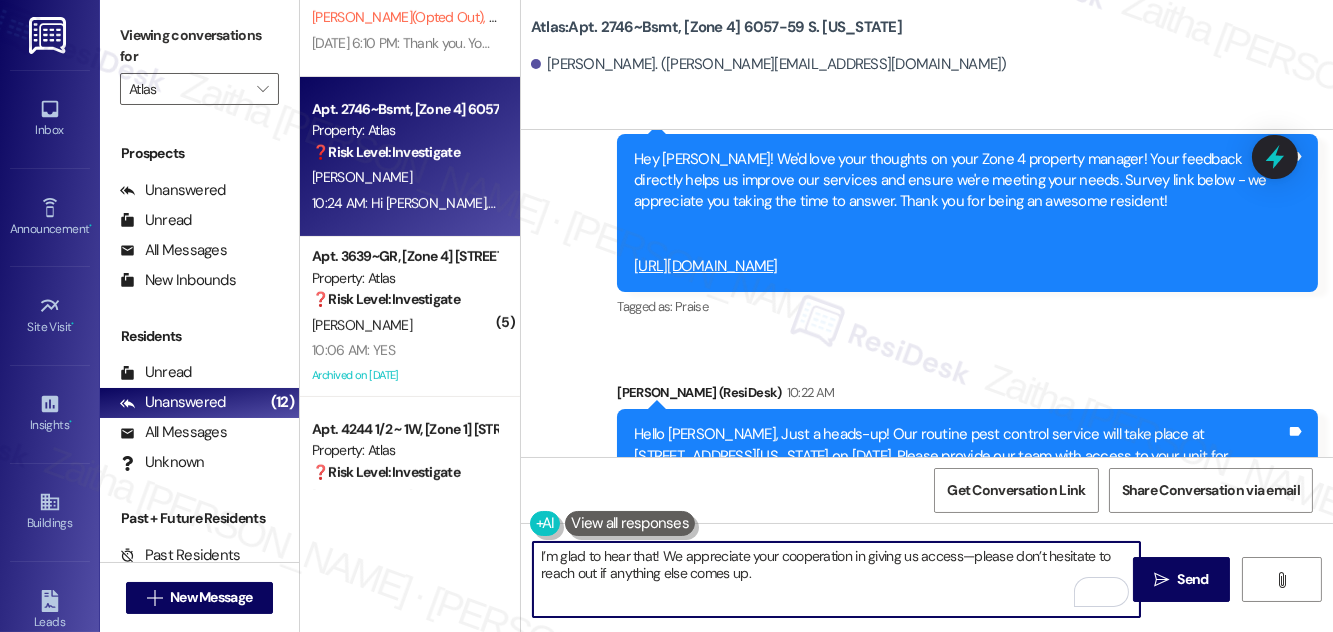 click on "I’m glad to hear that! We appreciate your cooperation in giving us access—please don’t hesitate to reach out if anything else comes up." at bounding box center [836, 579] 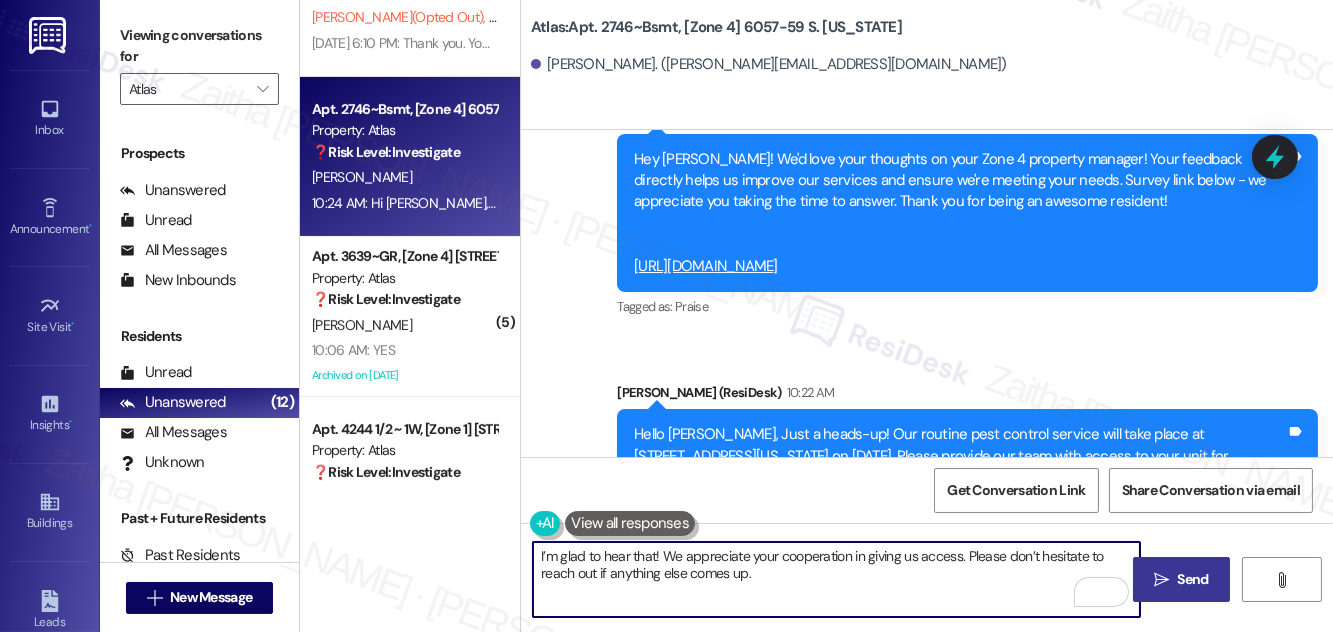 type on "I’m glad to hear that! We appreciate your cooperation in giving us access. Please don’t hesitate to reach out if anything else comes up." 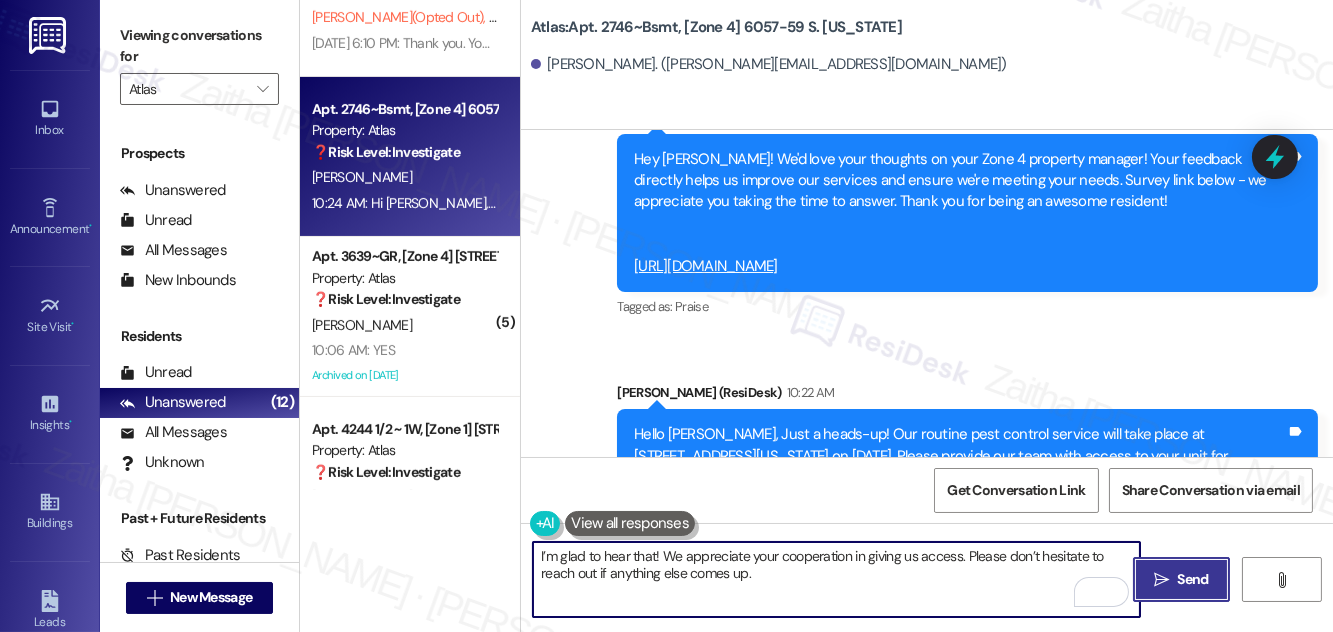 click on "Send" at bounding box center (1193, 579) 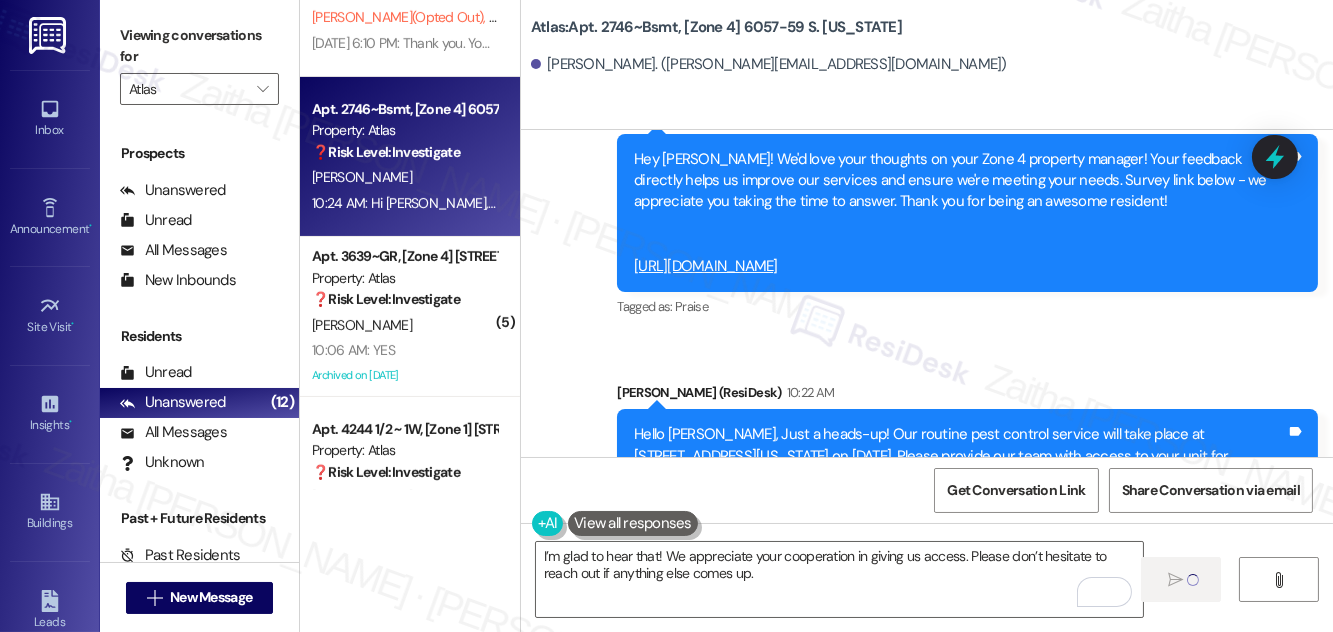 type 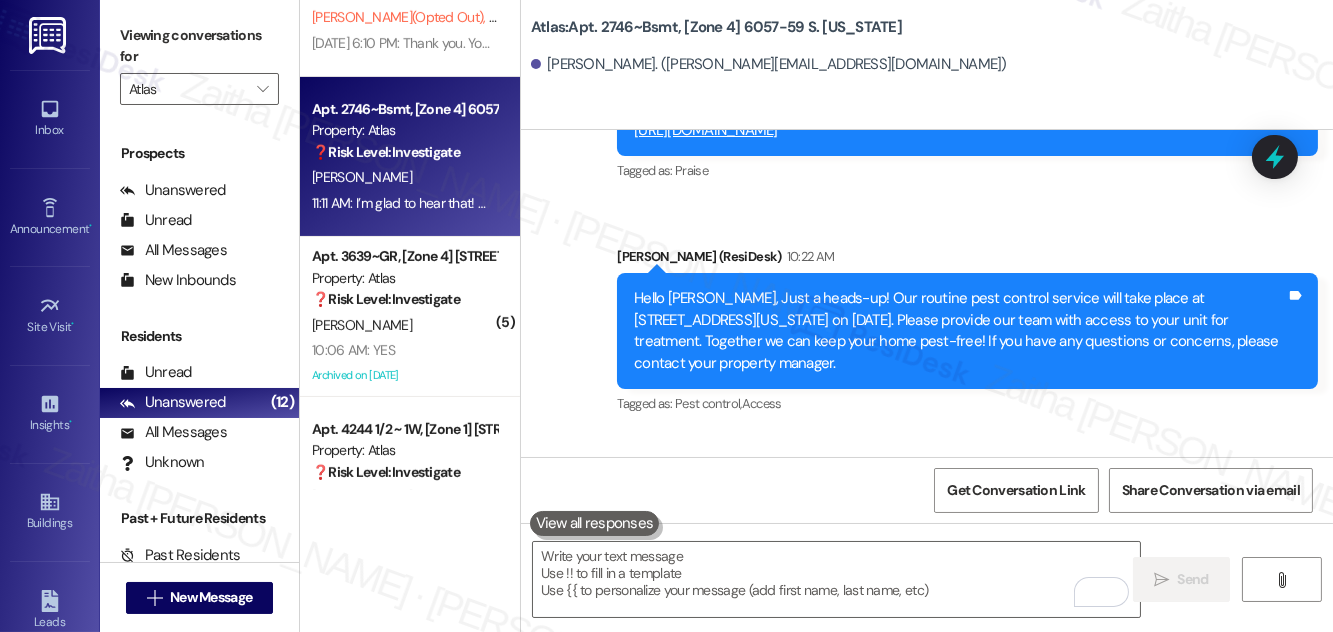 scroll, scrollTop: 36751, scrollLeft: 0, axis: vertical 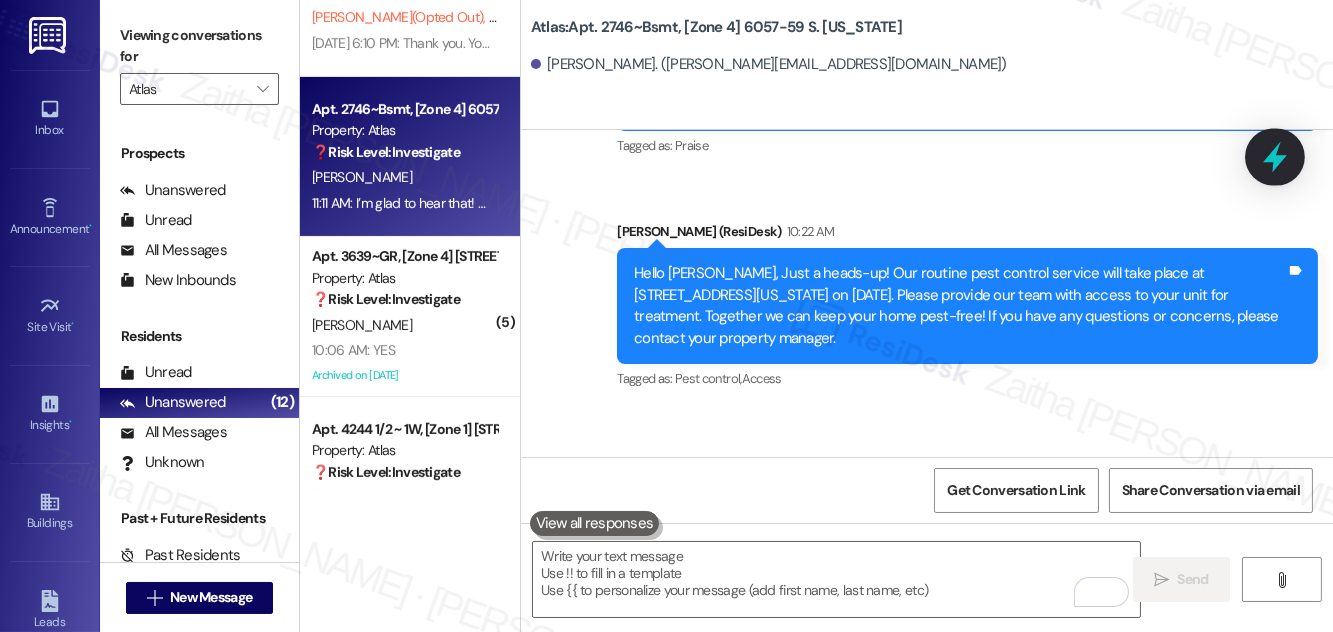 click 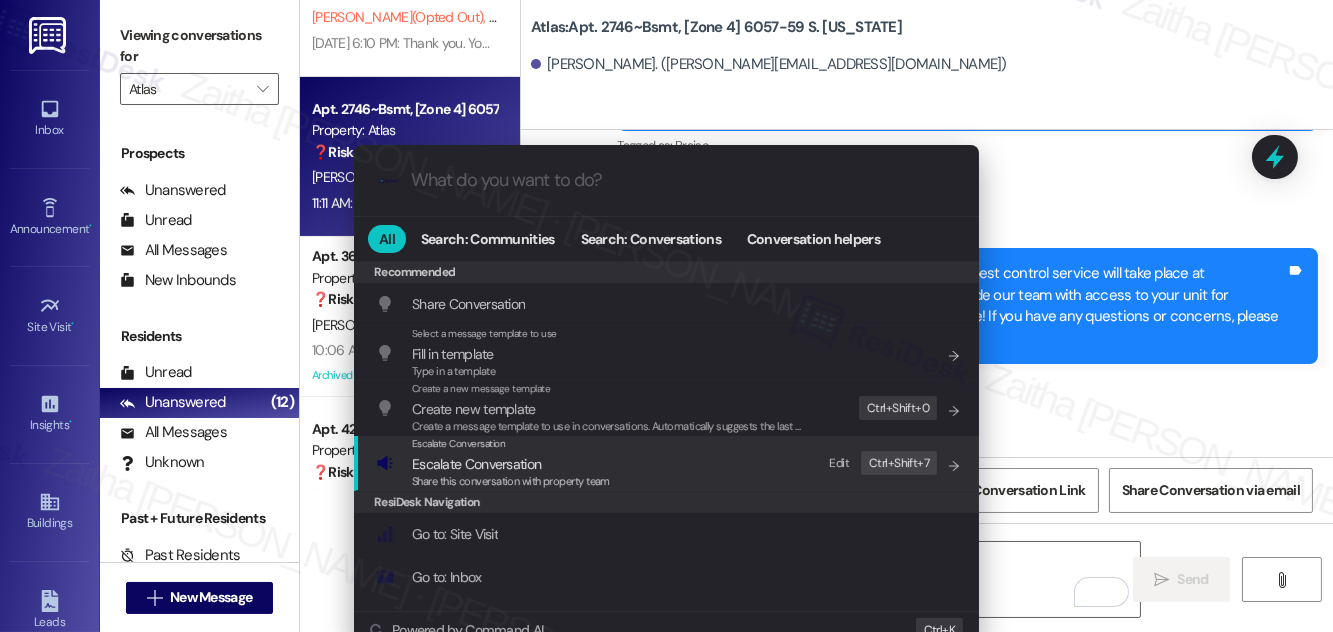 click on "Escalate Conversation" at bounding box center [476, 464] 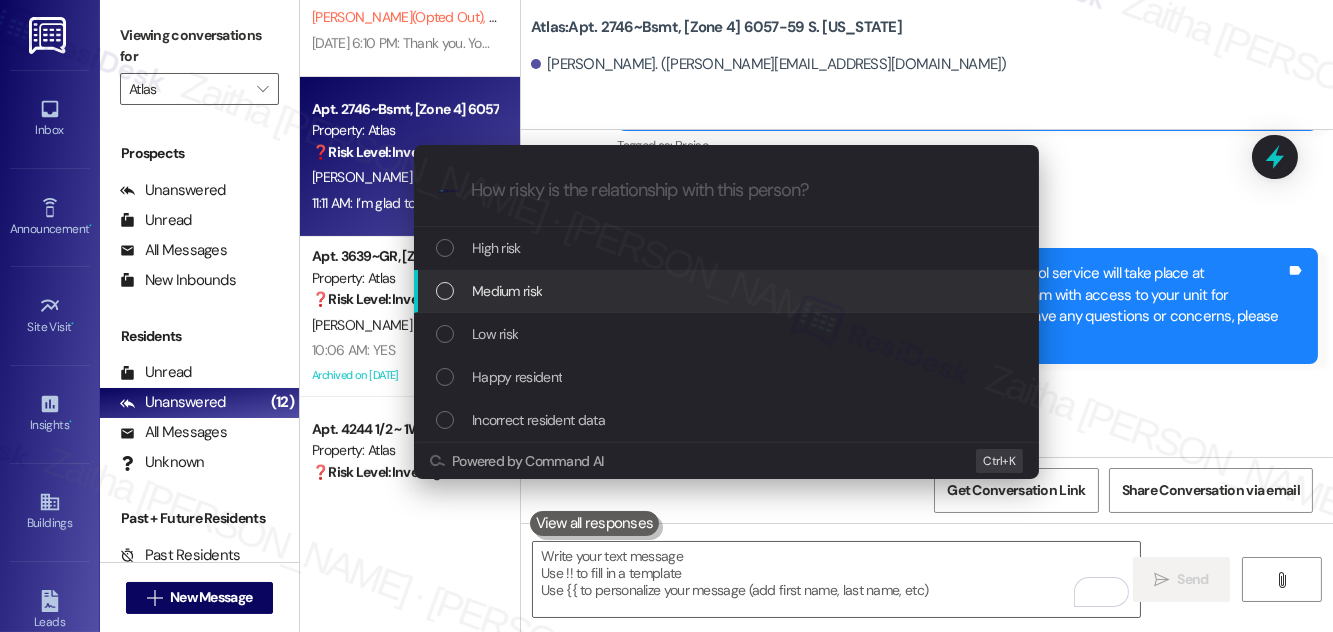 click on "Medium risk" at bounding box center [728, 291] 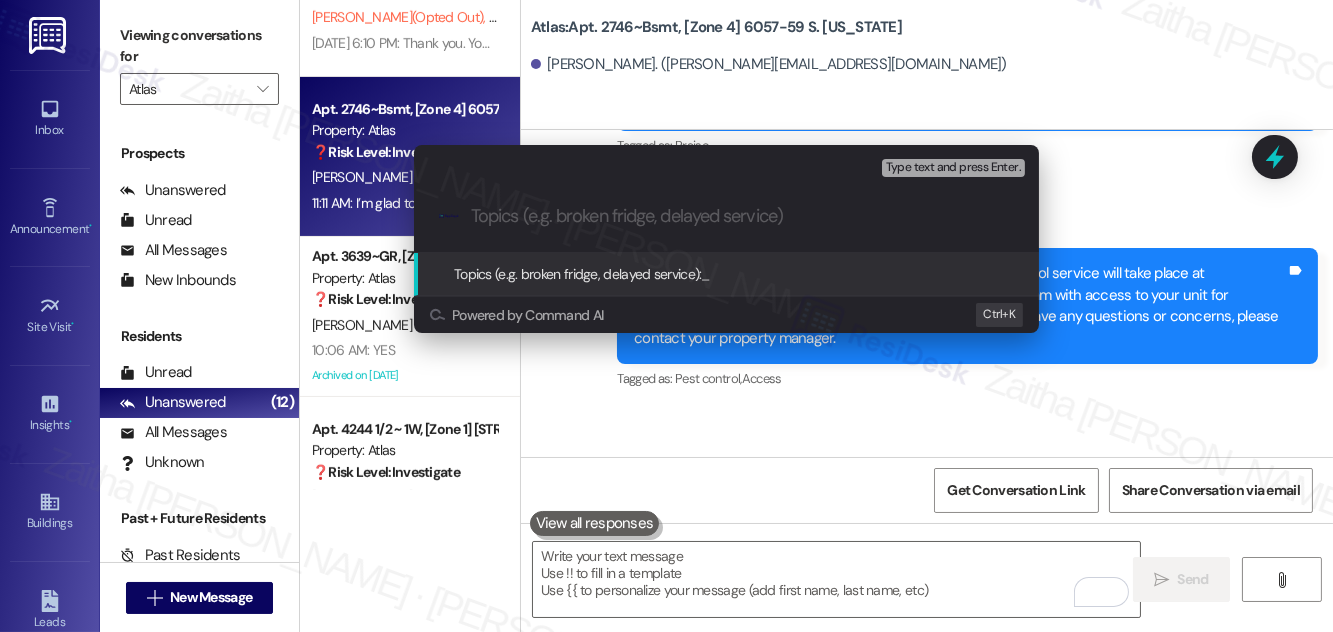 paste on "Pest Control Routine Service- Permission" 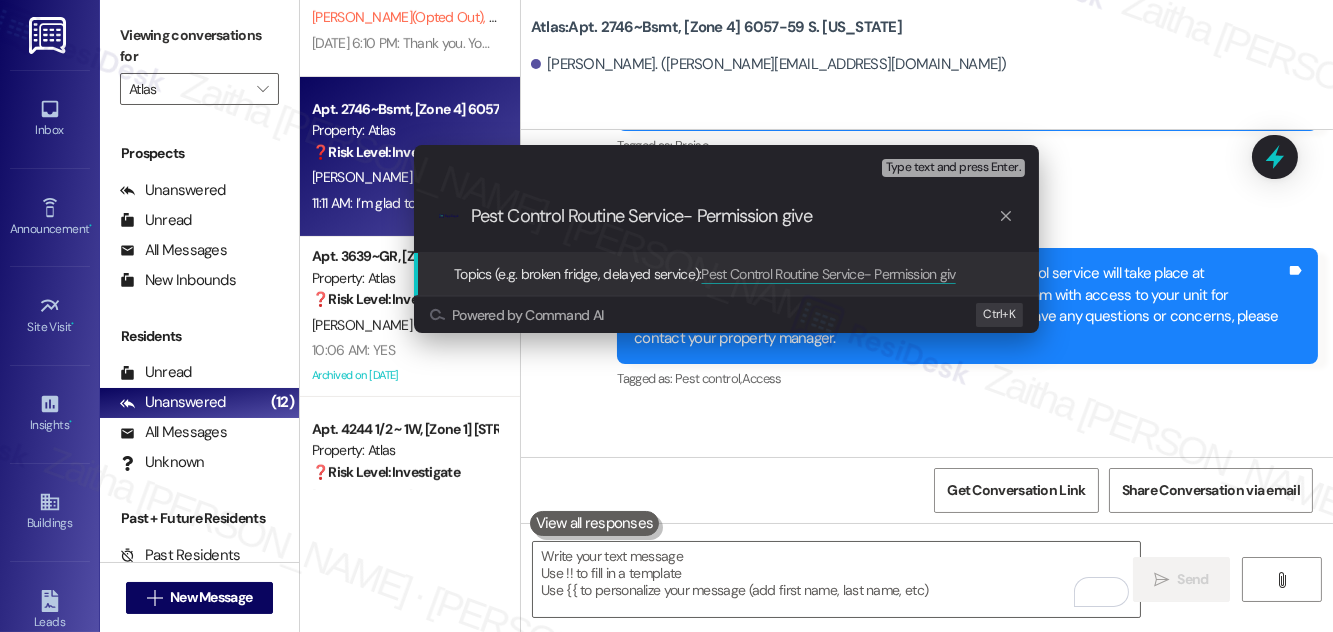 type on "Pest Control Routine Service- Permission given" 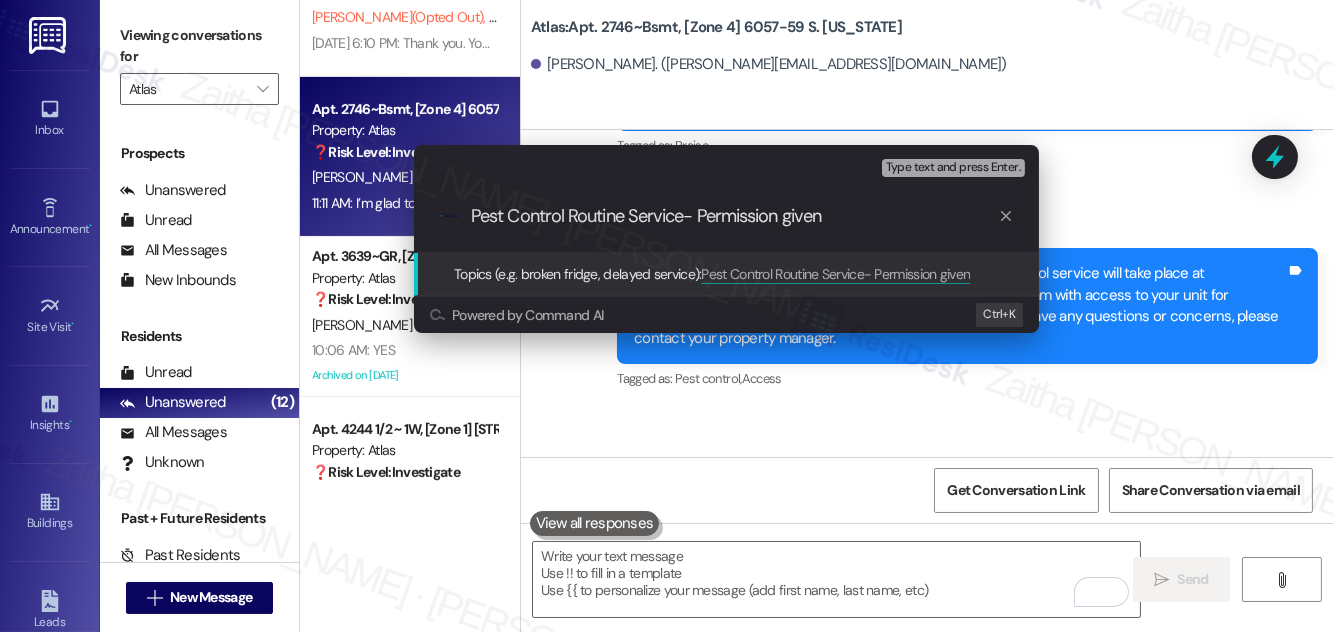 type 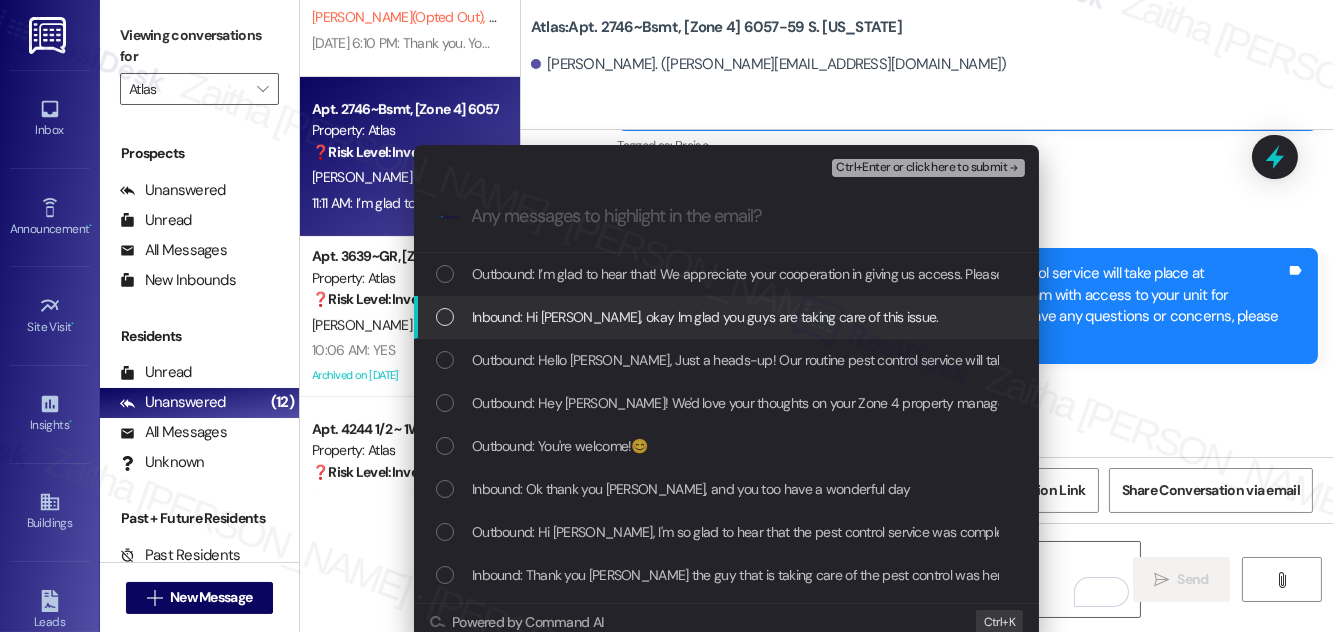 click at bounding box center [445, 317] 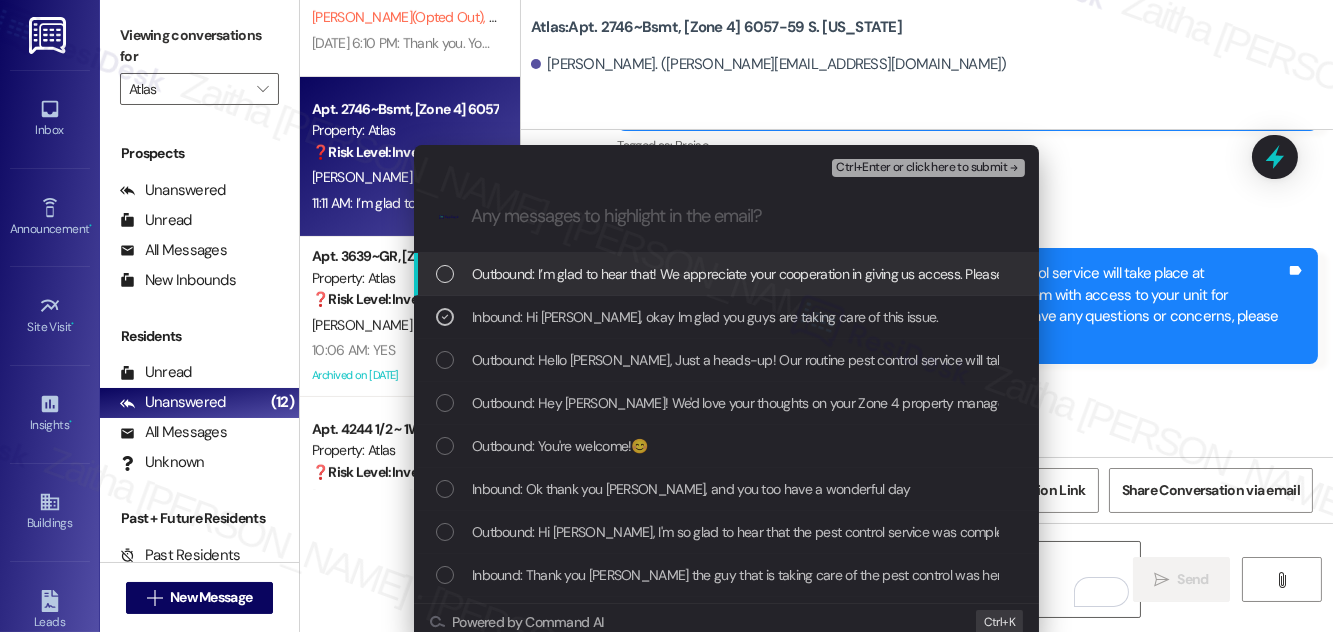 click on "Ctrl+Enter or click here to submit" at bounding box center (921, 168) 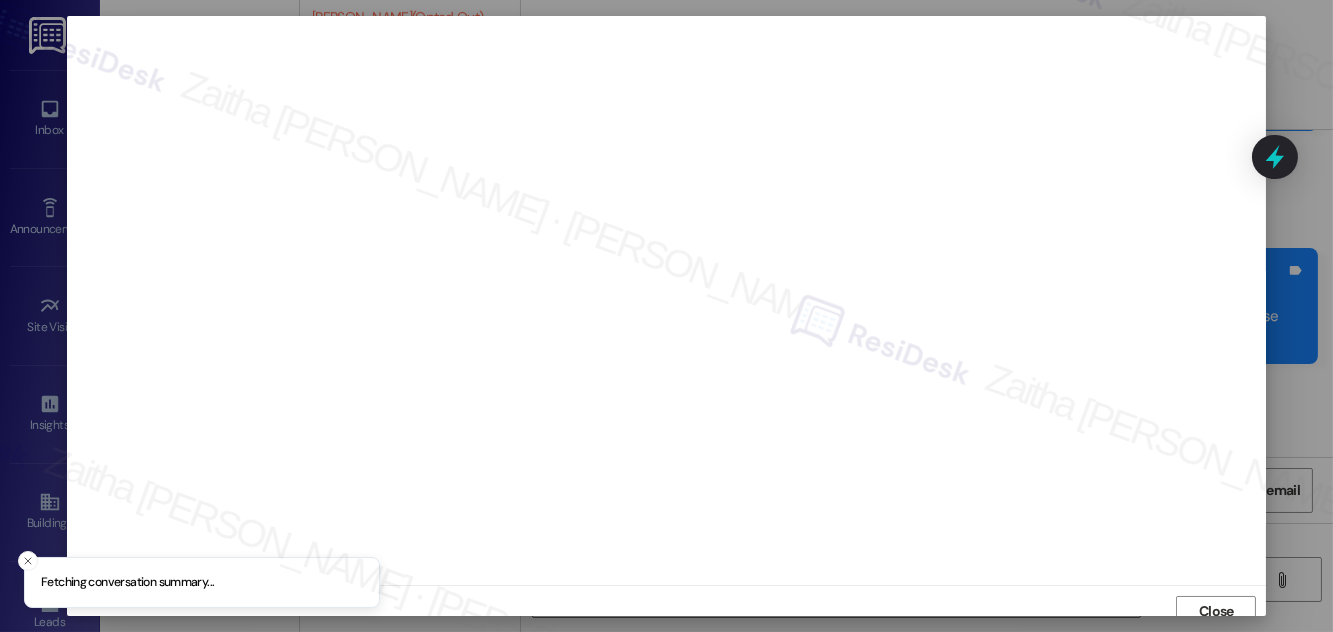 scroll, scrollTop: 11, scrollLeft: 0, axis: vertical 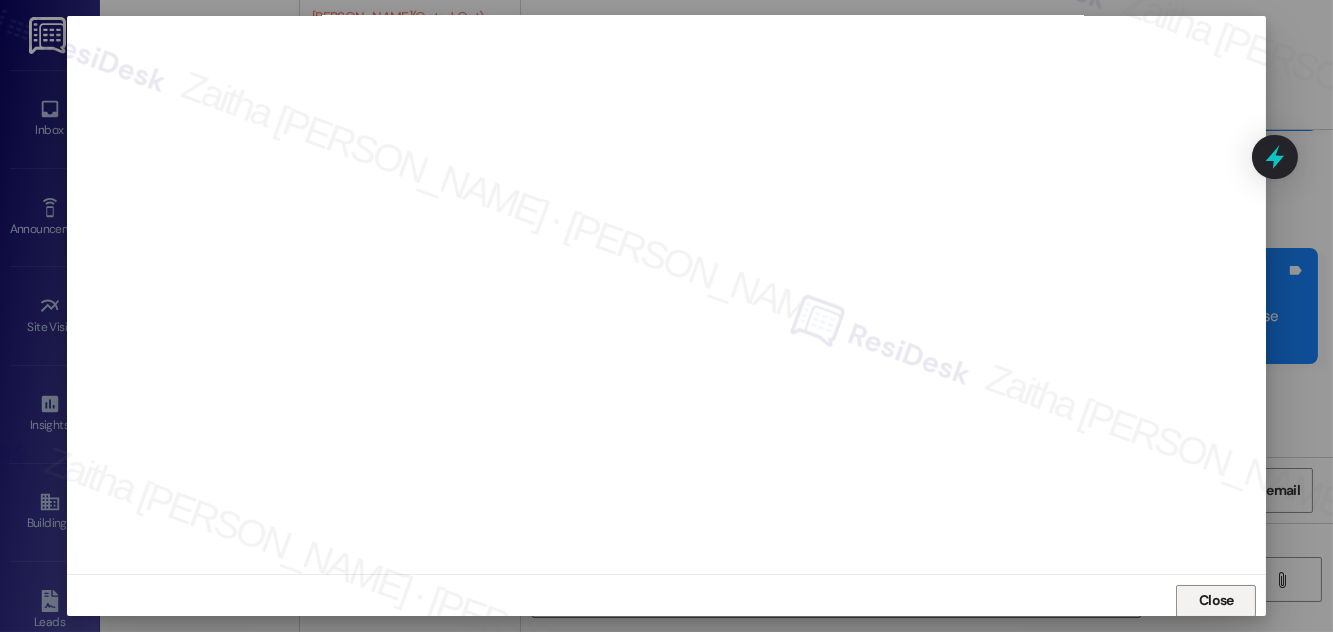 click on "Close" at bounding box center [1216, 600] 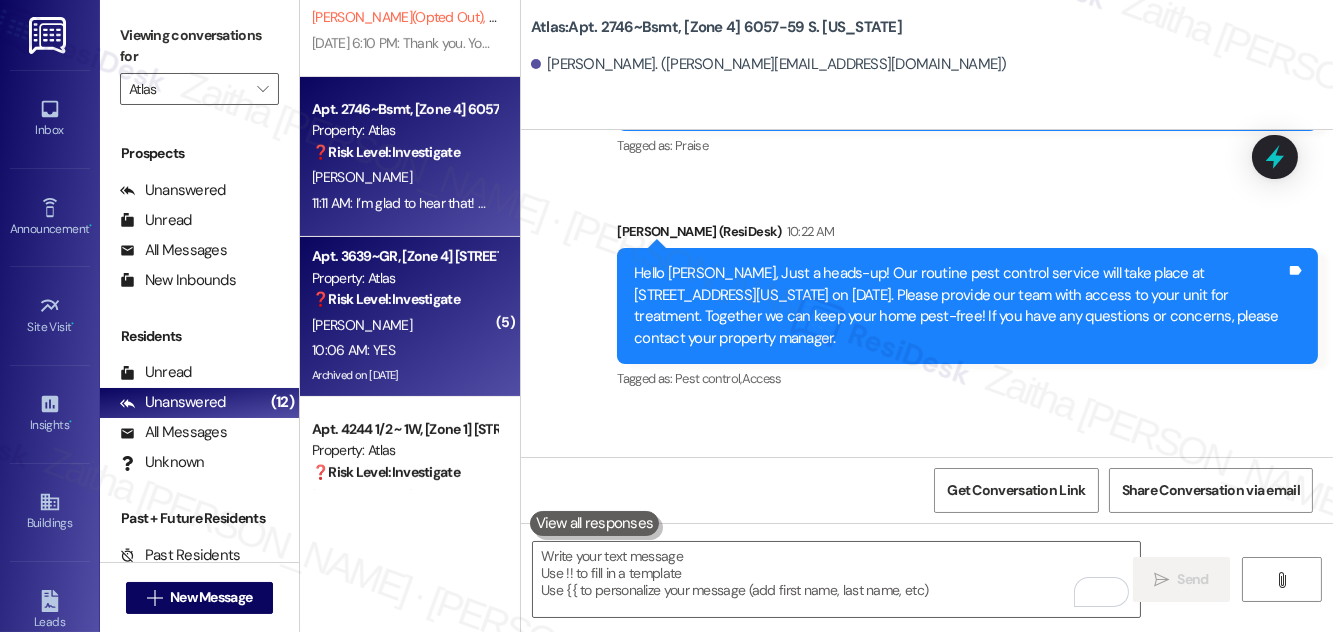 click on "[PERSON_NAME]" at bounding box center [404, 325] 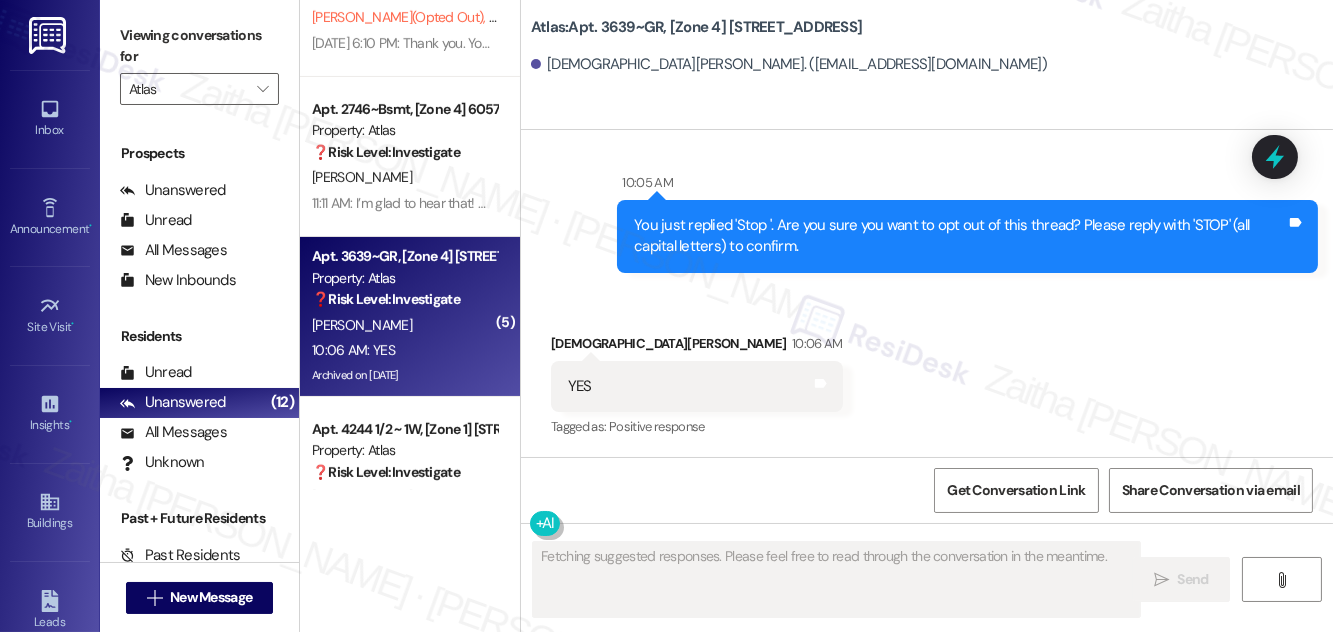 scroll, scrollTop: 3149, scrollLeft: 0, axis: vertical 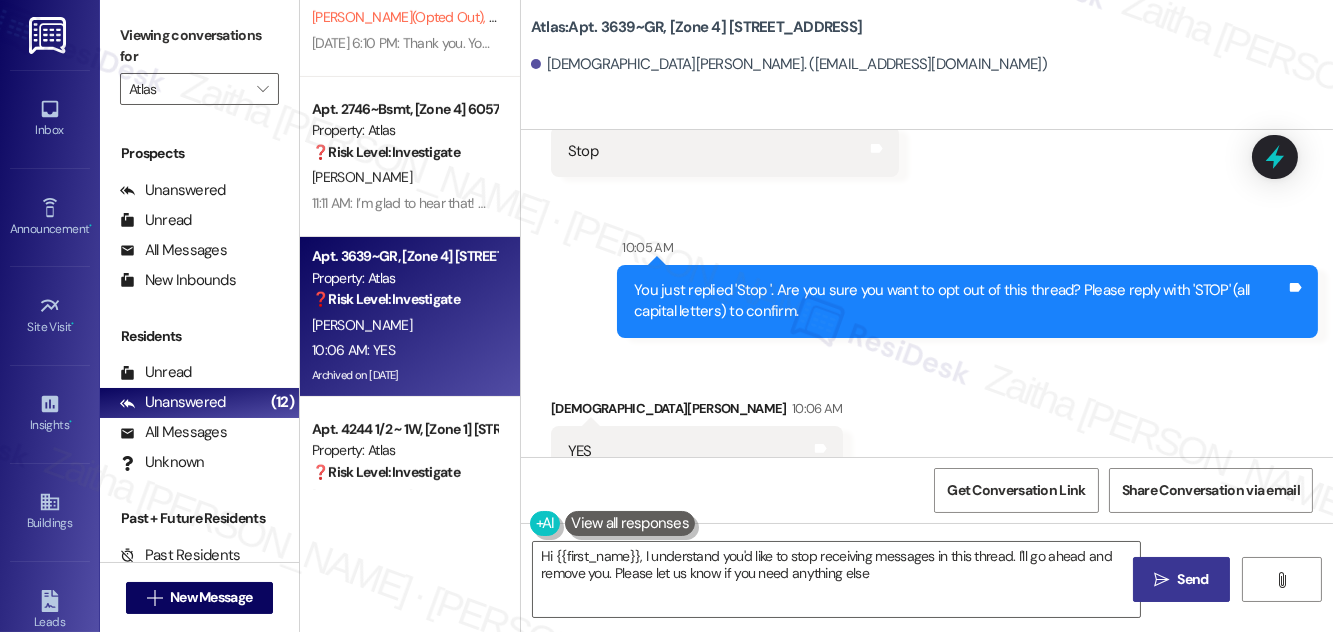 type on "Hi {{first_name}}, I understand you'd like to stop receiving messages in this thread. I'll go ahead and remove you. Please let us know if you need anything else!" 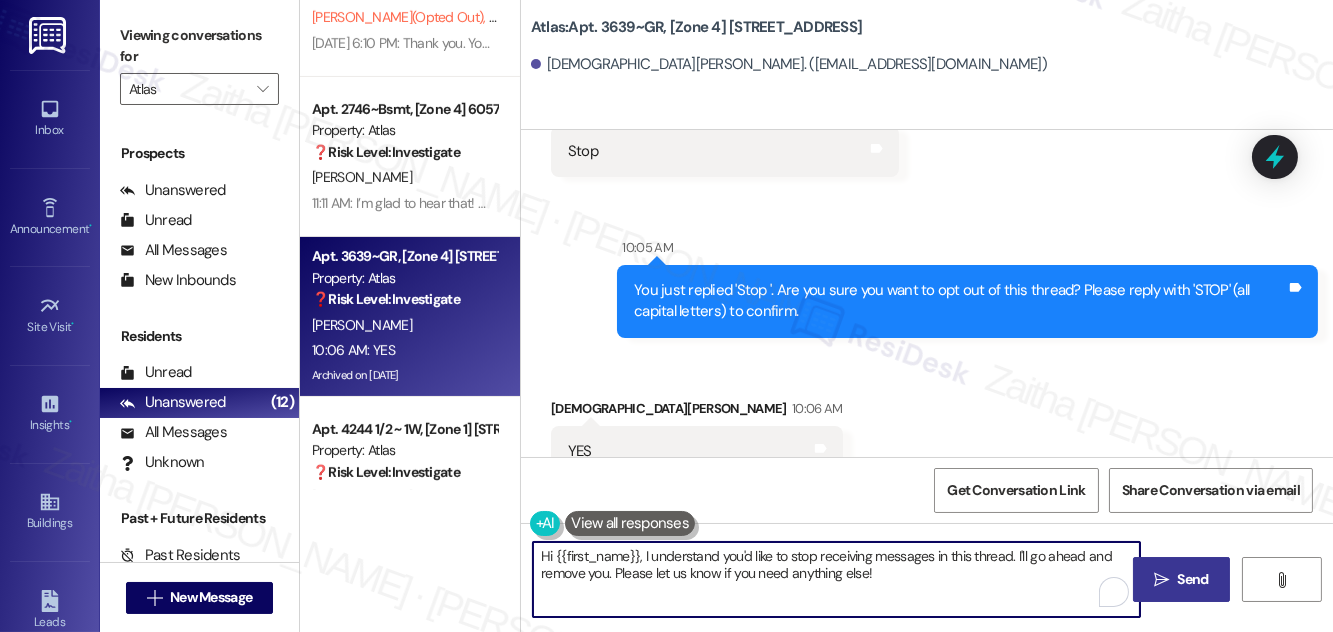 drag, startPoint x: 536, startPoint y: 558, endPoint x: 882, endPoint y: 594, distance: 347.8678 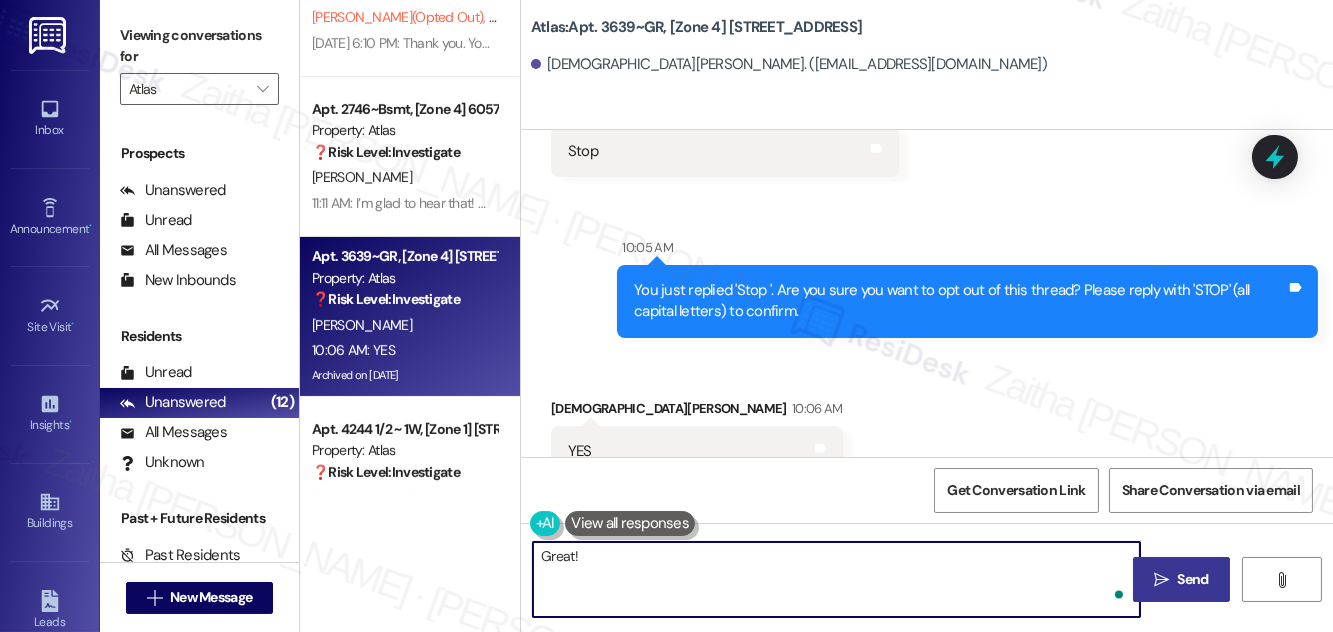 type on "Great!" 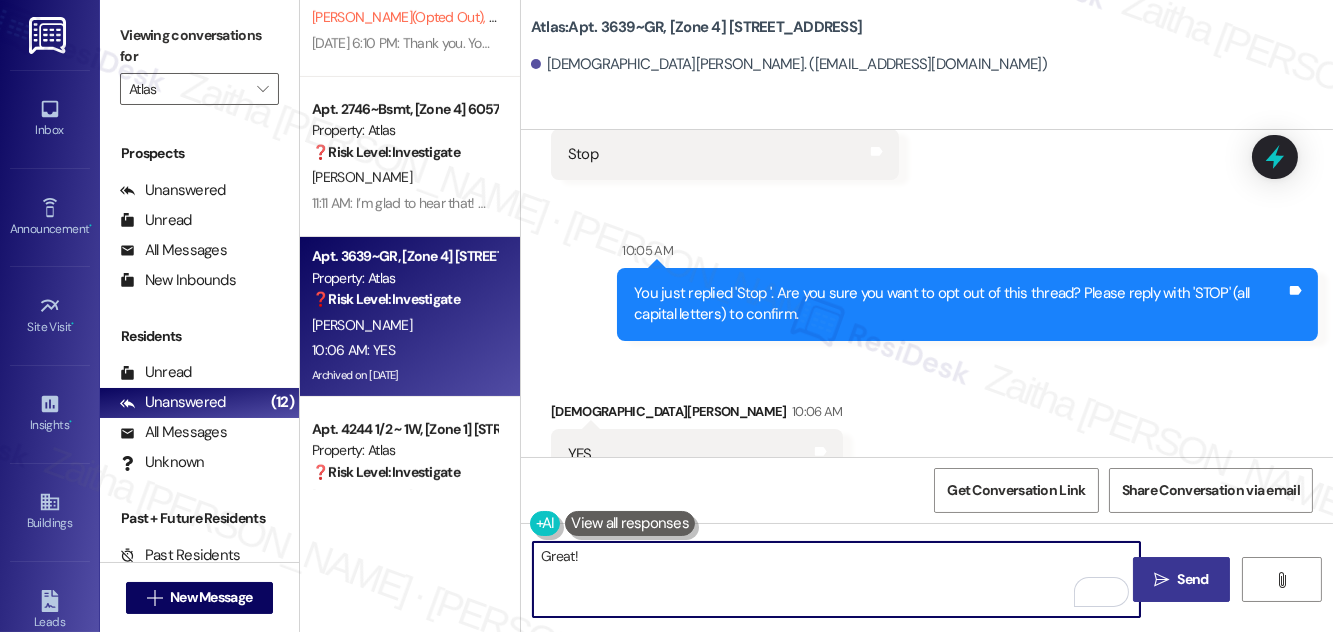 scroll, scrollTop: 3149, scrollLeft: 0, axis: vertical 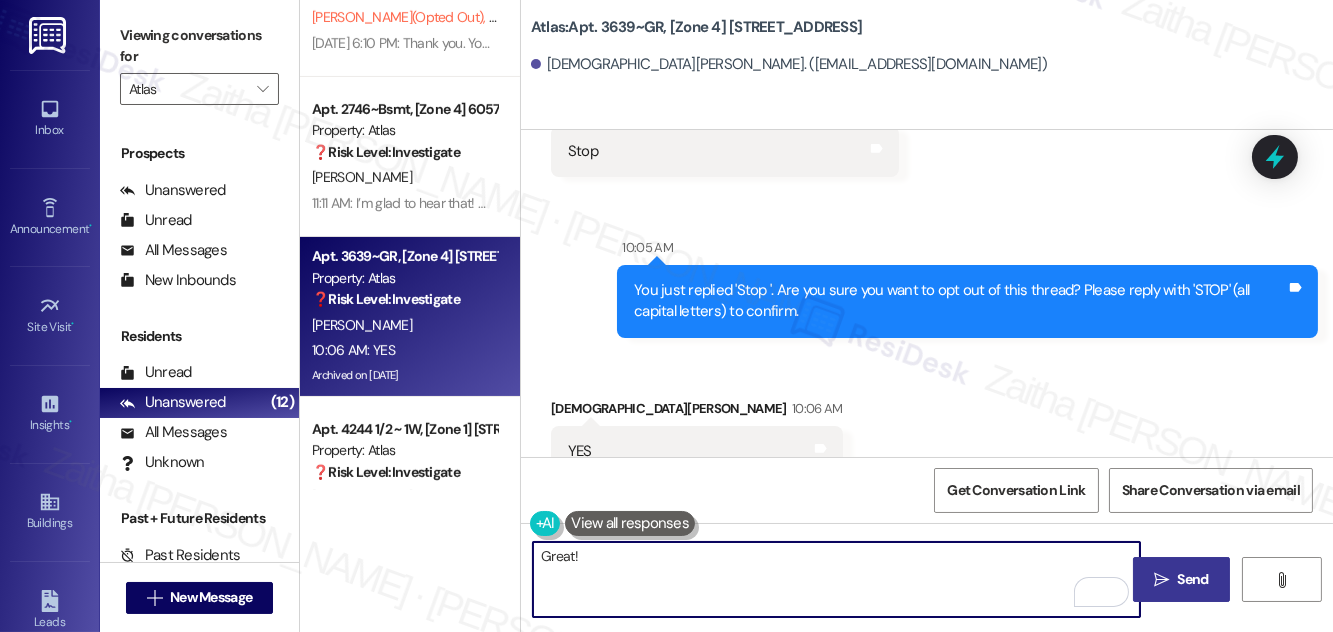 drag, startPoint x: 592, startPoint y: 560, endPoint x: 541, endPoint y: 559, distance: 51.009804 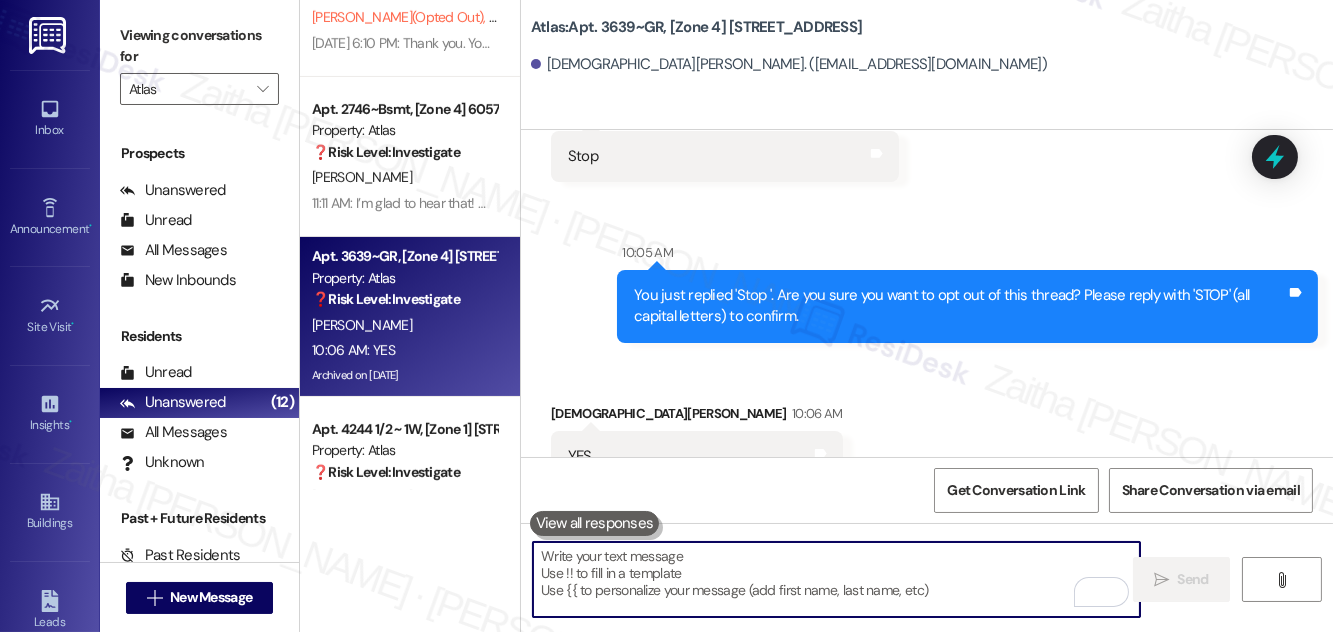 scroll, scrollTop: 3149, scrollLeft: 0, axis: vertical 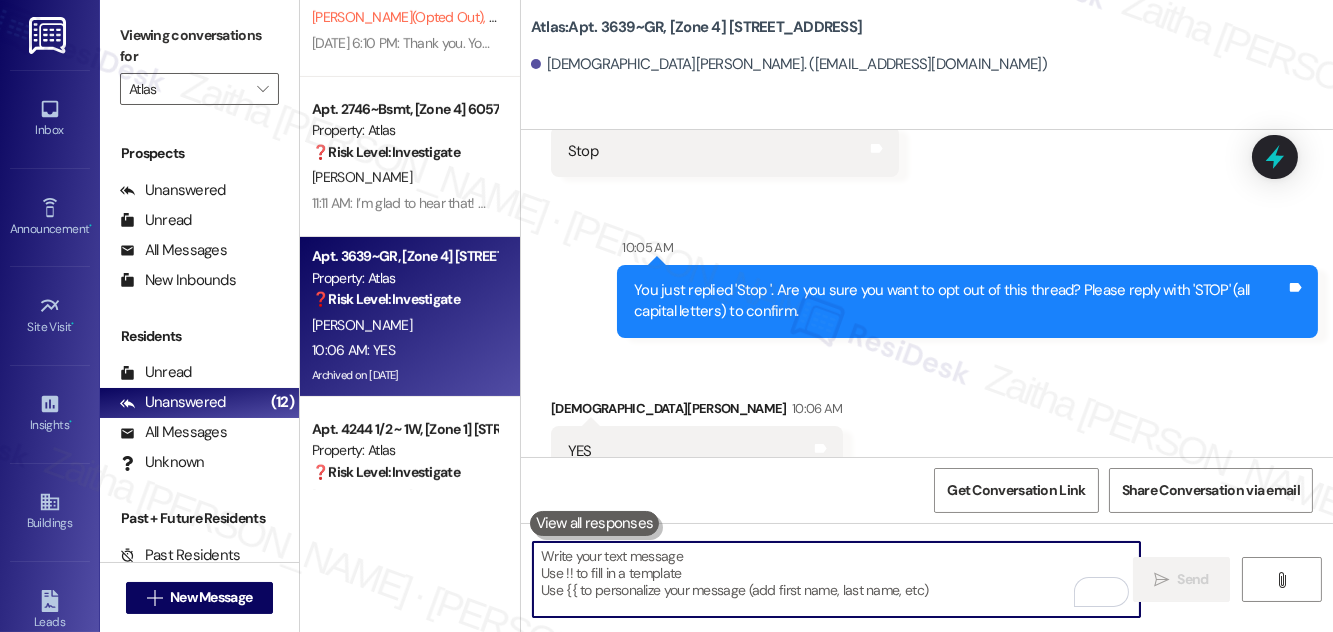 paste on "Please reply with 'STOP' (all capital letters) to confirm." 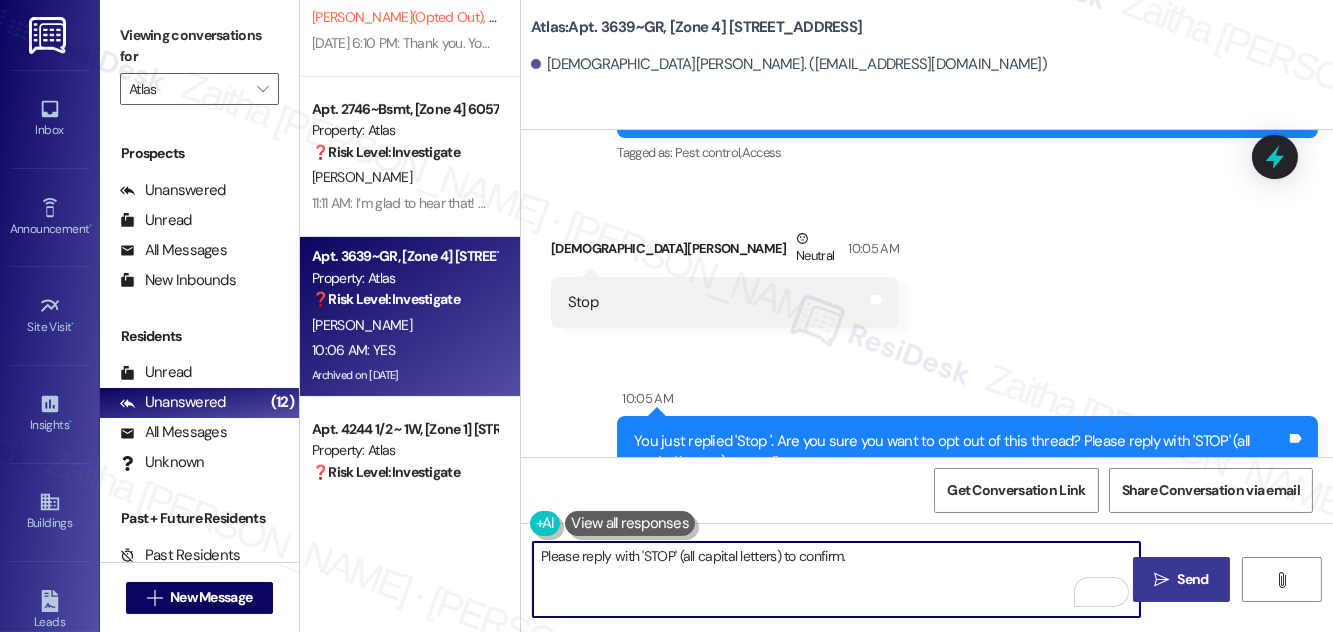scroll, scrollTop: 3149, scrollLeft: 0, axis: vertical 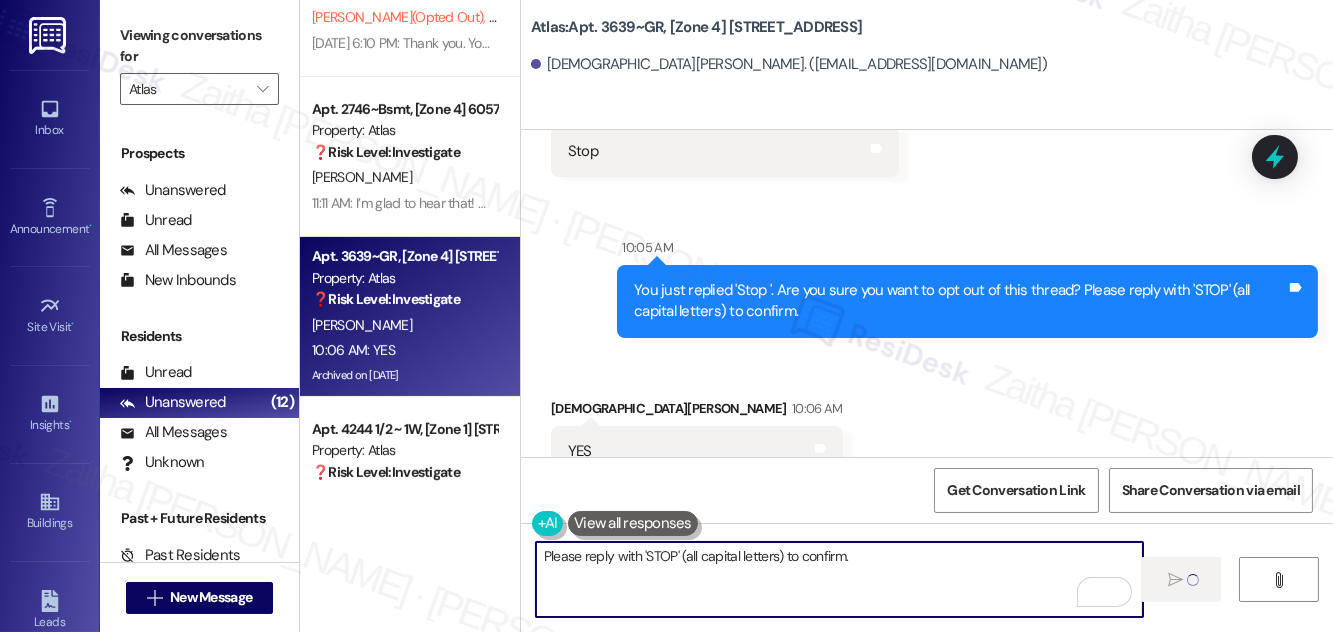 type 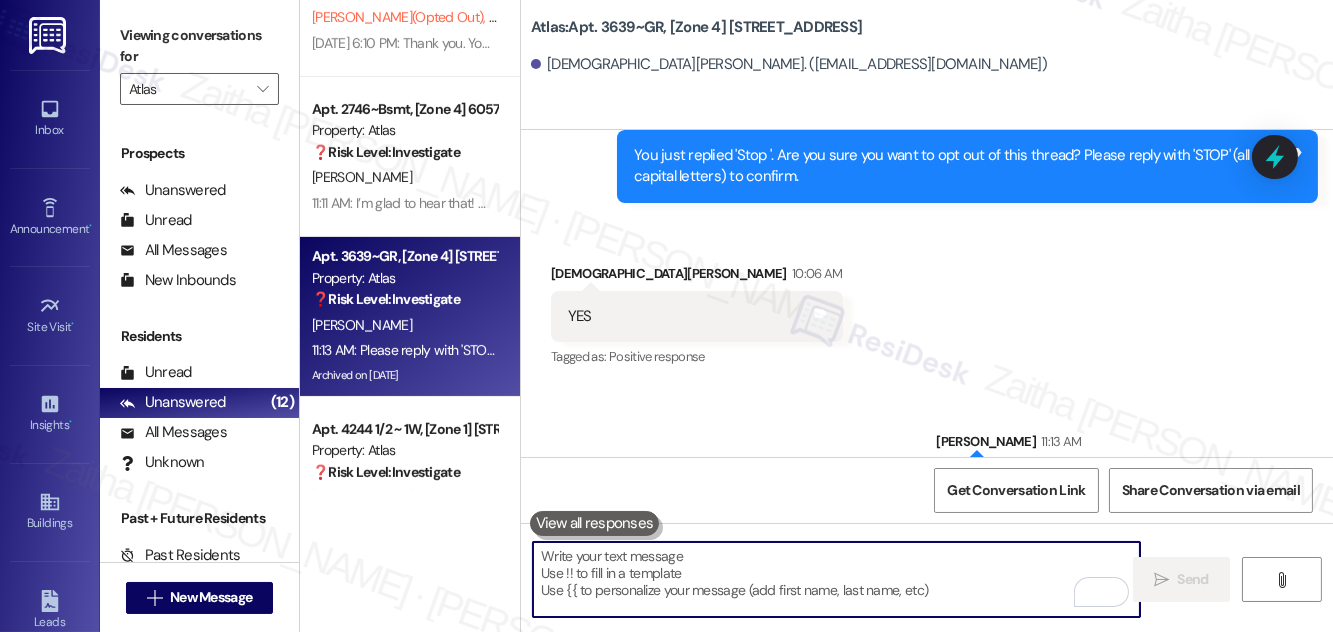 scroll, scrollTop: 3288, scrollLeft: 0, axis: vertical 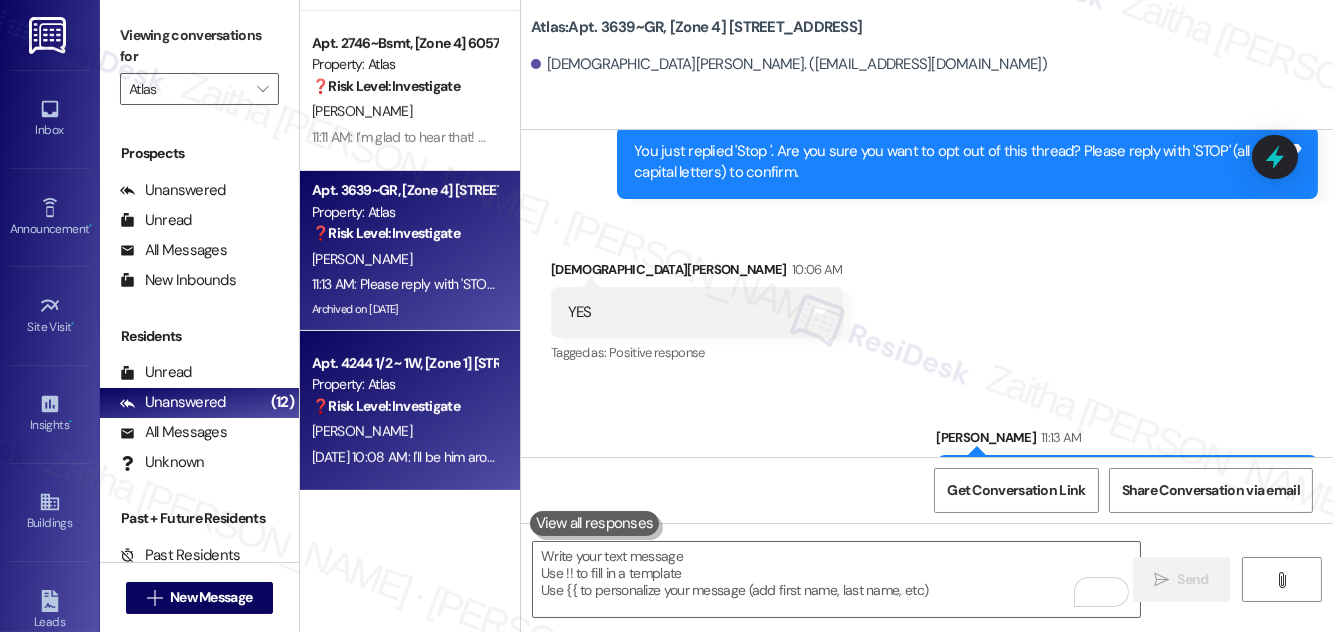 click on "Apt. 4244 1/2 ~ 1W, [Zone 1] 4240 S Michigan Ave Property: Atlas ❓  Risk Level:  Investigate" at bounding box center (404, 385) 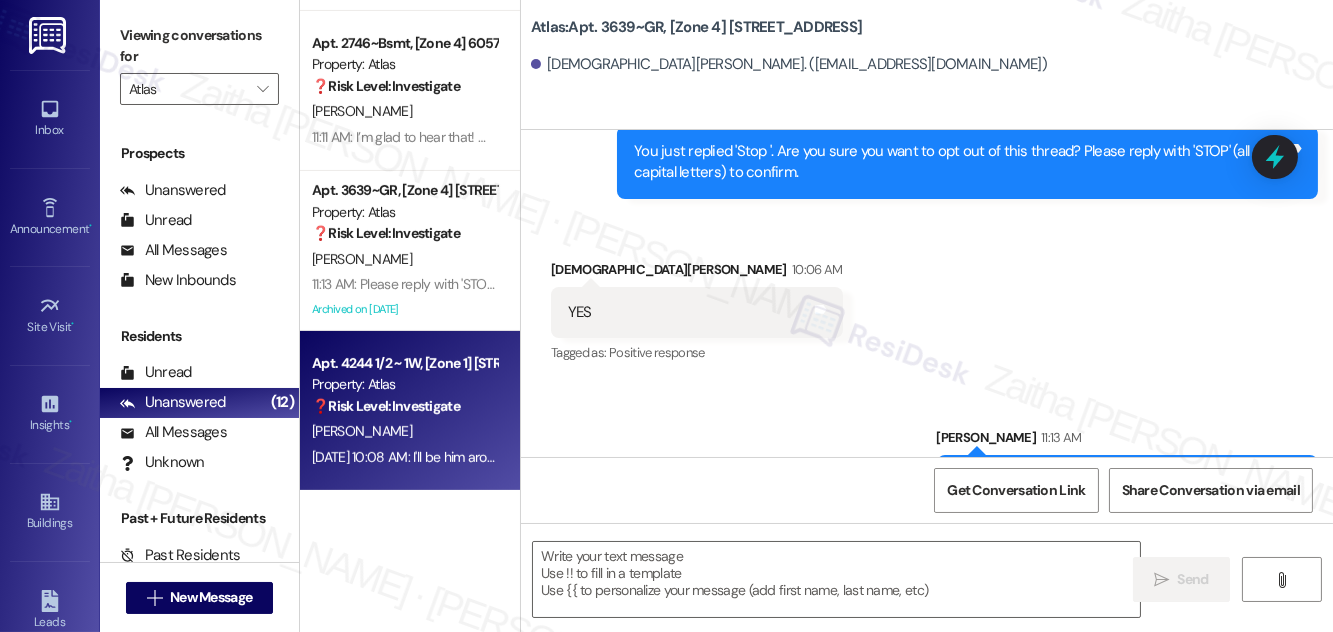 type on "Fetching suggested responses. Please feel free to read through the conversation in the meantime." 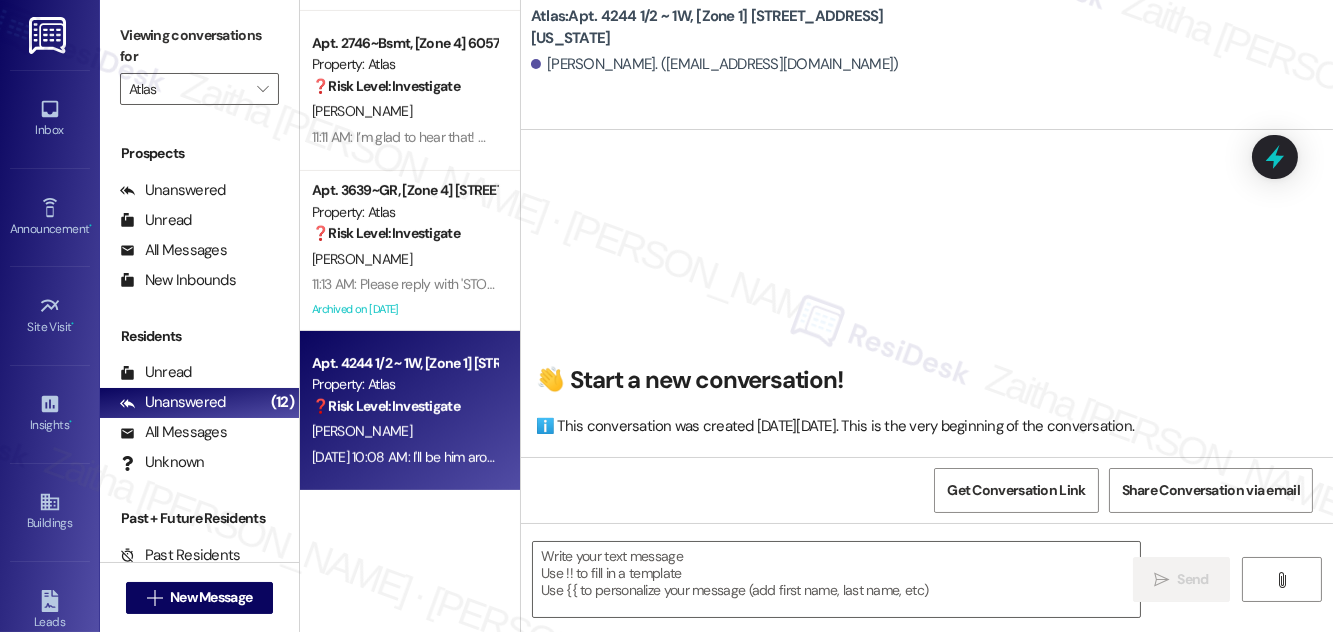 scroll, scrollTop: 1230, scrollLeft: 0, axis: vertical 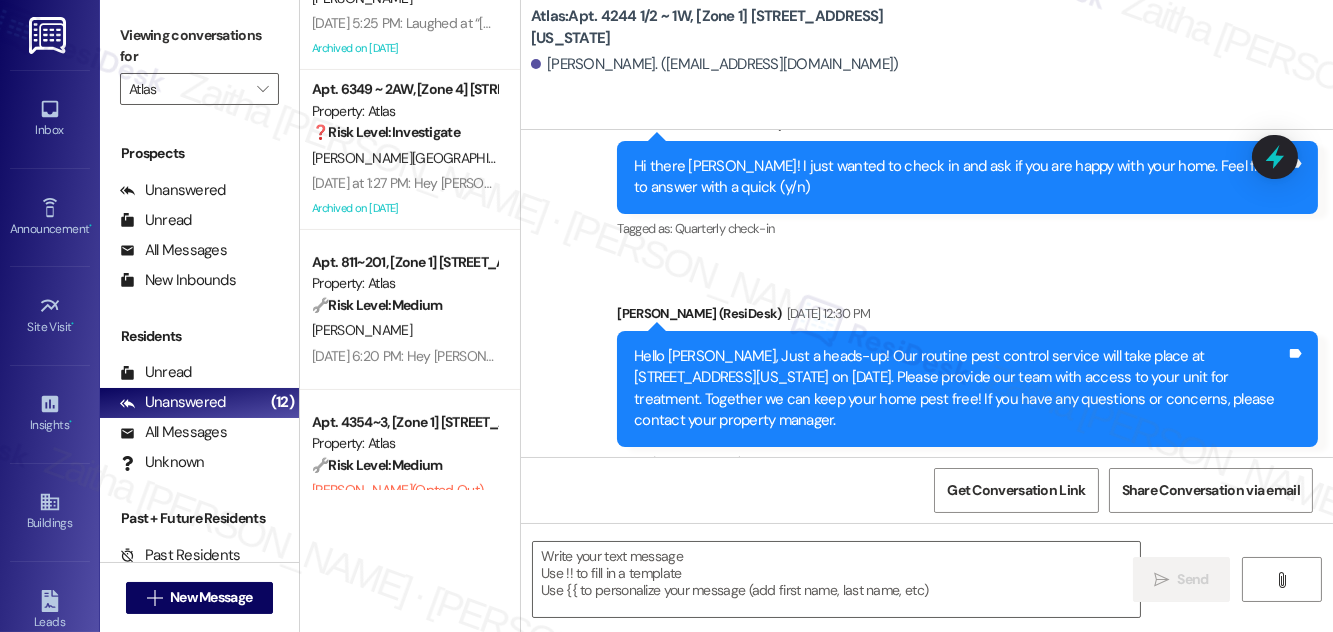 type on "Fetching suggested responses. Please feel free to read through the conversation in the meantime." 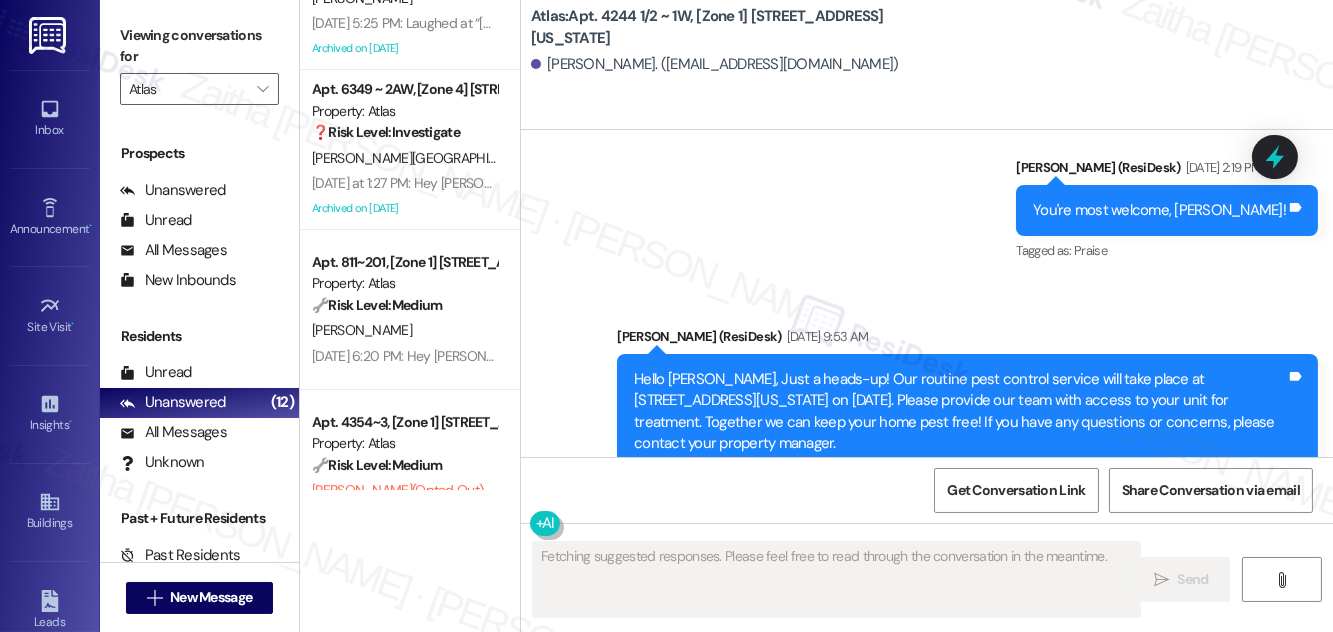 scroll, scrollTop: 884, scrollLeft: 0, axis: vertical 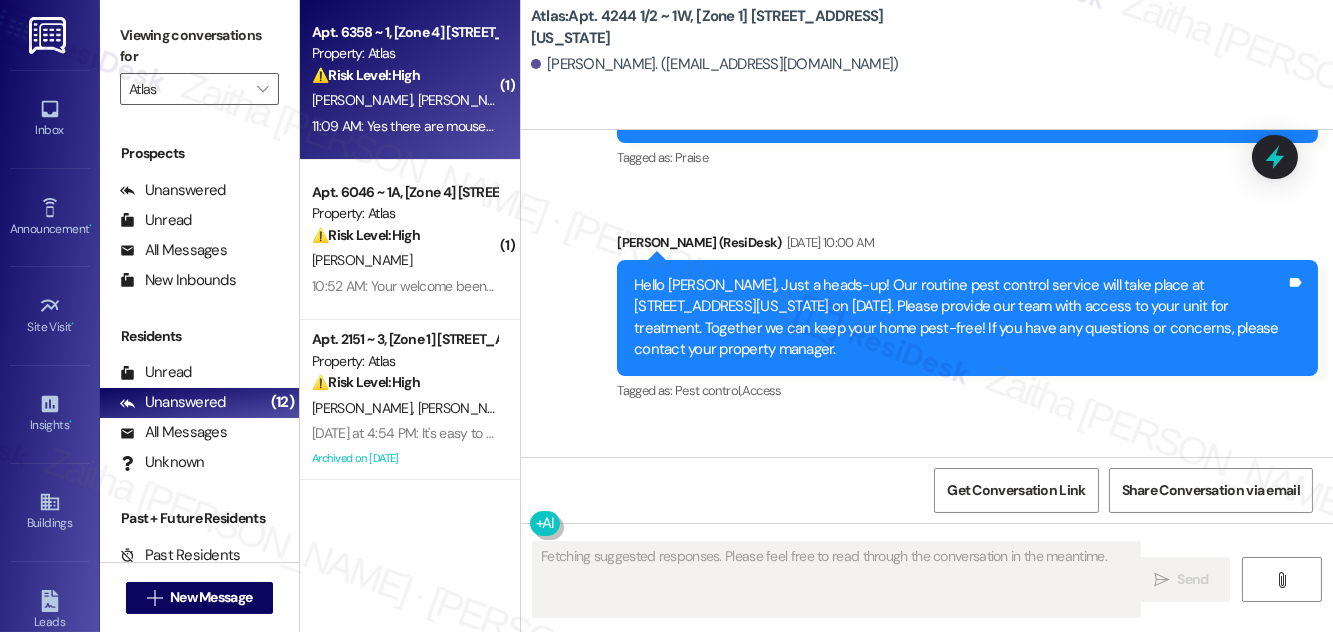 click on "⚠️  Risk Level:  High The resident reports a non-working refrigerator leaking water and the presence of mice. A malfunctioning refrigerator is an urgent maintenance issue, and the presence of mice is a health and safety concern that requires prompt attention." at bounding box center [404, 75] 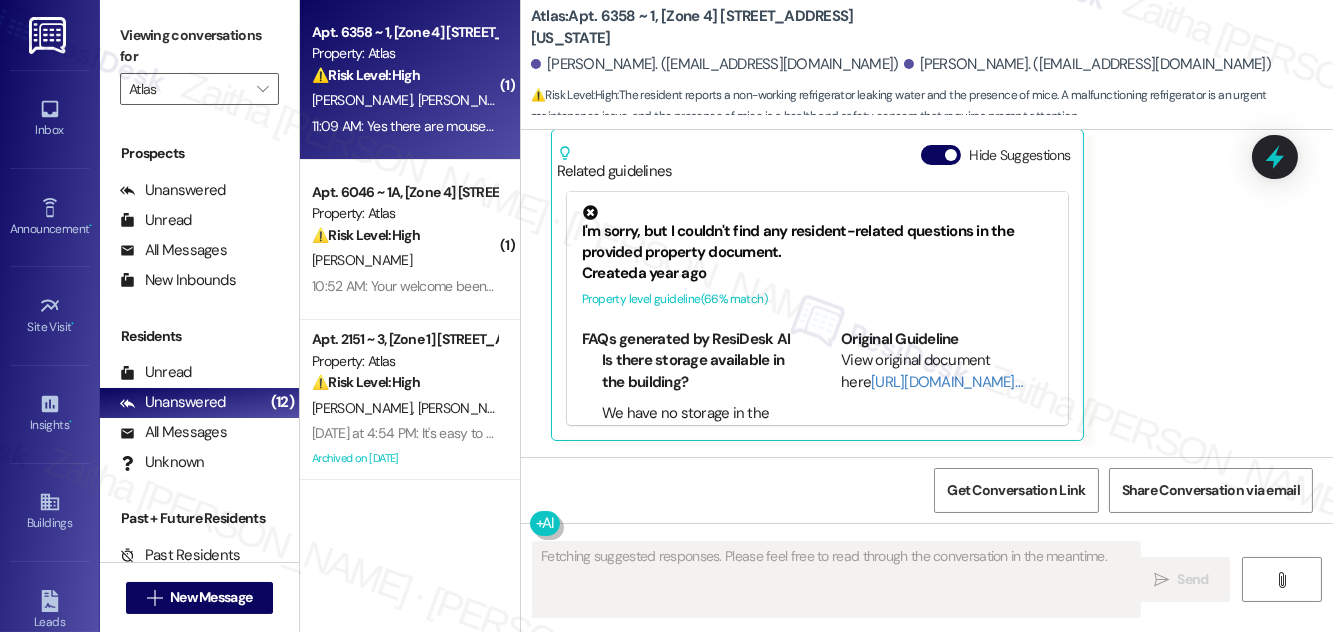 scroll, scrollTop: 5846, scrollLeft: 0, axis: vertical 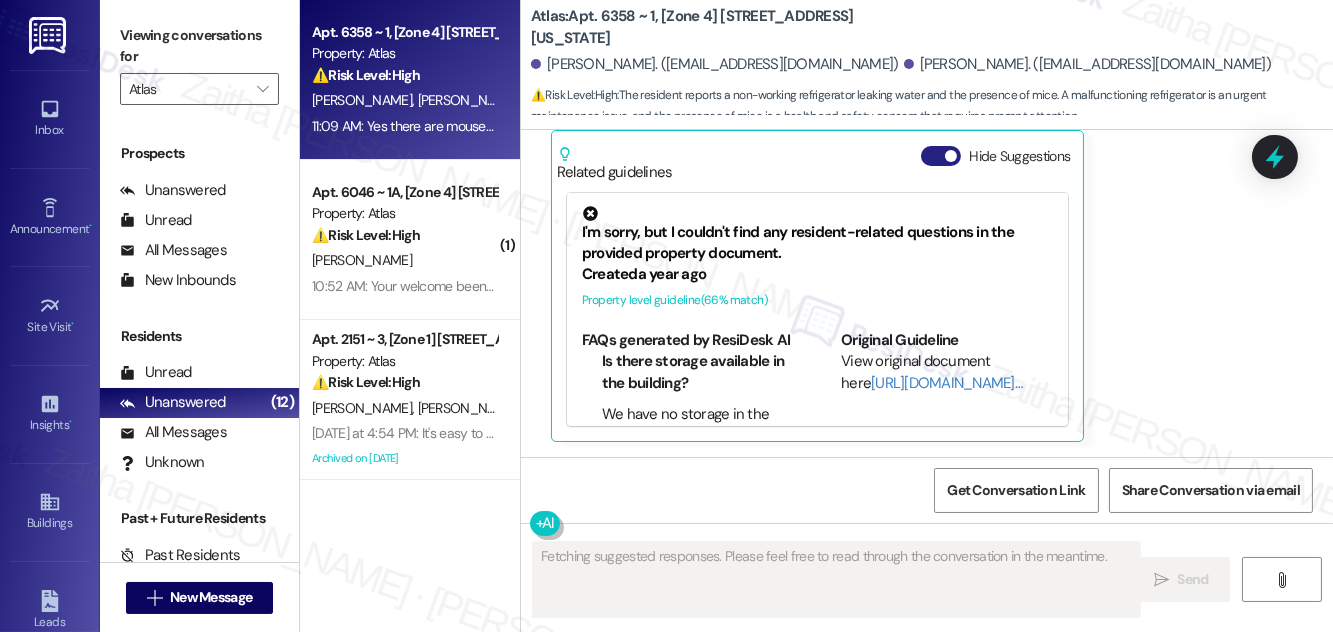 click on "Hide Suggestions" at bounding box center [941, 156] 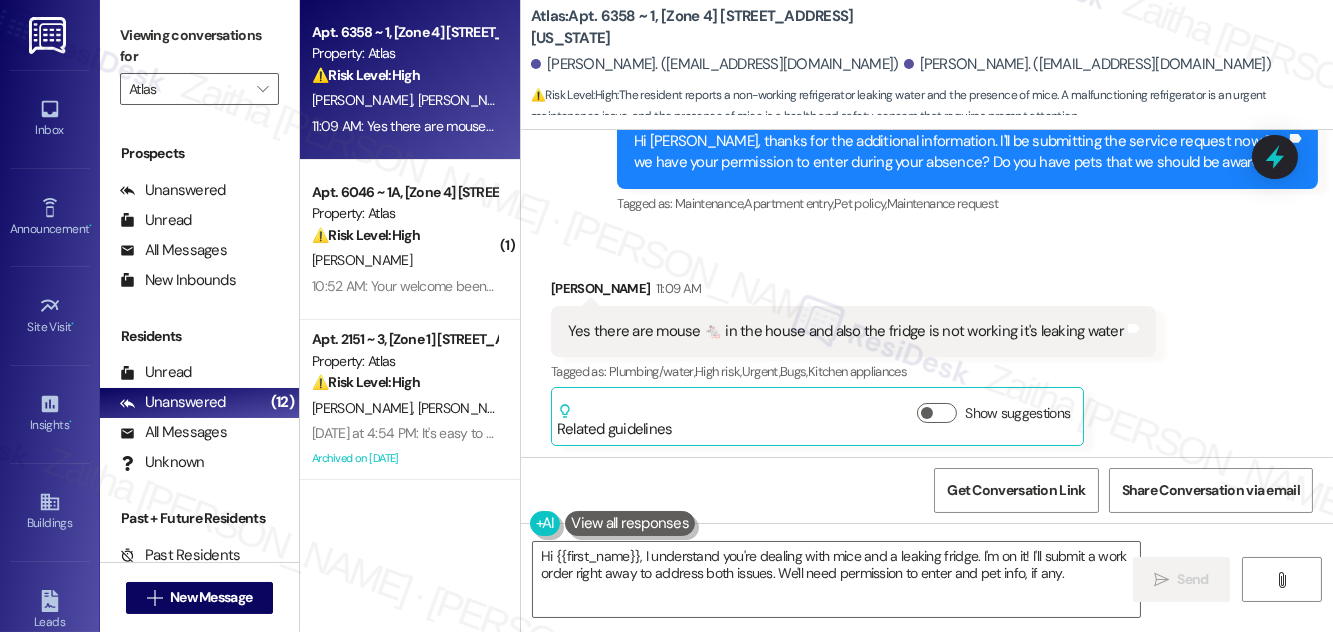 scroll, scrollTop: 5593, scrollLeft: 0, axis: vertical 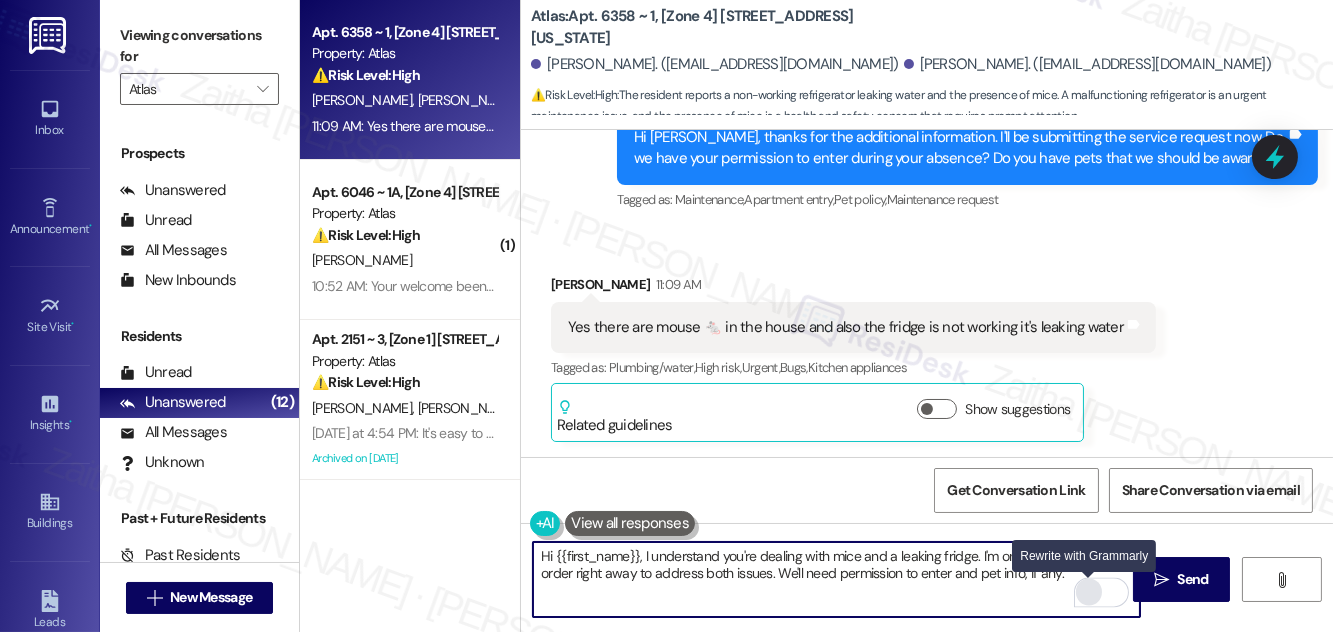 drag, startPoint x: 539, startPoint y: 559, endPoint x: 1084, endPoint y: 580, distance: 545.4044 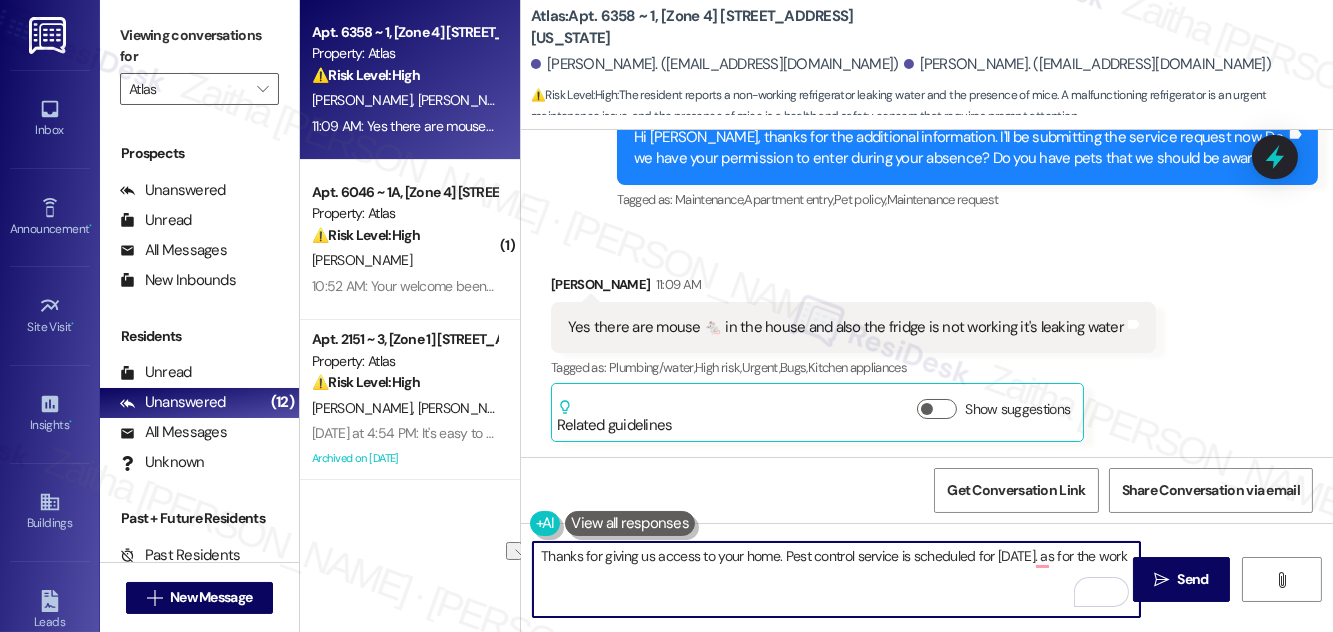drag, startPoint x: 1033, startPoint y: 559, endPoint x: 1118, endPoint y: 547, distance: 85.84288 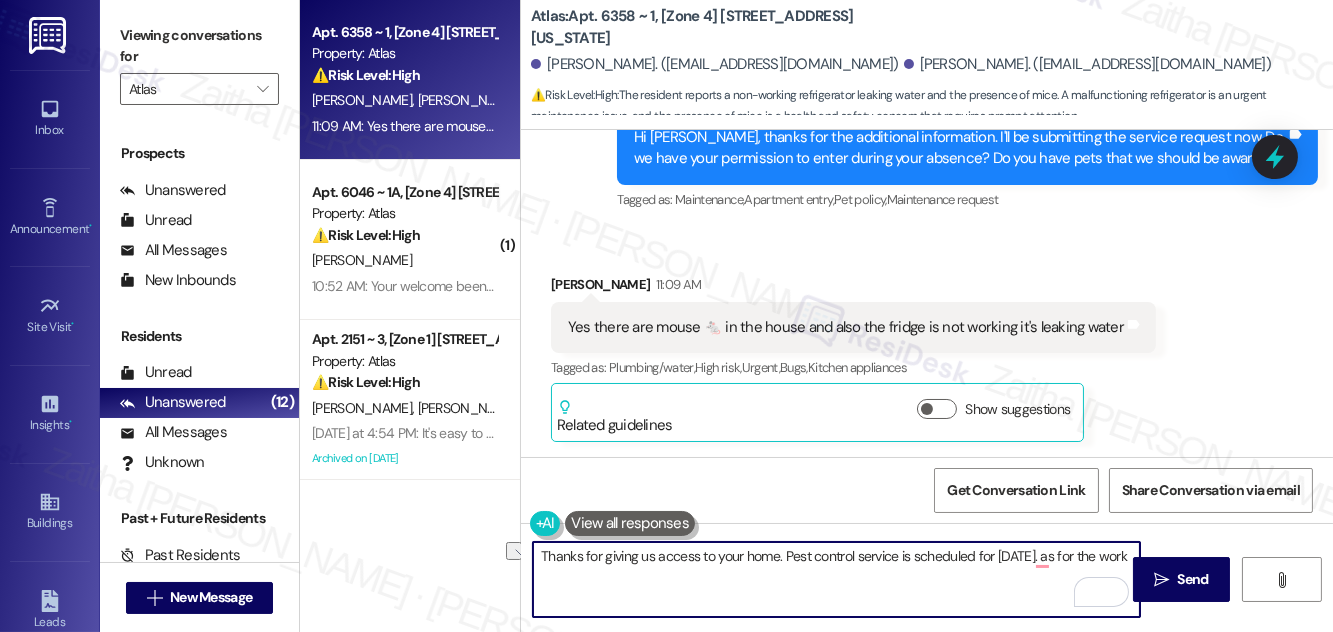 click on "Thanks for giving us access to your home. Pest control service is scheduled for today. as for the work" at bounding box center (836, 579) 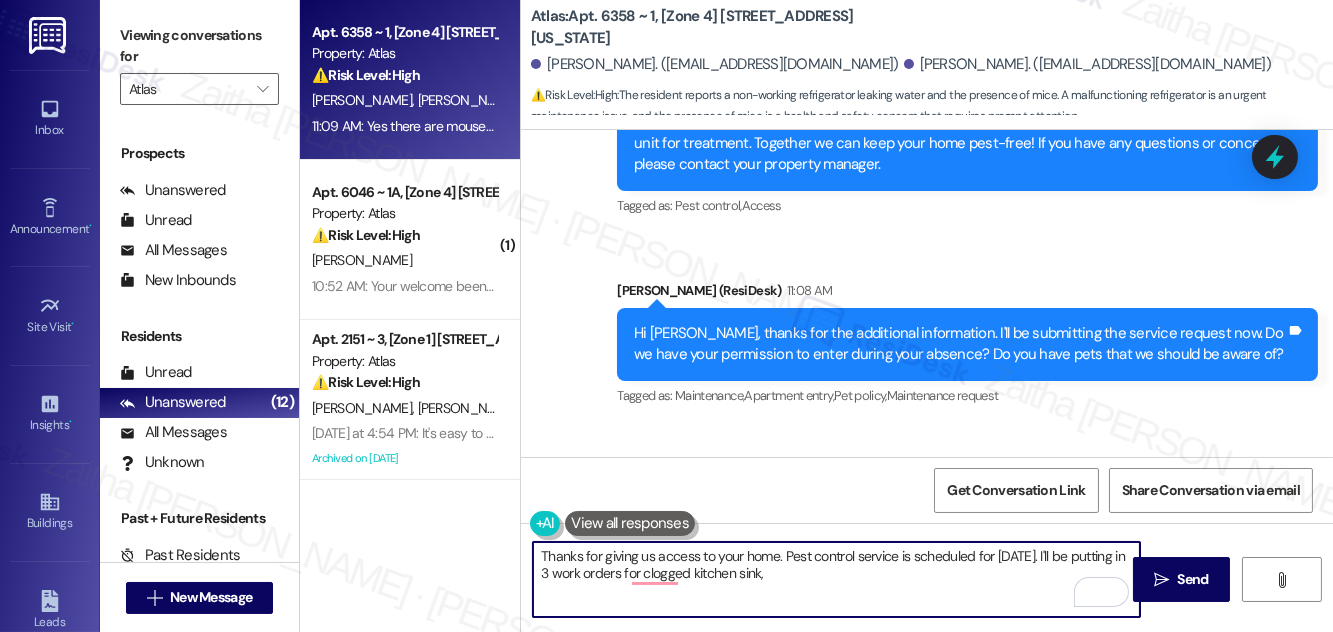 scroll, scrollTop: 5411, scrollLeft: 0, axis: vertical 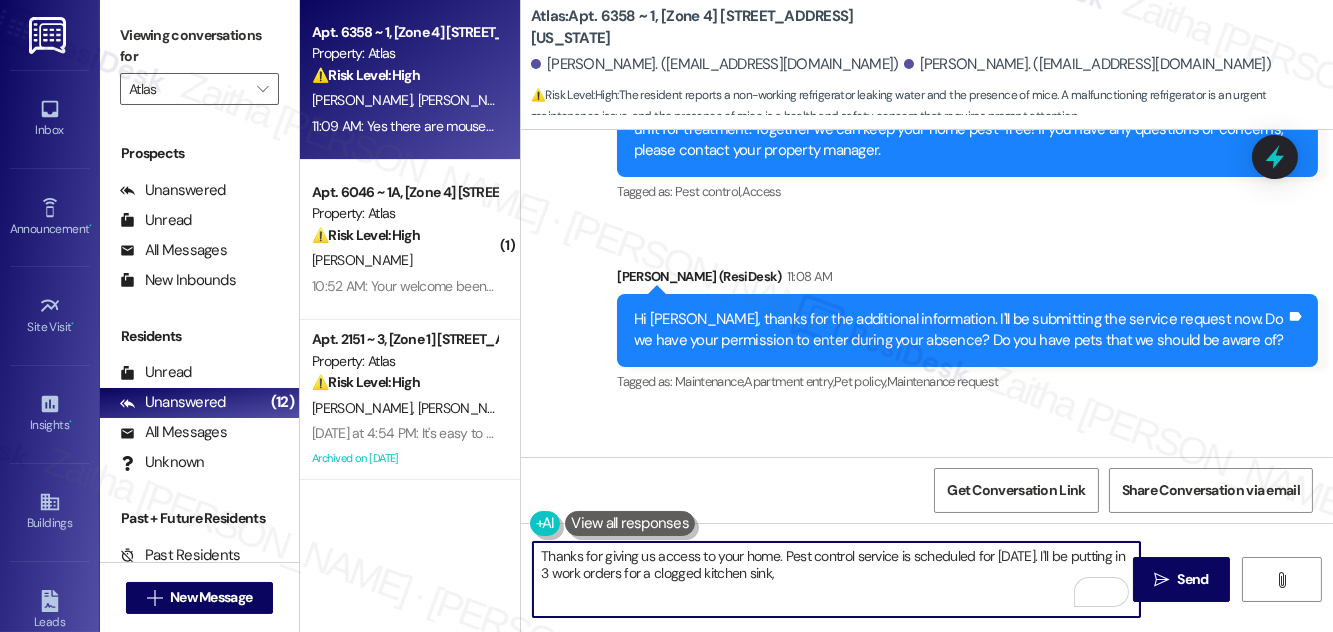 click on "Thanks for giving us access to your home. Pest control service is scheduled for today. I'll be putting in 3 work orders for a clogged kitchen sink," at bounding box center [836, 579] 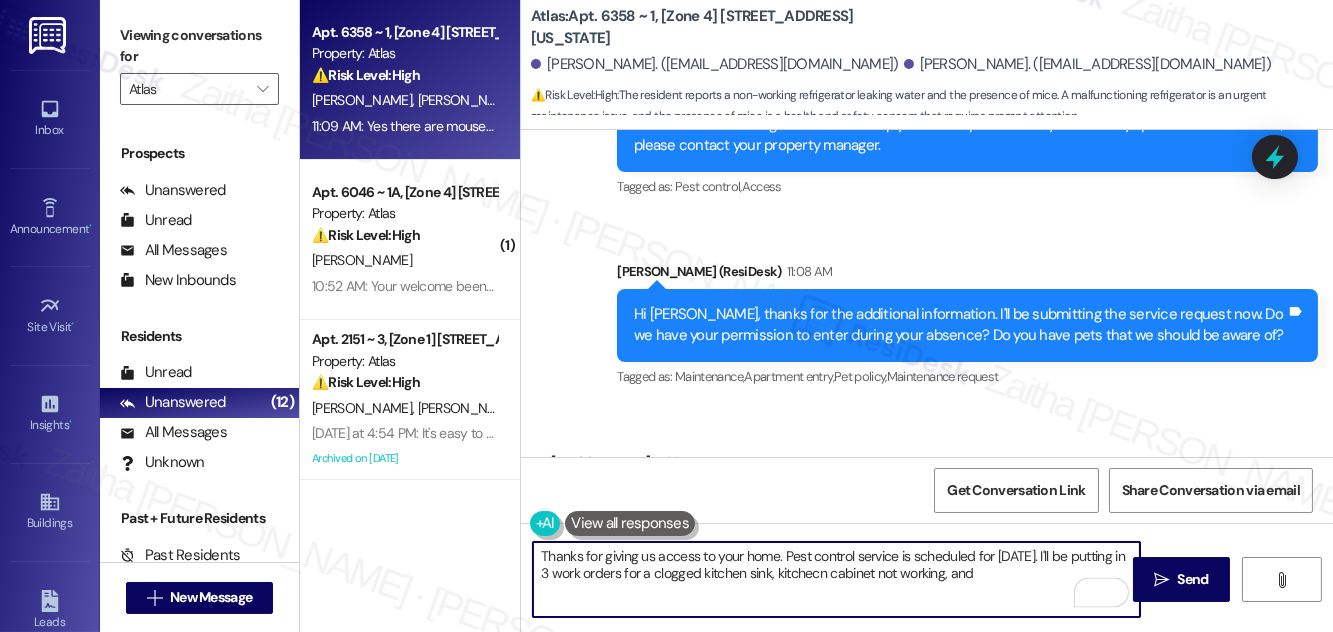 scroll, scrollTop: 5593, scrollLeft: 0, axis: vertical 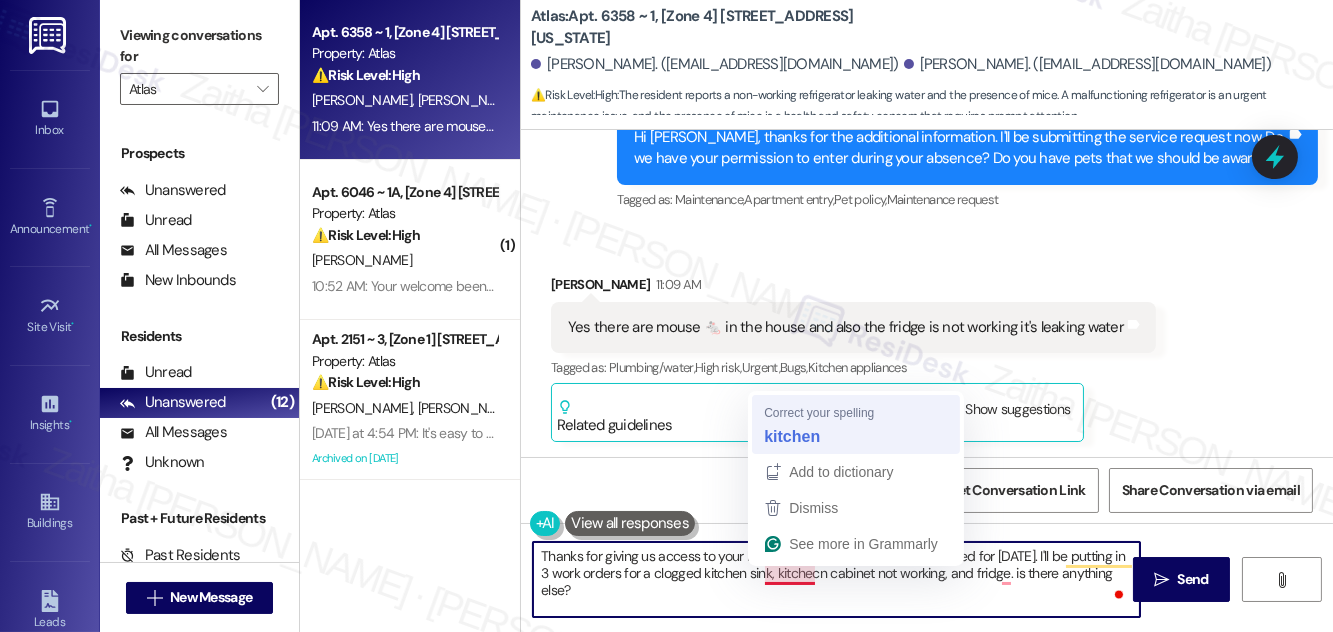type on "Thanks for giving us access to your home. Pest control service is scheduled for [DATE]. I'll be putting in 3 work orders for a clogged kitchen sink, kitchen cabinet not working, and fridge. is there anything else?" 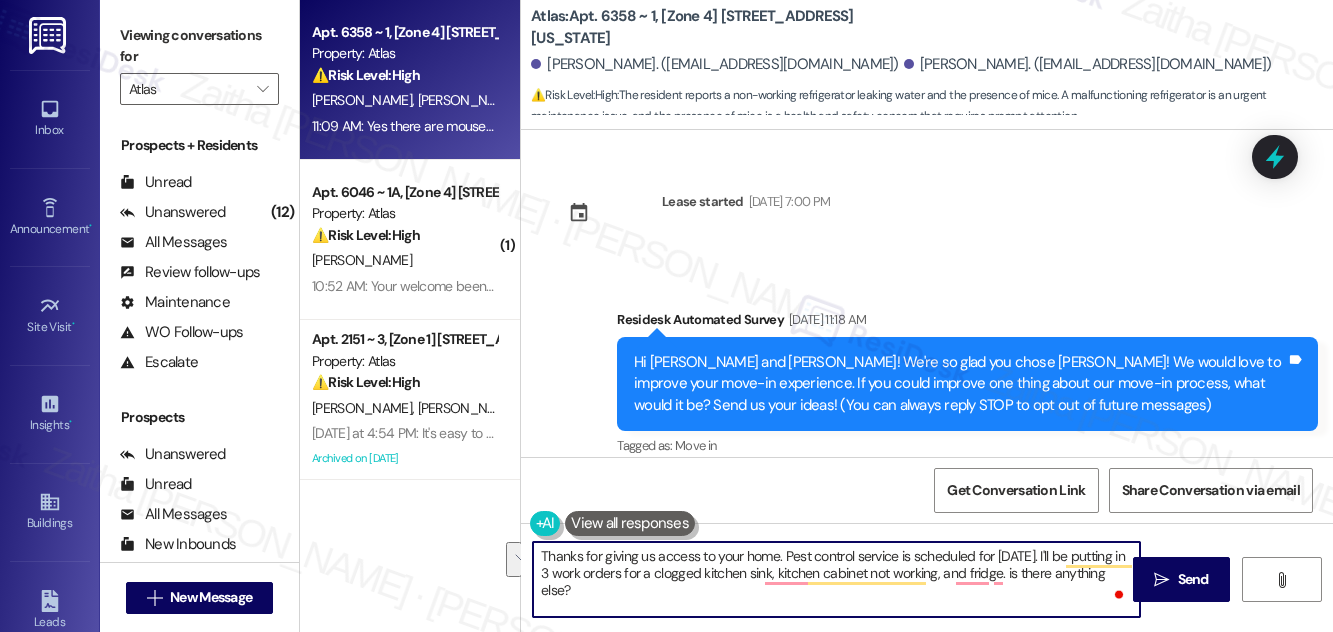 scroll, scrollTop: 0, scrollLeft: 0, axis: both 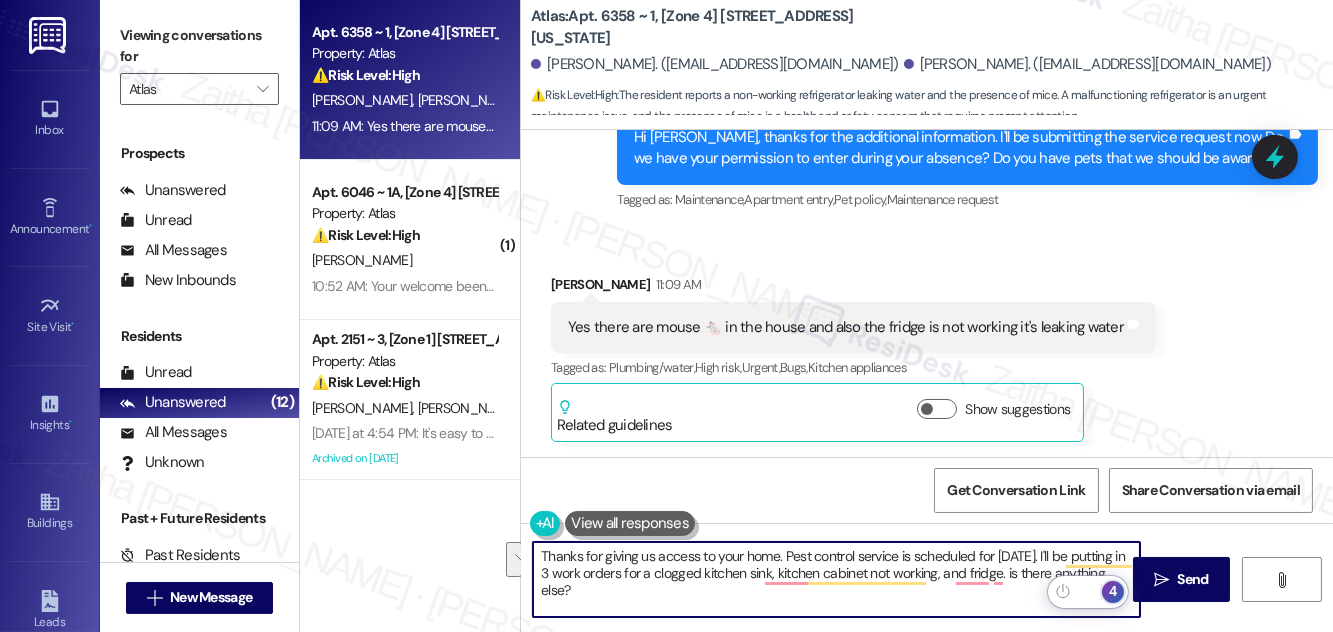 click on "Inbox   Go to Inbox Announcement   • Send A Text Announcement Site Visit   • Go to Site Visit Insights   • Go to Insights Buildings   Go to Buildings Leads   Go to Leads Templates   • Go to Templates Account   Go to Account Support   Go to Support Viewing conversations for Atlas  Prospects + Residents Unread (0) Unread: Any message you haven't read yet will show up here Unanswered (12) Unanswered: ResiDesk identifies open questions and unanswered conversations so you can respond to them. All Messages (undefined) All Messages: This is your inbox. All of your tenant messages will show up here. Review follow-ups (undefined) Review follow-ups: [PERSON_NAME] identifies open review candidates and conversations so you can respond to them. Maintenance (undefined) Maintenance: ResiDesk identifies conversations around maintenance or work orders from the last 14 days so you can respond to them. WO Follow-ups (undefined) Escalate (undefined) Prospects Unanswered (0) Unread (0) All Messages (undefined) New Inbounds" at bounding box center [666, 316] 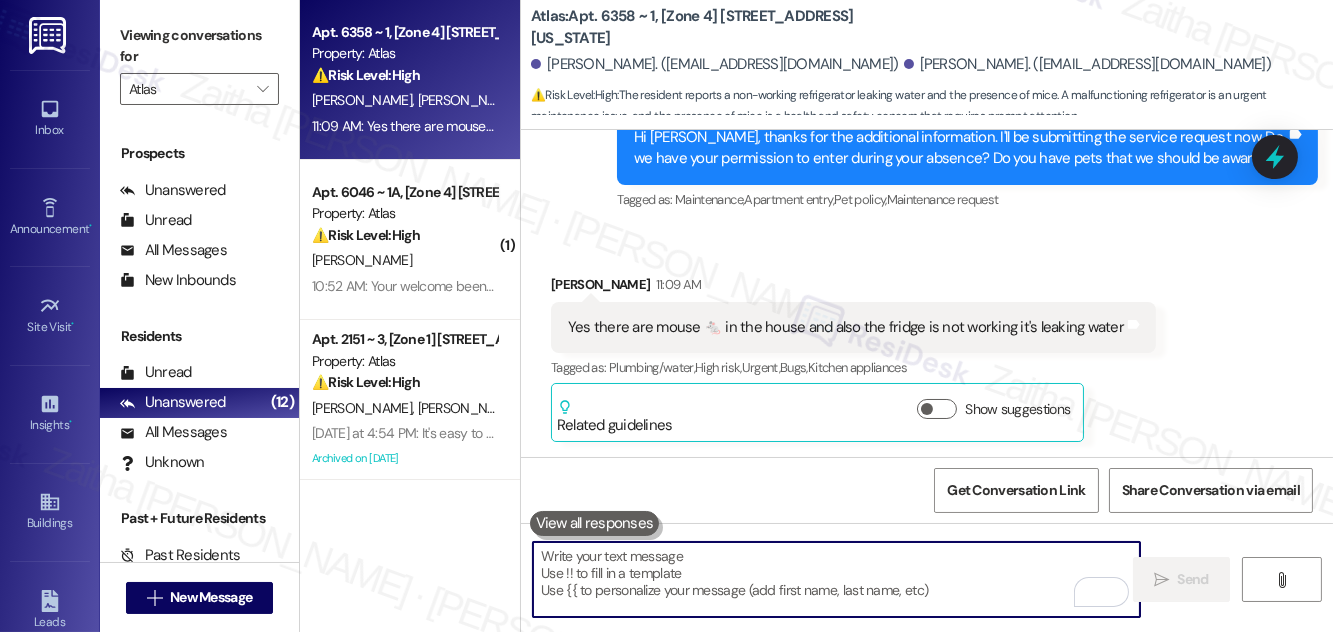 paste on "Thanks for giving us access to your home. Pest control is scheduled for [DATE]. I’ll also be submitting three work orders—for the clogged kitchen sink, the kitchen cabinet issue, and the fridge. Let me know if there’s anything else you’d like us to check on." 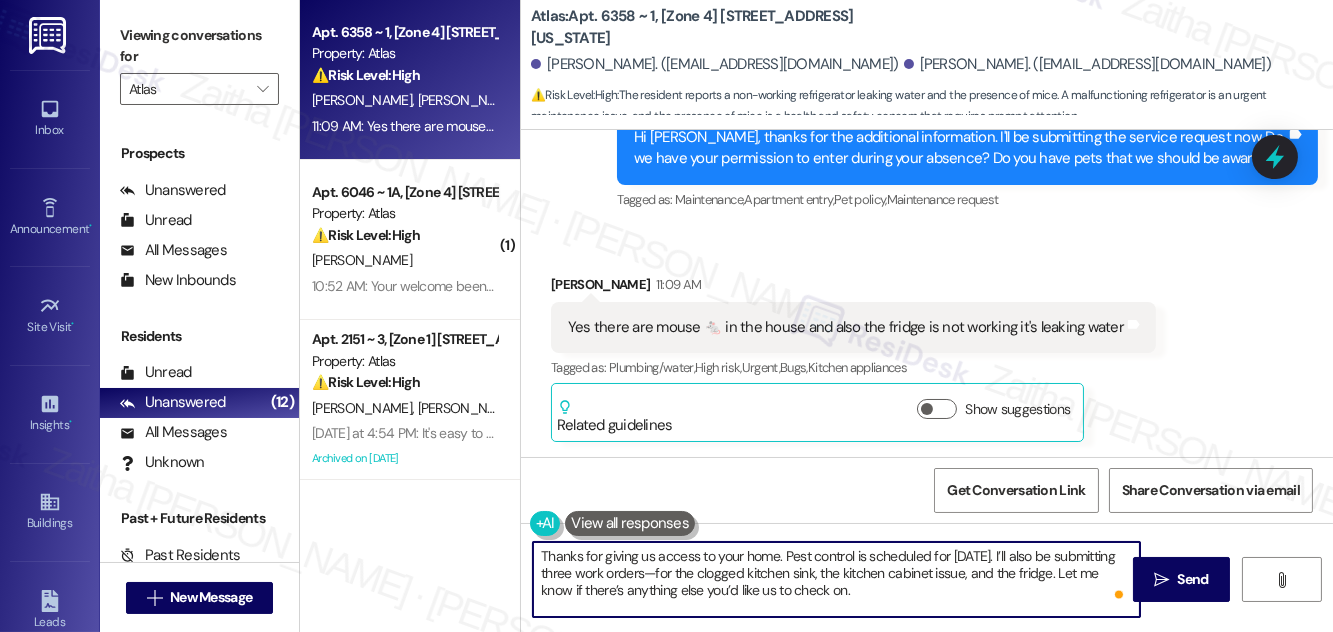 click on "Thanks for giving us access to your home. Pest control is scheduled for [DATE]. I’ll also be submitting three work orders—for the clogged kitchen sink, the kitchen cabinet issue, and the fridge. Let me know if there’s anything else you’d like us to check on." at bounding box center (836, 579) 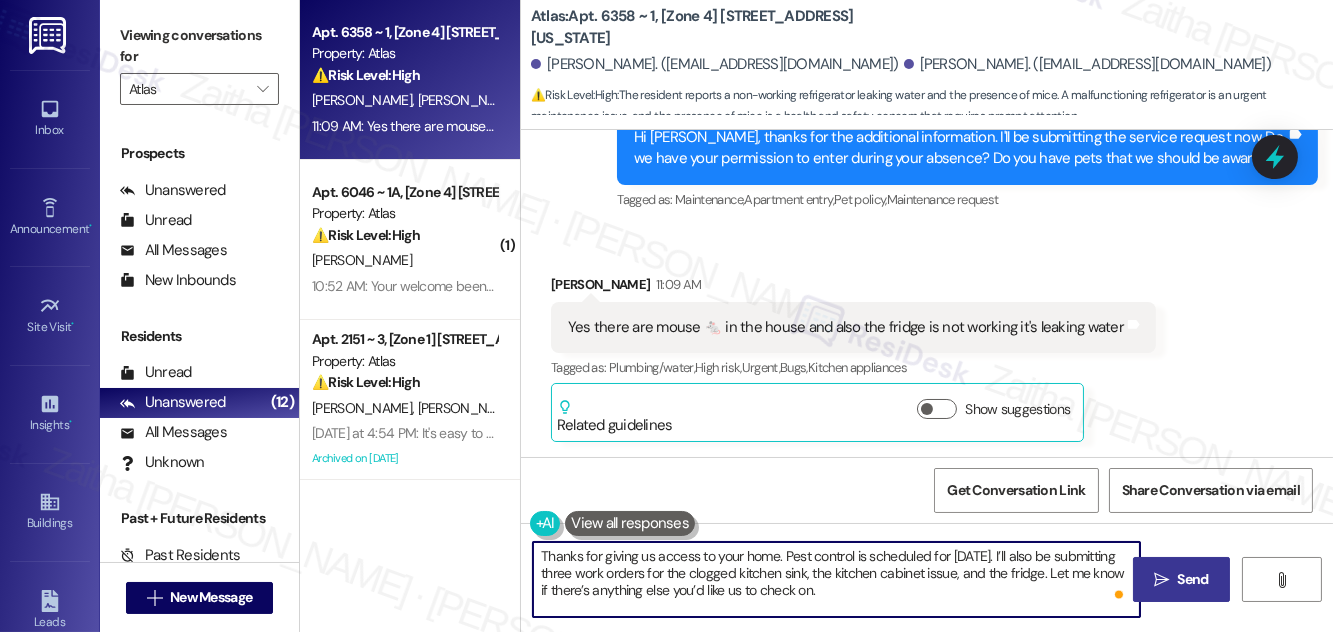 type on "Thanks for giving us access to your home. Pest control is scheduled for [DATE]. I’ll also be submitting three work orders for the clogged kitchen sink, the kitchen cabinet issue, and the fridge. Let me know if there’s anything else you’d like us to check on." 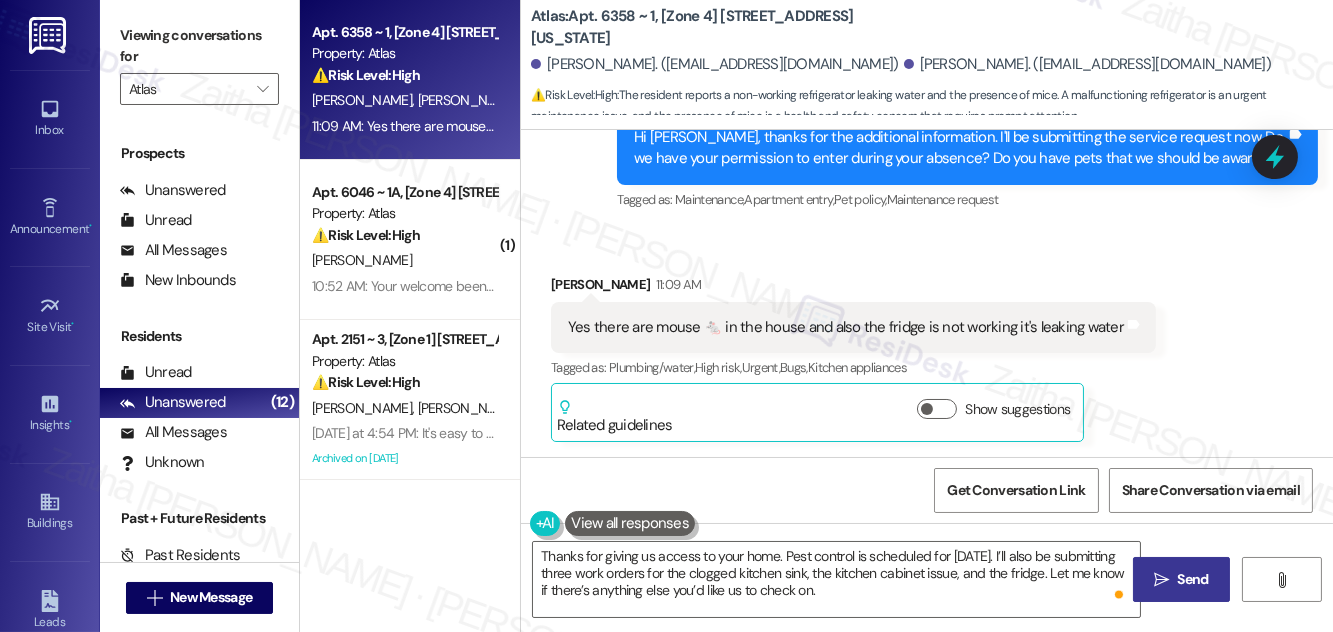 click on "Send" at bounding box center (1193, 579) 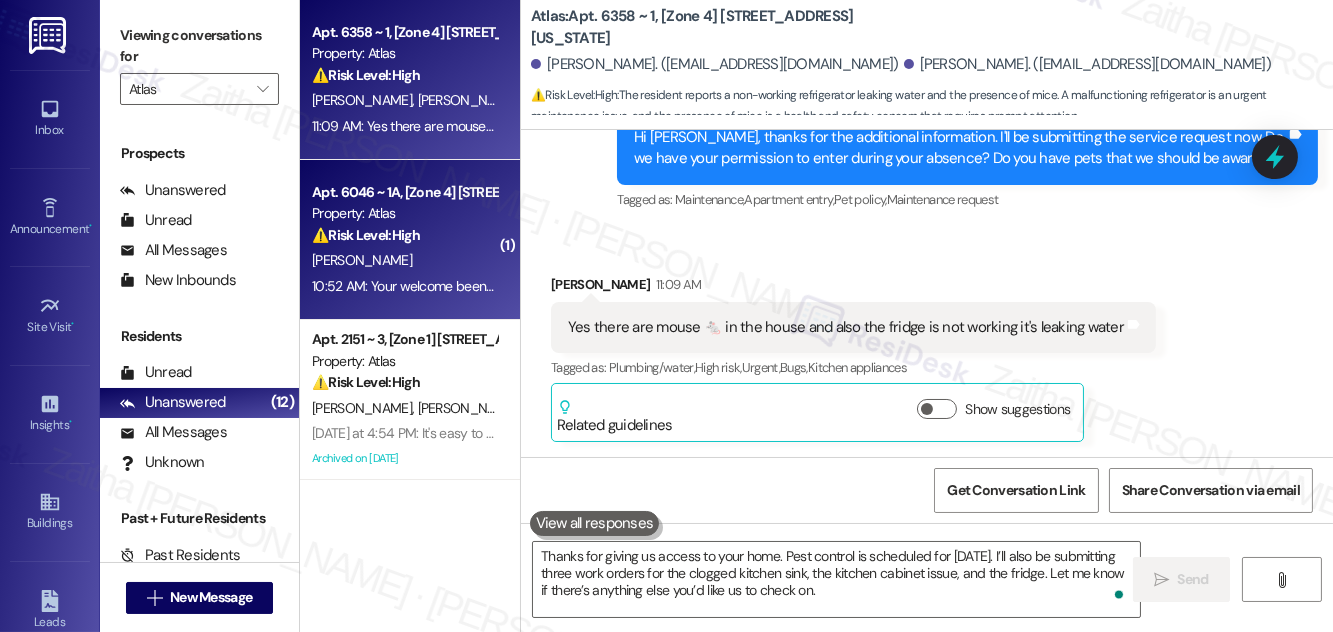 click on "[PERSON_NAME]" at bounding box center (404, 260) 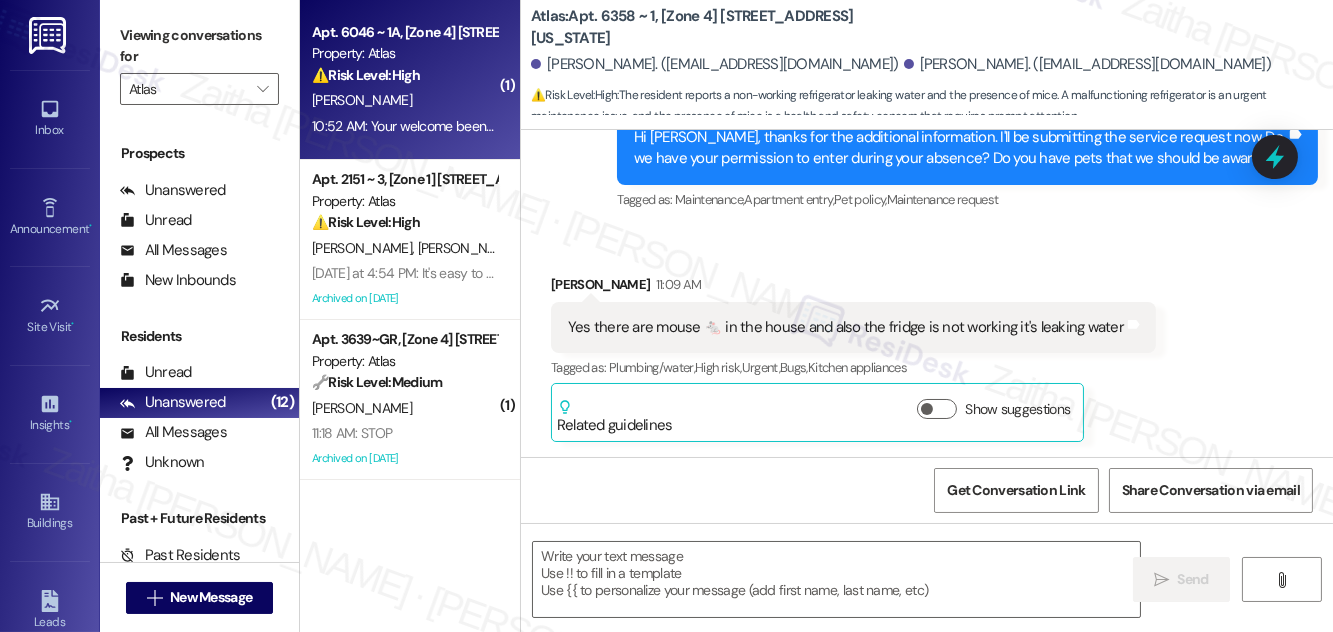type on "Fetching suggested responses. Please feel free to read through the conversation in the meantime." 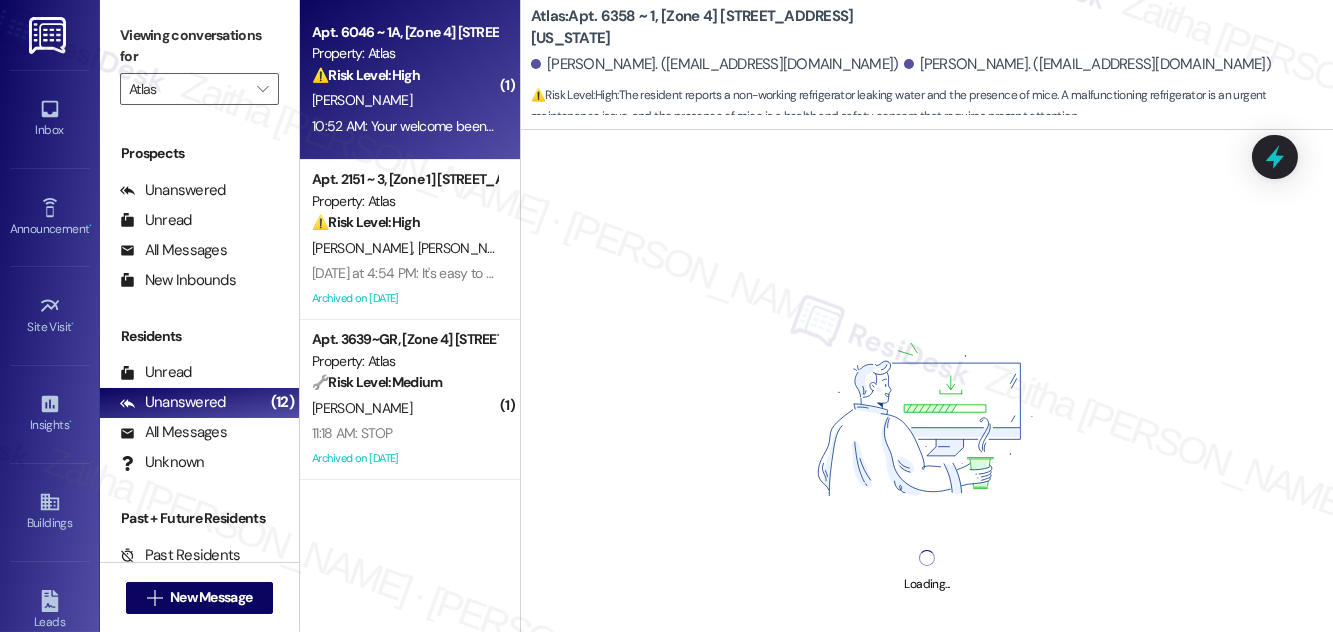 click on "⚠️  Risk Level:  High The resident's sister is reporting that he feels unsafe at his new location due to drug issues and prefers the original property. This raises concerns about resident safety and potential liability, requiring prompt attention and risk mitigation." at bounding box center [404, 75] 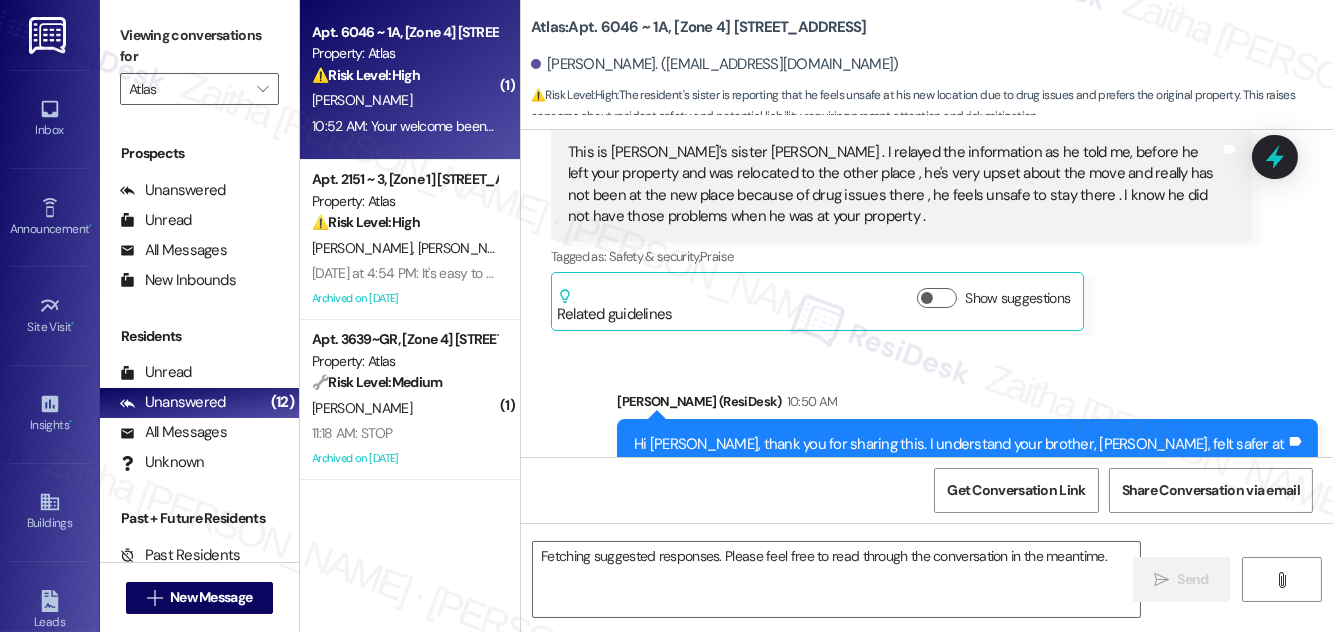 scroll, scrollTop: 8947, scrollLeft: 0, axis: vertical 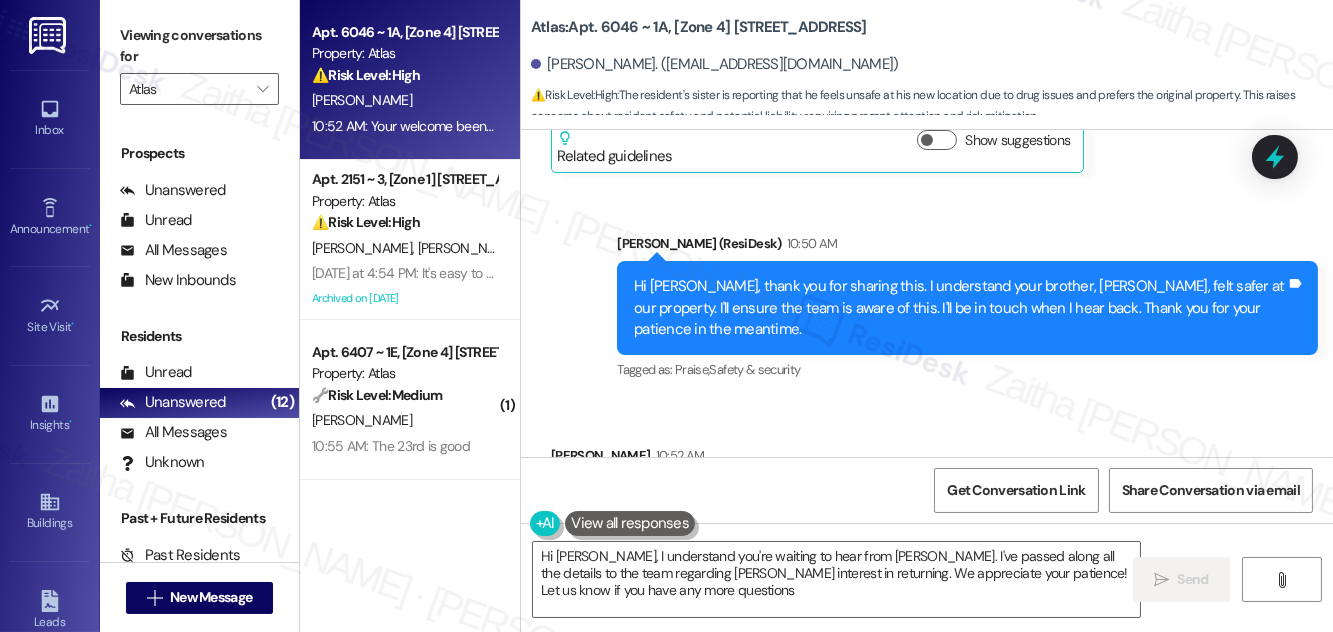 type on "Hi [PERSON_NAME], I understand you're waiting to hear from [PERSON_NAME]. I've passed along all the details to the team regarding [PERSON_NAME] interest in returning. We appreciate your patience! Let us know if you have any more questions." 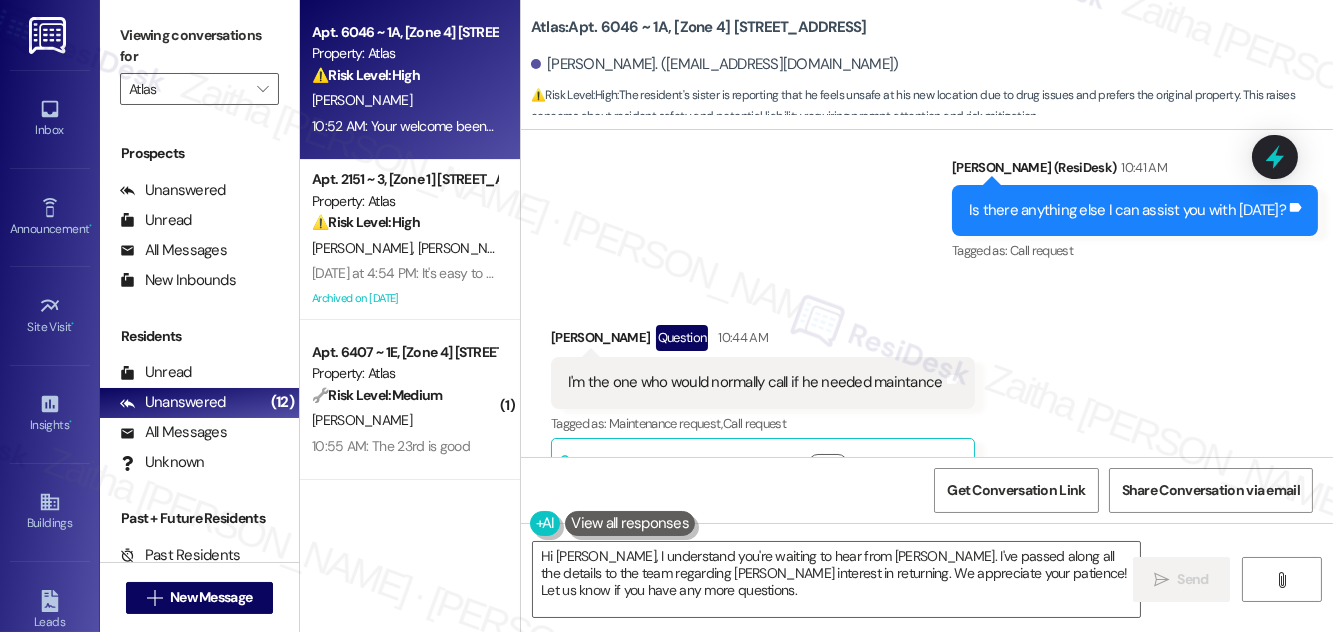 scroll, scrollTop: 8312, scrollLeft: 0, axis: vertical 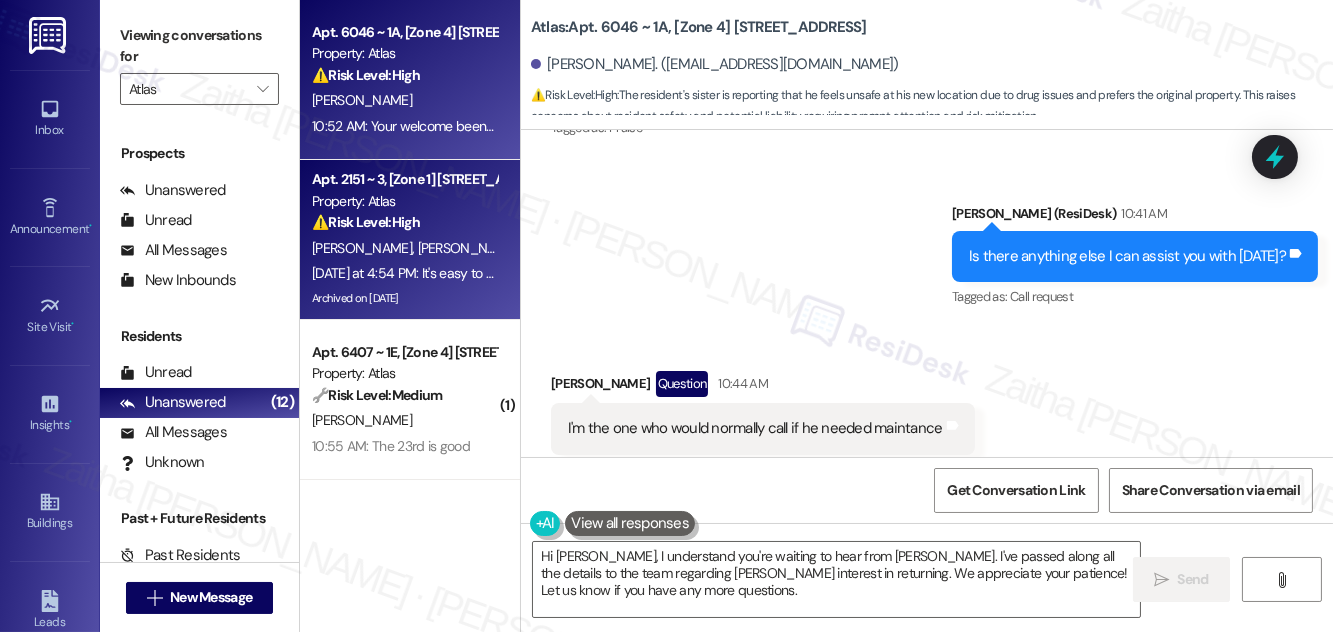 click on "⚠️  Risk Level:  High The resident is expressing significant frustration and threatening to come to the office due to being ignored for months. This indicates a potential escalation and a breakdown in communication, requiring urgent attention to mitigate the situation and prevent further escalation. The mention of 'not letting this go' and 'radio silence' suggests a serious issue that needs immediate resolution." at bounding box center [404, 222] 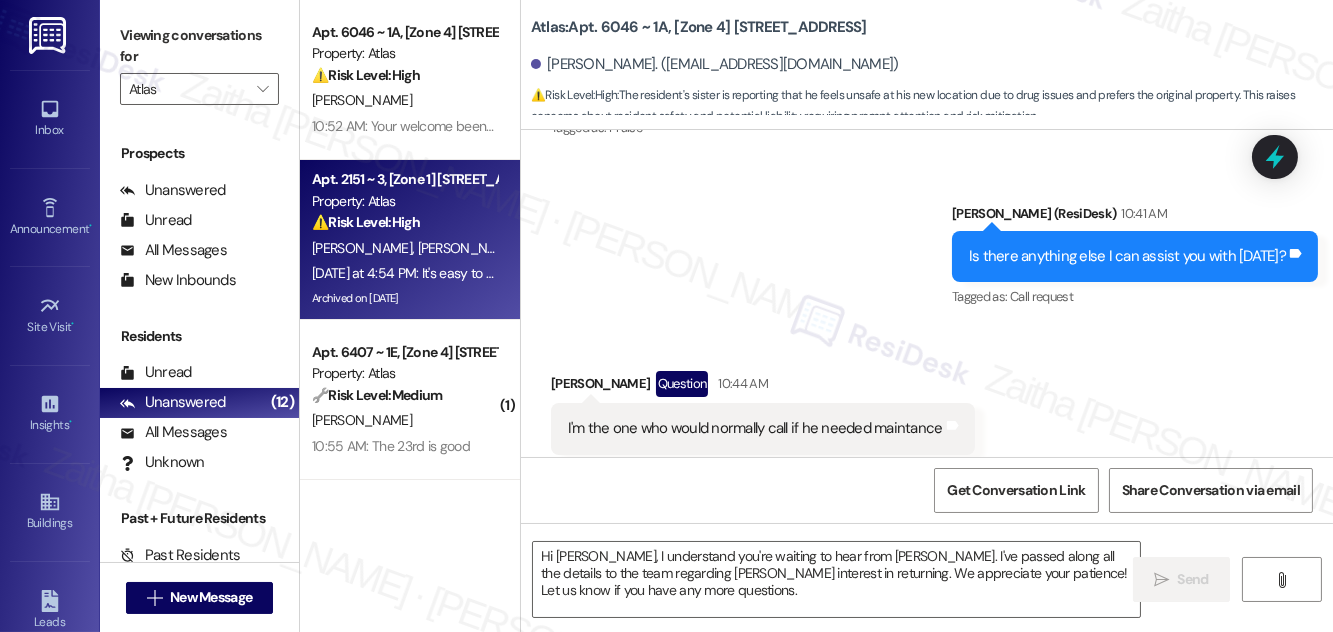 type on "Fetching suggested responses. Please feel free to read through the conversation in the meantime." 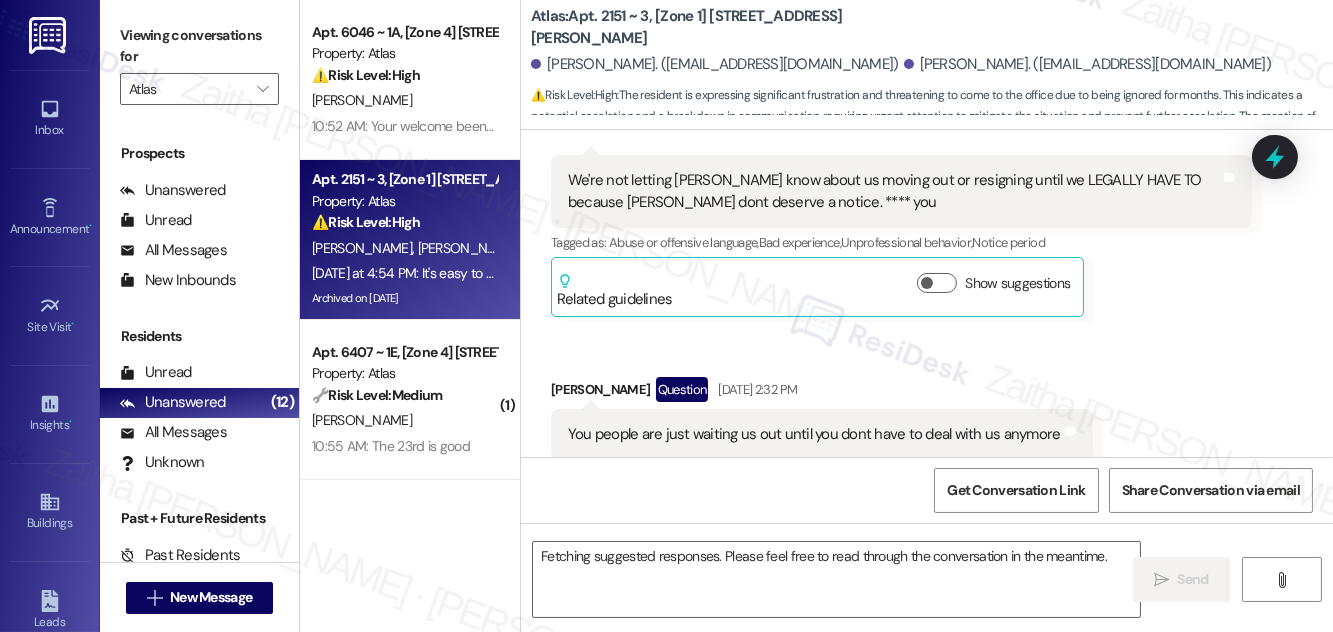 scroll, scrollTop: 13440, scrollLeft: 0, axis: vertical 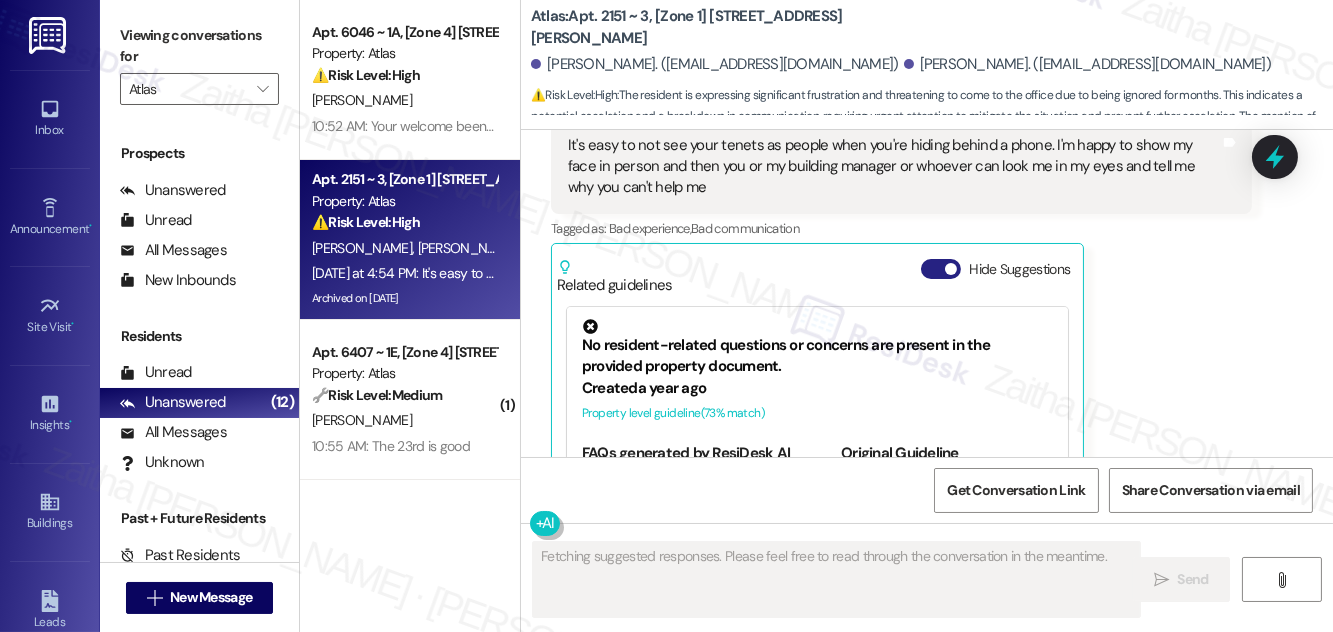 click on "Hide Suggestions" at bounding box center [941, 269] 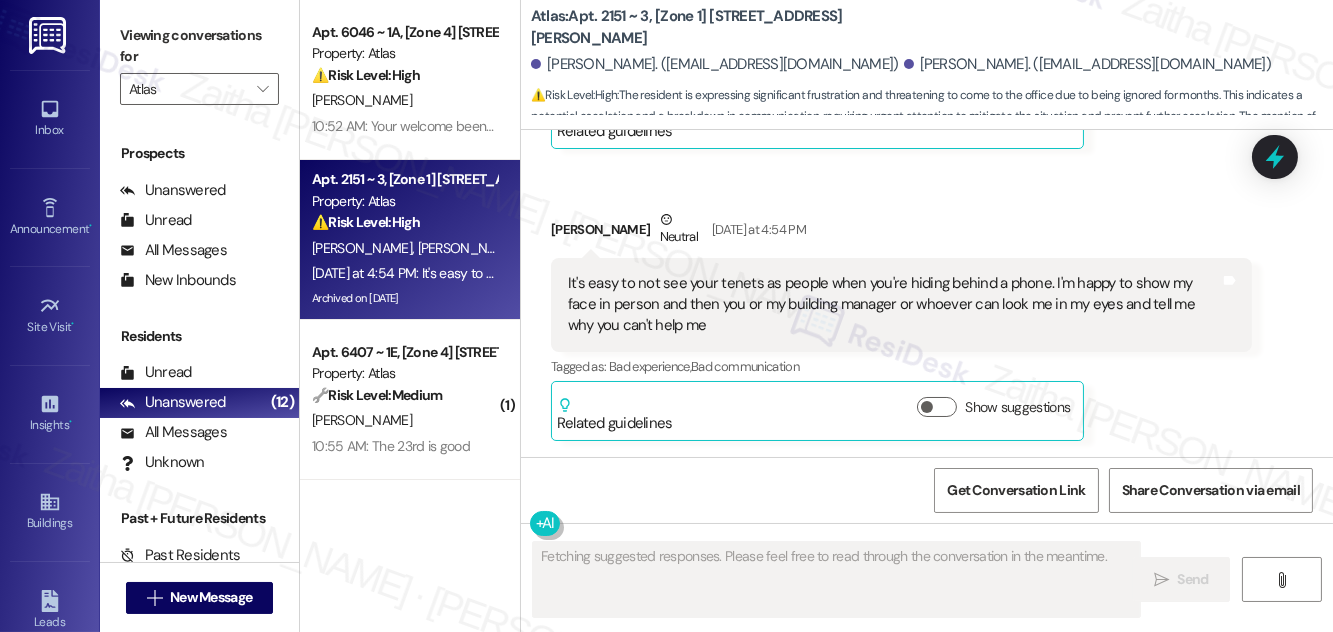 scroll, scrollTop: 13189, scrollLeft: 0, axis: vertical 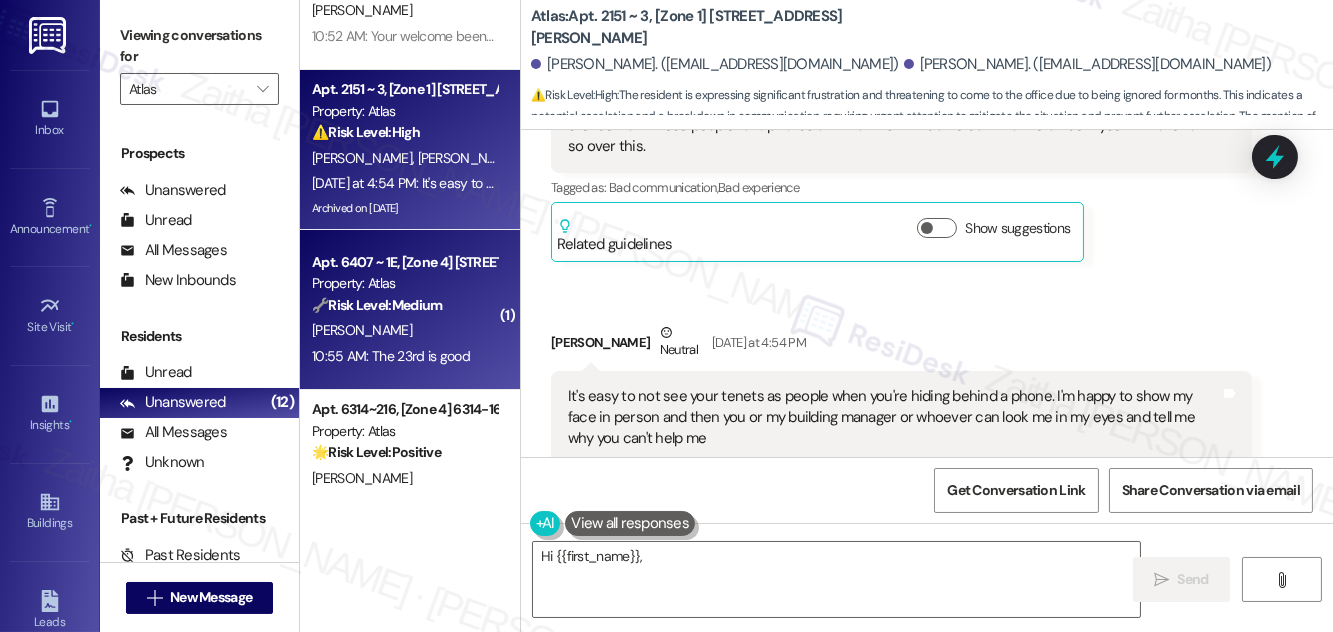 type on "Hi {{first_name}}, I" 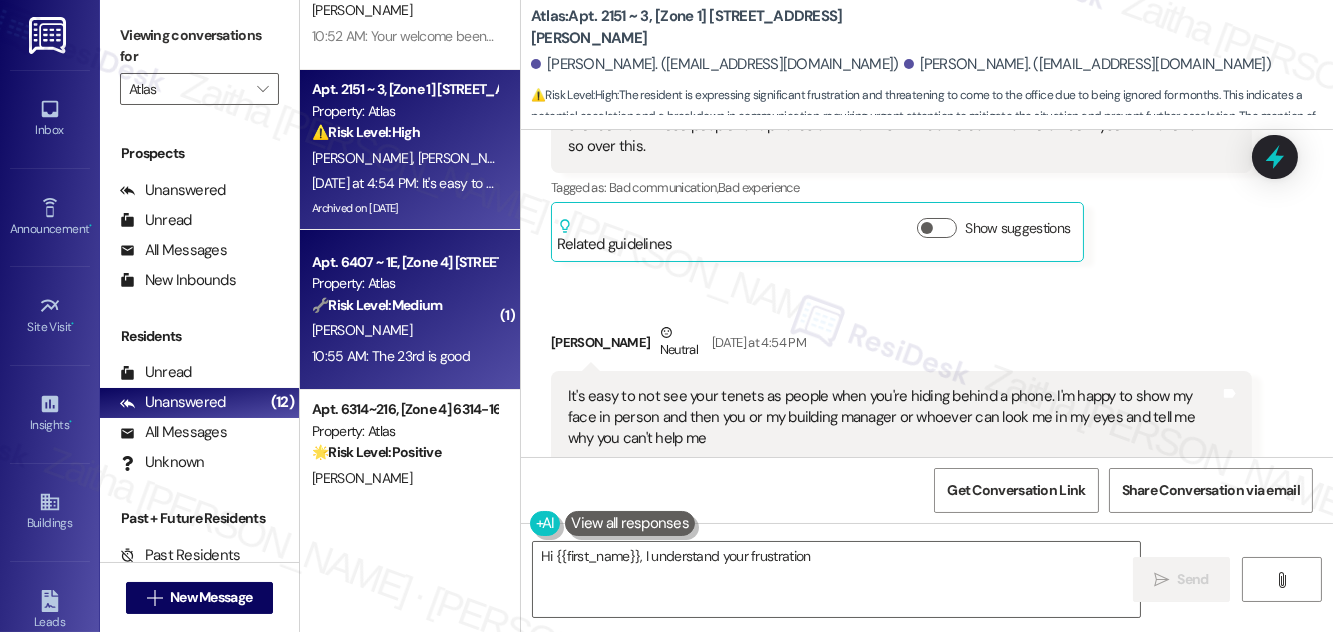 click on "[PERSON_NAME]" at bounding box center (404, 330) 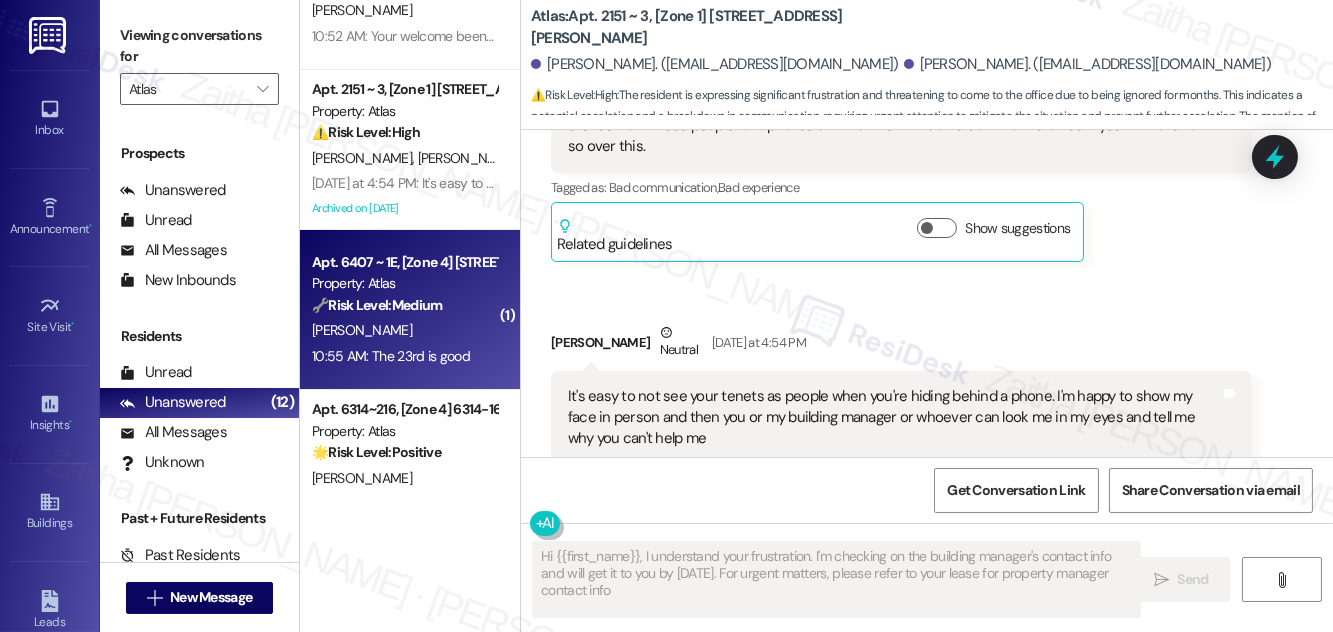 type on "Hi {{first_name}}, I understand your frustration. I'm checking on the building manager's contact info and will get it to you by [DATE]. For urgent matters, please refer to your lease for property manager contact info." 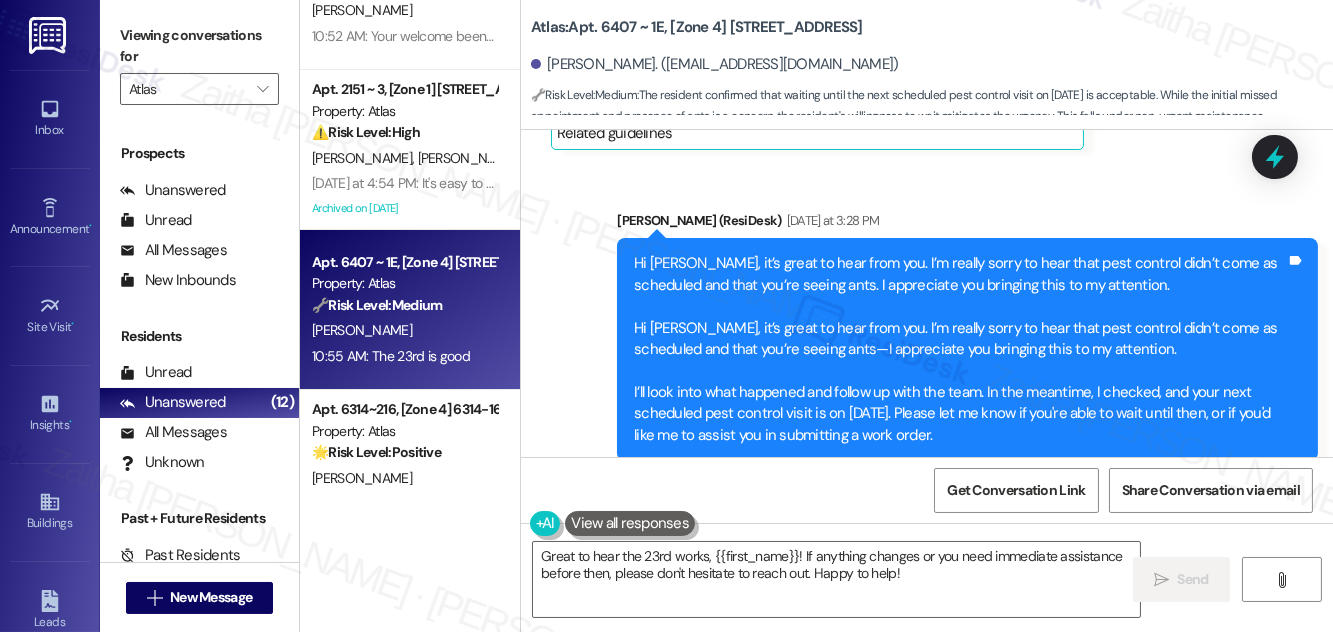 scroll, scrollTop: 9098, scrollLeft: 0, axis: vertical 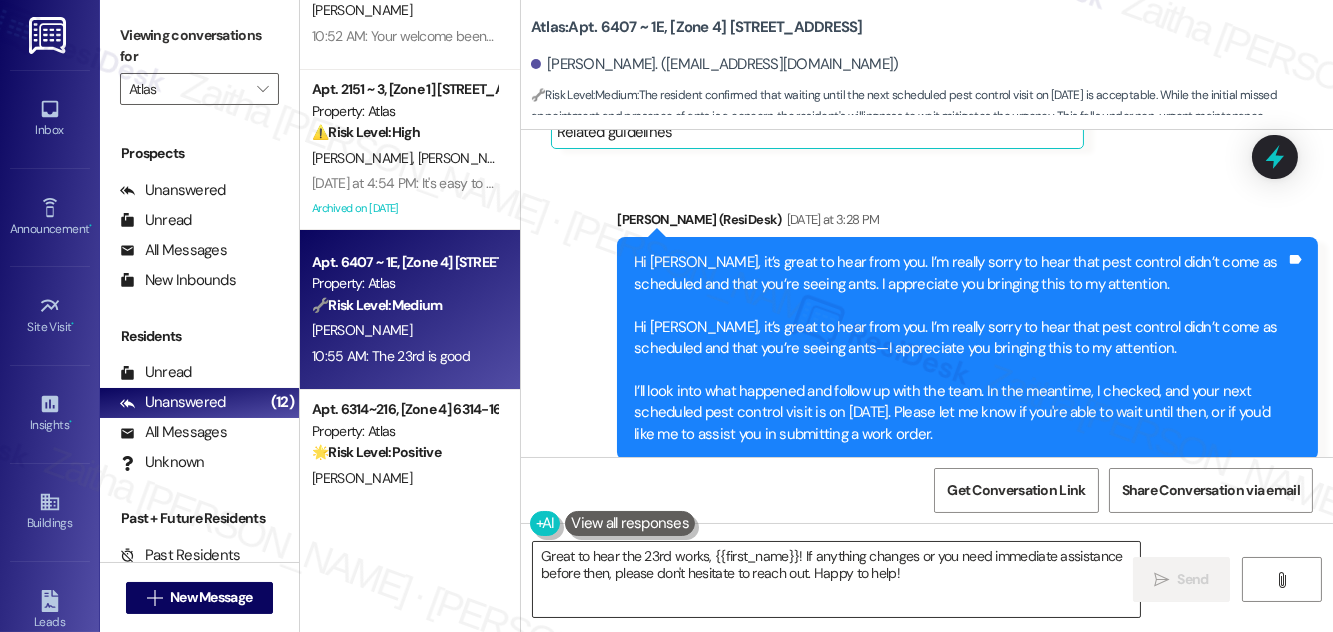 click on "Great to hear the 23rd works, {{first_name}}! If anything changes or you need immediate assistance before then, please don't hesitate to reach out. Happy to help!" at bounding box center [836, 579] 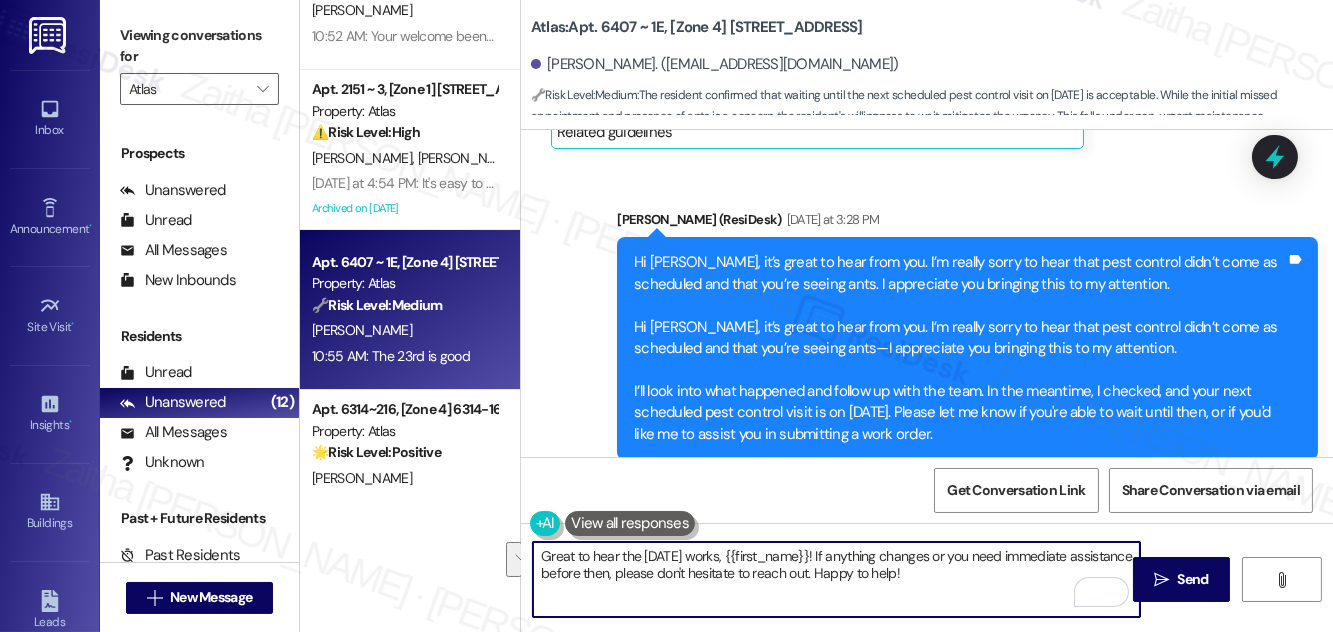 drag, startPoint x: 959, startPoint y: 556, endPoint x: 674, endPoint y: 586, distance: 286.5746 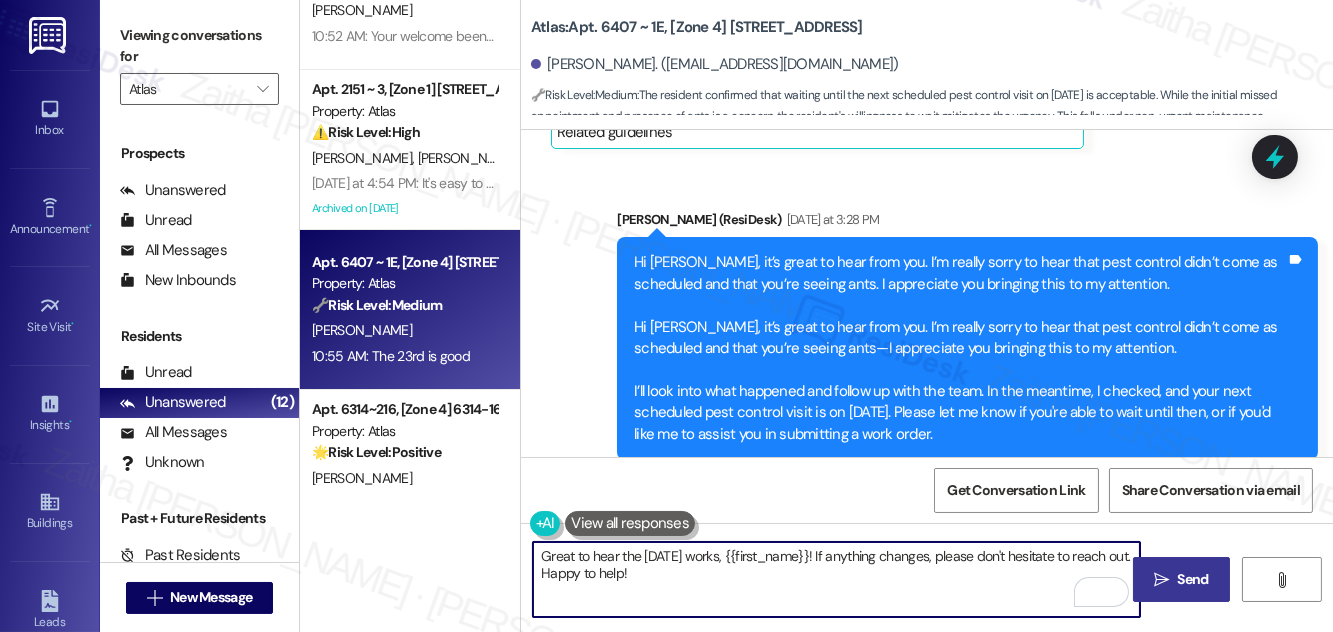 type on "Great to hear the [DATE] works, {{first_name}}! If anything changes, please don't hesitate to reach out. Happy to help!" 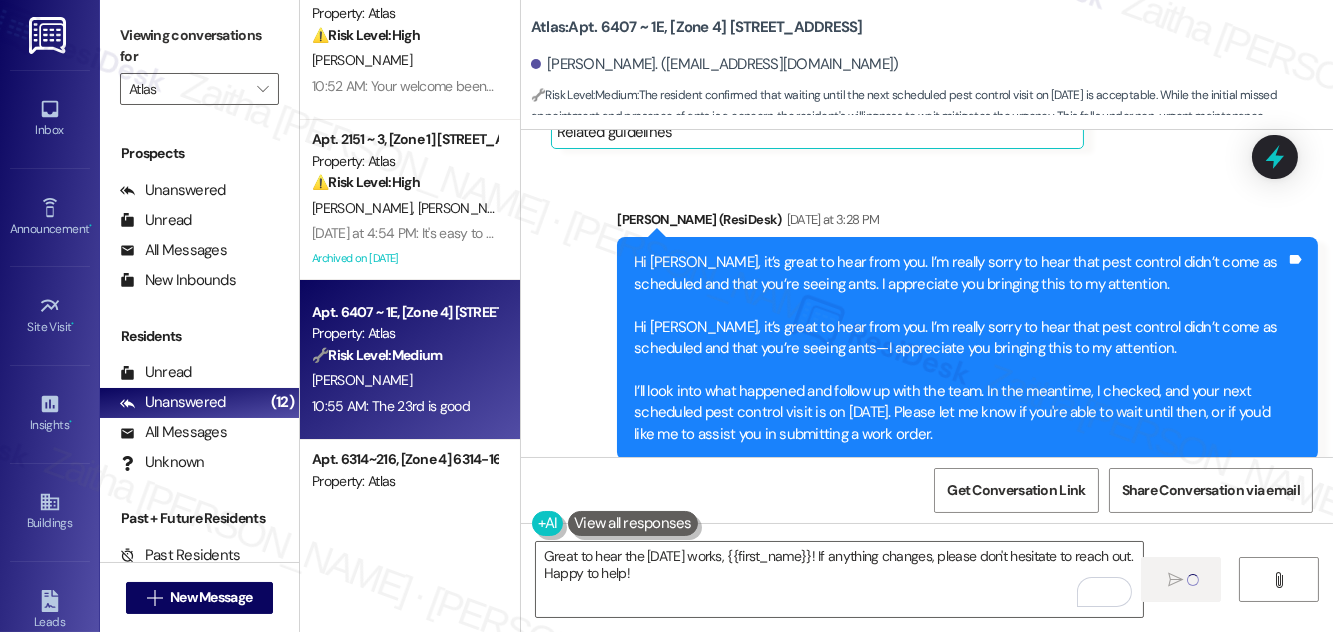 scroll, scrollTop: 0, scrollLeft: 0, axis: both 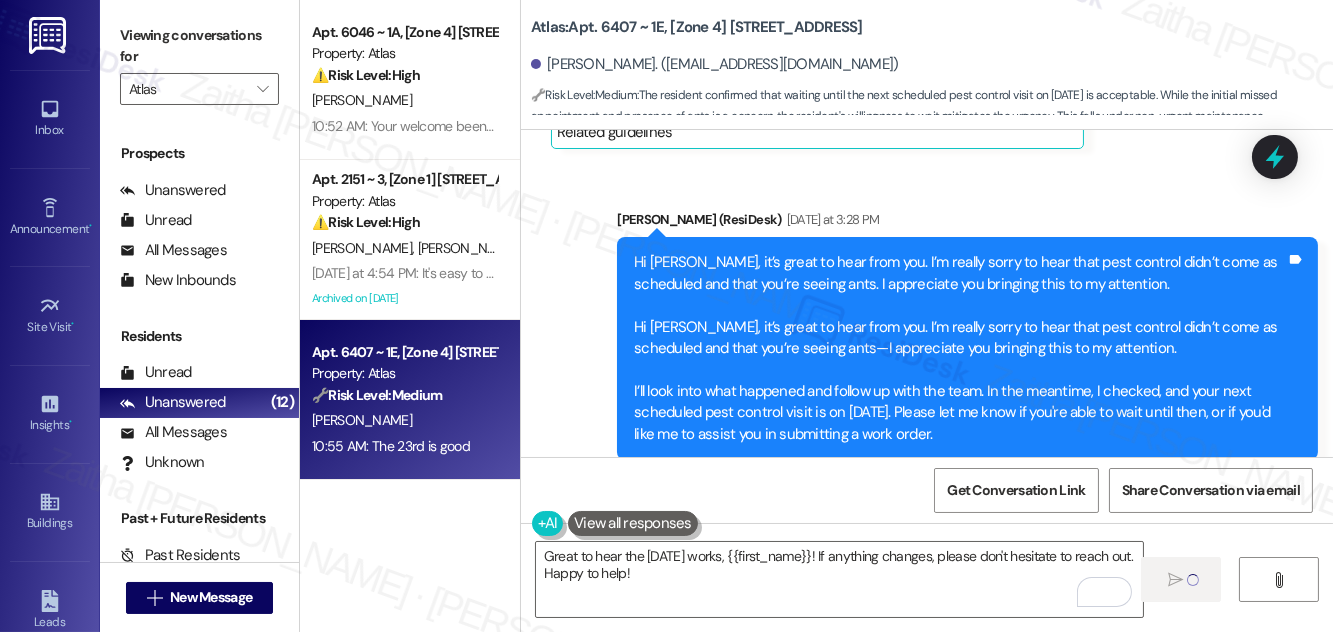 type 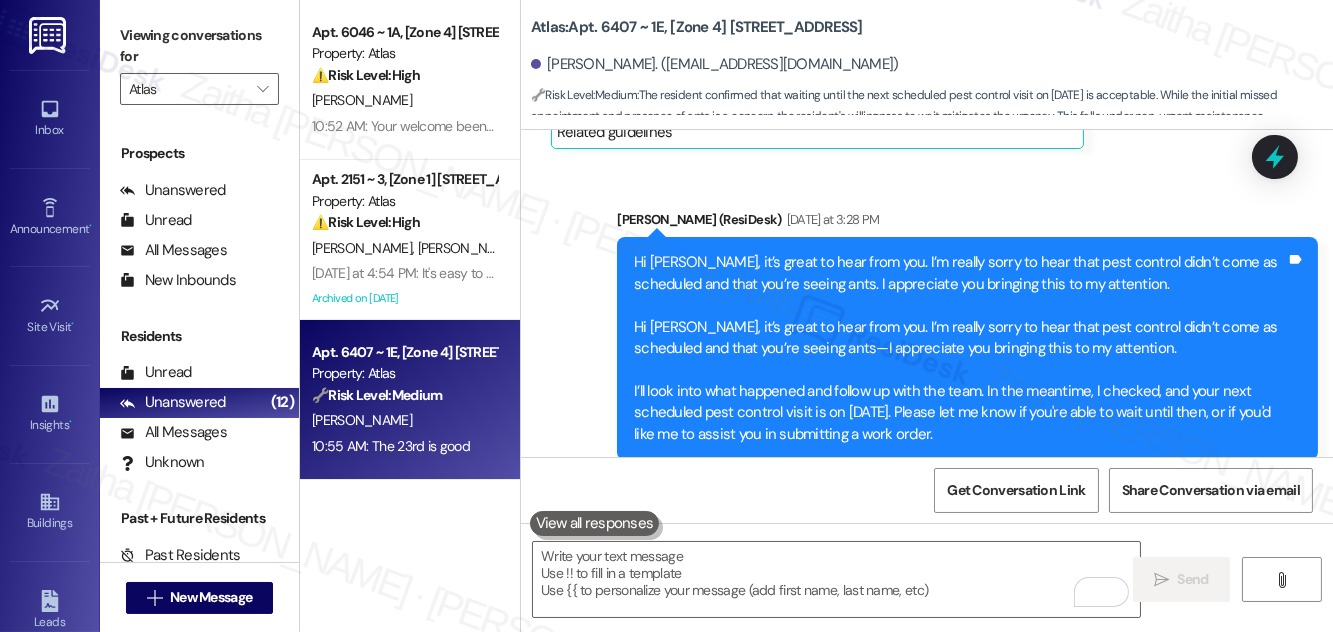scroll, scrollTop: 9097, scrollLeft: 0, axis: vertical 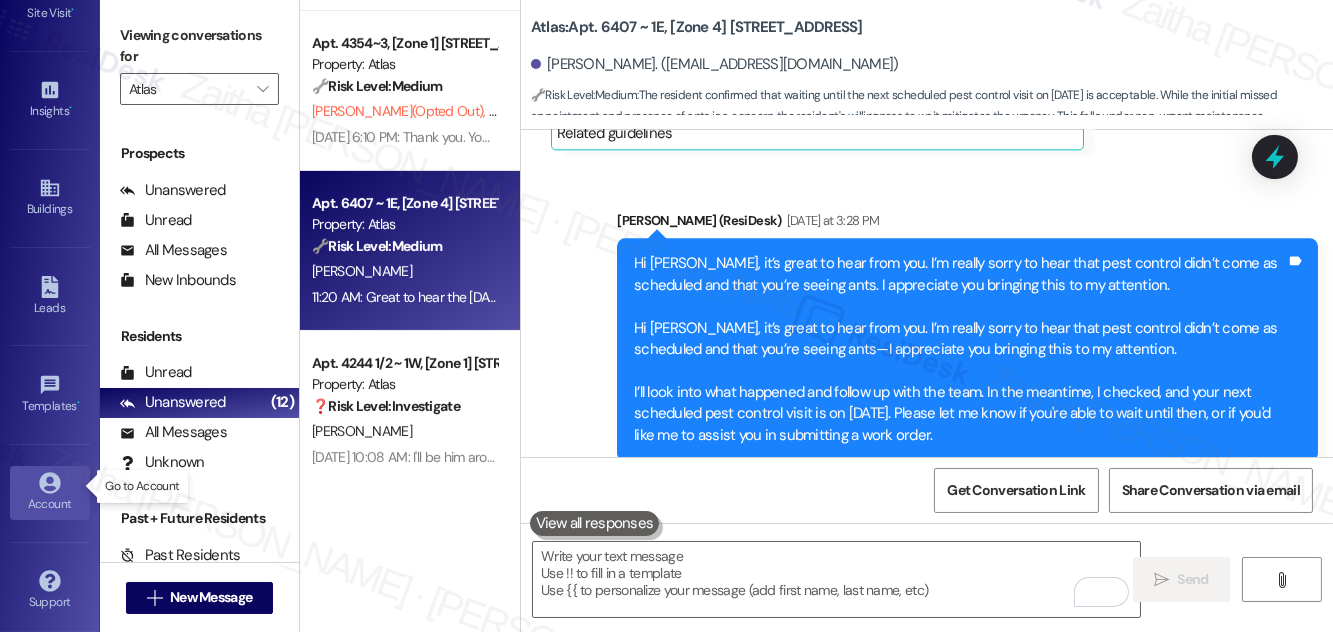 click on "Account" at bounding box center [50, 504] 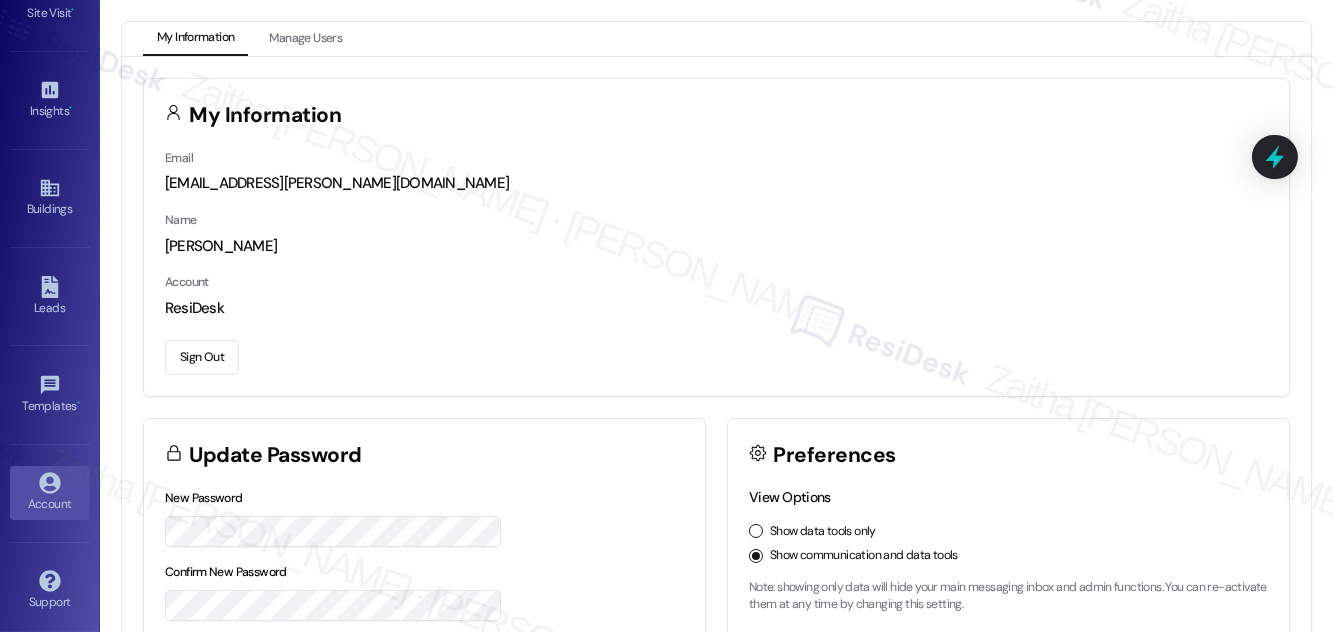 click on "Sign Out" at bounding box center [202, 357] 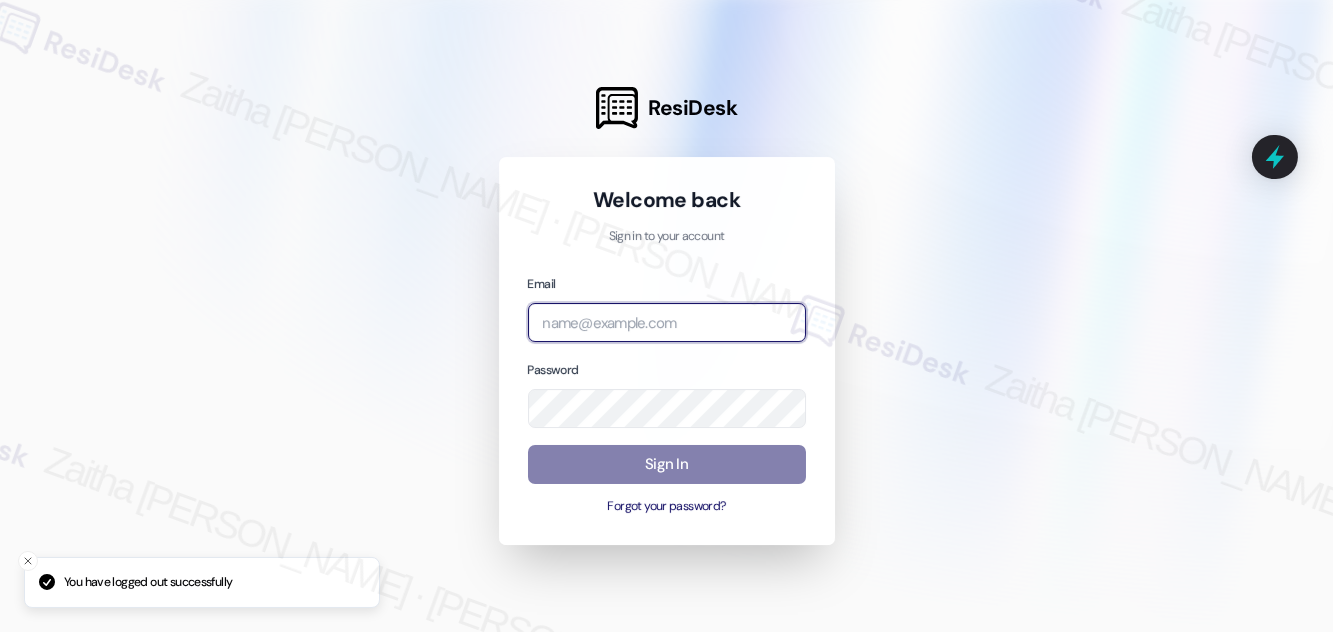 click at bounding box center (667, 322) 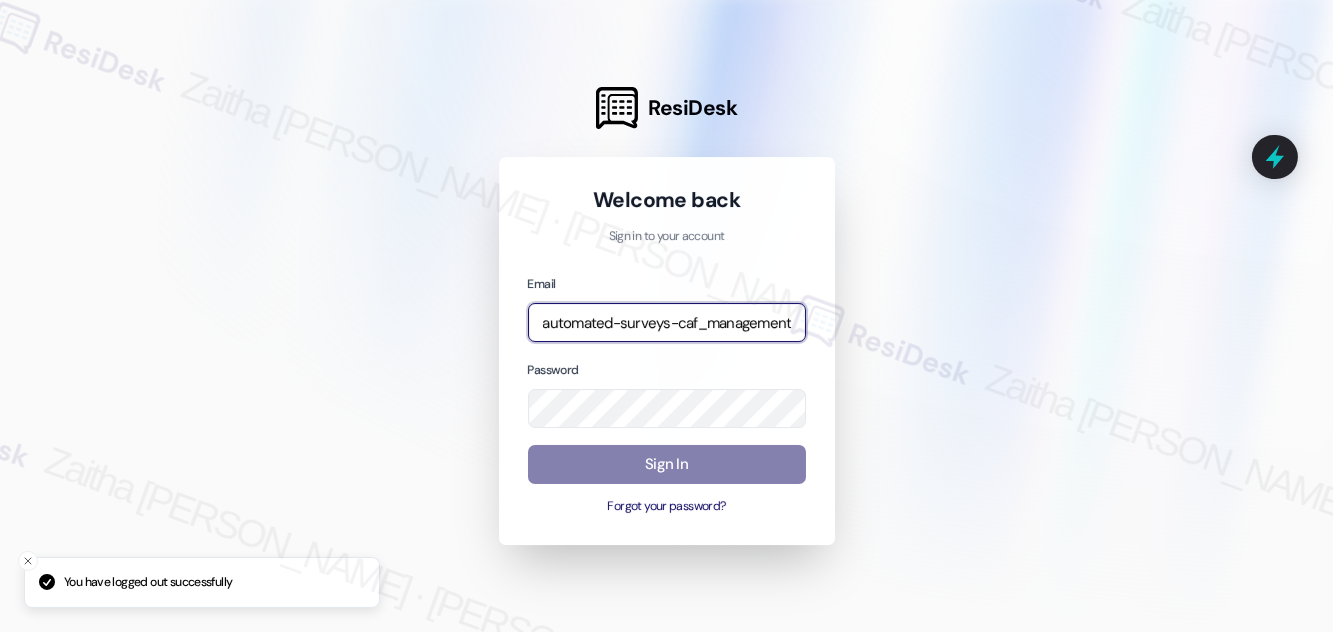 type on "automated-surveys-caf_management-zaitha.mae.[PERSON_NAME]@caf_[DOMAIN_NAME]" 